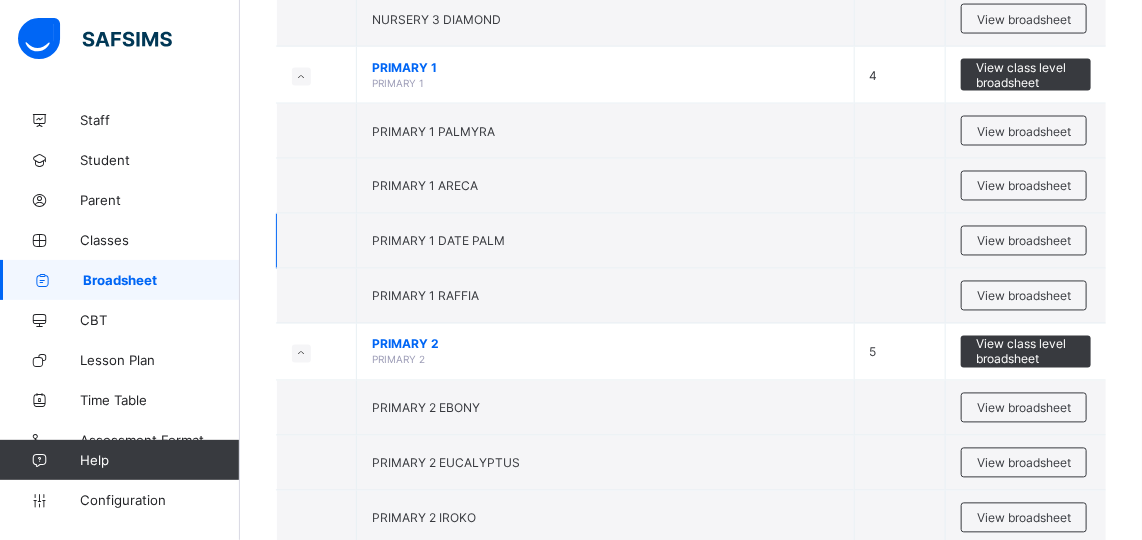 scroll, scrollTop: 1203, scrollLeft: 0, axis: vertical 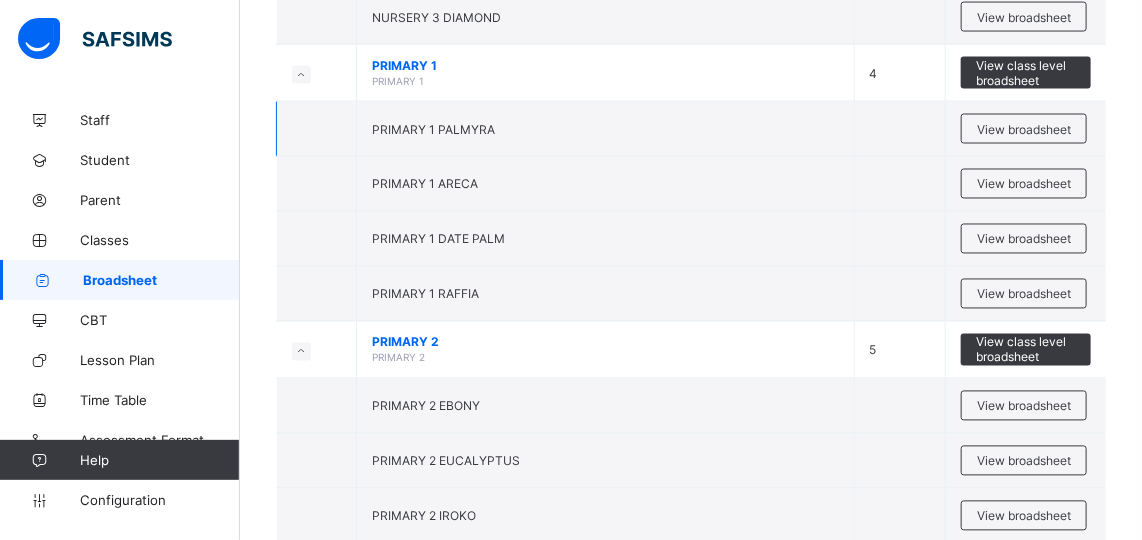 click on "PRIMARY 1 PALMYRA" at bounding box center [433, 129] 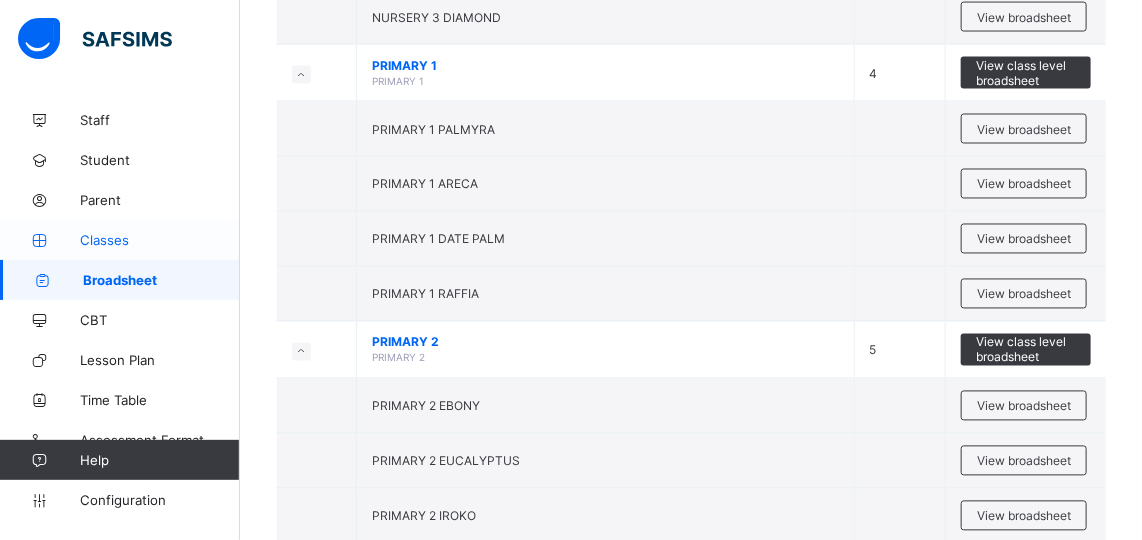 click on "Classes" at bounding box center [160, 240] 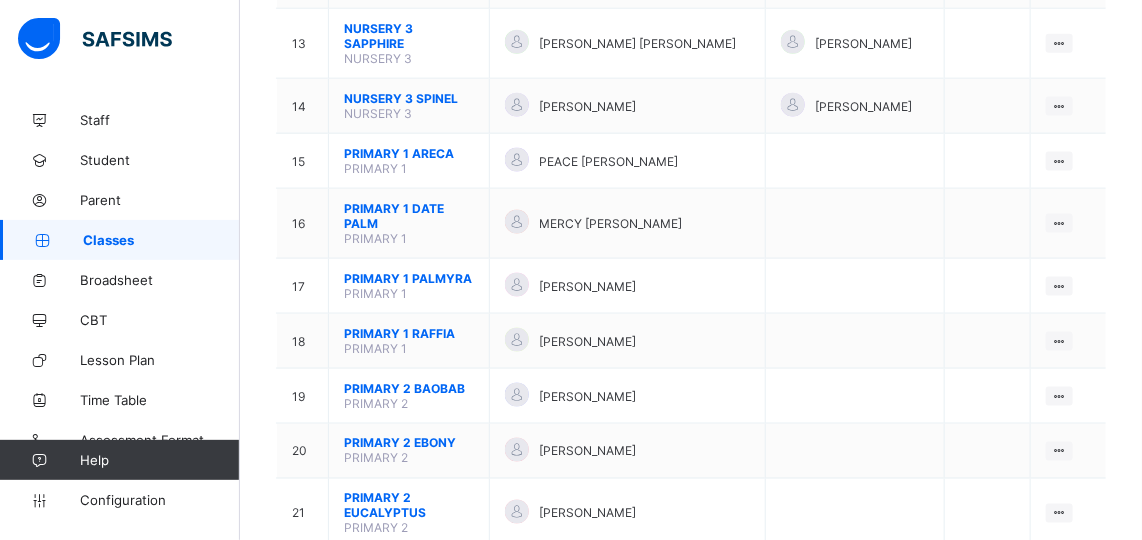 scroll, scrollTop: 907, scrollLeft: 0, axis: vertical 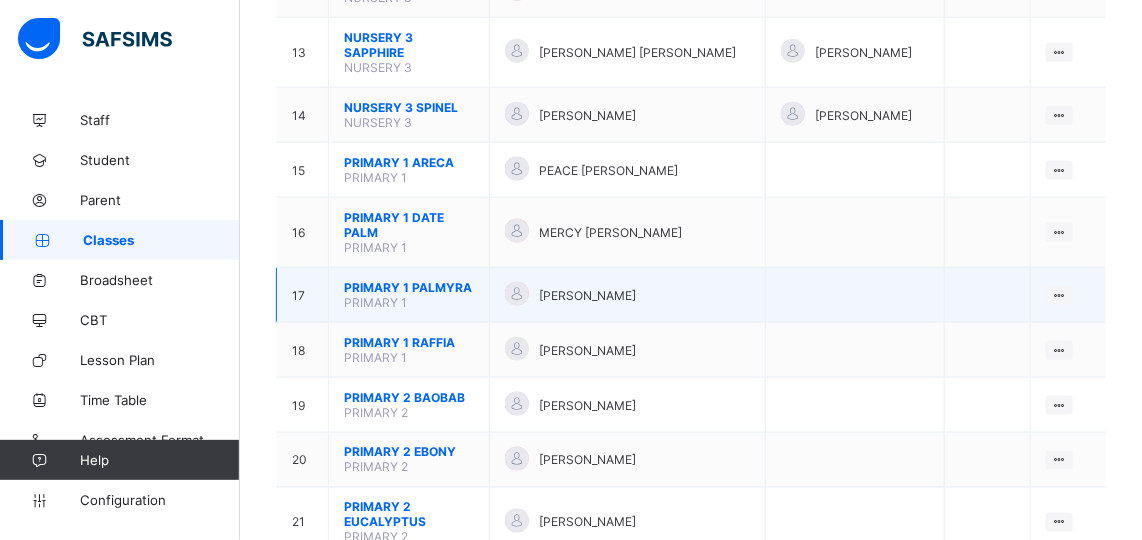click on "PRIMARY 1   PALMYRA   PRIMARY 1" at bounding box center (409, 295) 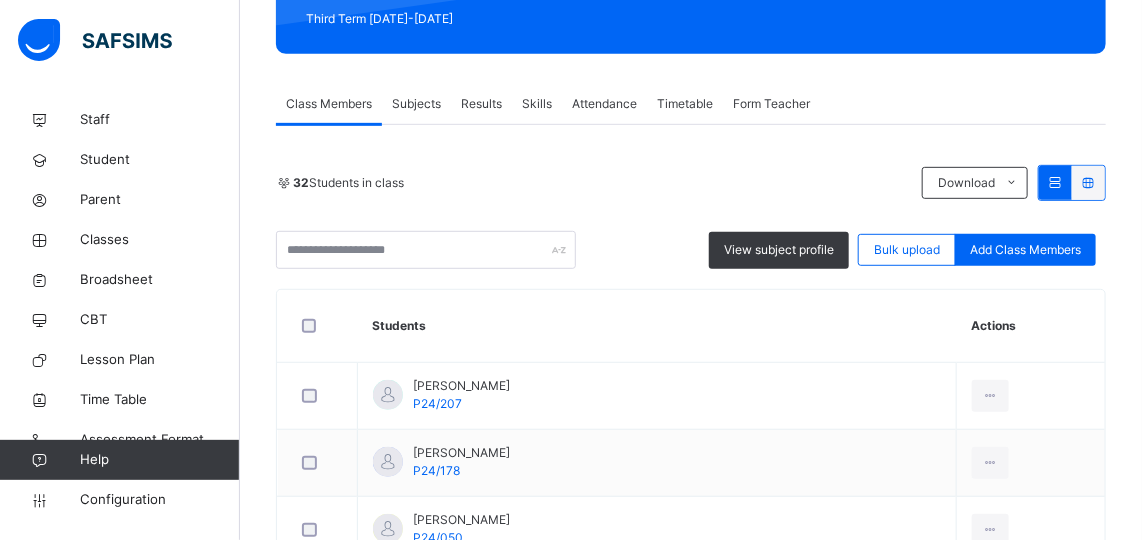 scroll, scrollTop: 0, scrollLeft: 0, axis: both 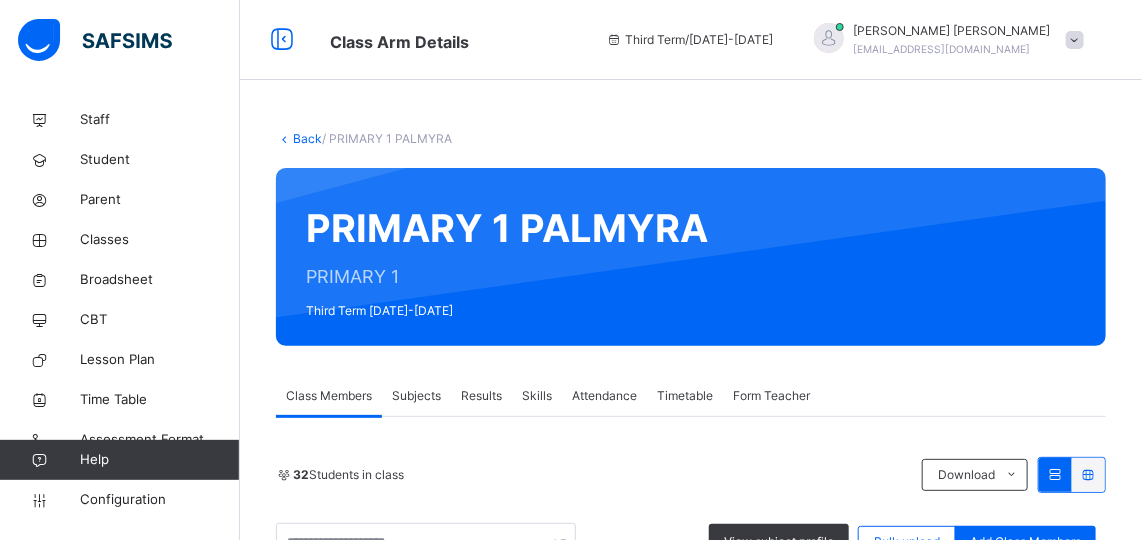 click on "Subjects" at bounding box center [416, 396] 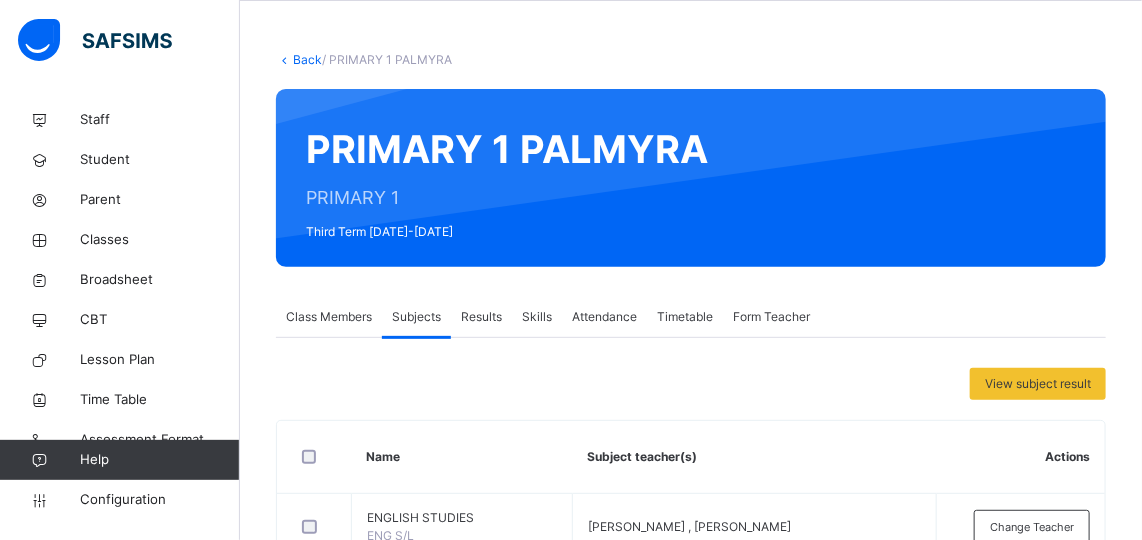 scroll, scrollTop: 79, scrollLeft: 0, axis: vertical 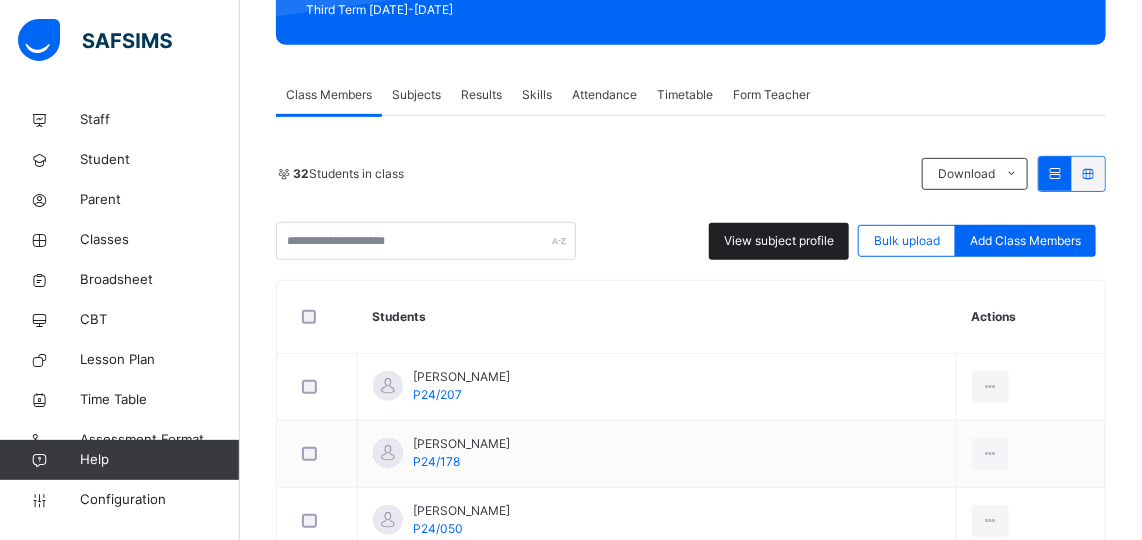 click on "View subject profile" at bounding box center (779, 241) 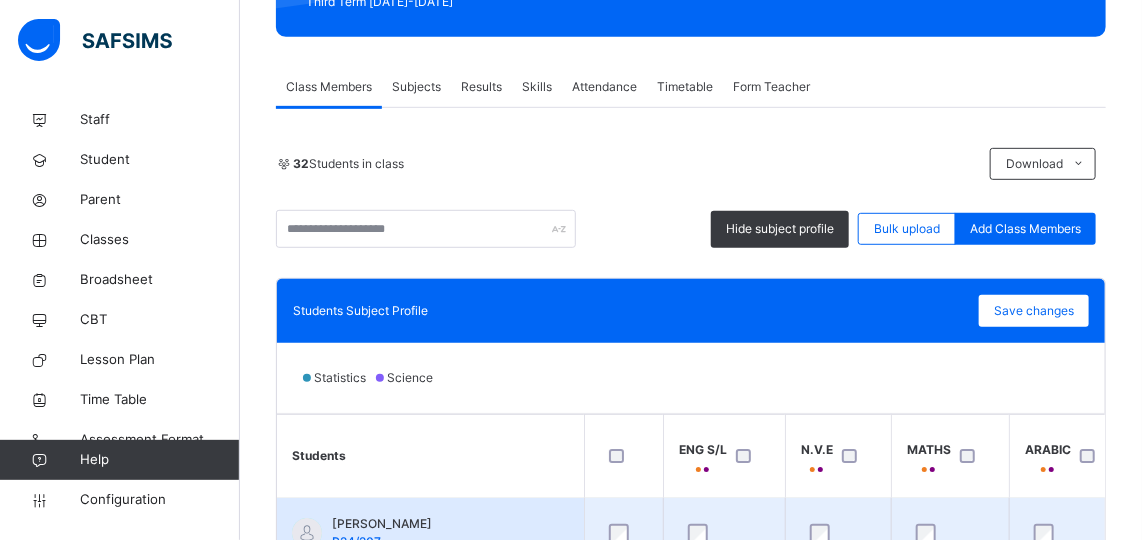 scroll, scrollTop: 384, scrollLeft: 0, axis: vertical 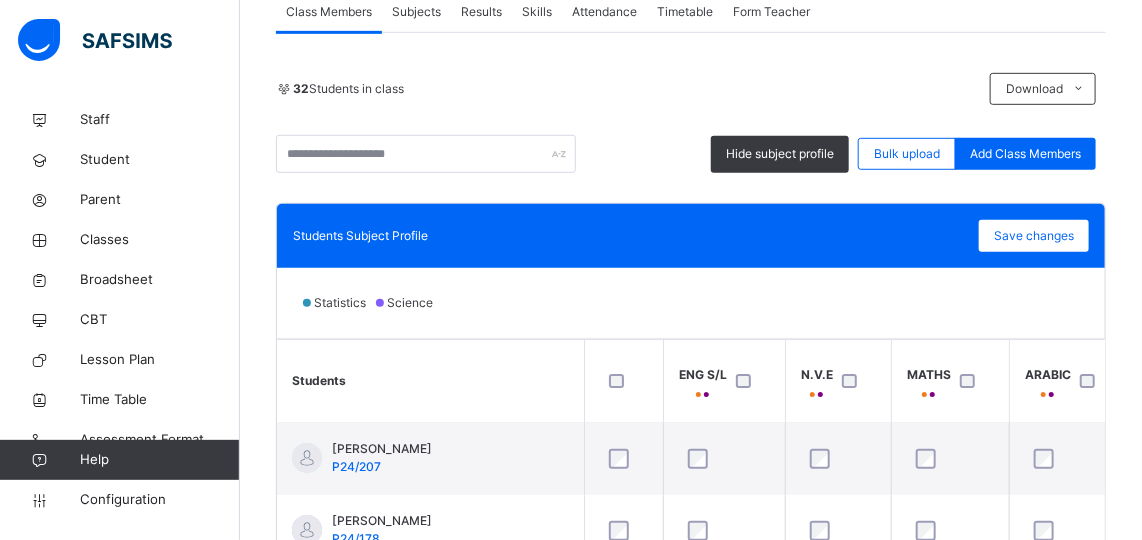 click on "N.V.E" at bounding box center (838, 381) 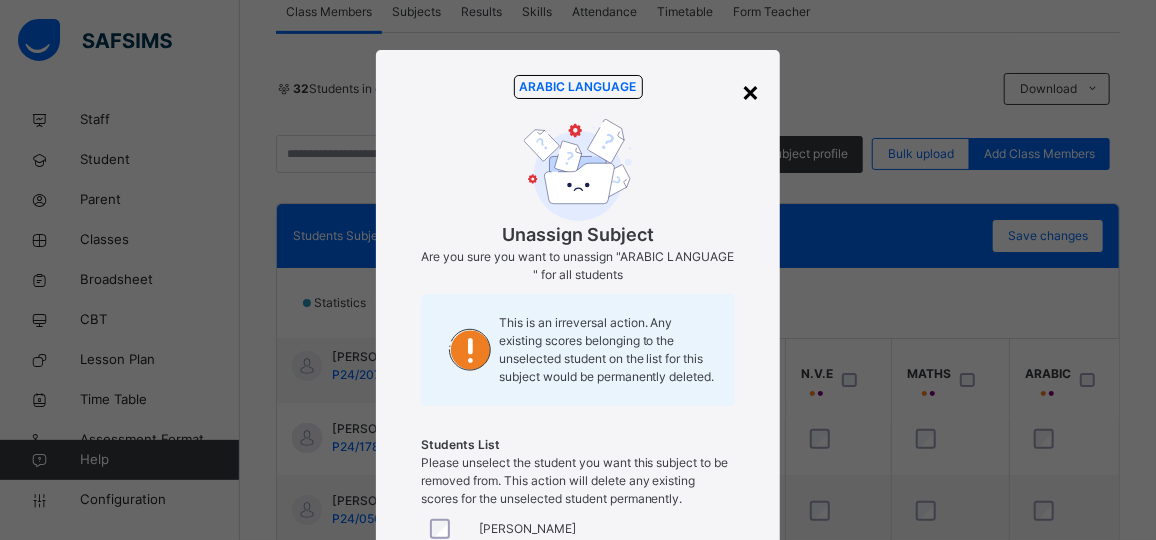 click on "×" at bounding box center (750, 91) 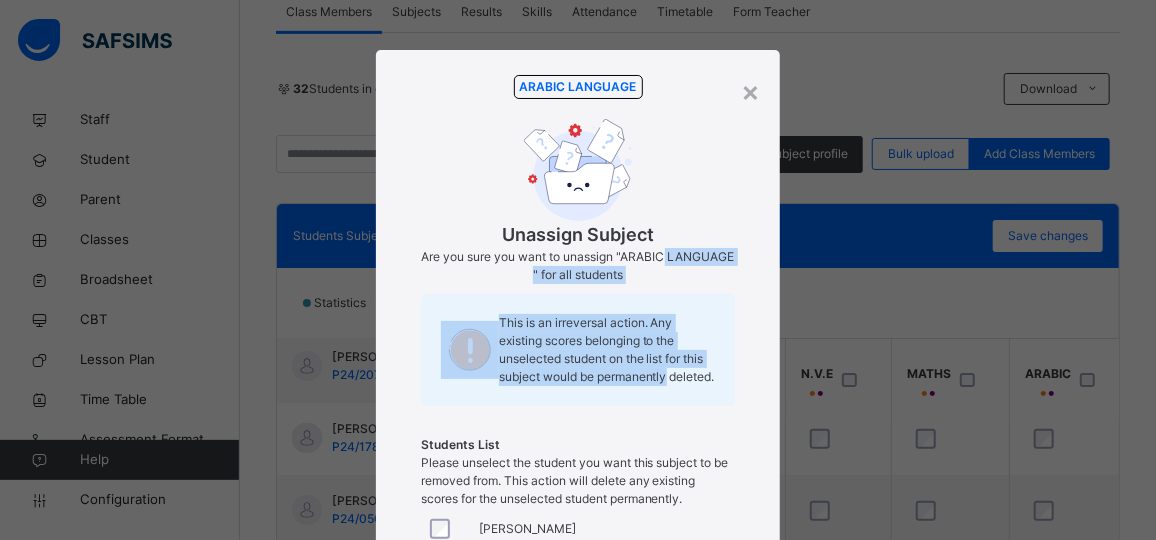 drag, startPoint x: 1051, startPoint y: 374, endPoint x: 706, endPoint y: 149, distance: 411.8859 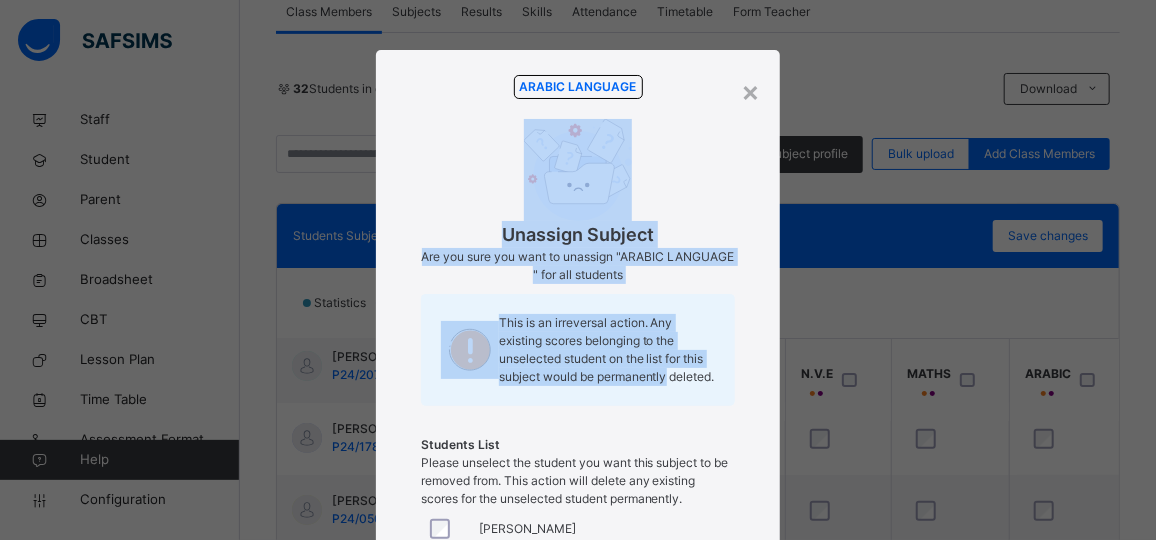 drag, startPoint x: 706, startPoint y: 149, endPoint x: 874, endPoint y: 88, distance: 178.73164 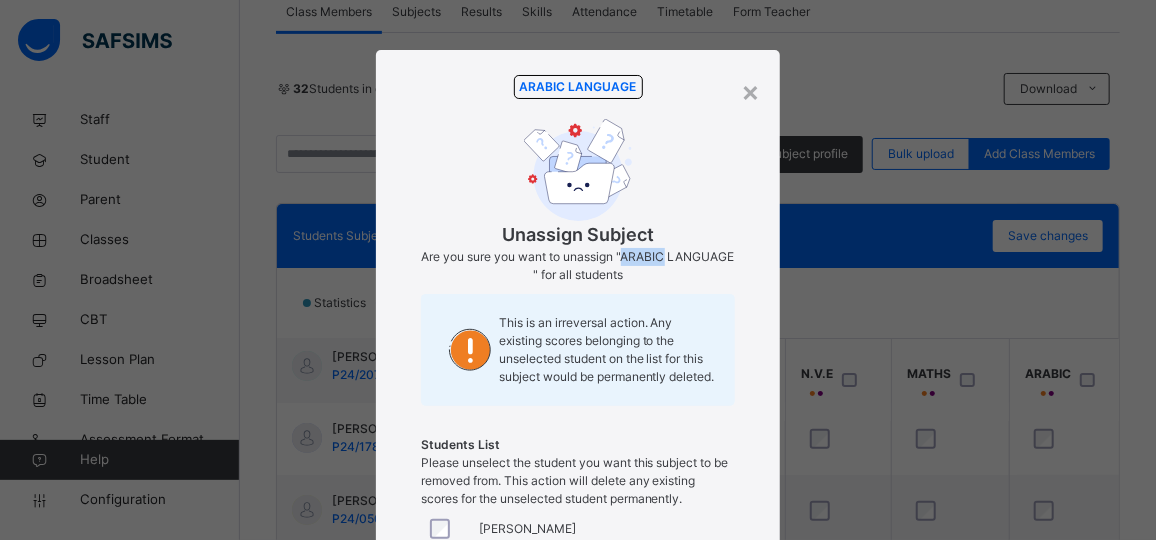 click on "× ARABIC LANGUAGE  Unassign Subject Are you sure you want to unassign "ARABIC LANGUAGE " for all students This is an irreversal action. Any existing scores belonging to the unselected student on the list for this subject would be permanently deleted. Students List Please unselect the student you want this subject to be removed from. This action will delete any existing scores for the unselected student permanently.   ABDULRAHMAN   AMINU     ABDULRAHMAN  SURAJO     ABUBAKAR AHMED MUHAMMED     ABUBAKAR RABIU SADIQ     ADNAN  YUSUF     ADNAN USMAN JAMILU     AISHA  MUDASSIR     AL-AMIN MUSA IBRAHIM     AL-HASSAN  IBRAHIM     AL-HASSAN SHARIF KHALID     ALIYU TSAURI DIKKO     ASIYA GAMBARAWA MUHAMMAD     CHIAMAKA ESTHER NWA CHUKUWU     CHIMAMANDA FAVOR CHIKA     DAVID OLUWAFEMI TOLUPE     DELIGHT OLUWAFEMI TOBILOBA     FATIMA  TASI'U     FAVOUR ENECHE ELEOJO     GABRIEL NWAWUEZE EFE     HASSAN KABIR HUSAINI     JUDAH PETER UNANAOJO     MAIMUNATU  YAHAYA     MARYKAMSI  UGWISHIE     MUHAMAD DANSABO SHAFI'U" at bounding box center [578, 270] 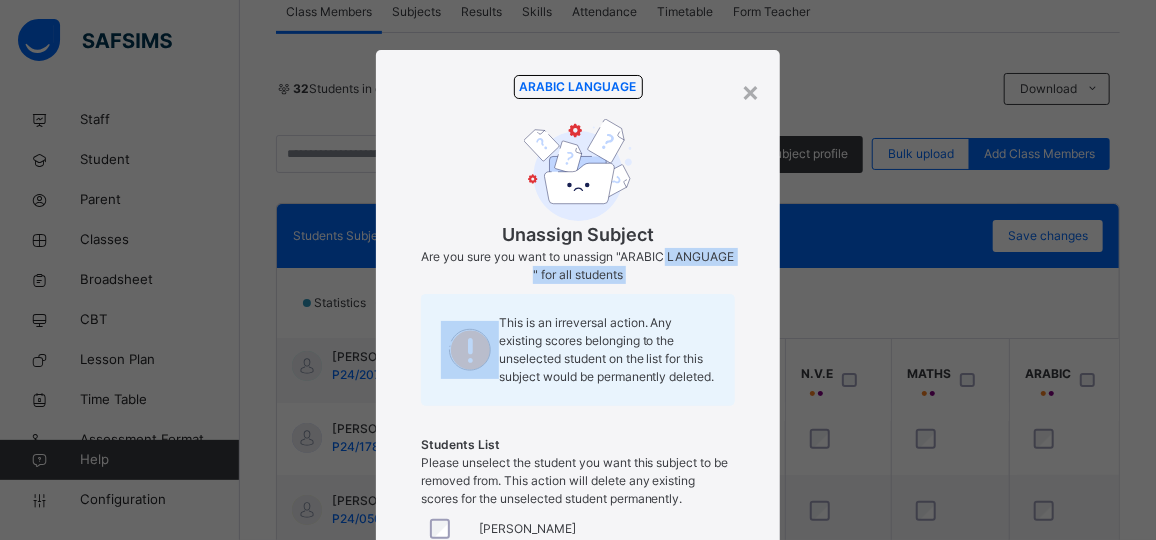 drag, startPoint x: 831, startPoint y: 100, endPoint x: 876, endPoint y: 203, distance: 112.40107 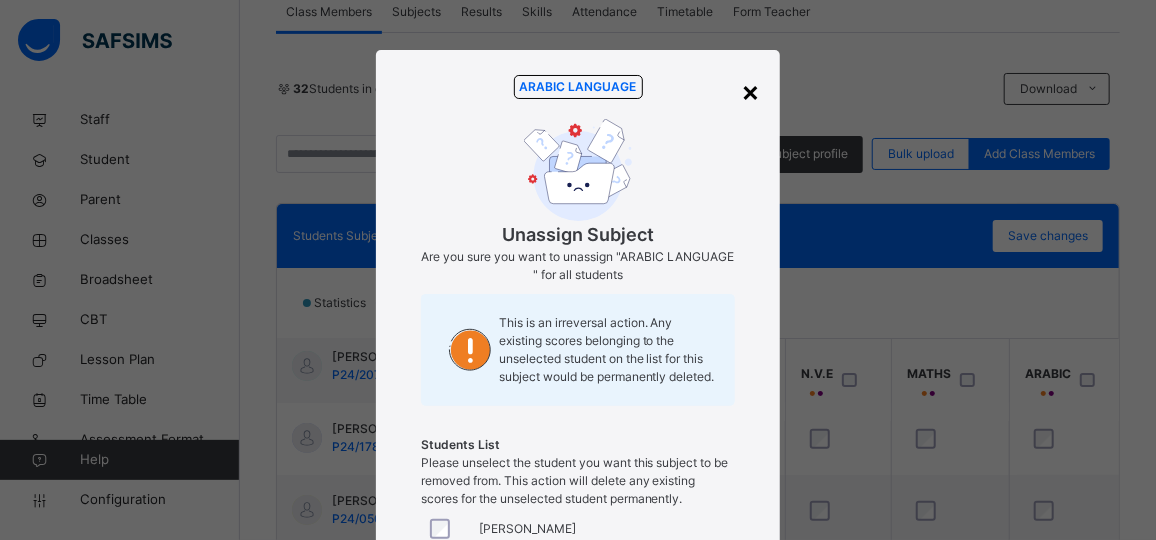 click on "×" at bounding box center (750, 91) 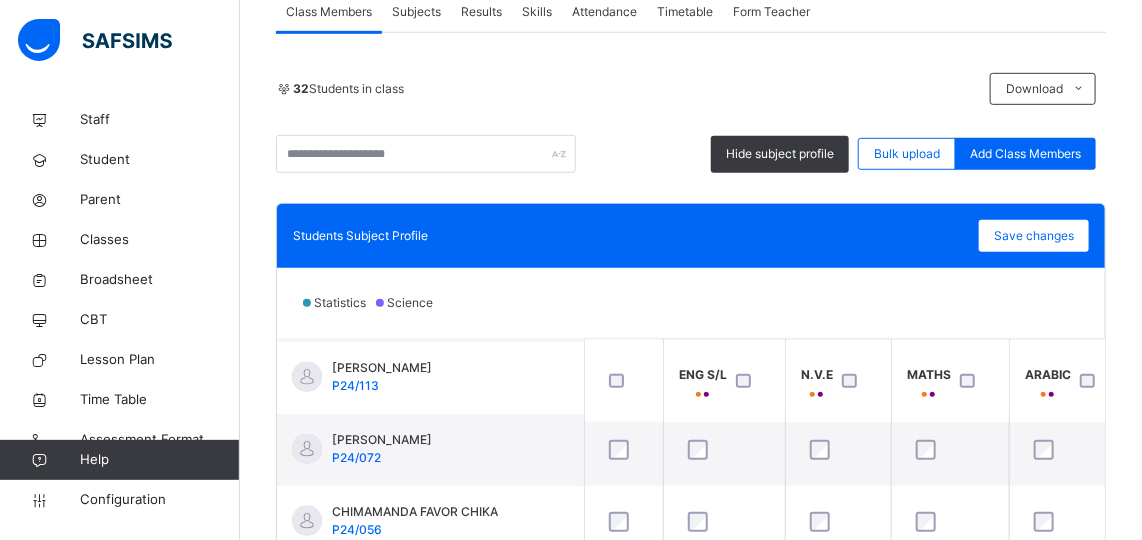 scroll, scrollTop: 874, scrollLeft: 0, axis: vertical 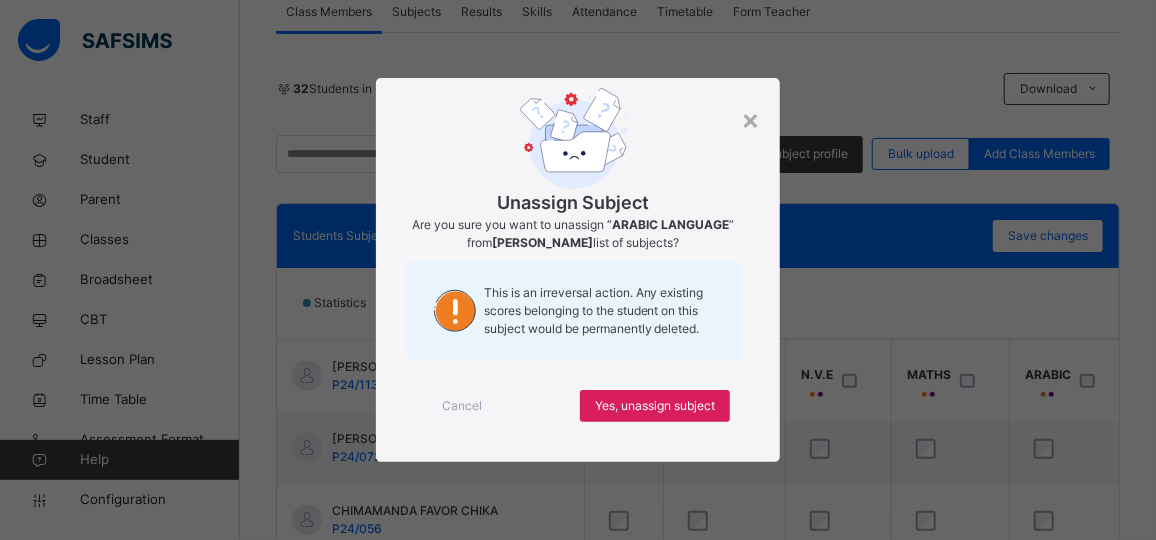 click on "× Unassign Subject Are you sure you want to unassign “ ARABIC LANGUAGE  ” from  CHIAMAKA ESTHER NWA CHUKUWU  list of subjects? This is an irreversal action. Any existing scores belonging to the student on this subject would be permanently deleted. Cancel Yes, unassign subject" at bounding box center (578, 270) 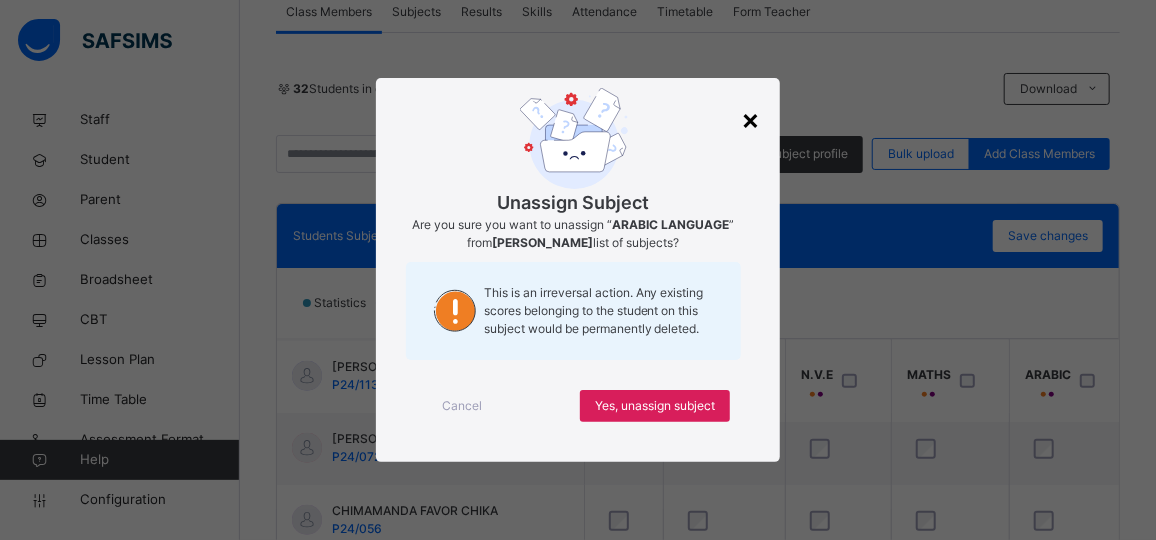 click on "×" at bounding box center [750, 119] 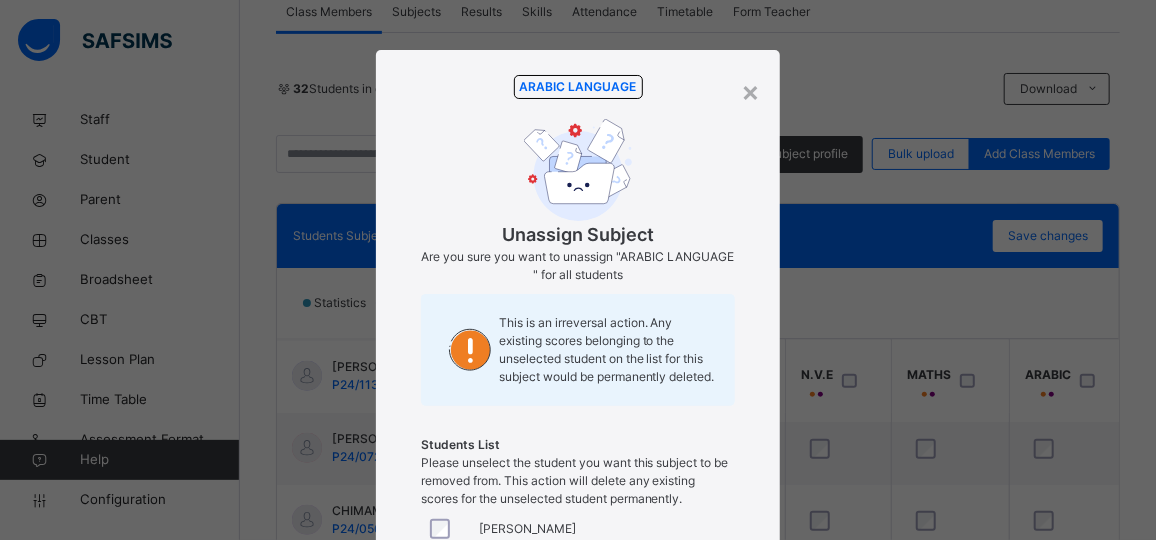 click on "× ARABIC LANGUAGE  Unassign Subject Are you sure you want to unassign "ARABIC LANGUAGE " for all students This is an irreversal action. Any existing scores belonging to the unselected student on the list for this subject would be permanently deleted. Students List Please unselect the student you want this subject to be removed from. This action will delete any existing scores for the unselected student permanently.   ABDULRAHMAN   AMINU     ABDULRAHMAN  SURAJO     ABUBAKAR AHMED MUHAMMED     ABUBAKAR RABIU SADIQ     ADNAN  YUSUF     ADNAN USMAN JAMILU     AISHA  MUDASSIR     AL-AMIN MUSA IBRAHIM     AL-HASSAN  IBRAHIM     AL-HASSAN SHARIF KHALID     ALIYU TSAURI DIKKO     ASIYA GAMBARAWA MUHAMMAD     CHIAMAKA ESTHER NWA CHUKUWU     CHIMAMANDA FAVOR CHIKA     DAVID OLUWAFEMI TOLUPE     DELIGHT OLUWAFEMI TOBILOBA     FATIMA  TASI'U     FAVOUR ENECHE ELEOJO     GABRIEL NWAWUEZE EFE     HASSAN KABIR HUSAINI     JUDAH PETER UNANAOJO     MAIMUNATU  YAHAYA     MARYKAMSI  UGWISHIE     MUHAMAD DANSABO SHAFI'U" at bounding box center (578, 270) 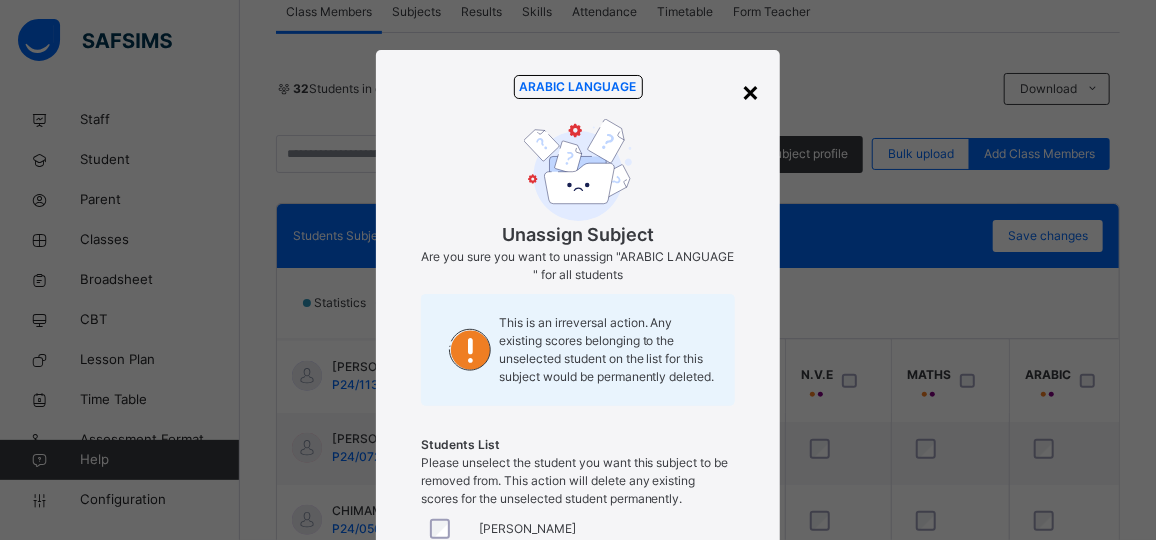 click on "×" at bounding box center (750, 91) 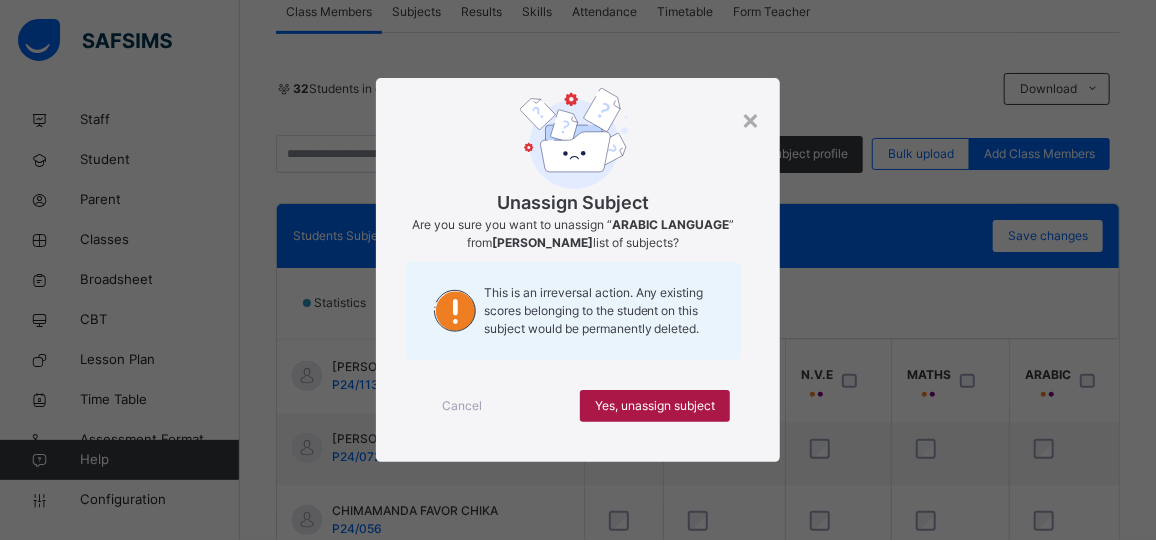 click on "Yes, unassign subject" at bounding box center [655, 406] 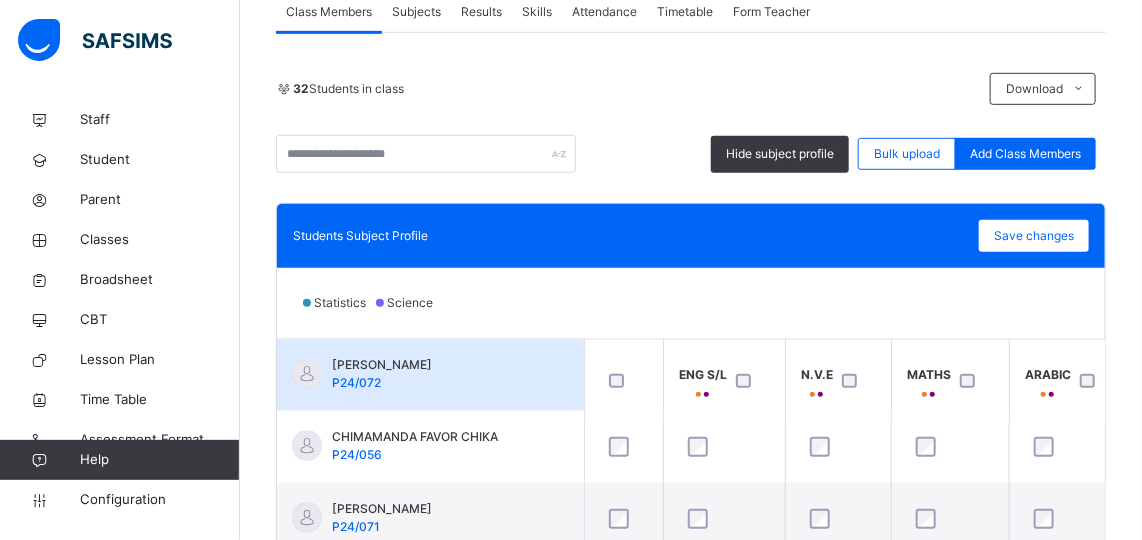 scroll, scrollTop: 947, scrollLeft: 0, axis: vertical 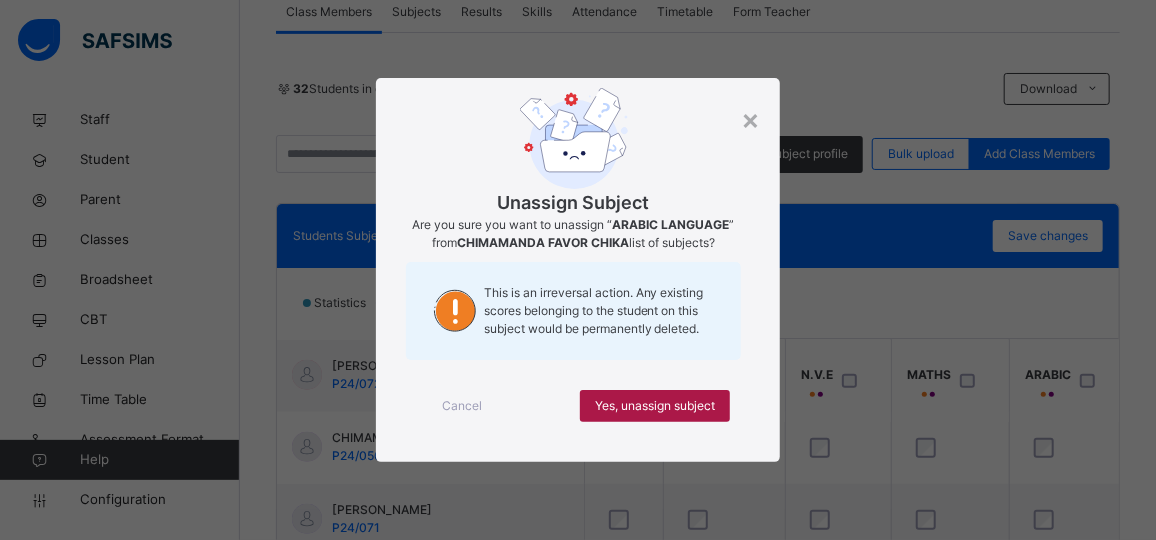 click on "Yes, unassign subject" at bounding box center [655, 406] 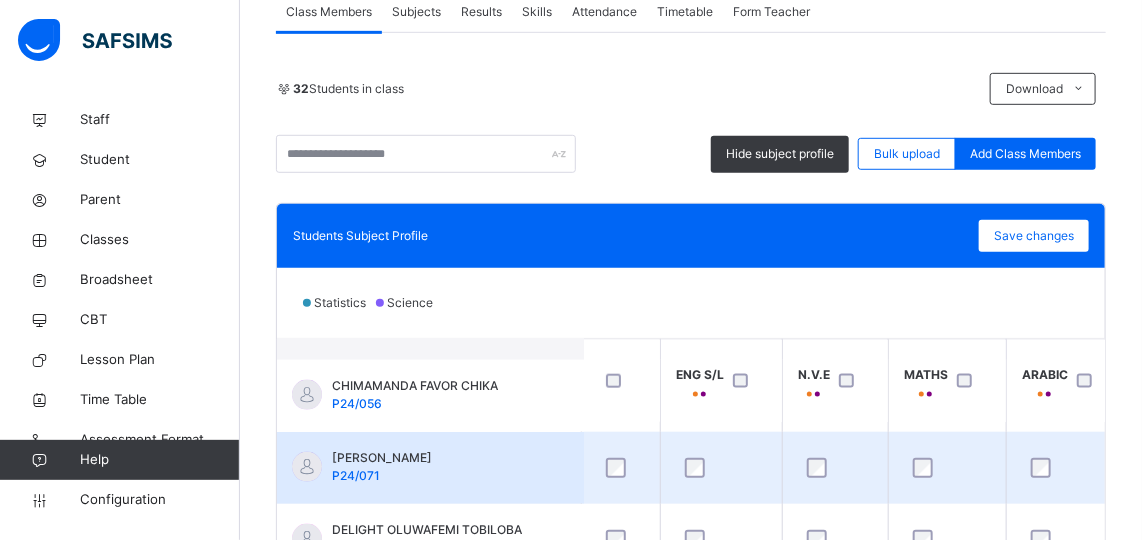 scroll, scrollTop: 1001, scrollLeft: 3, axis: both 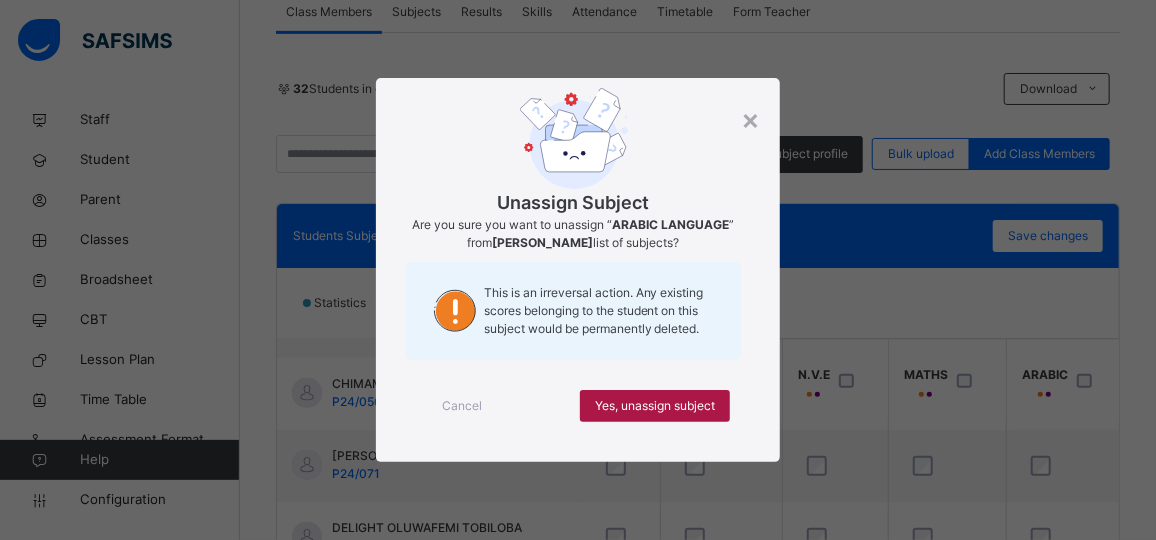 click on "Yes, unassign subject" at bounding box center [655, 406] 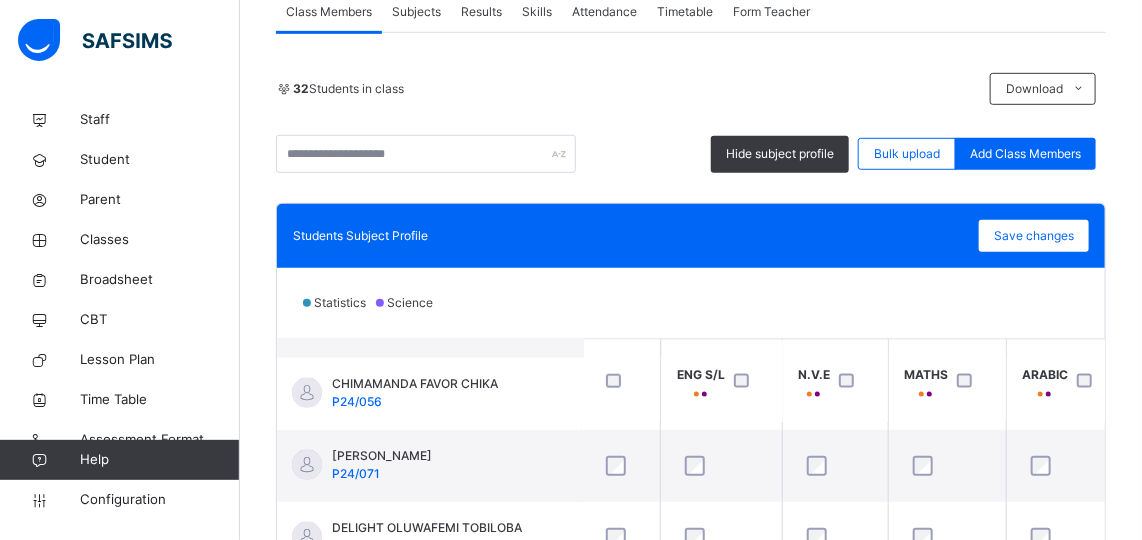 scroll, scrollTop: 1001, scrollLeft: 3, axis: both 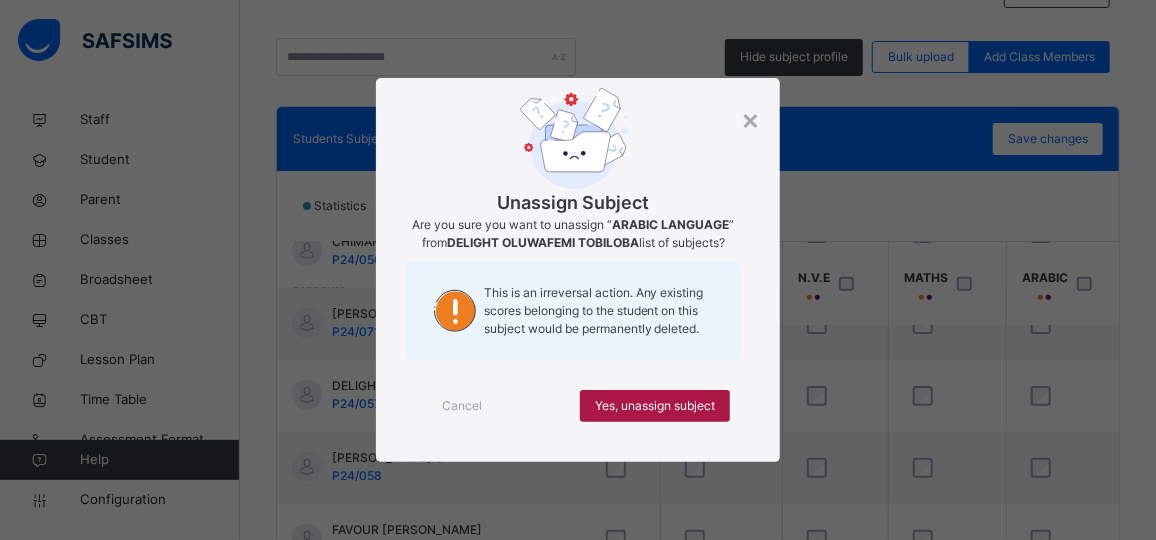 click on "Yes, unassign subject" at bounding box center (655, 406) 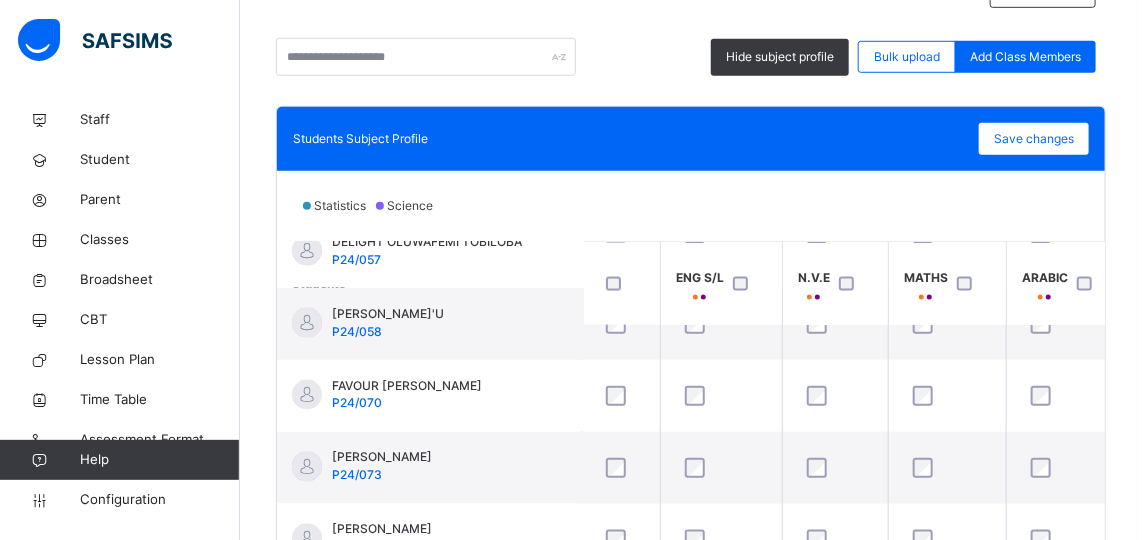 scroll, scrollTop: 1193, scrollLeft: 3, axis: both 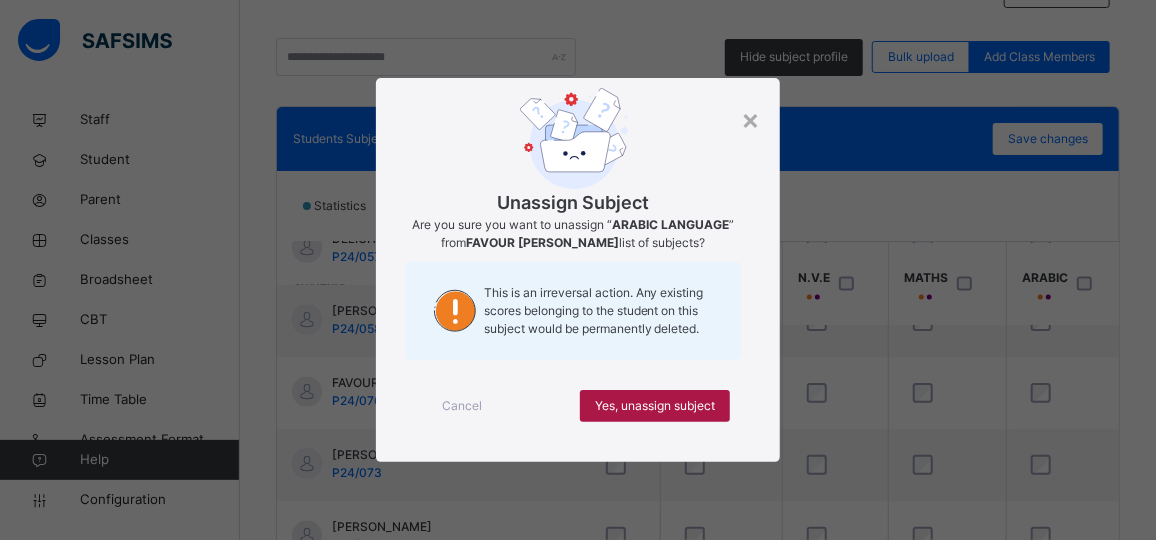 click on "Yes, unassign subject" at bounding box center [655, 406] 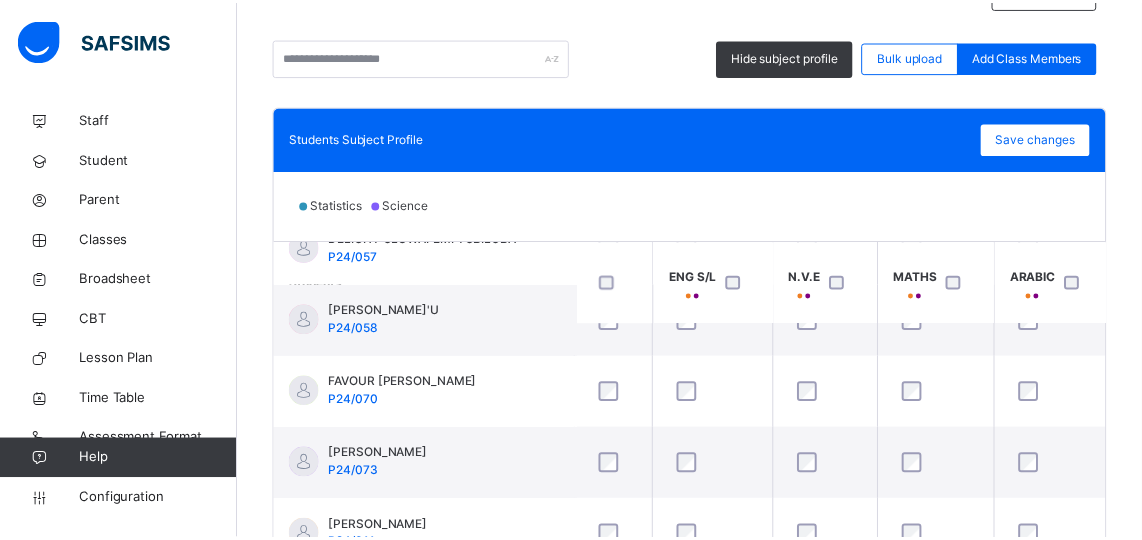 scroll, scrollTop: 1193, scrollLeft: 3, axis: both 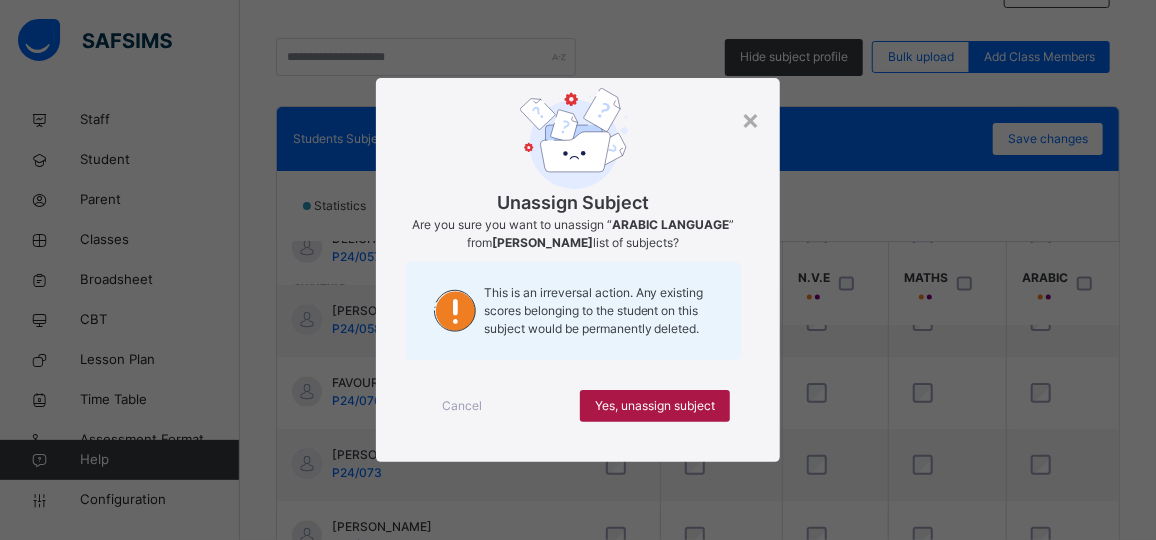 click on "Yes, unassign subject" at bounding box center [655, 406] 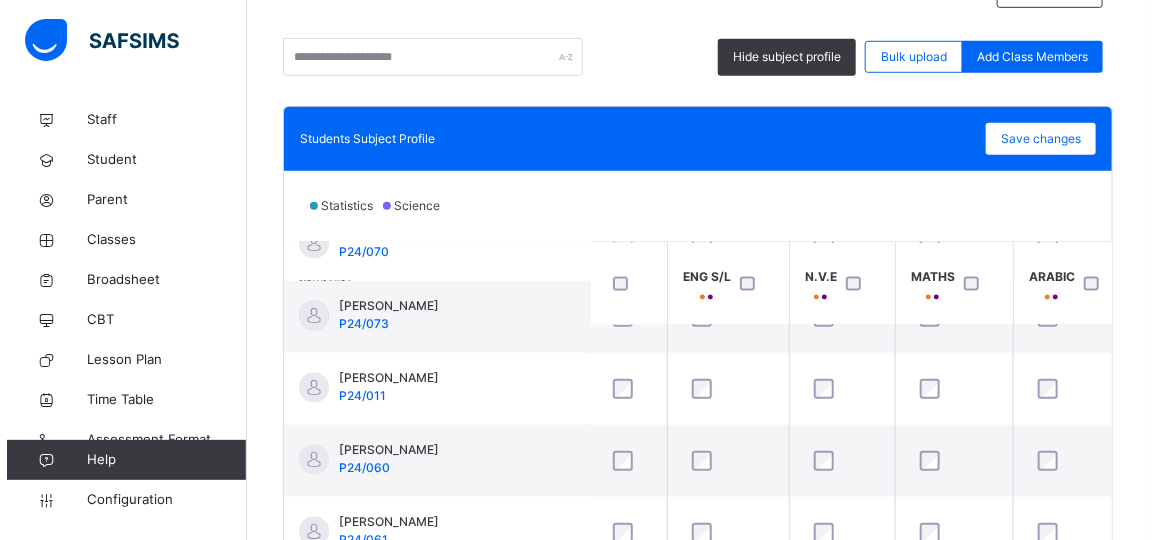 scroll, scrollTop: 1343, scrollLeft: 3, axis: both 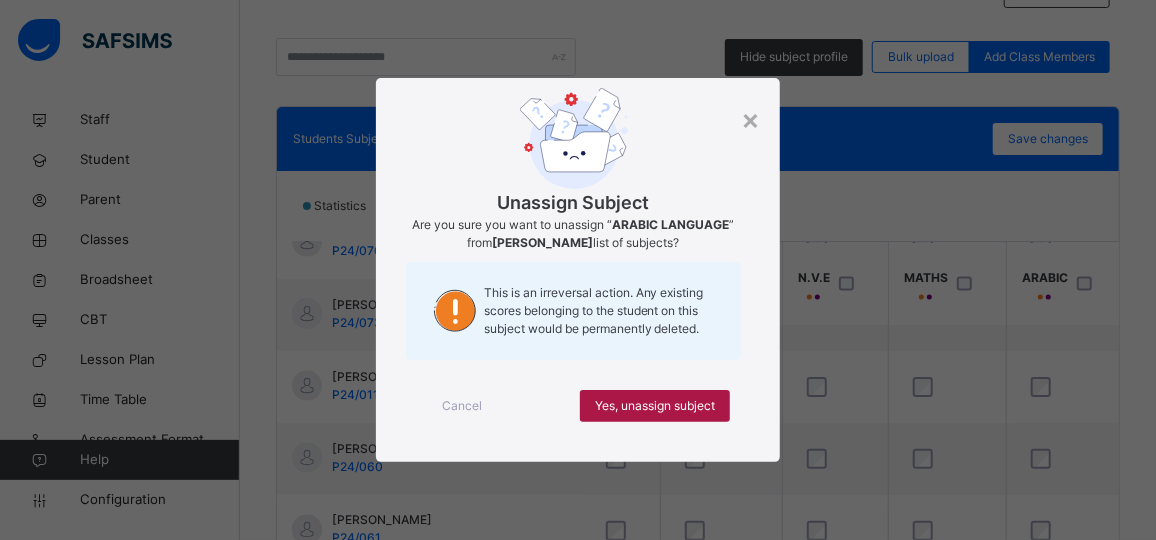 click on "Yes, unassign subject" at bounding box center (655, 406) 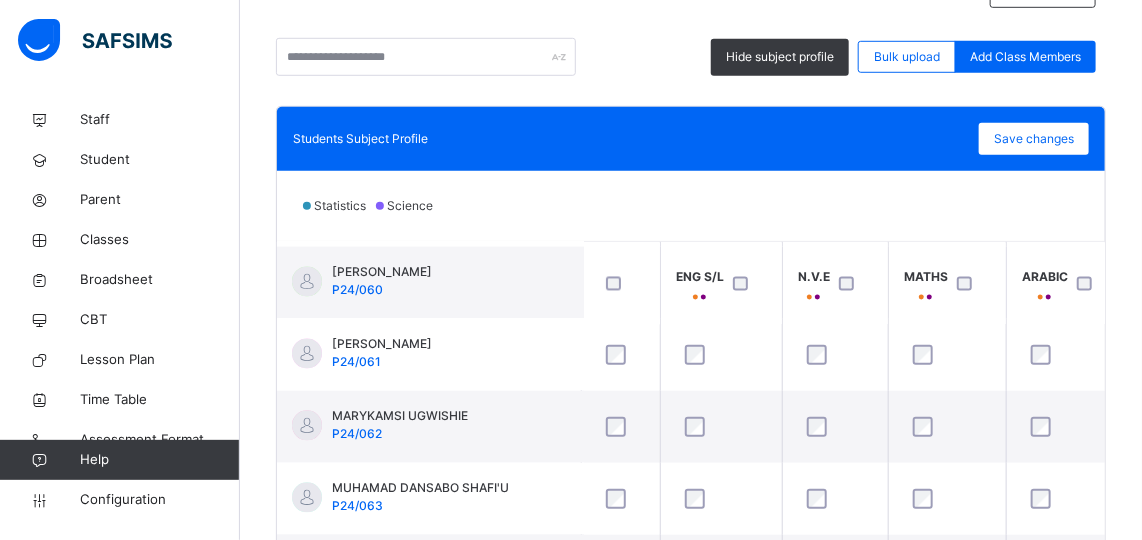 scroll, scrollTop: 1521, scrollLeft: 3, axis: both 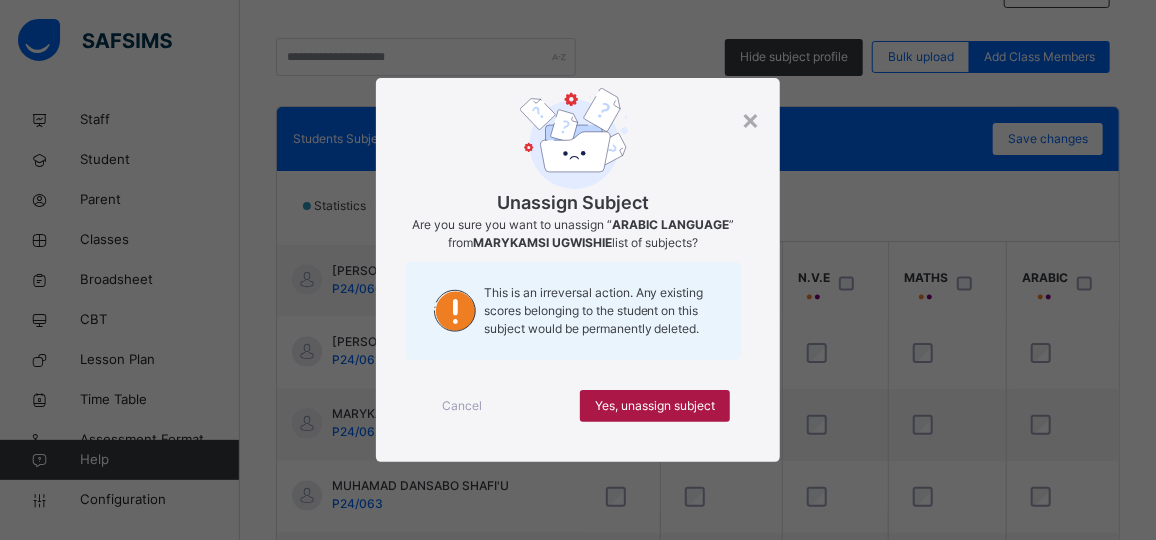 click on "Yes, unassign subject" at bounding box center (655, 406) 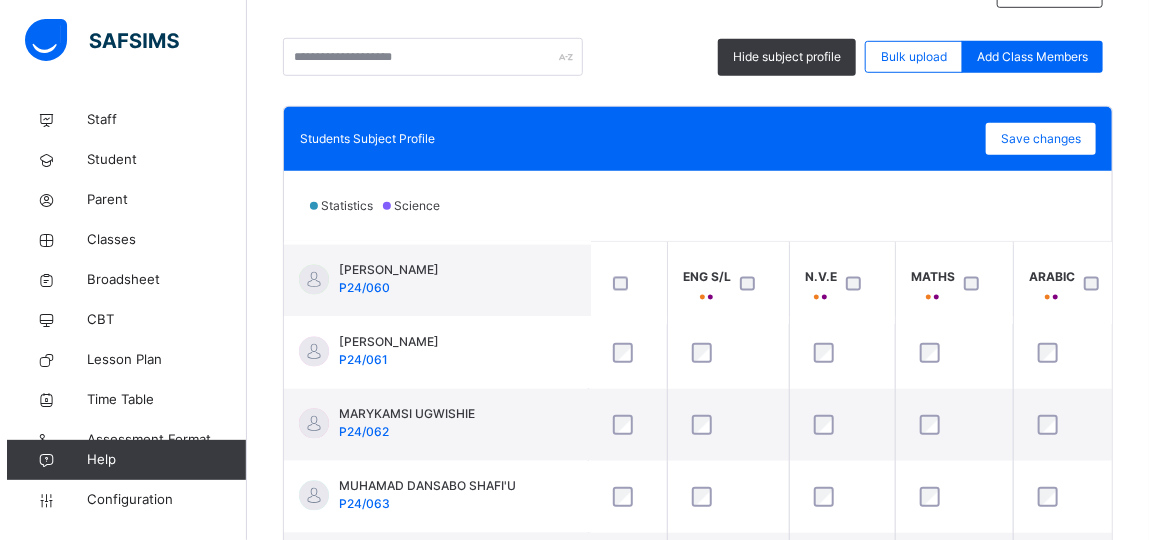 scroll, scrollTop: 1663, scrollLeft: 3, axis: both 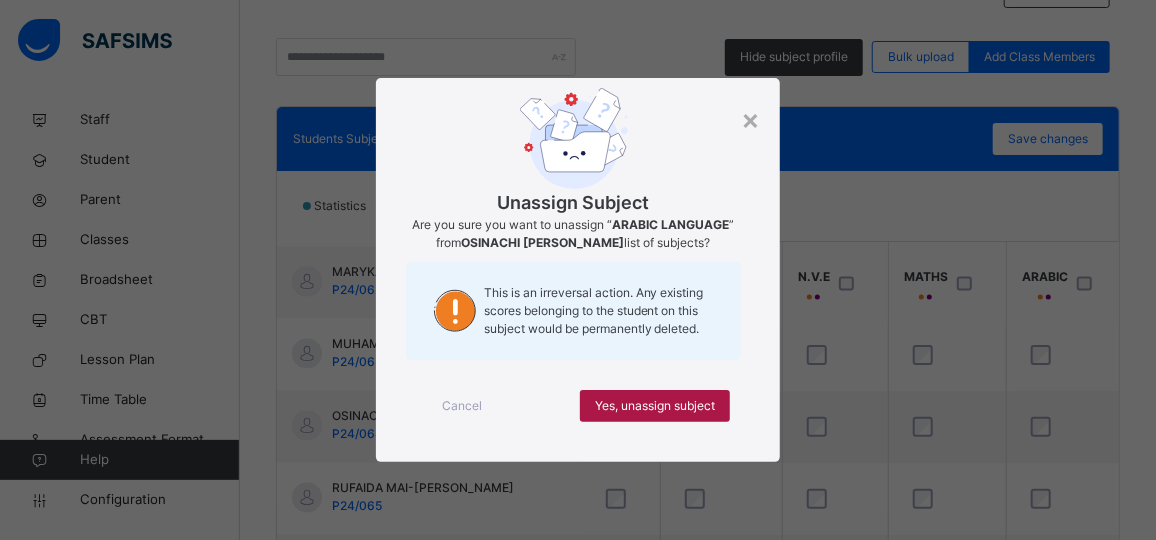 click on "Yes, unassign subject" at bounding box center (655, 406) 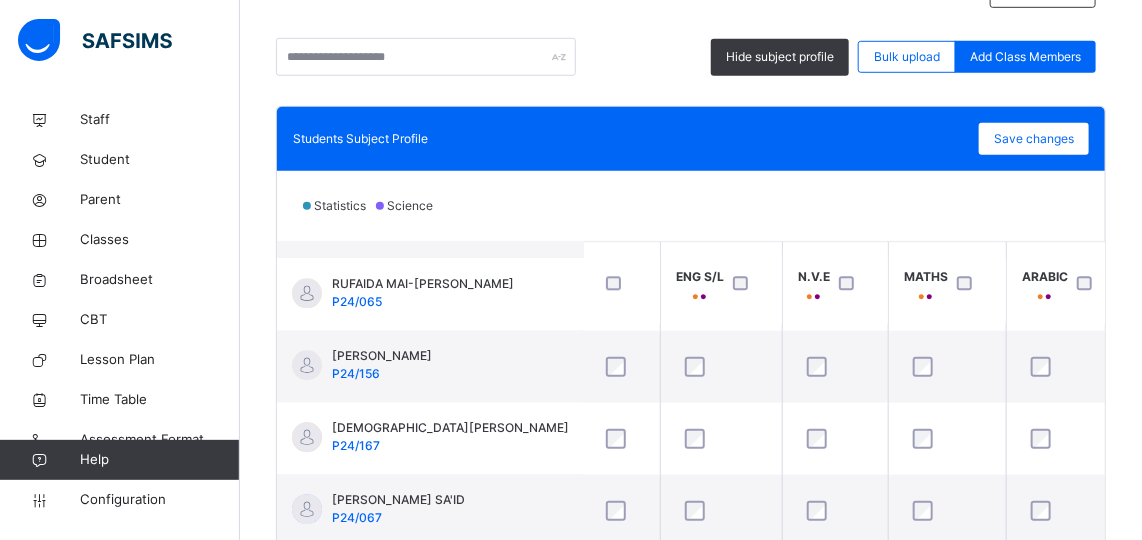 scroll, scrollTop: 1895, scrollLeft: 3, axis: both 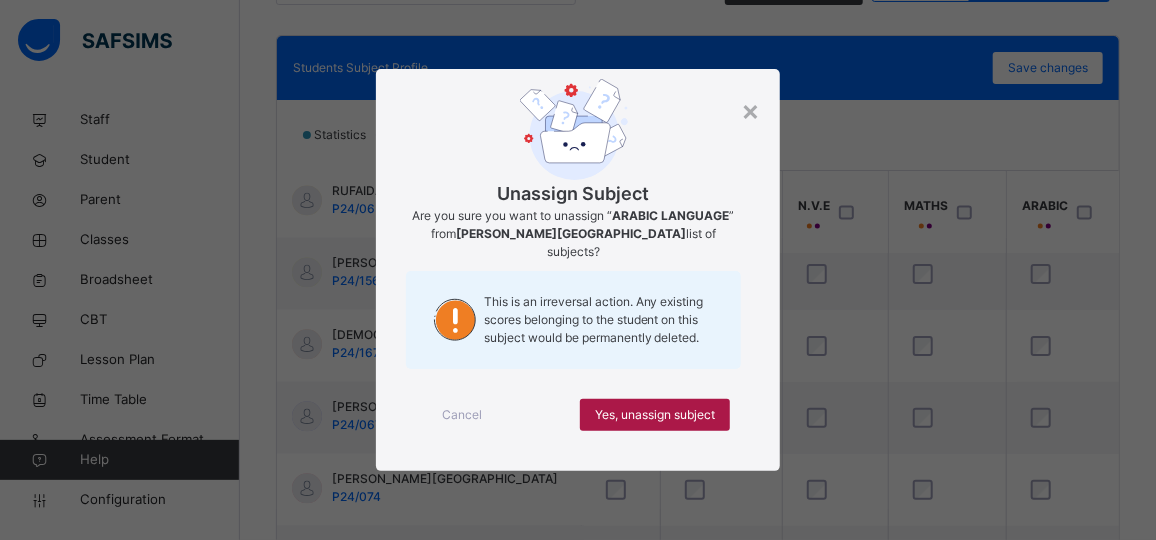 click on "Yes, unassign subject" at bounding box center (655, 415) 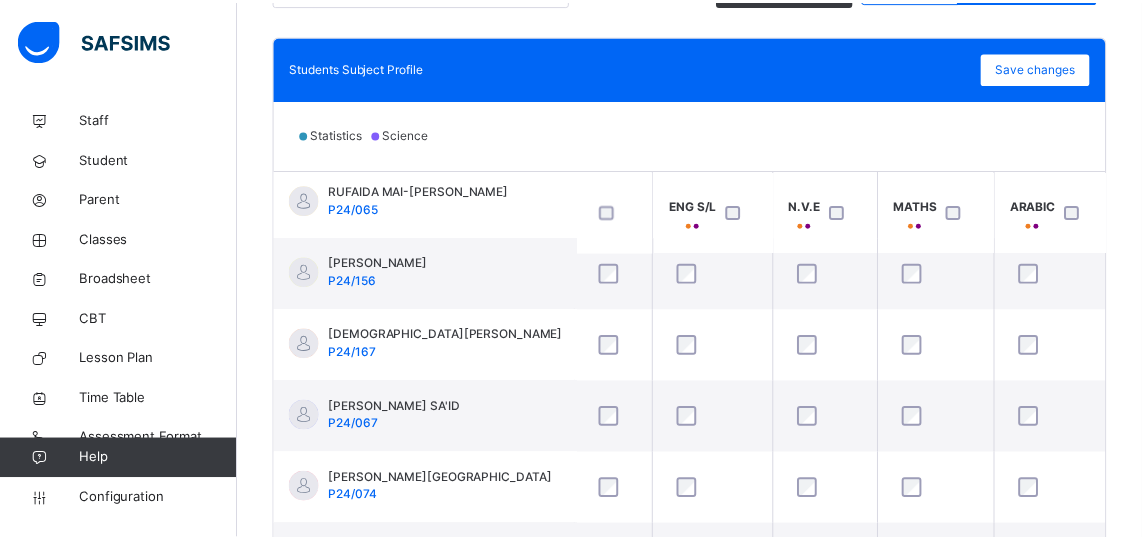 scroll, scrollTop: 1895, scrollLeft: 3, axis: both 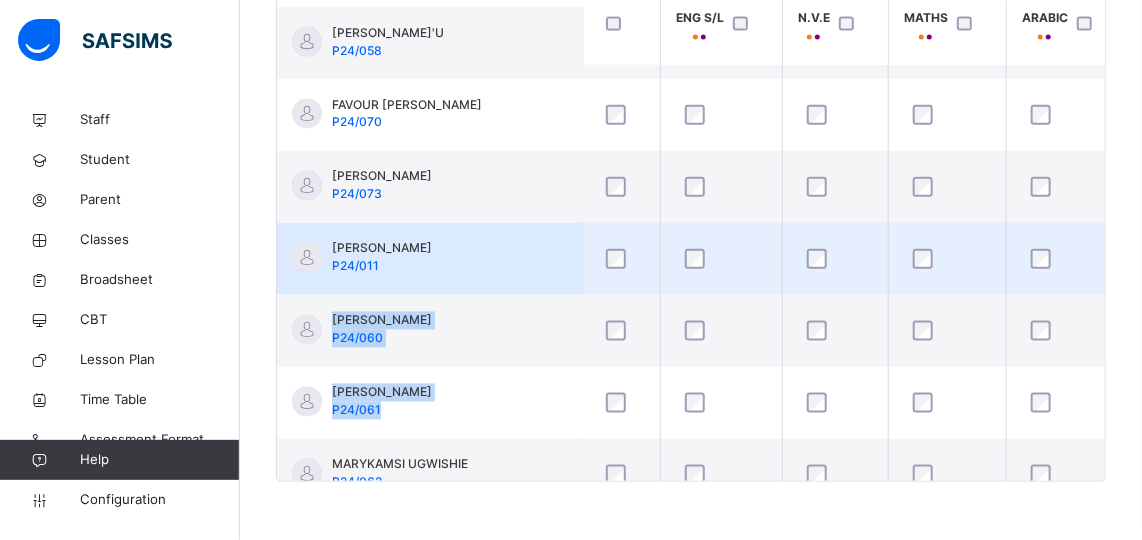drag, startPoint x: 632, startPoint y: 403, endPoint x: 613, endPoint y: 223, distance: 181 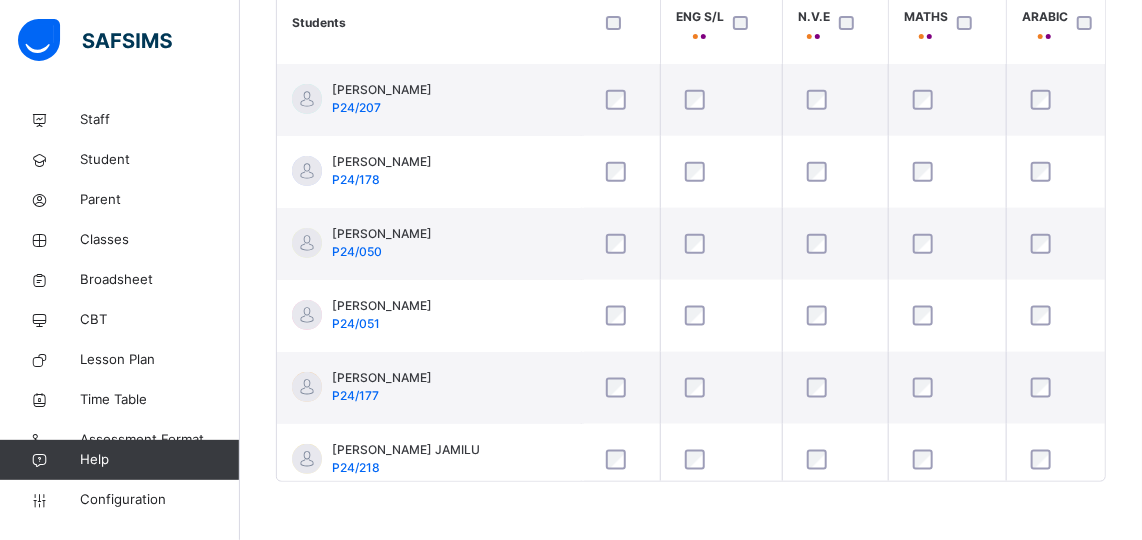 scroll, scrollTop: 0, scrollLeft: 3, axis: horizontal 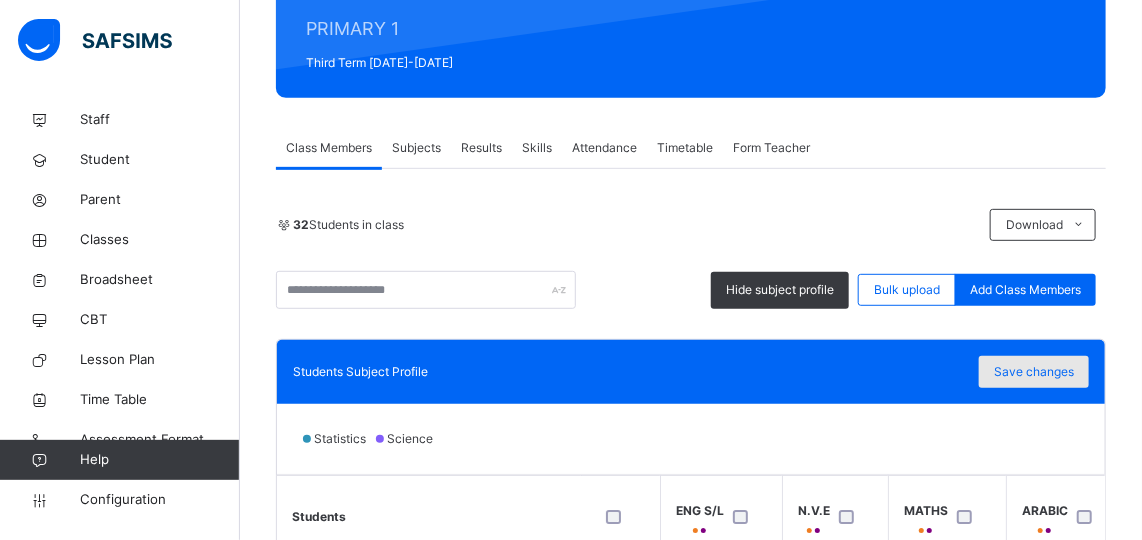 click on "Save changes" at bounding box center [1034, 372] 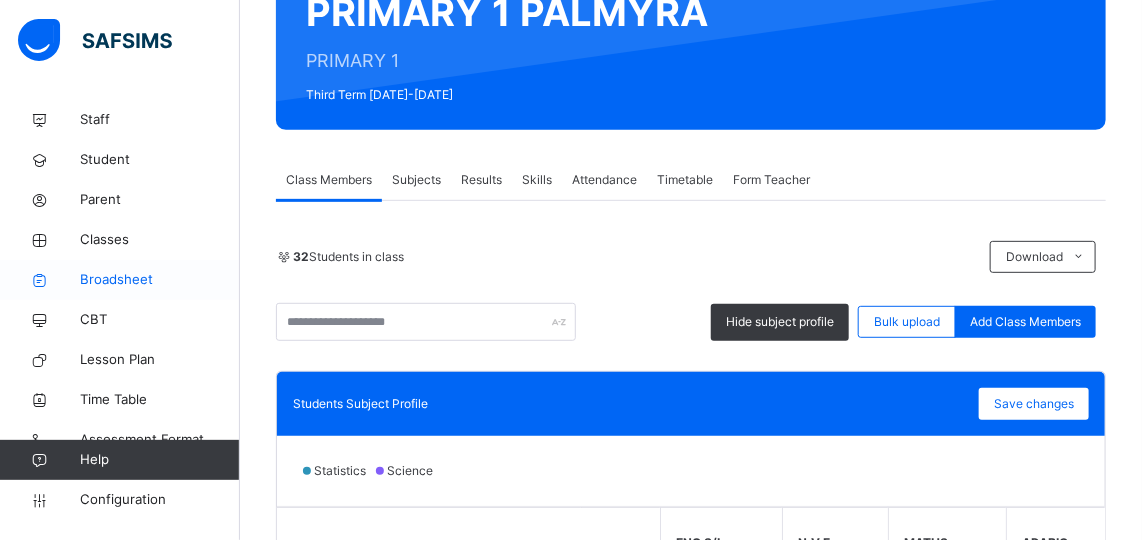 click on "Broadsheet" at bounding box center (160, 280) 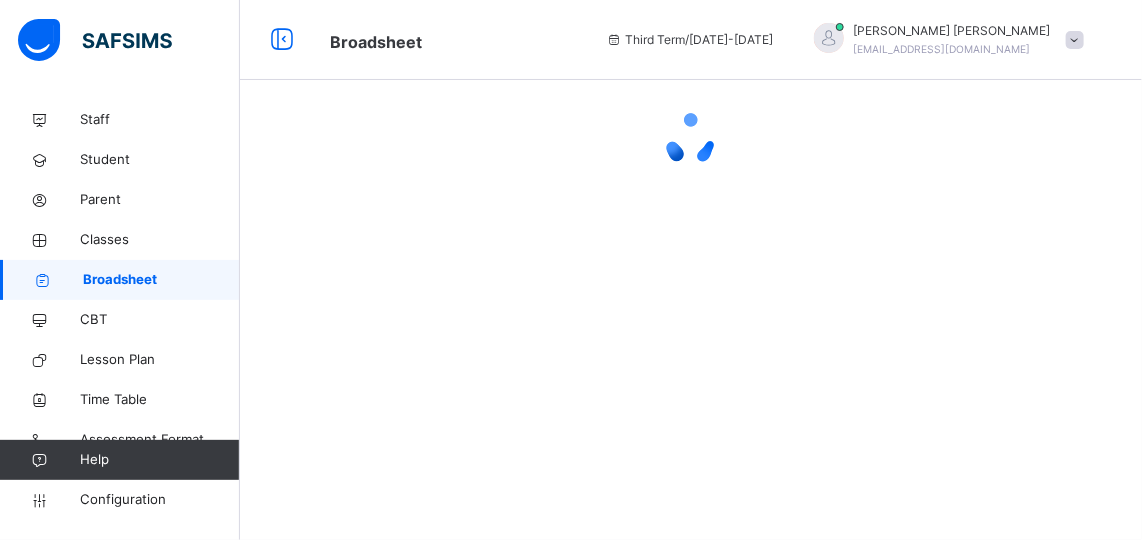 scroll, scrollTop: 0, scrollLeft: 0, axis: both 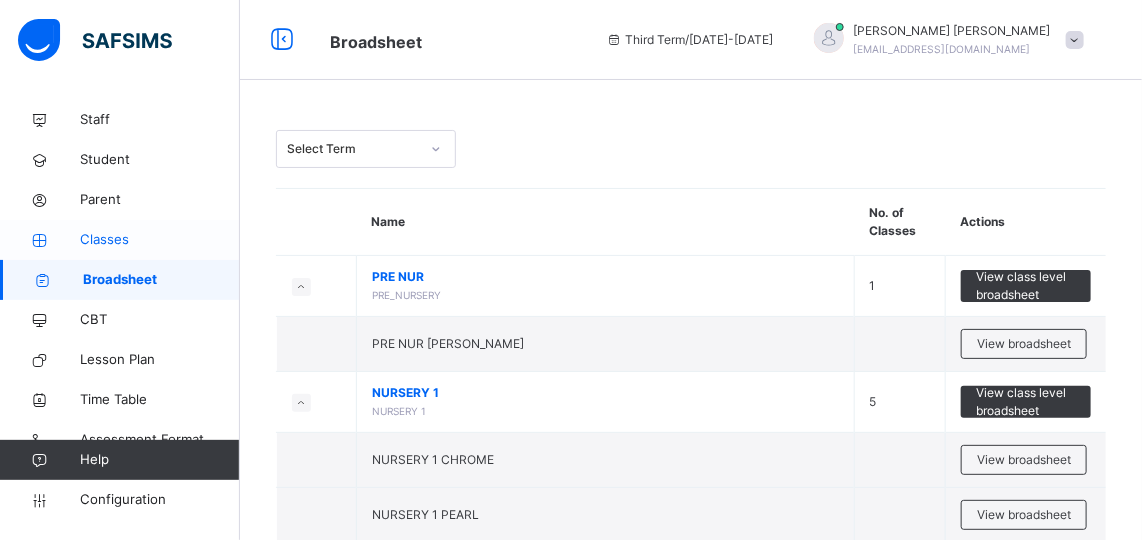 click on "Classes" at bounding box center [160, 240] 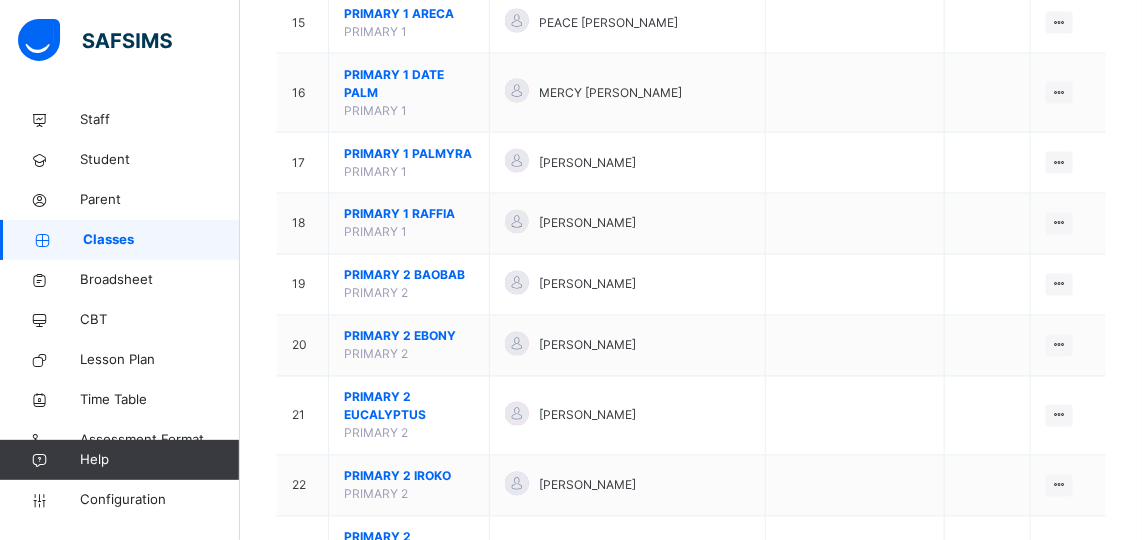 scroll, scrollTop: 1155, scrollLeft: 0, axis: vertical 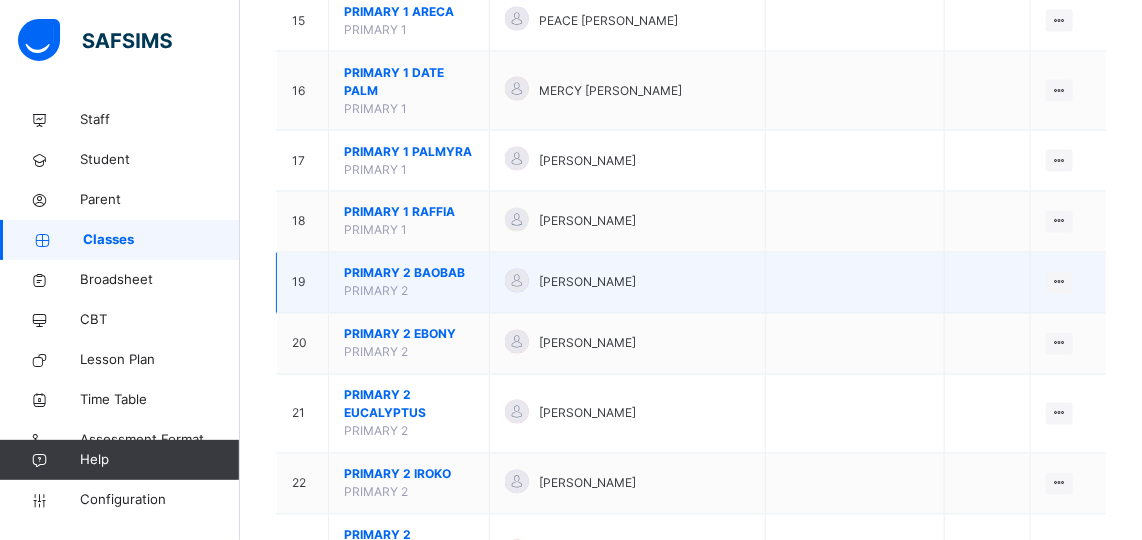 click on "PRIMARY 2   BAOBAB" at bounding box center [409, 274] 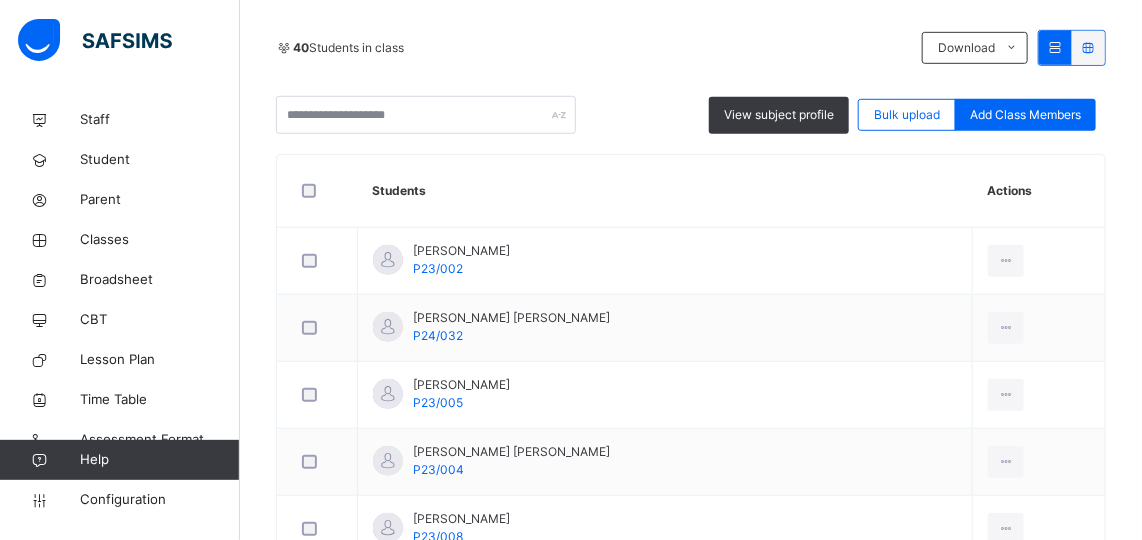scroll, scrollTop: 416, scrollLeft: 0, axis: vertical 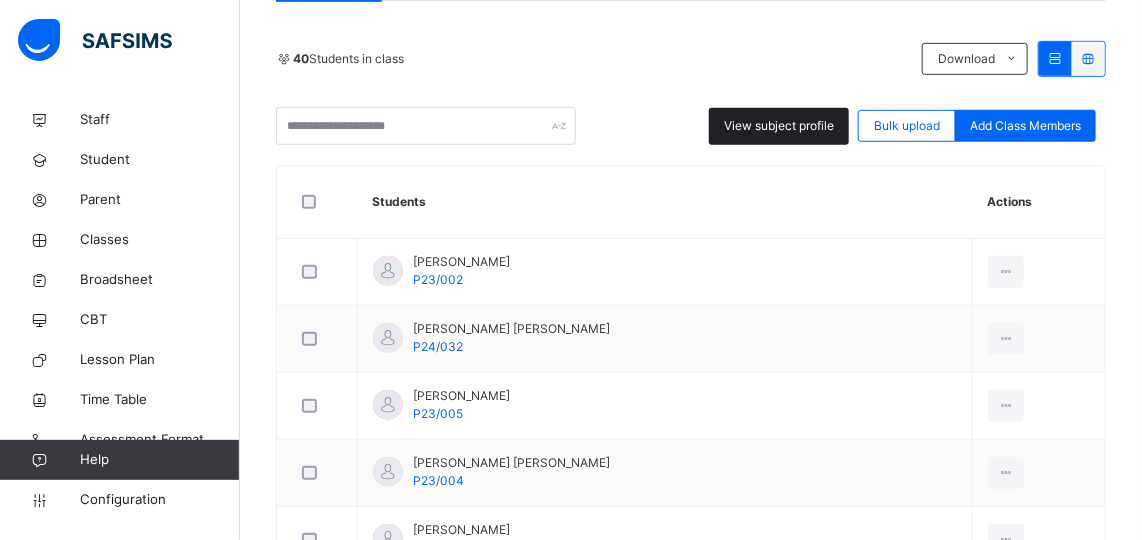 click on "View subject profile" at bounding box center [779, 126] 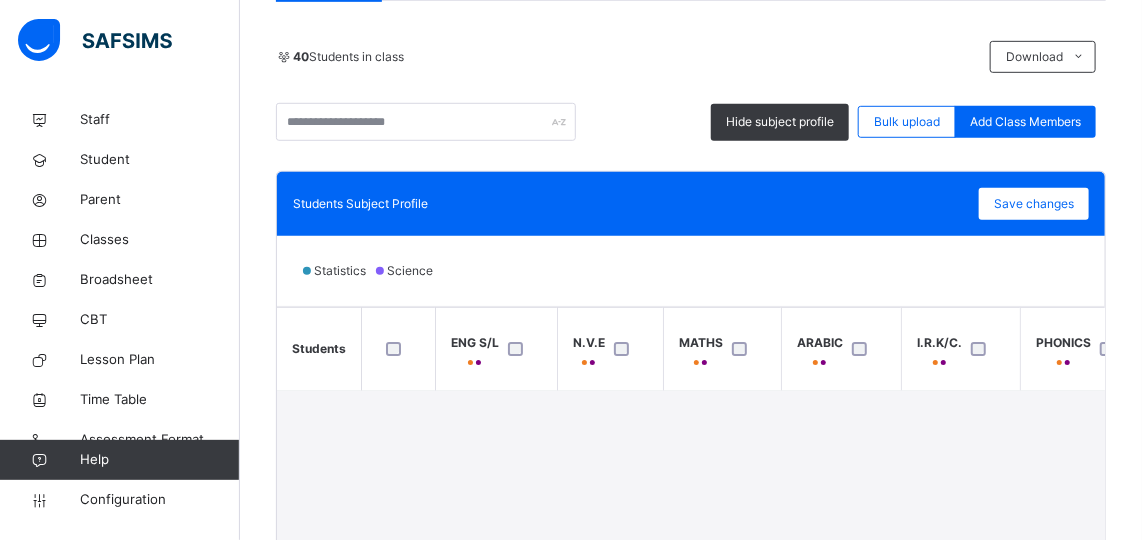 scroll, scrollTop: 1, scrollLeft: 0, axis: vertical 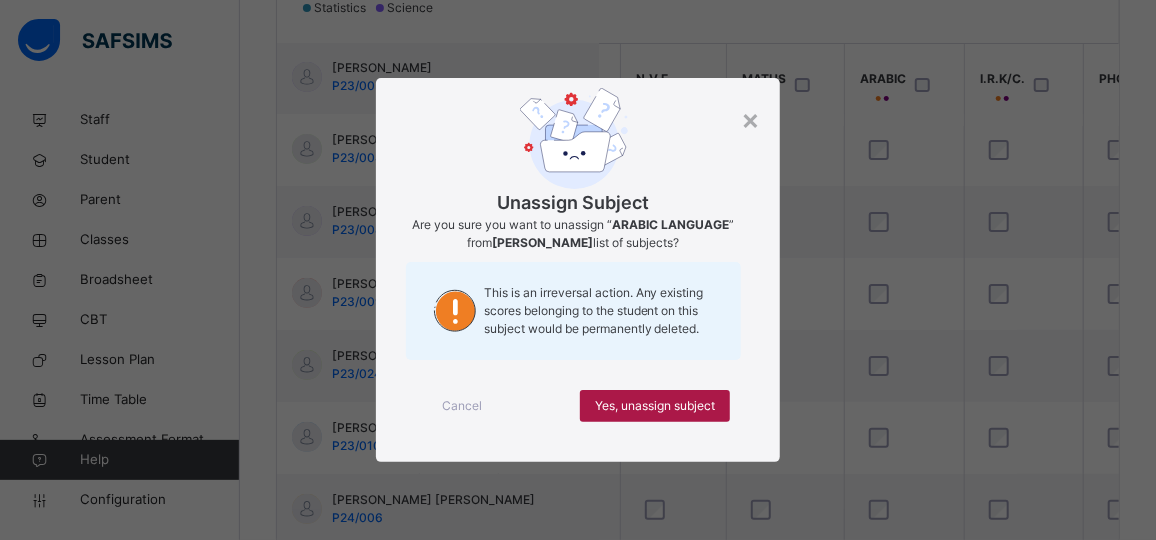 click on "Yes, unassign subject" at bounding box center (655, 406) 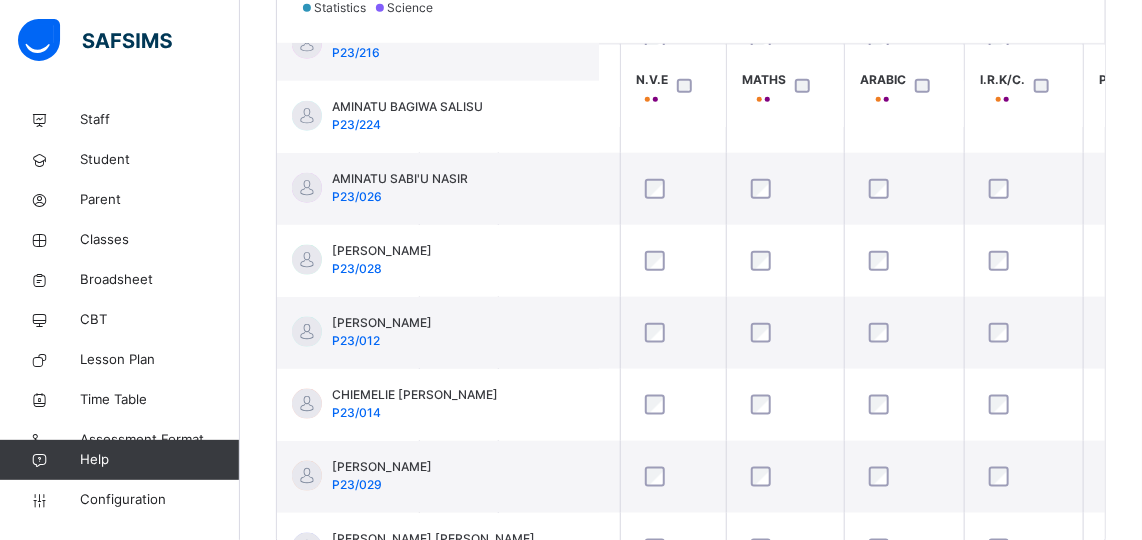 scroll, scrollTop: 841, scrollLeft: 180, axis: both 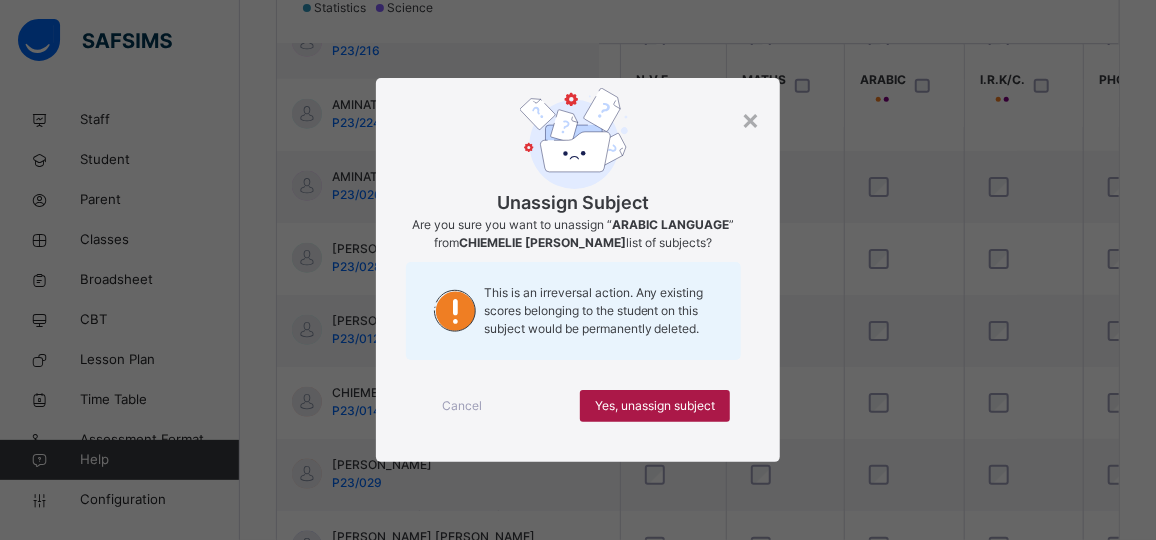click on "Yes, unassign subject" at bounding box center [655, 406] 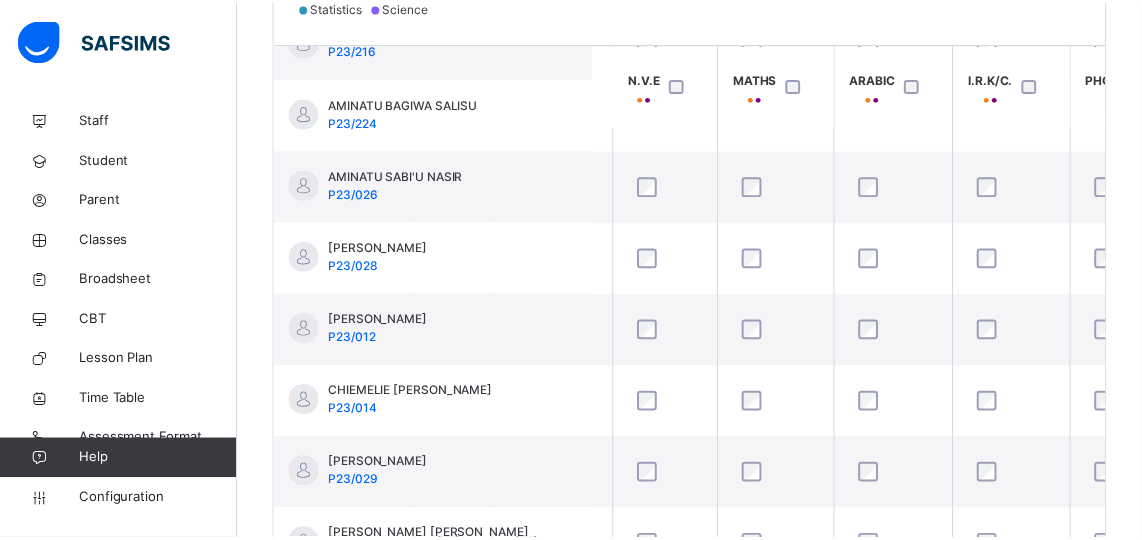 scroll, scrollTop: 841, scrollLeft: 180, axis: both 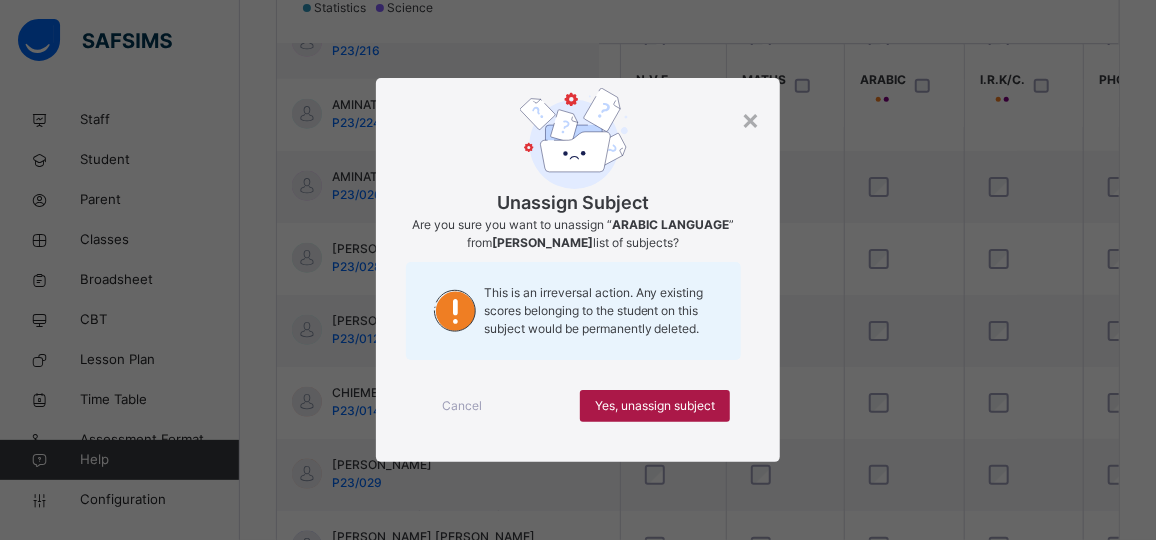 click on "Yes, unassign subject" at bounding box center [655, 406] 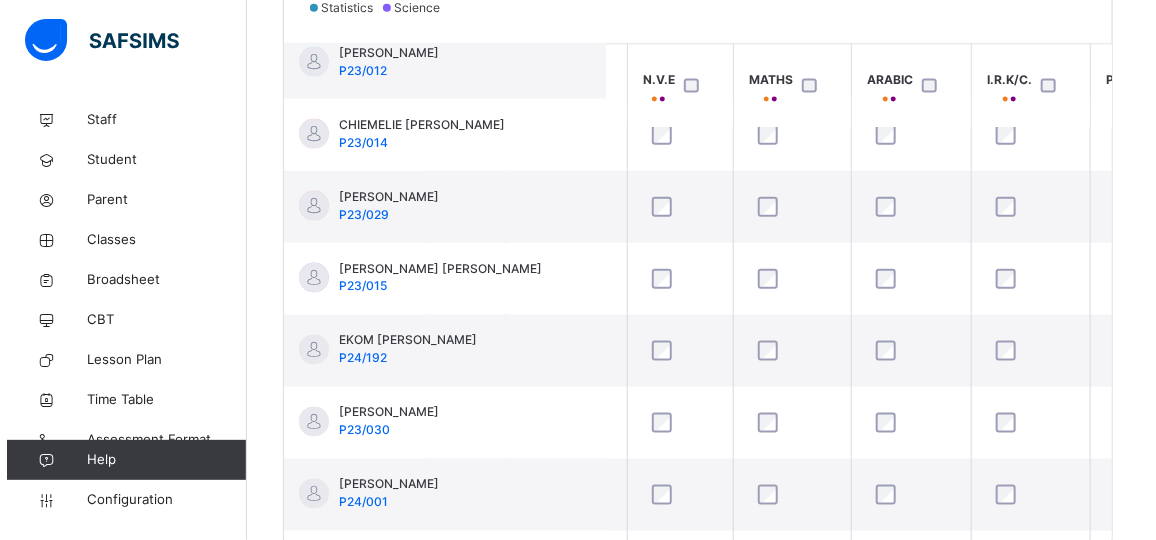scroll, scrollTop: 1110, scrollLeft: 180, axis: both 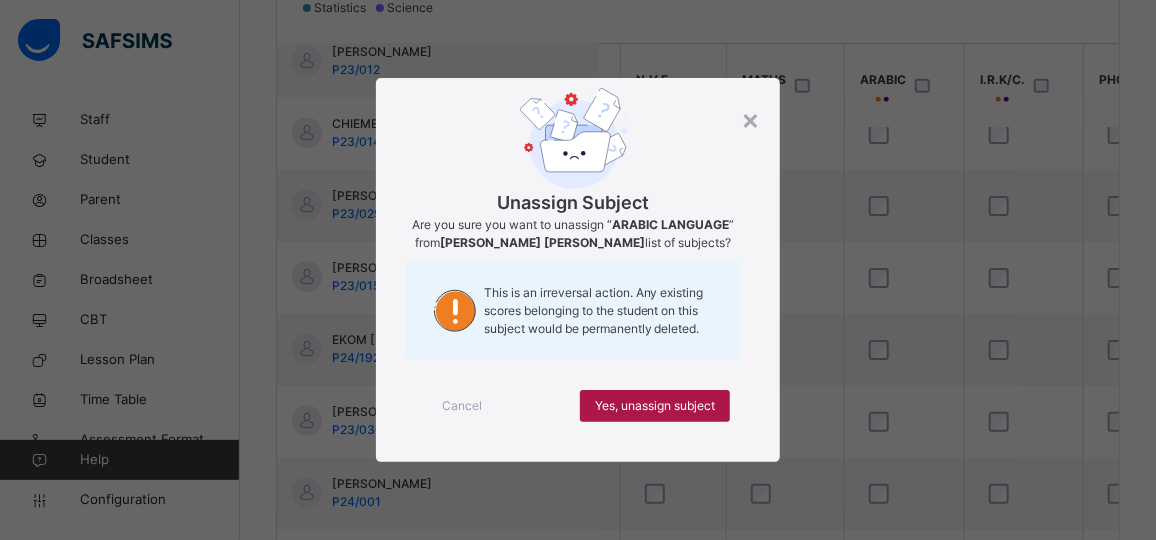 click on "Yes, unassign subject" at bounding box center [655, 406] 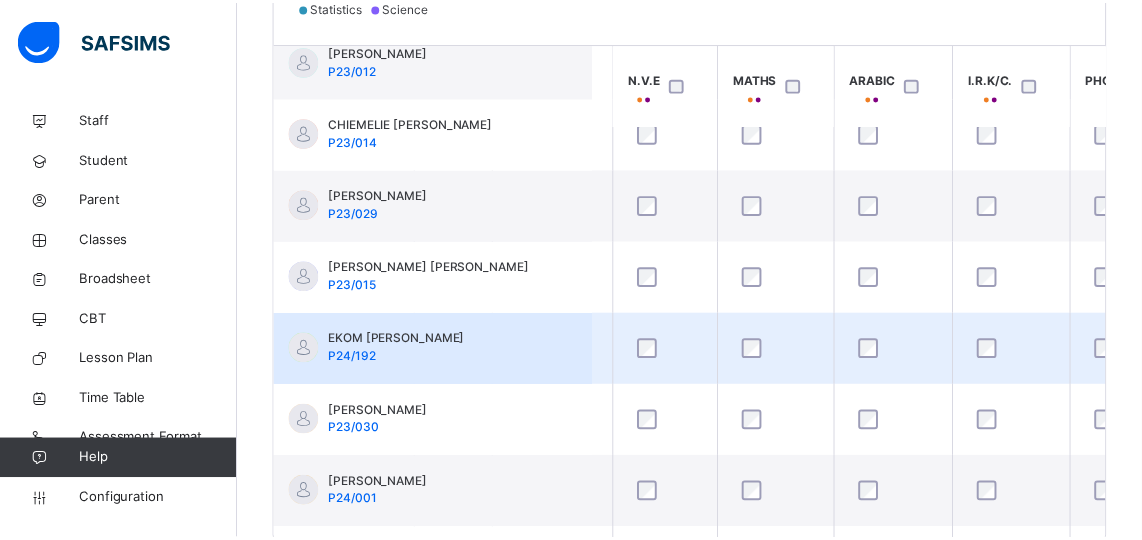 scroll, scrollTop: 1110, scrollLeft: 180, axis: both 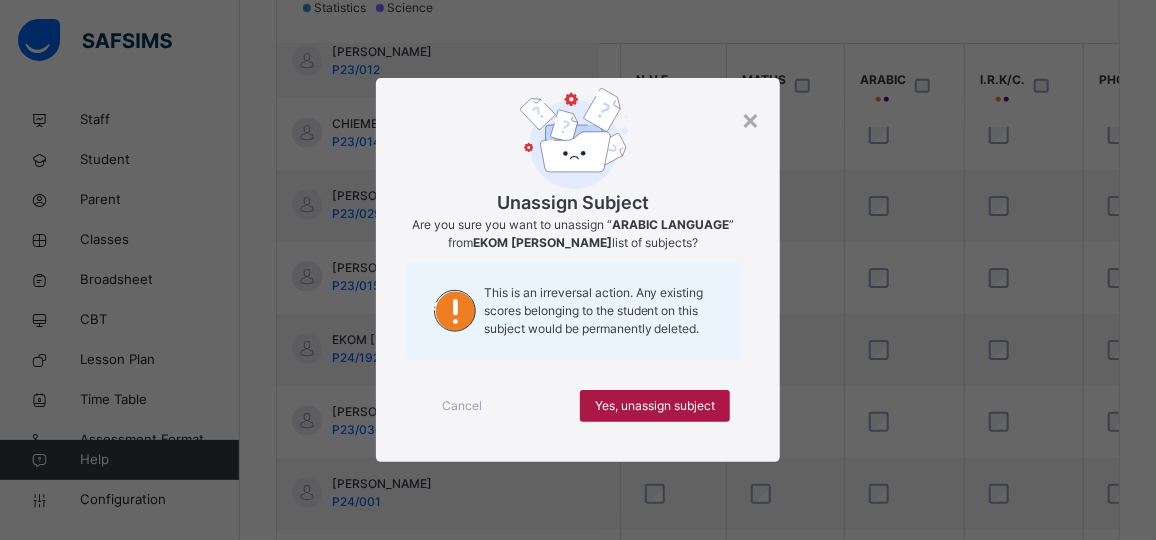 click on "Yes, unassign subject" at bounding box center [655, 406] 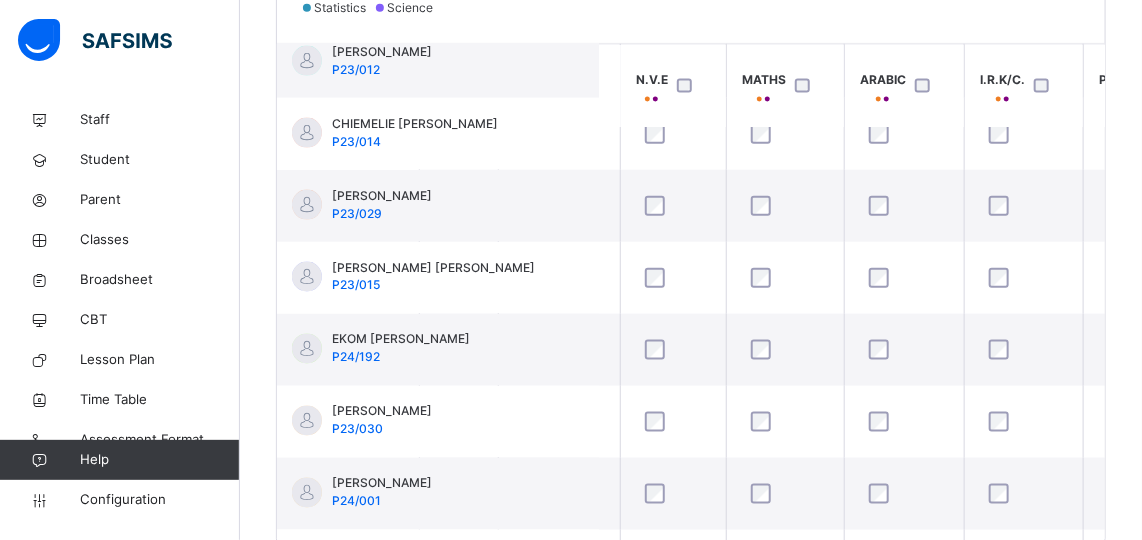 scroll, scrollTop: 1110, scrollLeft: 180, axis: both 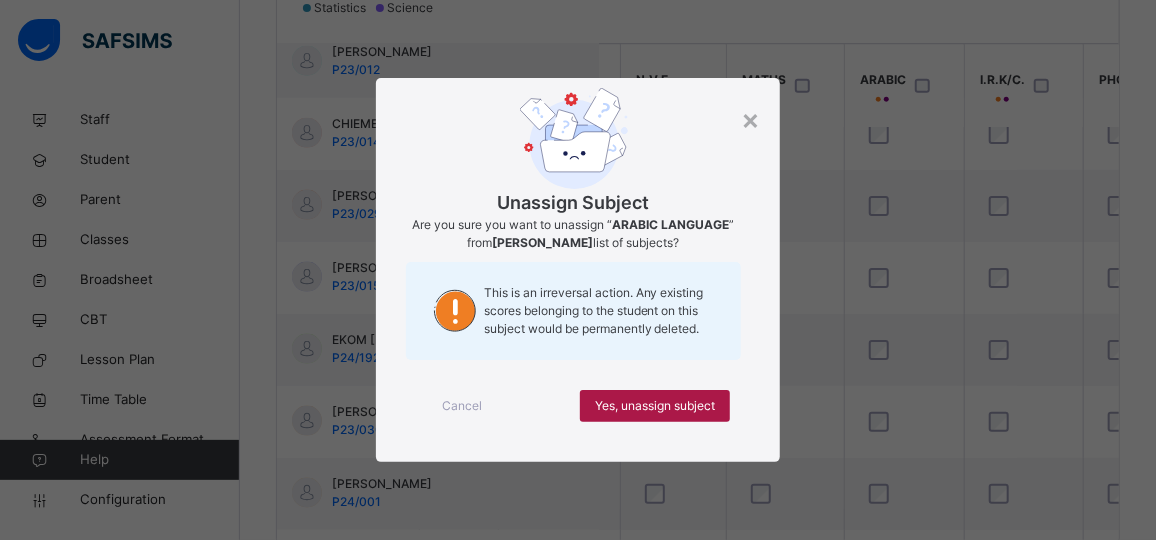 click on "Yes, unassign subject" at bounding box center (655, 406) 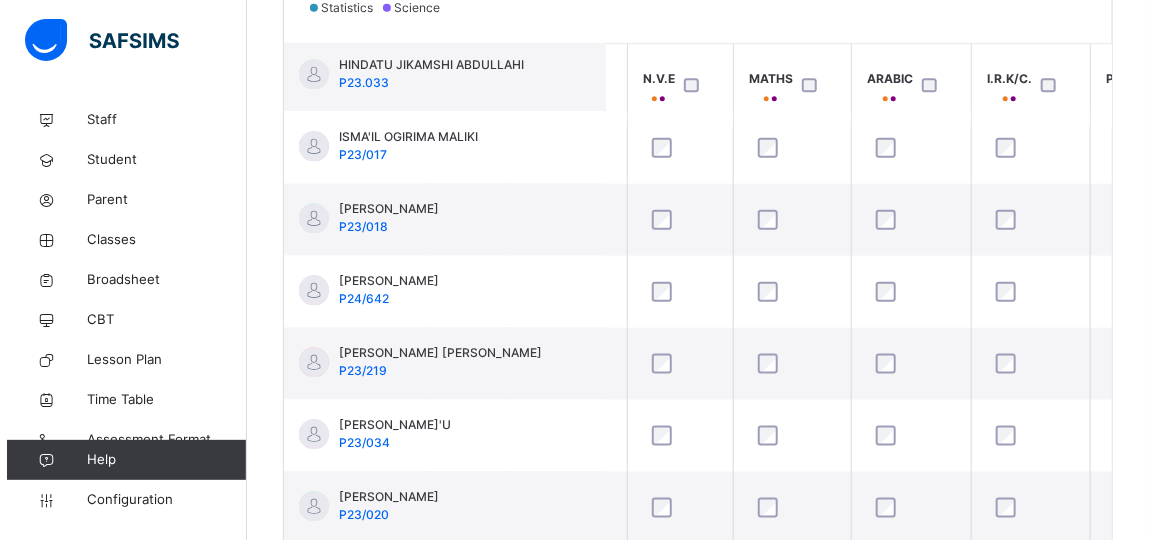 scroll, scrollTop: 1672, scrollLeft: 180, axis: both 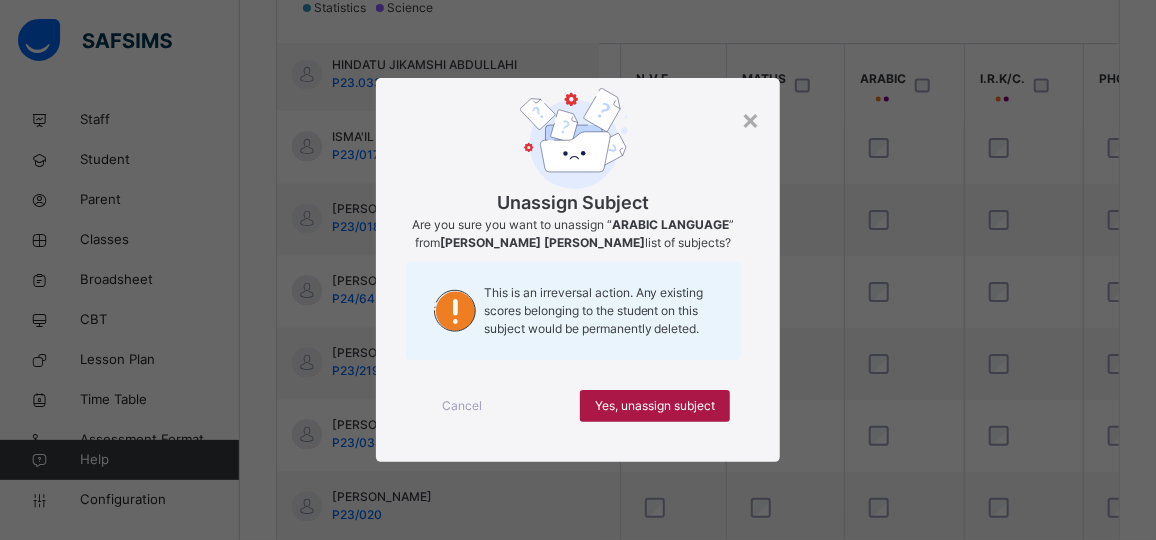 click on "Yes, unassign subject" at bounding box center (655, 406) 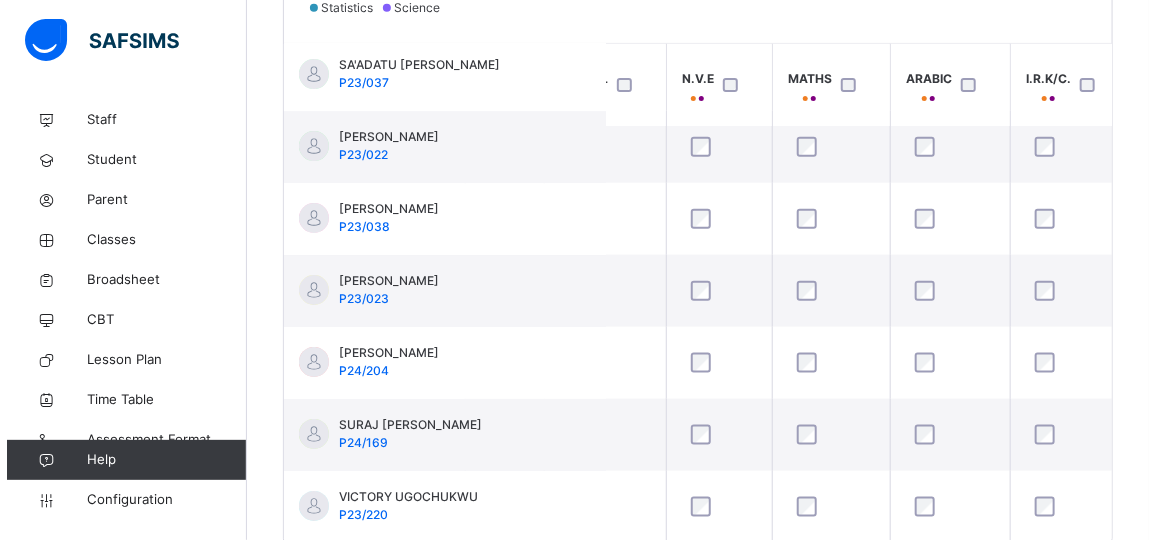 scroll, scrollTop: 2471, scrollLeft: 141, axis: both 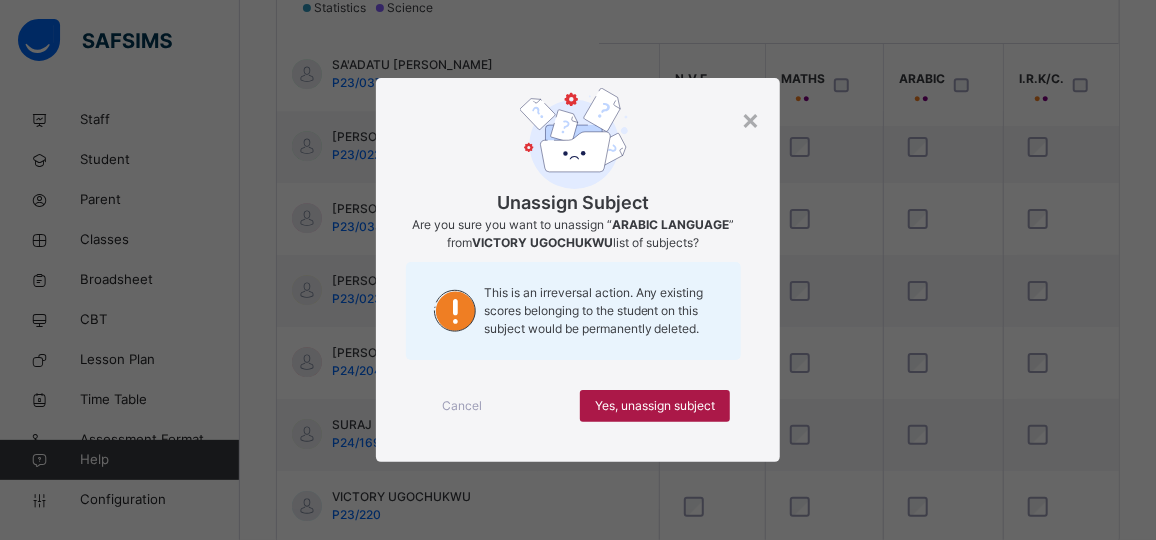 click on "Yes, unassign subject" at bounding box center (655, 406) 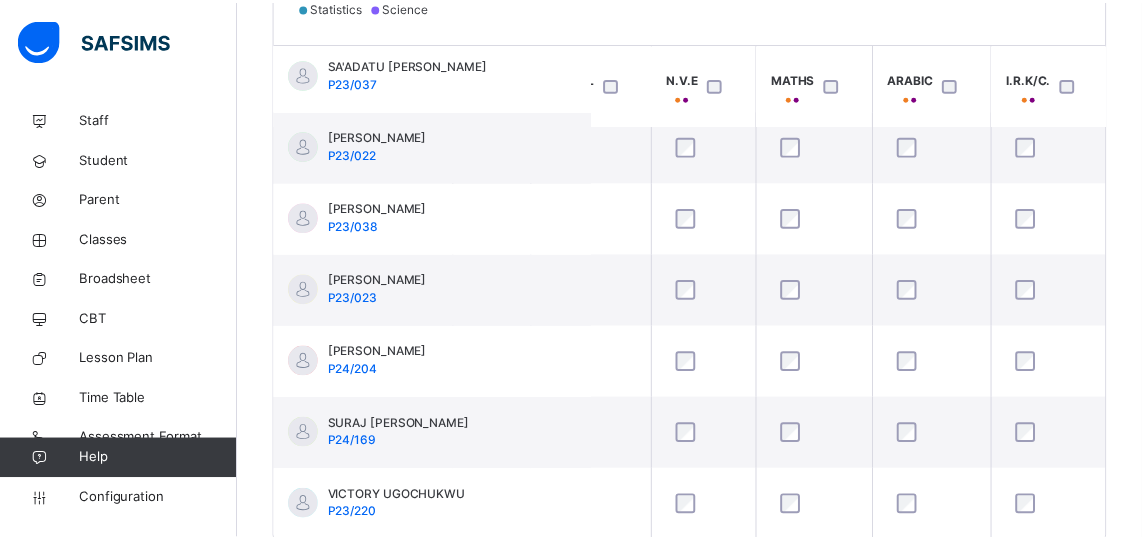 scroll, scrollTop: 2471, scrollLeft: 141, axis: both 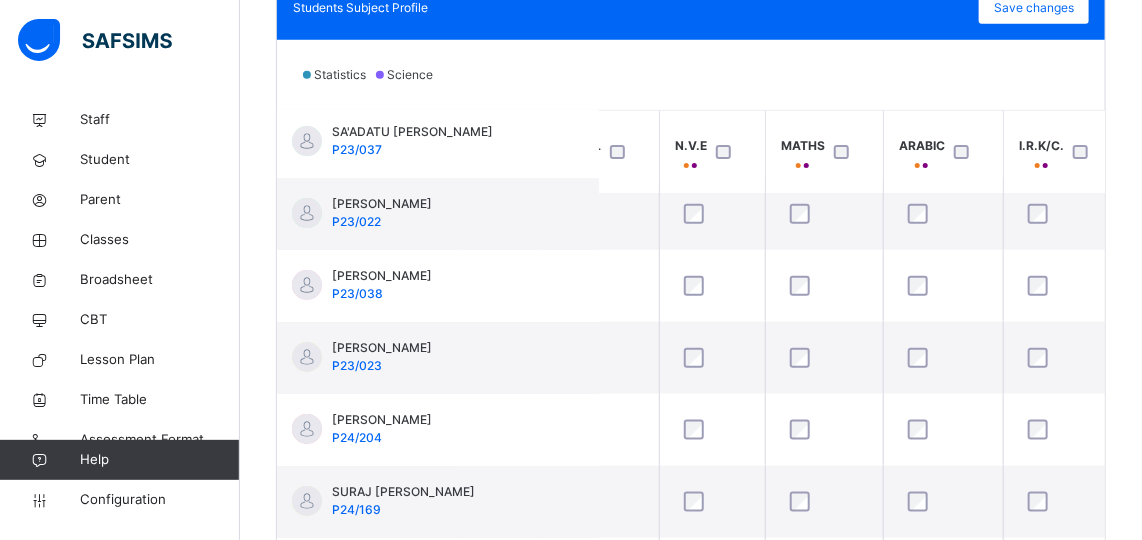 click on "SHAWN  IBRAHIM   P24/204" at bounding box center (438, 430) 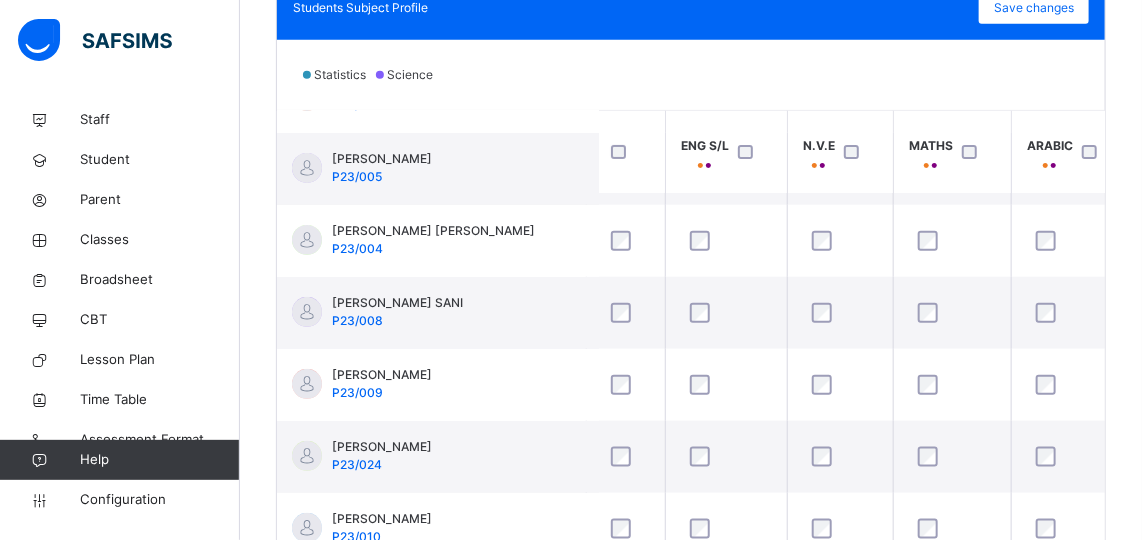 scroll, scrollTop: 0, scrollLeft: 13, axis: horizontal 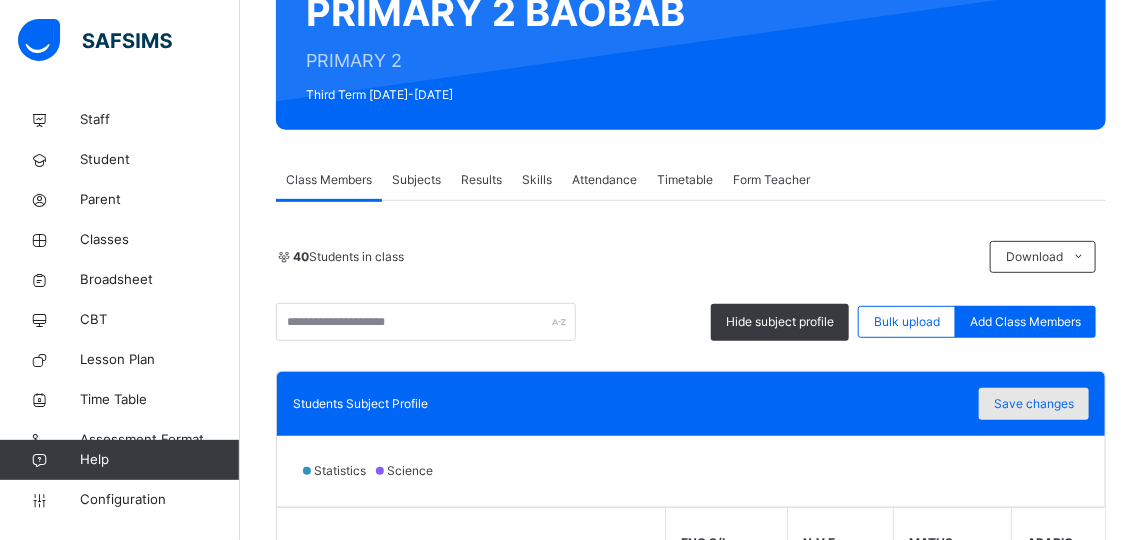 click on "Save changes" at bounding box center (1034, 404) 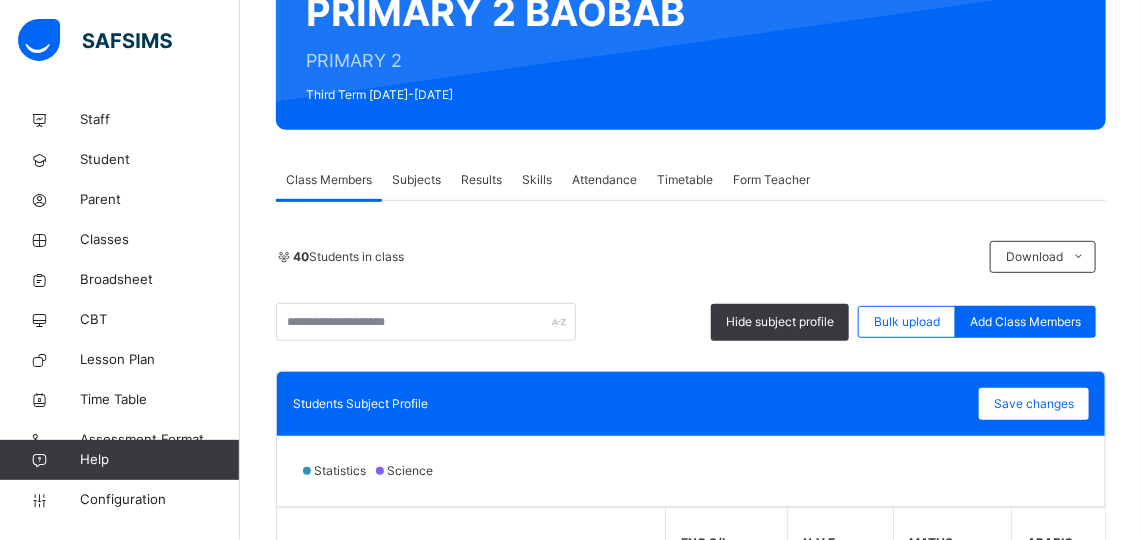 drag, startPoint x: 1017, startPoint y: 403, endPoint x: 252, endPoint y: 341, distance: 767.5083 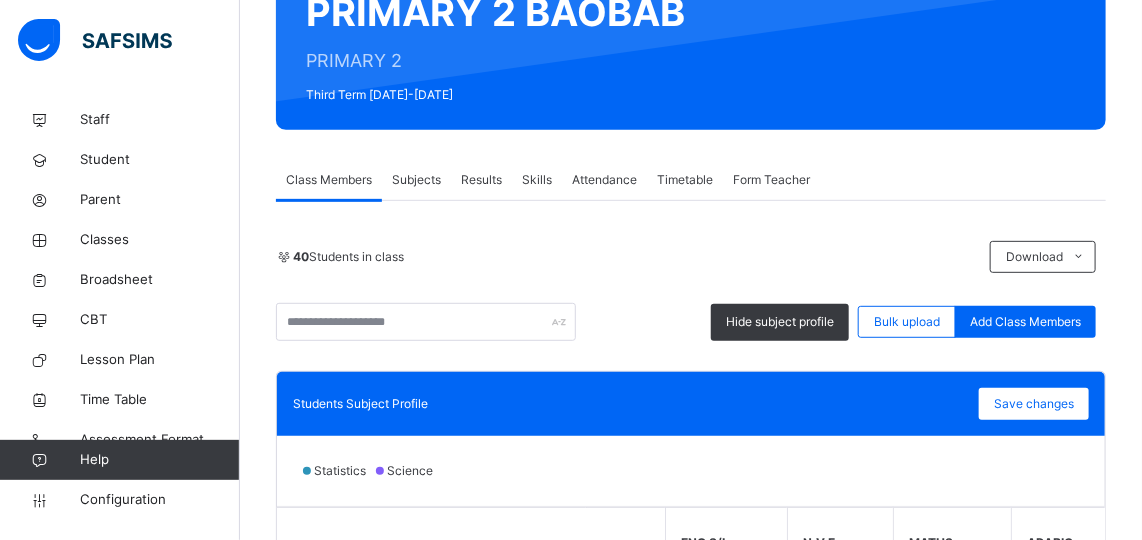 click on "Students Subject Profile Save changes" at bounding box center [691, 404] 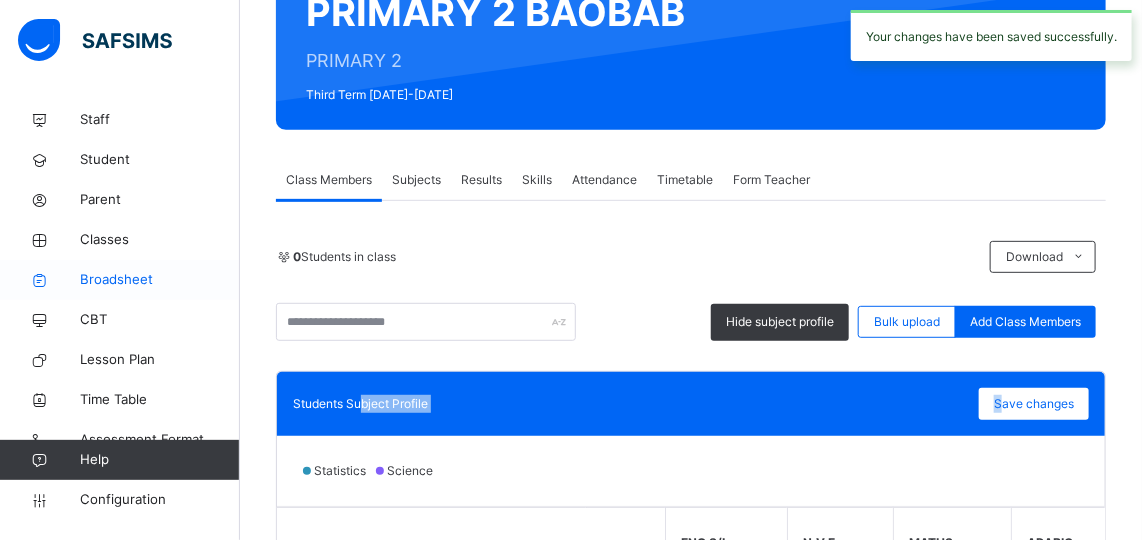 click on "Broadsheet" at bounding box center [160, 280] 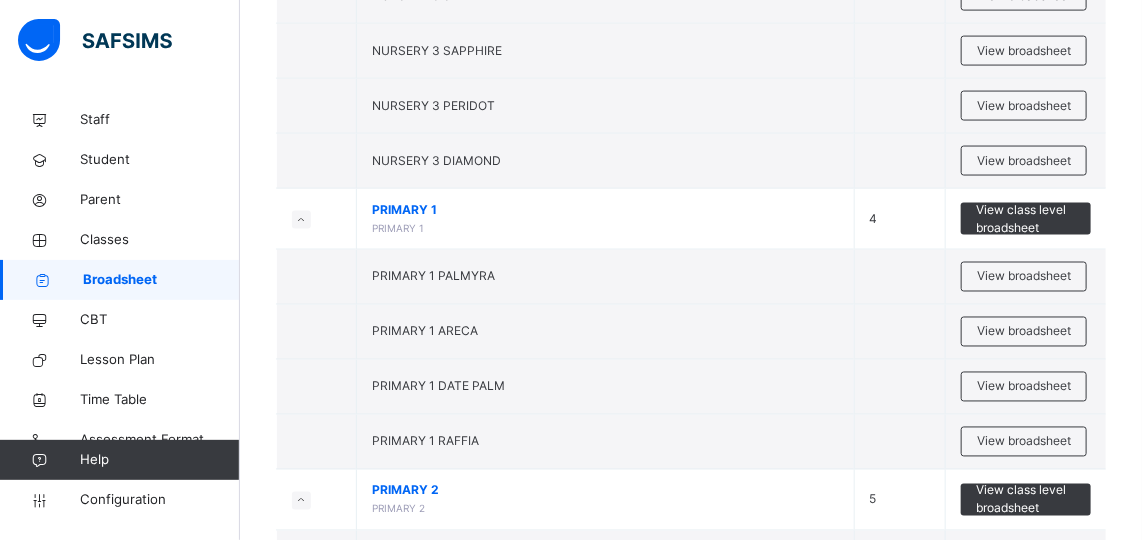 scroll, scrollTop: 1079, scrollLeft: 0, axis: vertical 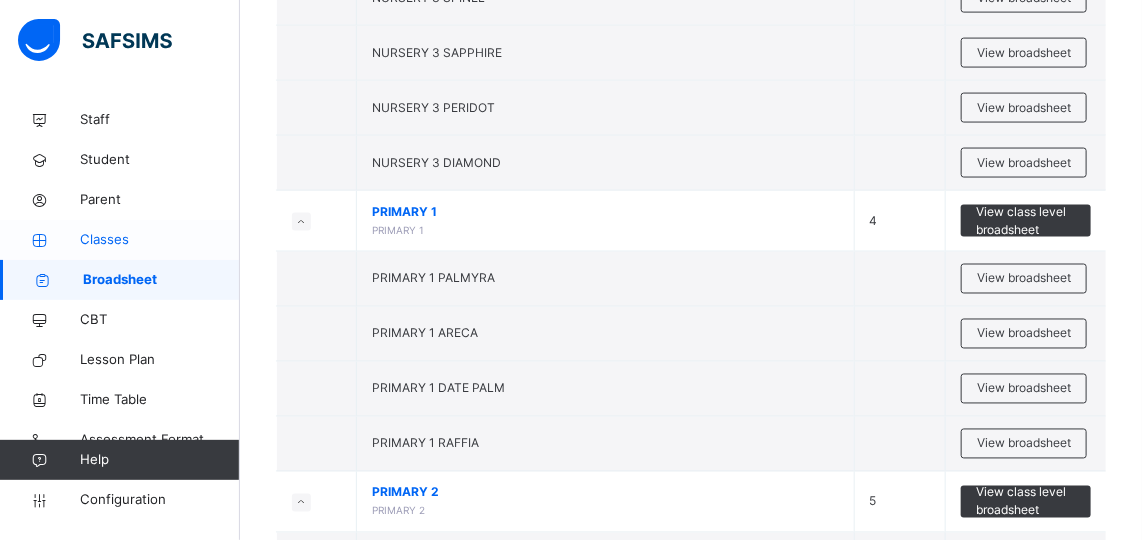 click on "Classes" at bounding box center [160, 240] 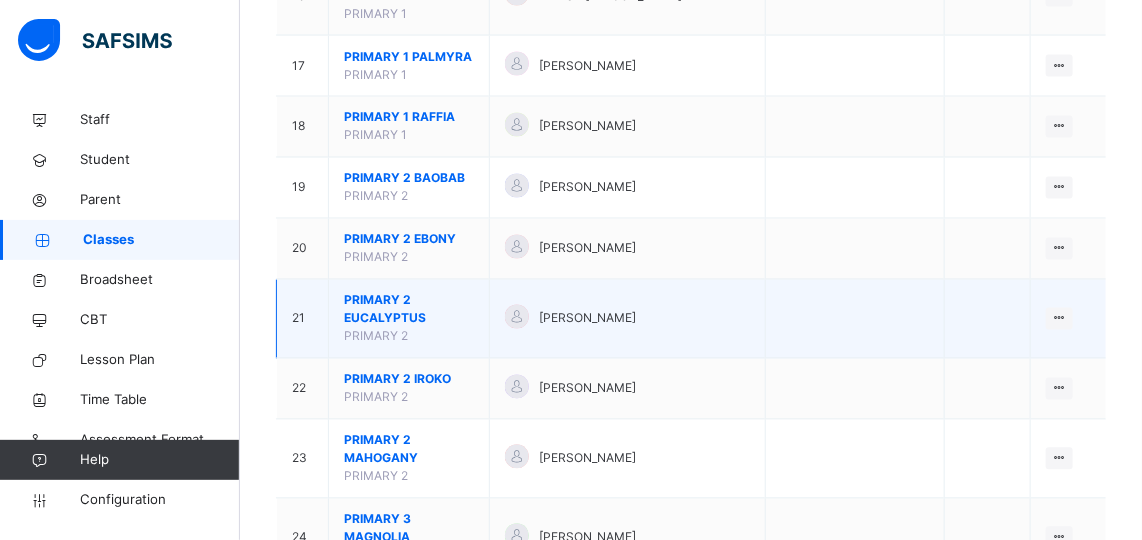scroll, scrollTop: 1363, scrollLeft: 0, axis: vertical 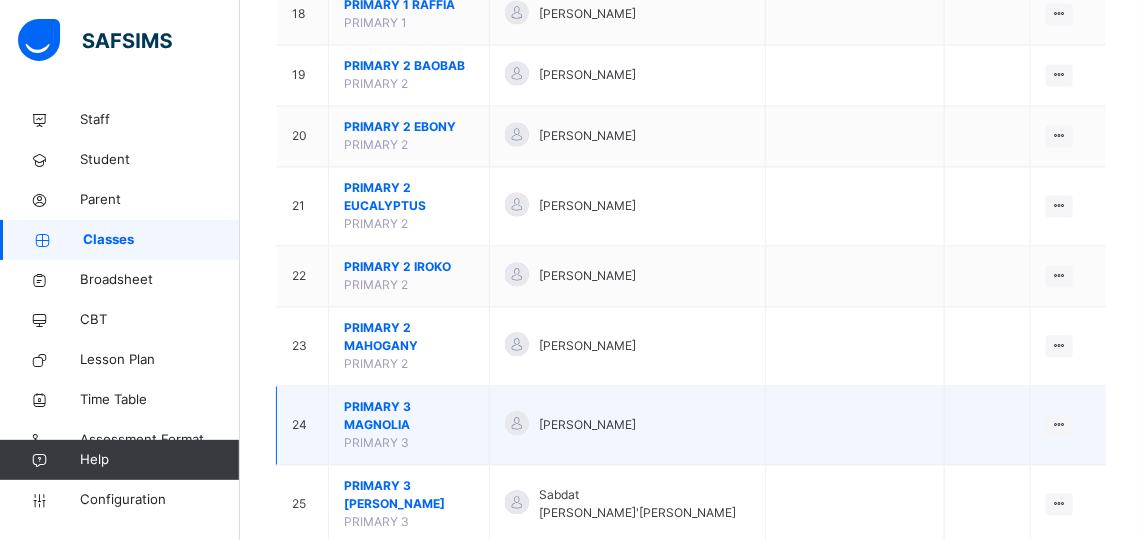 click on "PRIMARY 3   MAGNOLIA" at bounding box center (409, 416) 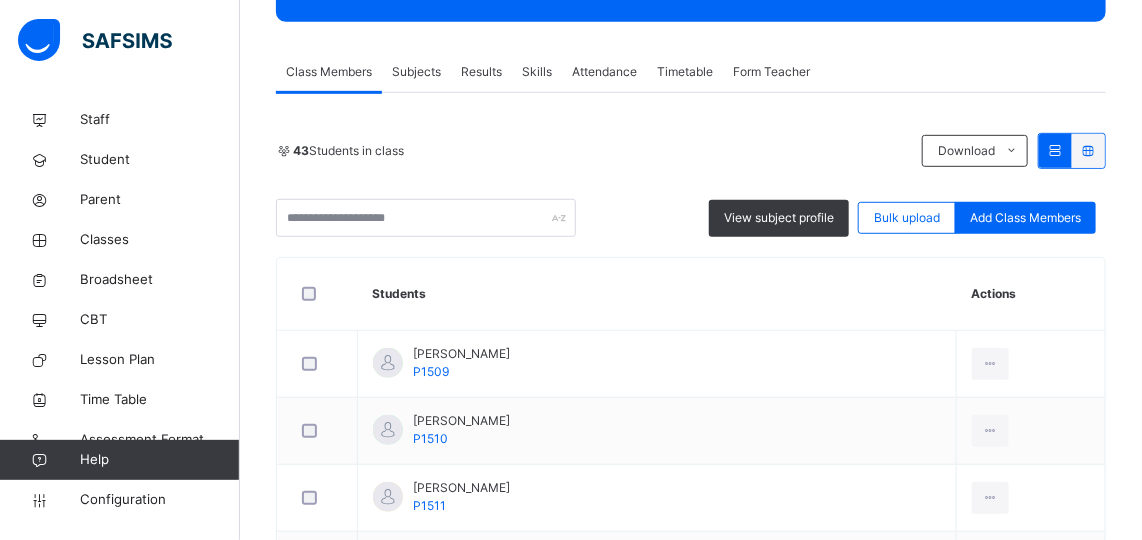 scroll, scrollTop: 323, scrollLeft: 0, axis: vertical 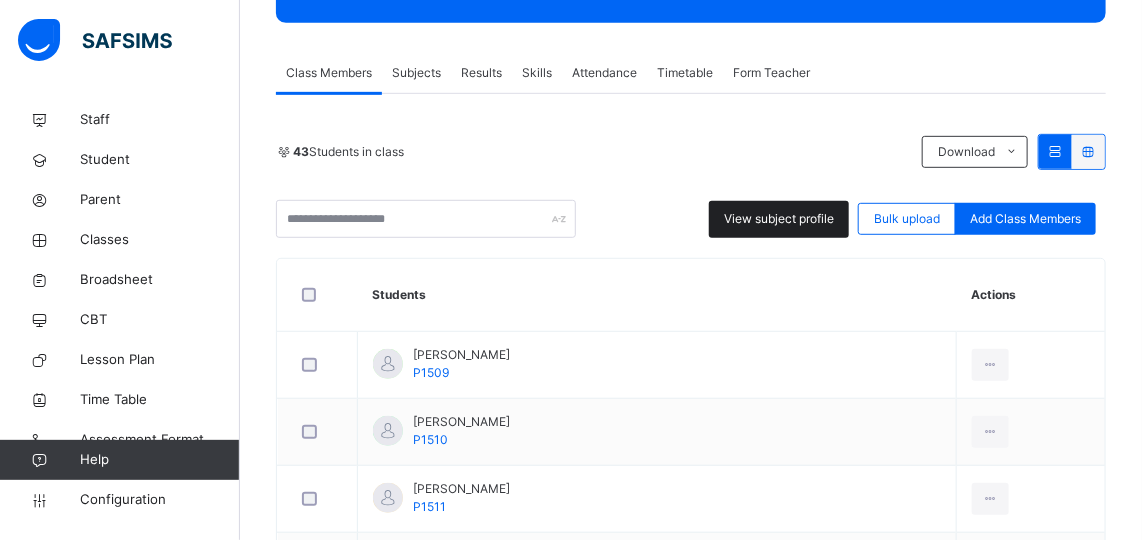 click on "View subject profile" at bounding box center [779, 219] 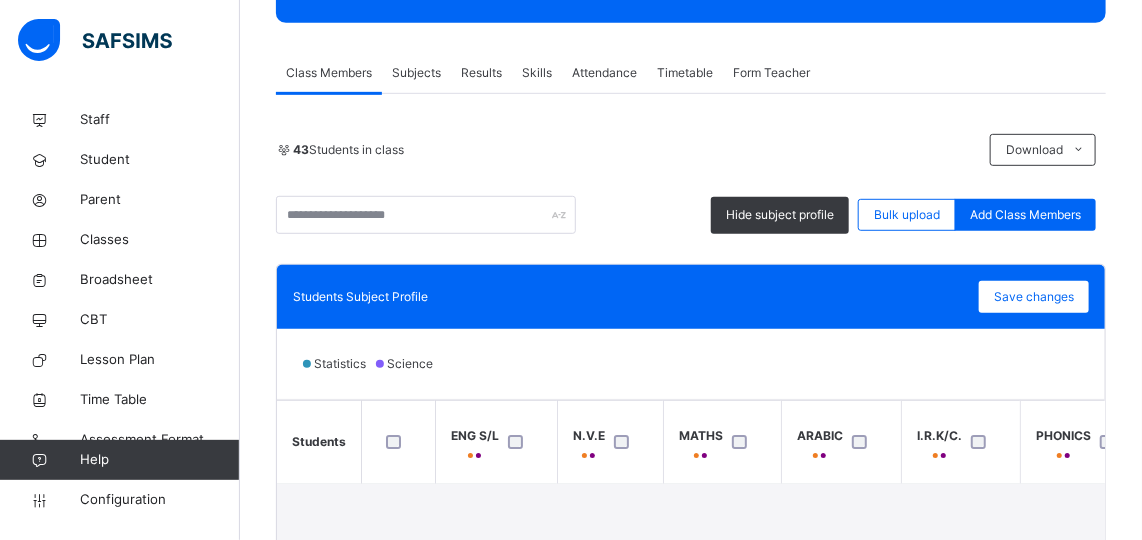 scroll, scrollTop: 1, scrollLeft: 0, axis: vertical 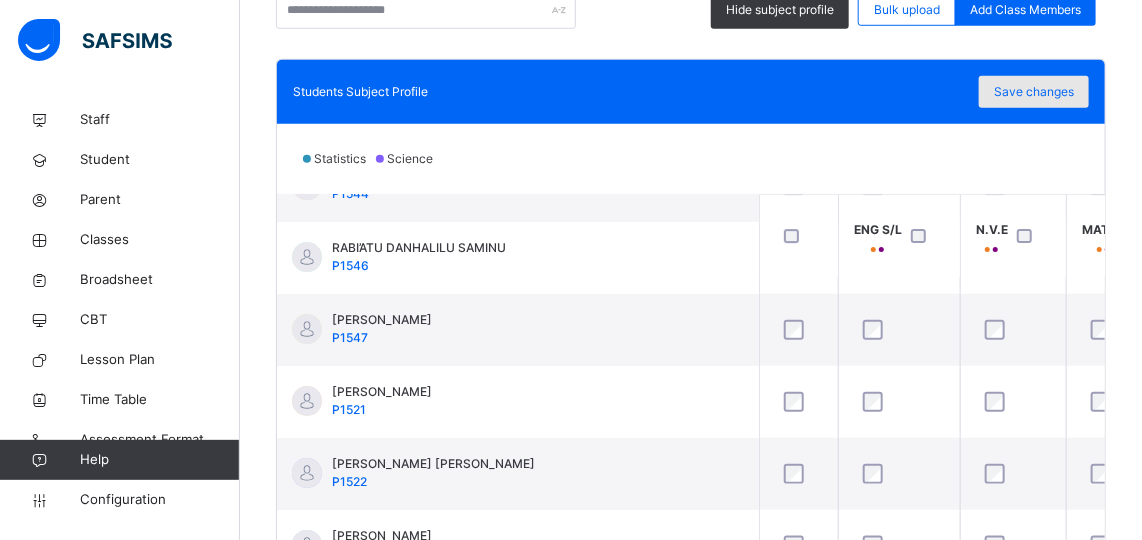 click on "Save changes" at bounding box center (1034, 92) 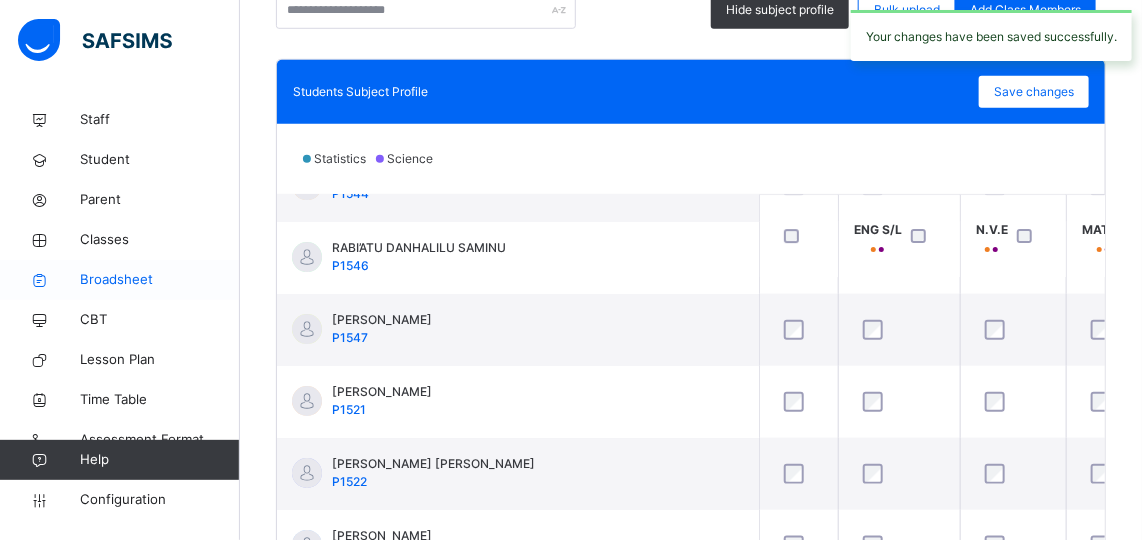click on "Broadsheet" at bounding box center (160, 280) 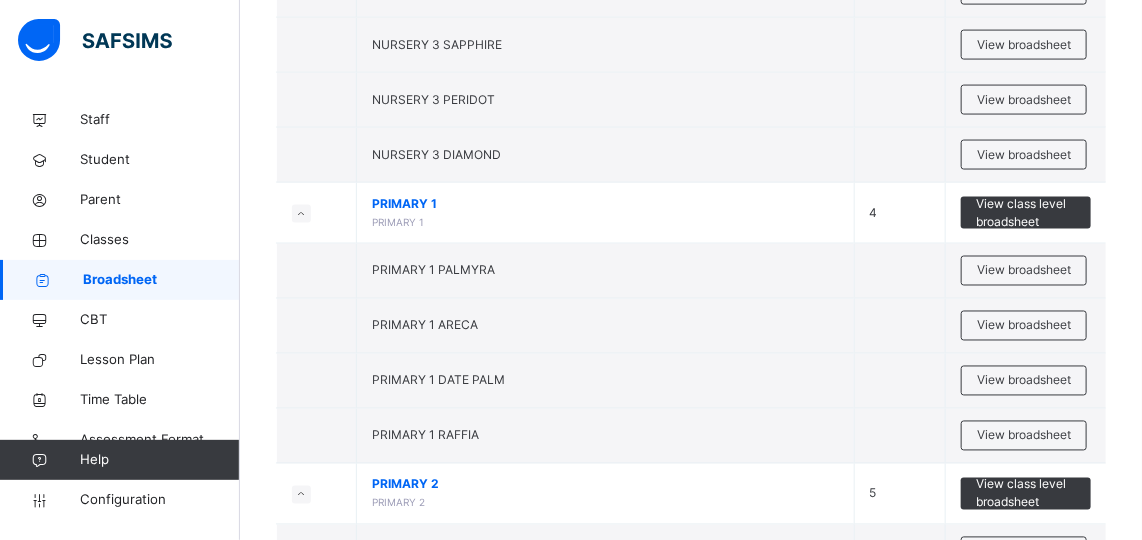scroll, scrollTop: 1076, scrollLeft: 0, axis: vertical 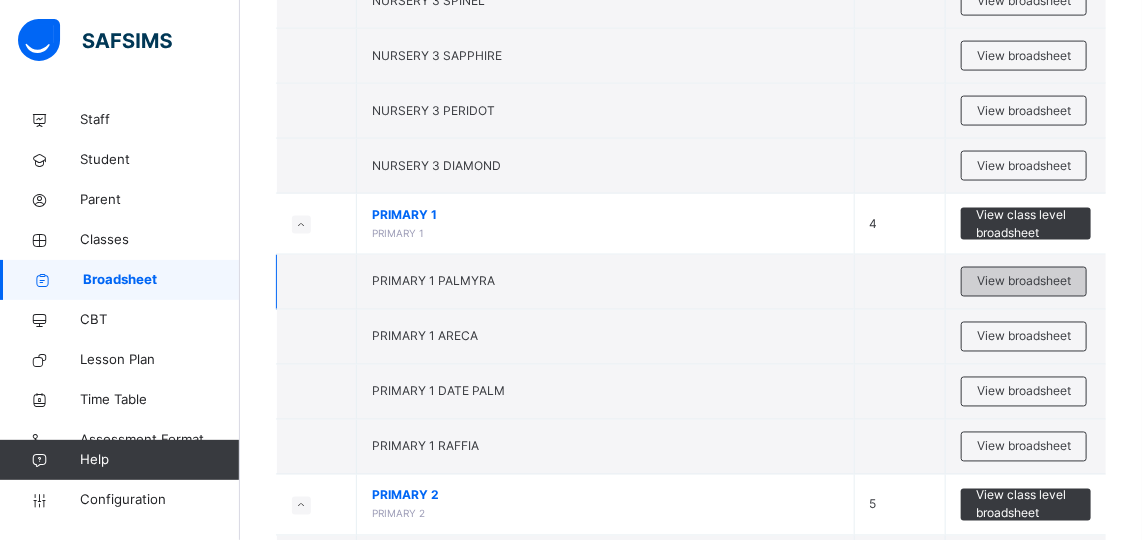 click on "View broadsheet" at bounding box center [1024, 282] 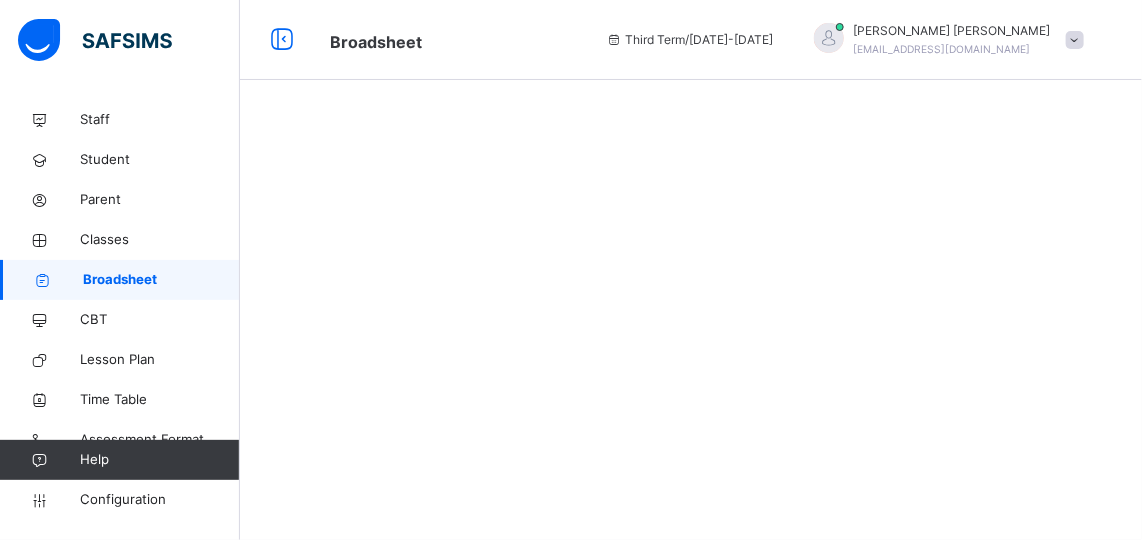 scroll, scrollTop: 0, scrollLeft: 0, axis: both 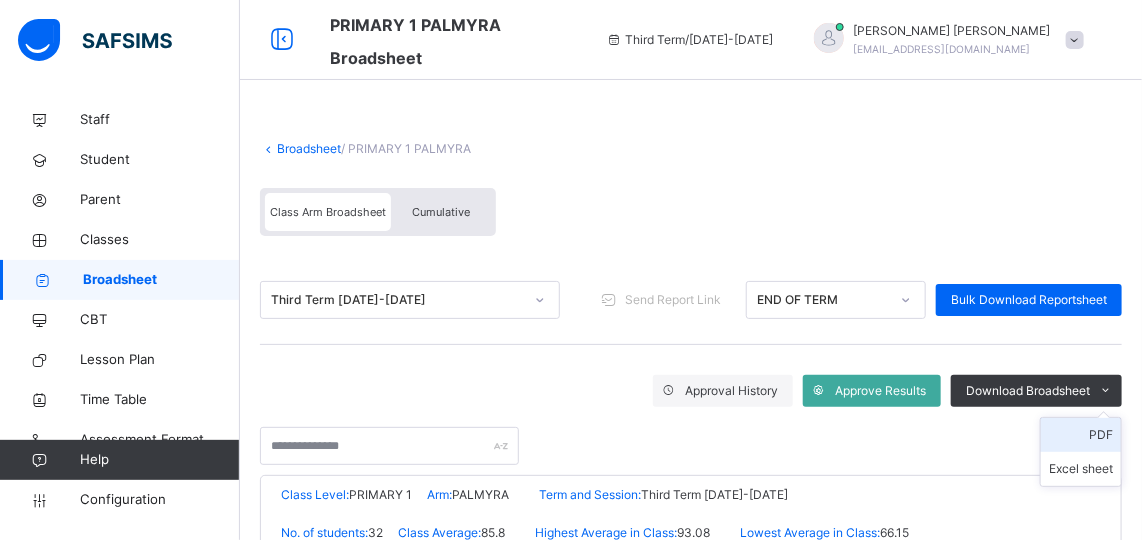 click on "PDF" at bounding box center (1081, 435) 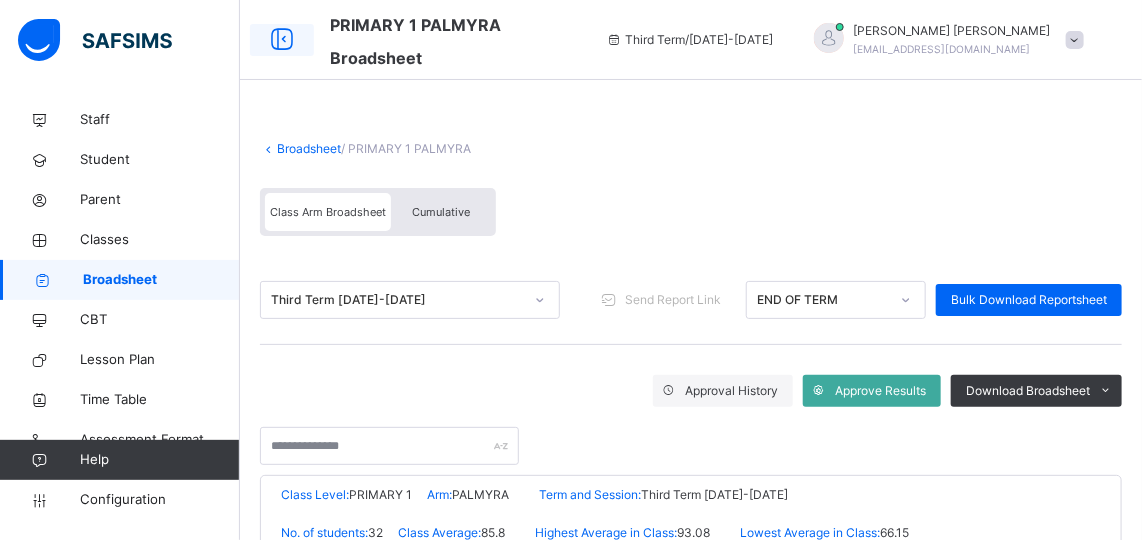 click at bounding box center (282, 40) 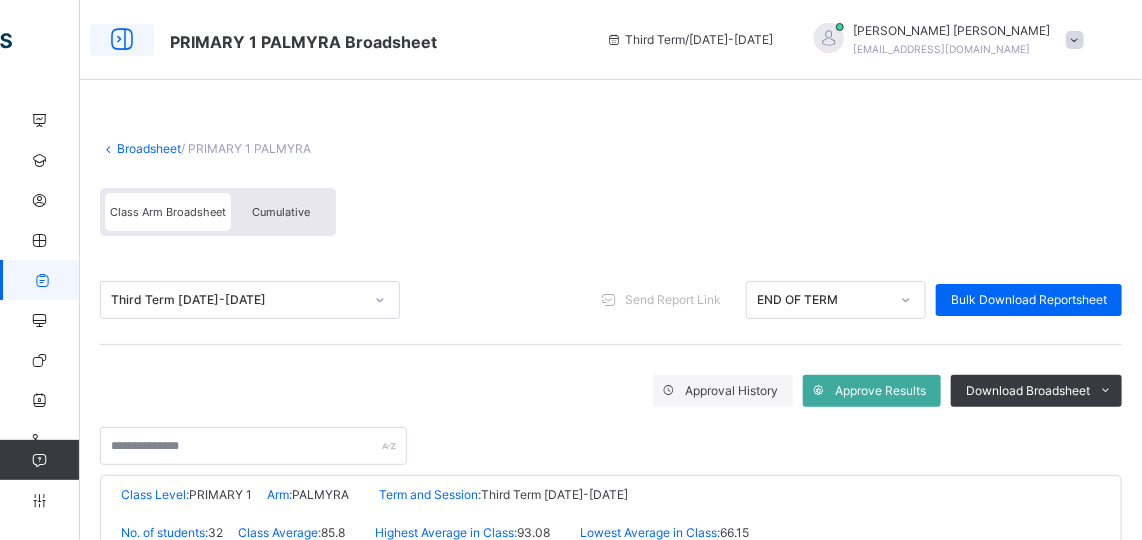 click at bounding box center [122, 40] 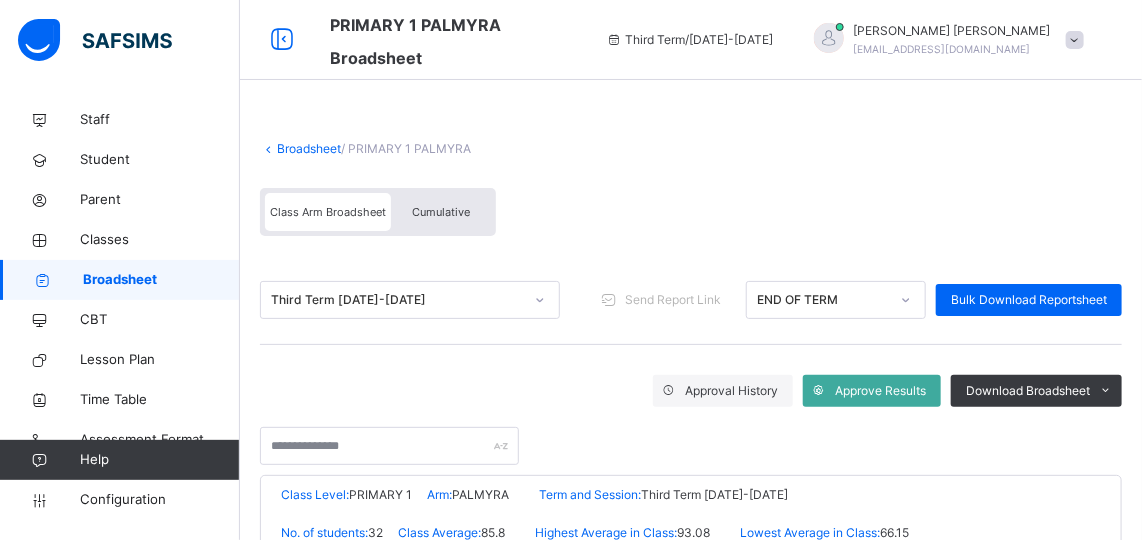 click on "Broadsheet" at bounding box center (161, 280) 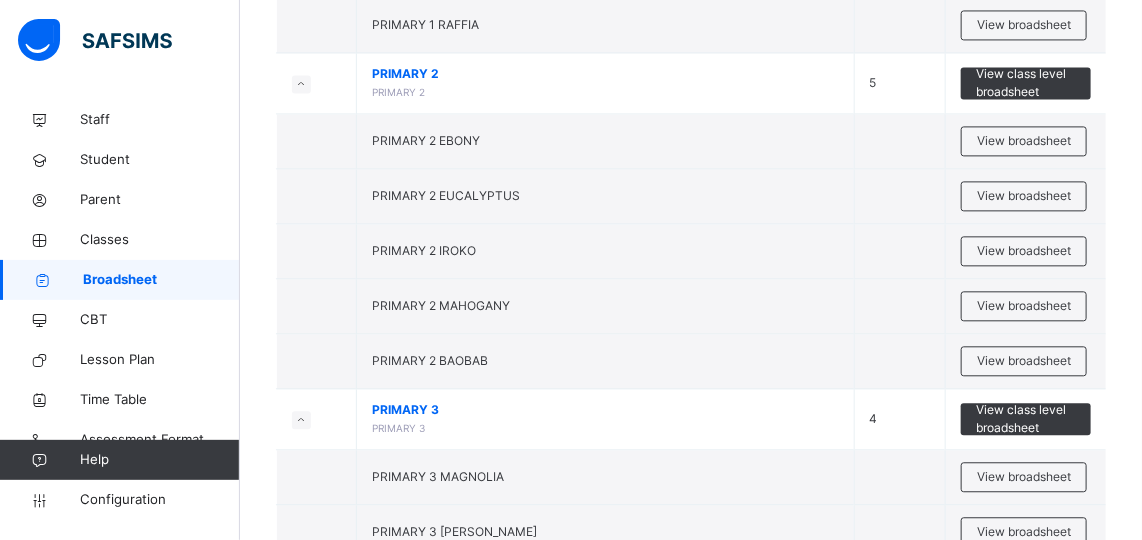 scroll, scrollTop: 1499, scrollLeft: 0, axis: vertical 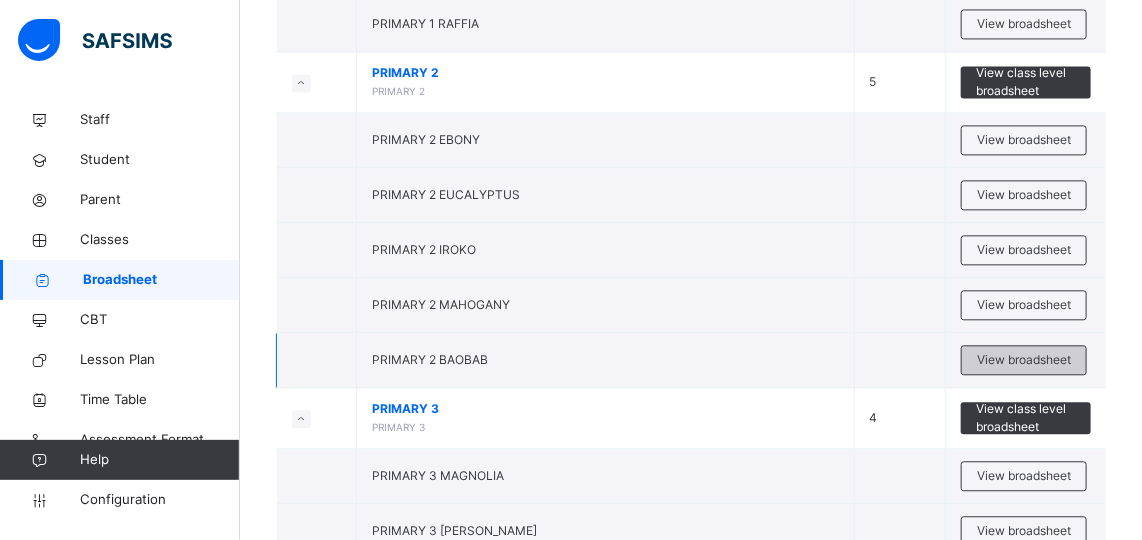click on "View broadsheet" at bounding box center [1024, 360] 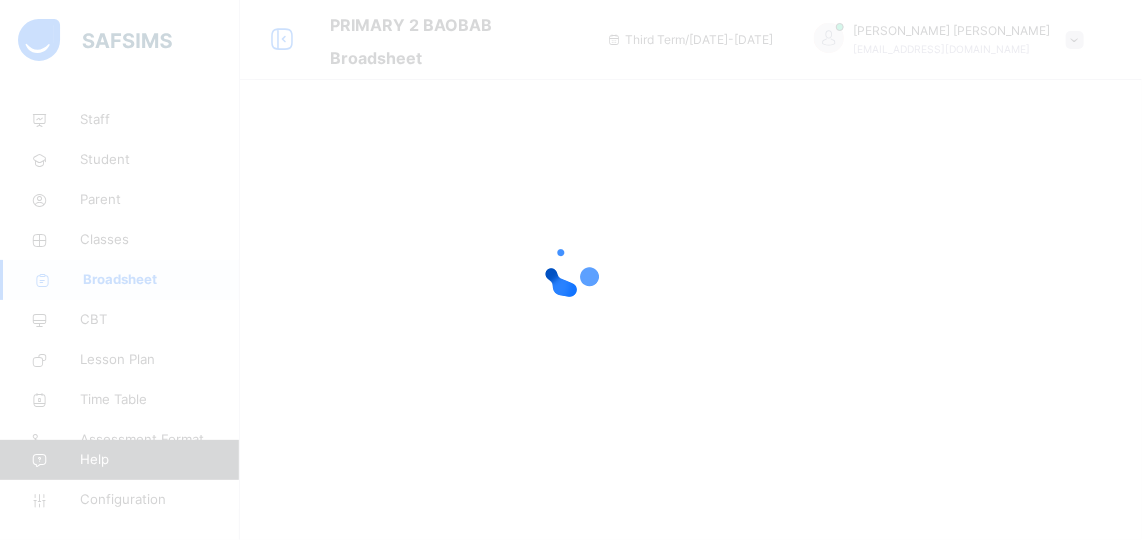 scroll, scrollTop: 0, scrollLeft: 0, axis: both 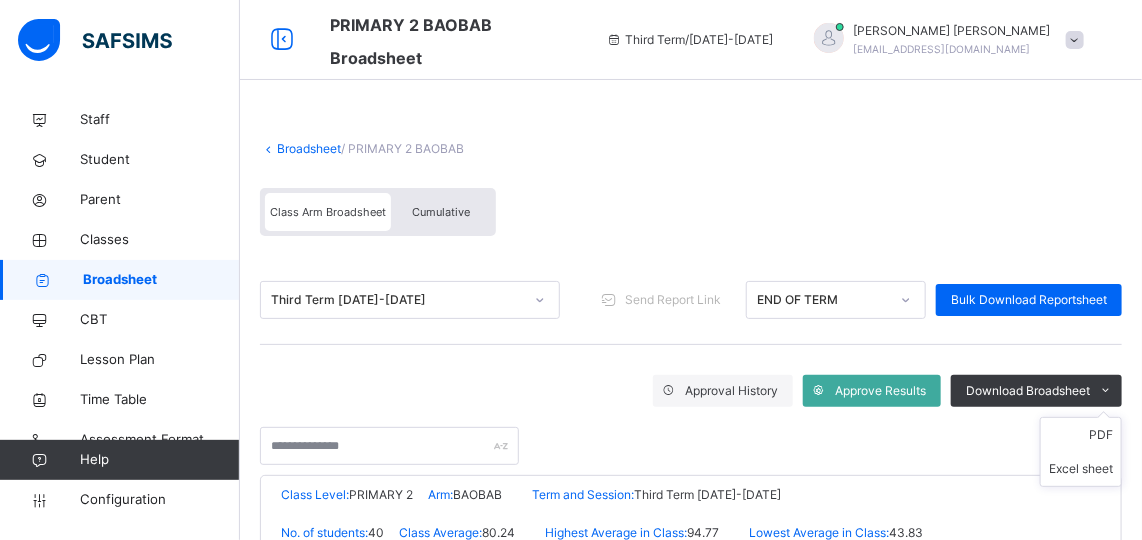 click on "PDF Excel sheet" at bounding box center (1081, 452) 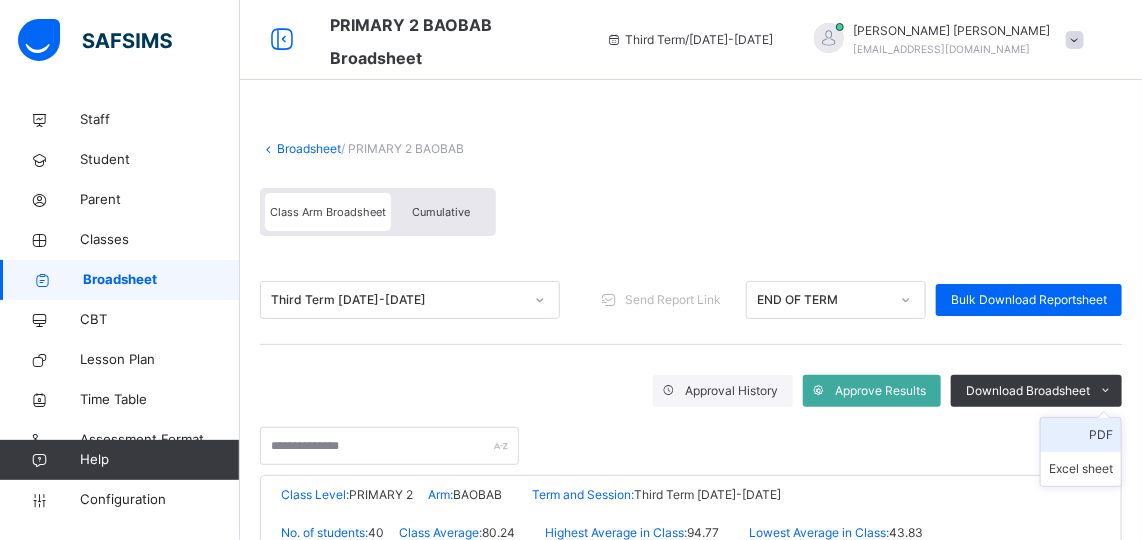click on "PDF" at bounding box center [1081, 435] 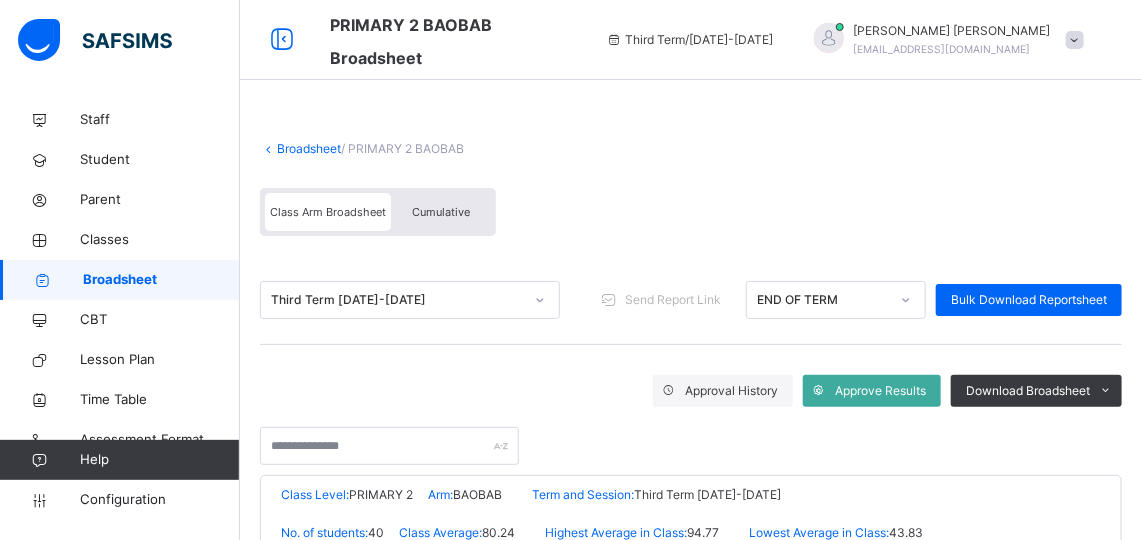 click on "Broadsheet" at bounding box center (161, 280) 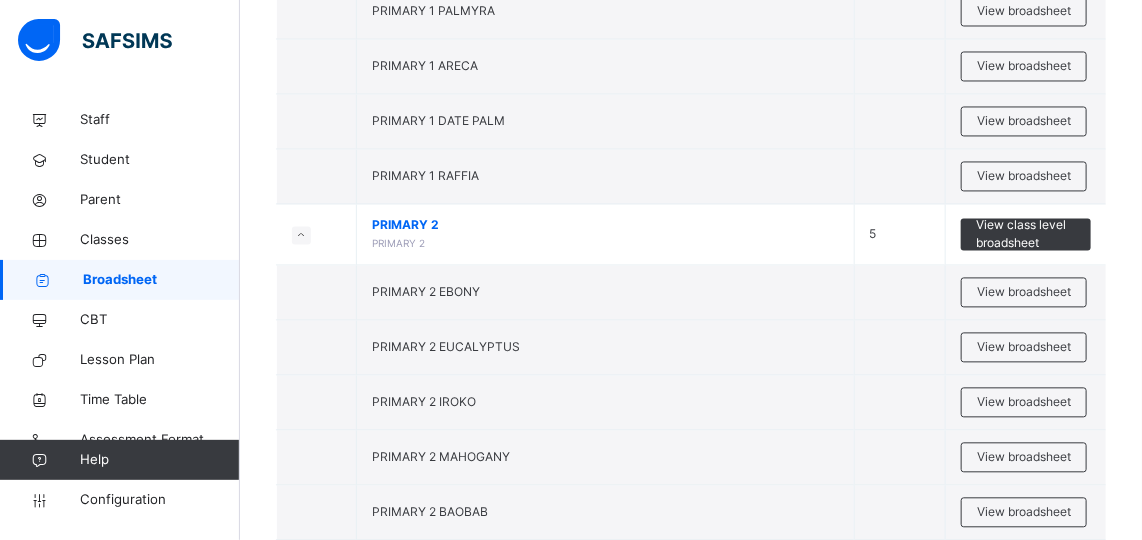 scroll, scrollTop: 1379, scrollLeft: 0, axis: vertical 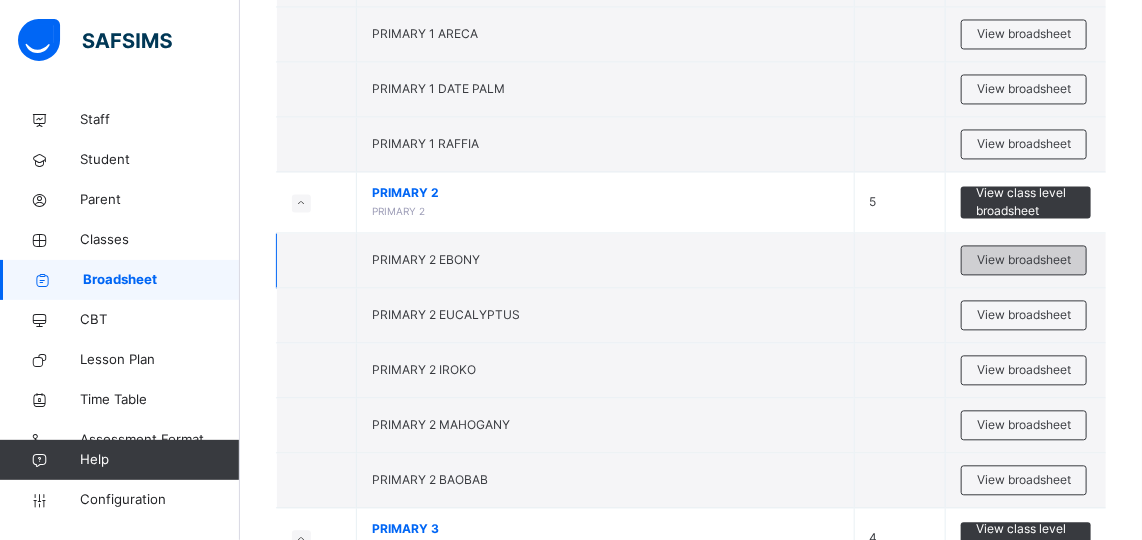 click on "View broadsheet" at bounding box center (1024, 260) 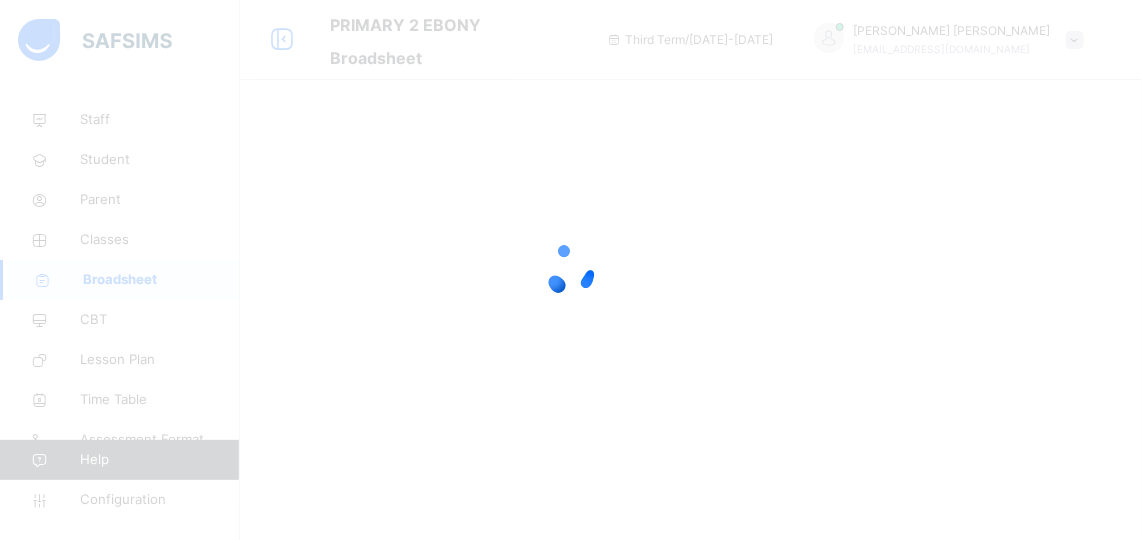 scroll, scrollTop: 0, scrollLeft: 0, axis: both 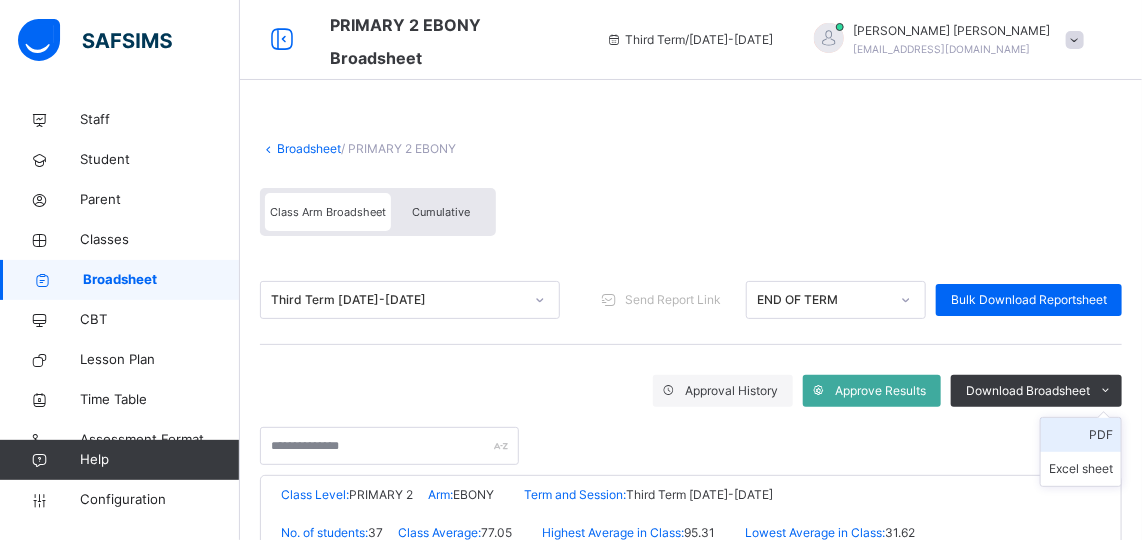 click on "PDF" at bounding box center [1081, 435] 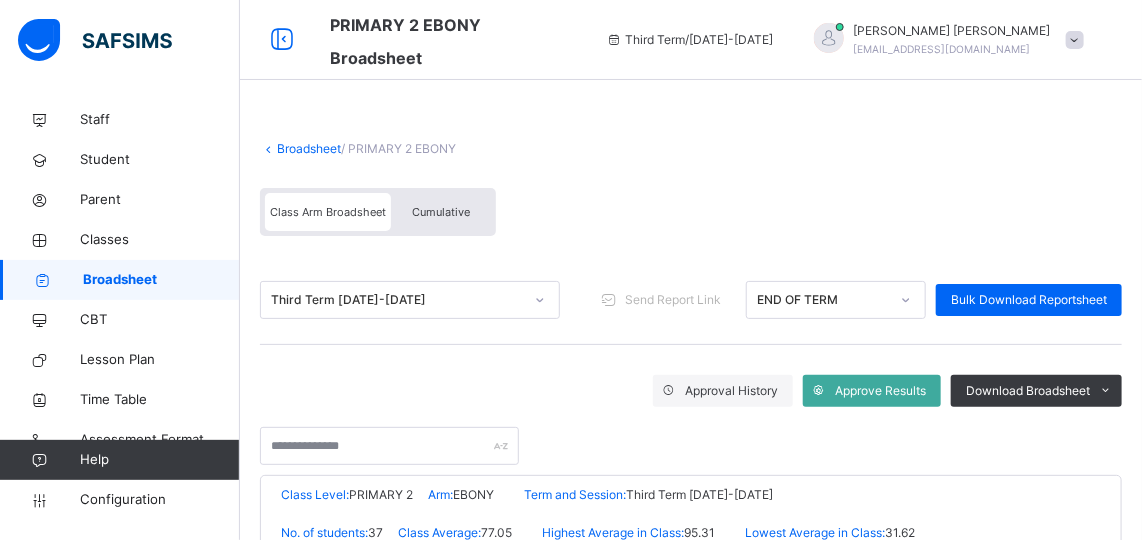 click on "Broadsheet" at bounding box center [161, 280] 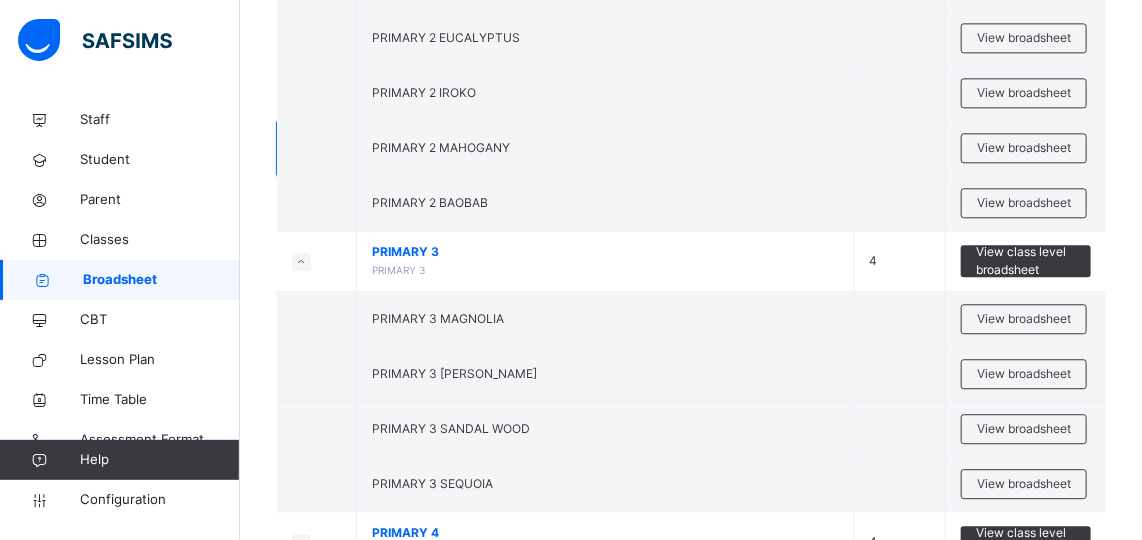 scroll, scrollTop: 1666, scrollLeft: 0, axis: vertical 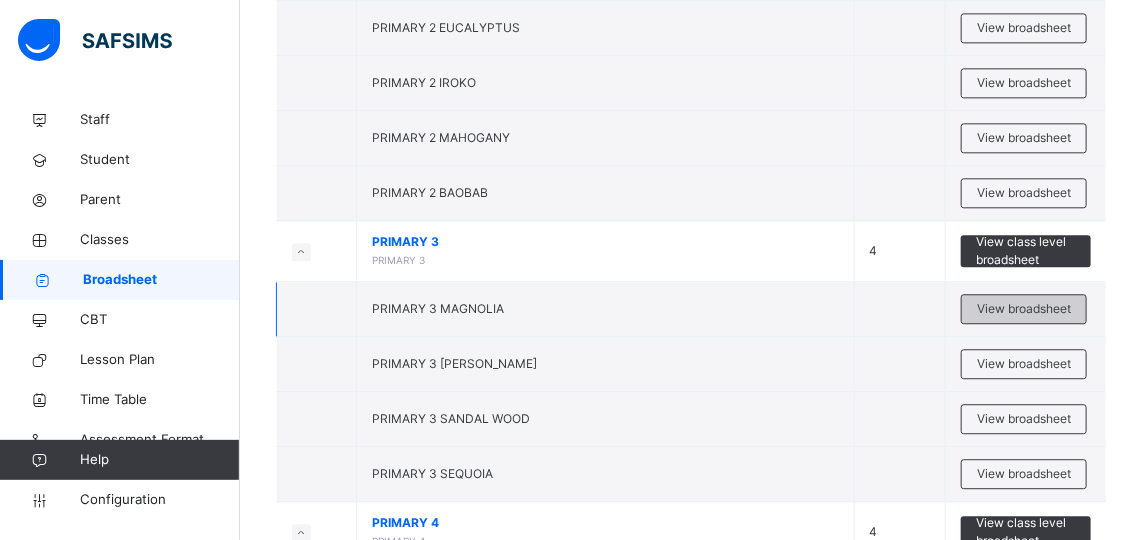 click on "View broadsheet" at bounding box center (1024, 309) 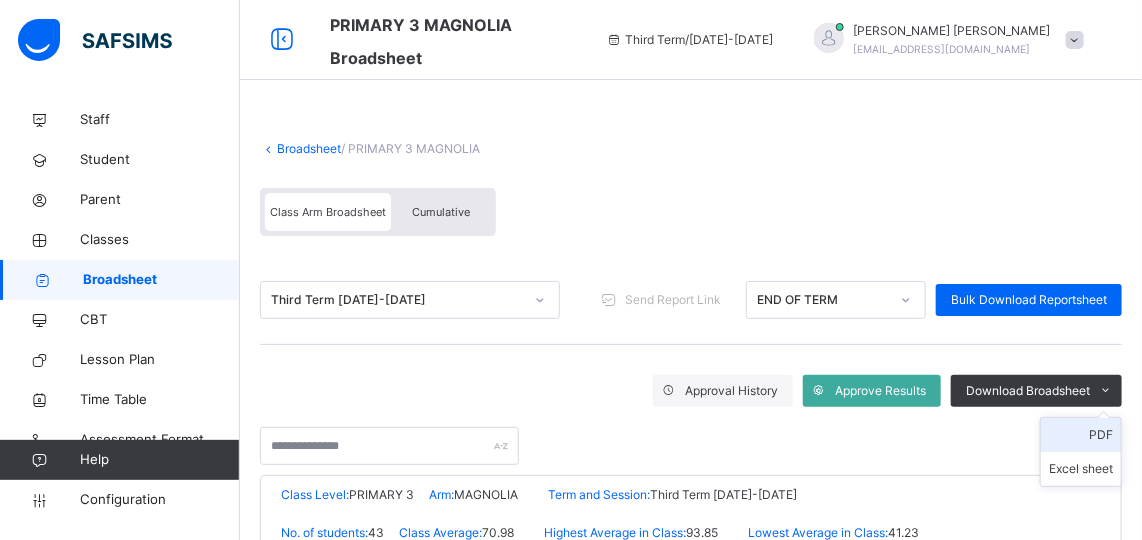 click on "PDF" at bounding box center [1081, 435] 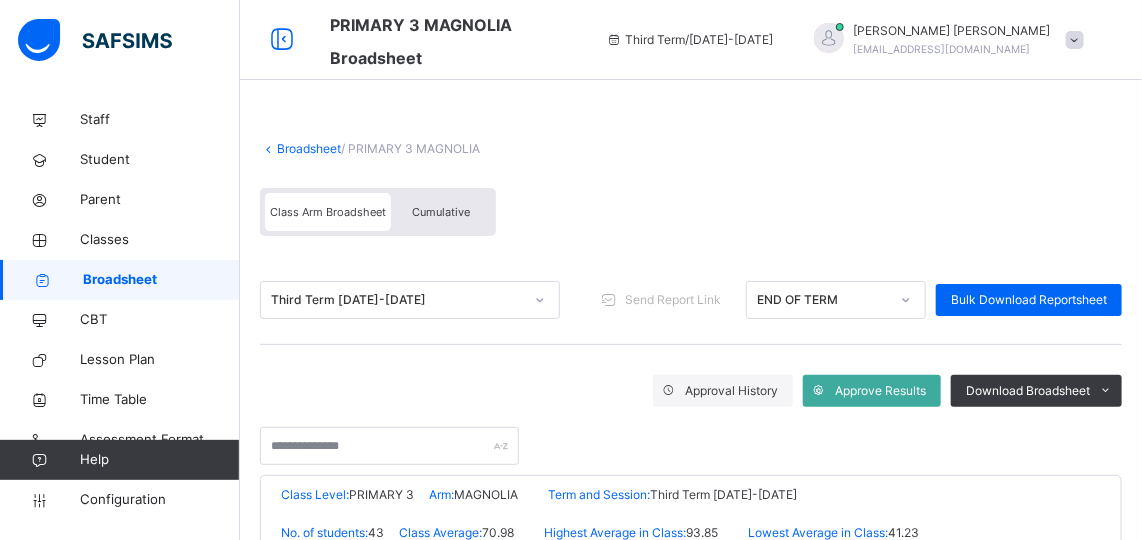 click on "Broadsheet" at bounding box center (161, 280) 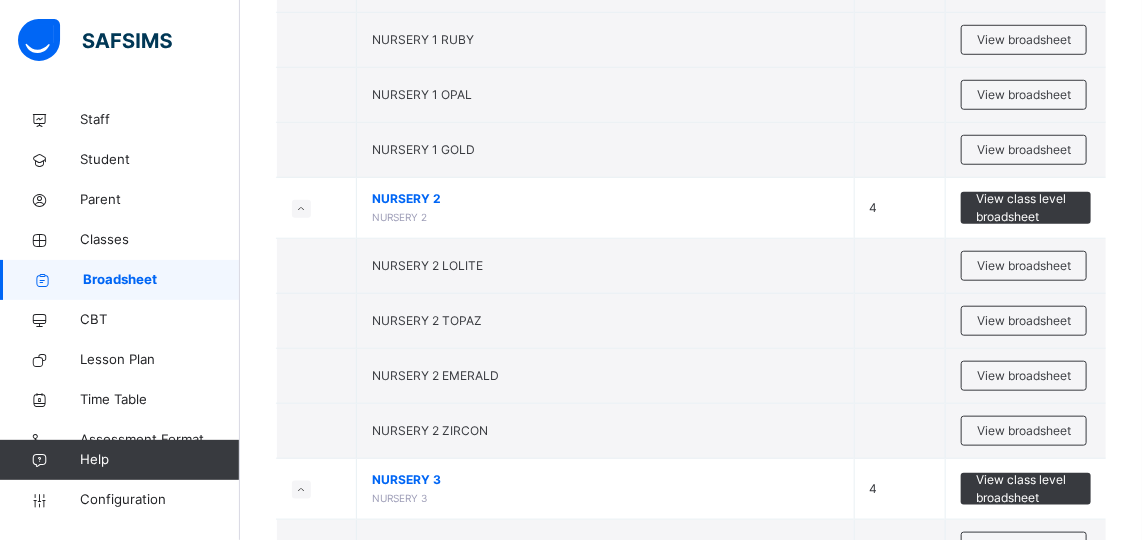 scroll, scrollTop: 534, scrollLeft: 0, axis: vertical 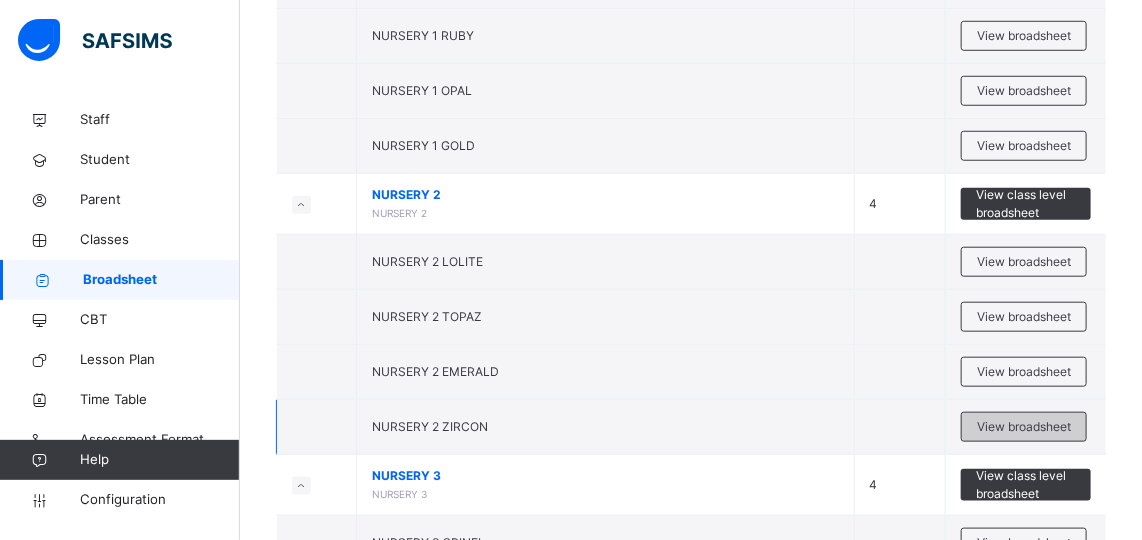 click on "View broadsheet" at bounding box center (1024, 427) 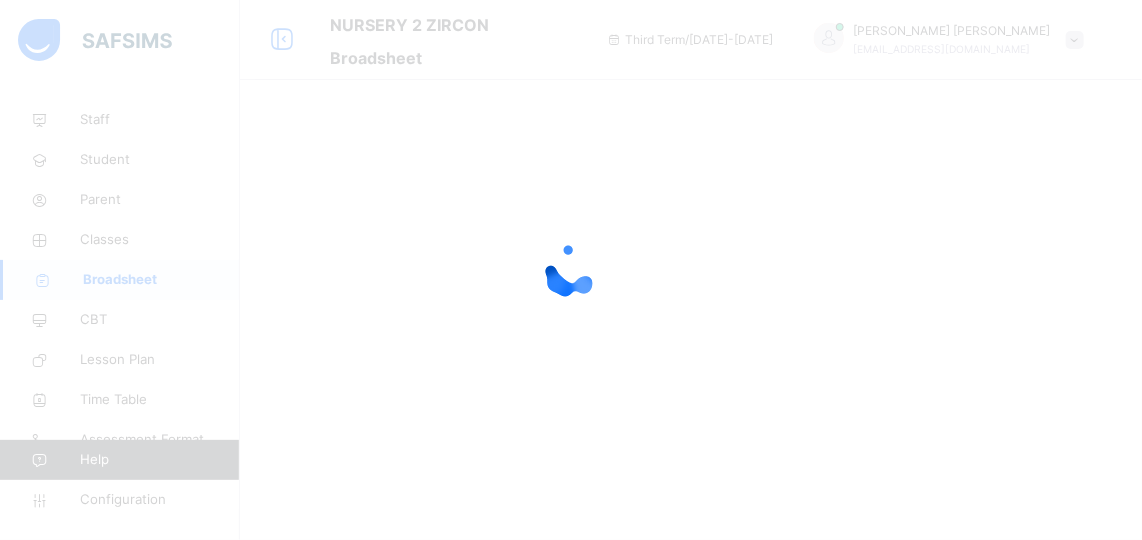 scroll, scrollTop: 0, scrollLeft: 0, axis: both 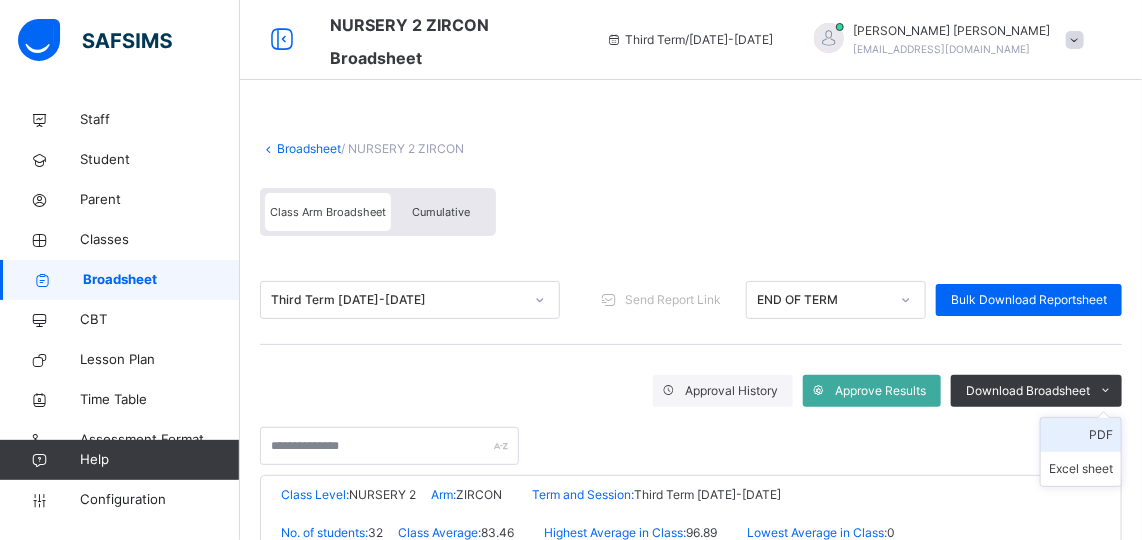 click on "PDF" at bounding box center [1081, 435] 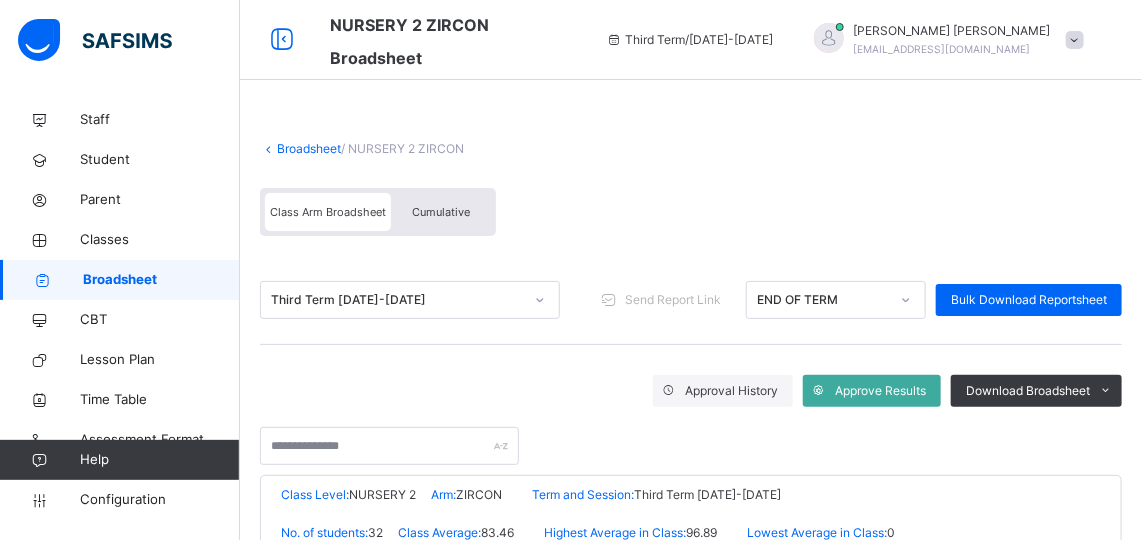 click on "Broadsheet" at bounding box center [161, 280] 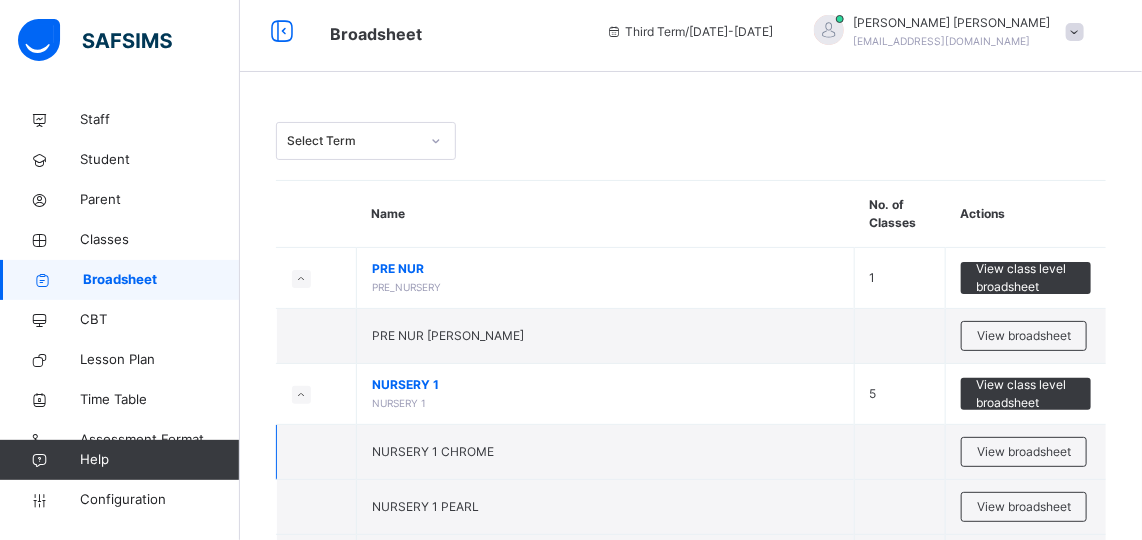 scroll, scrollTop: 0, scrollLeft: 0, axis: both 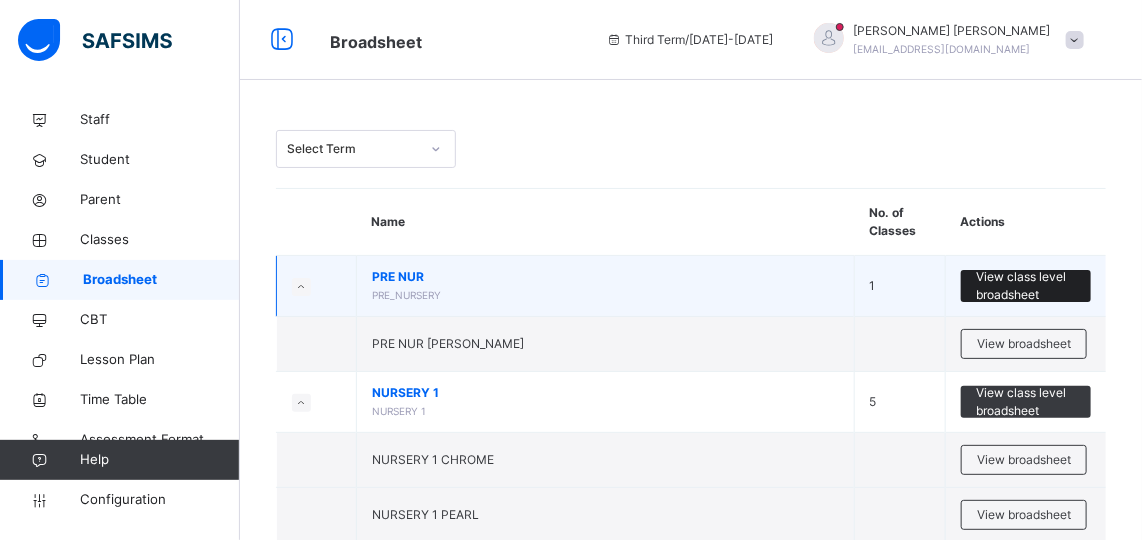 click on "View class level broadsheet" at bounding box center [1026, 286] 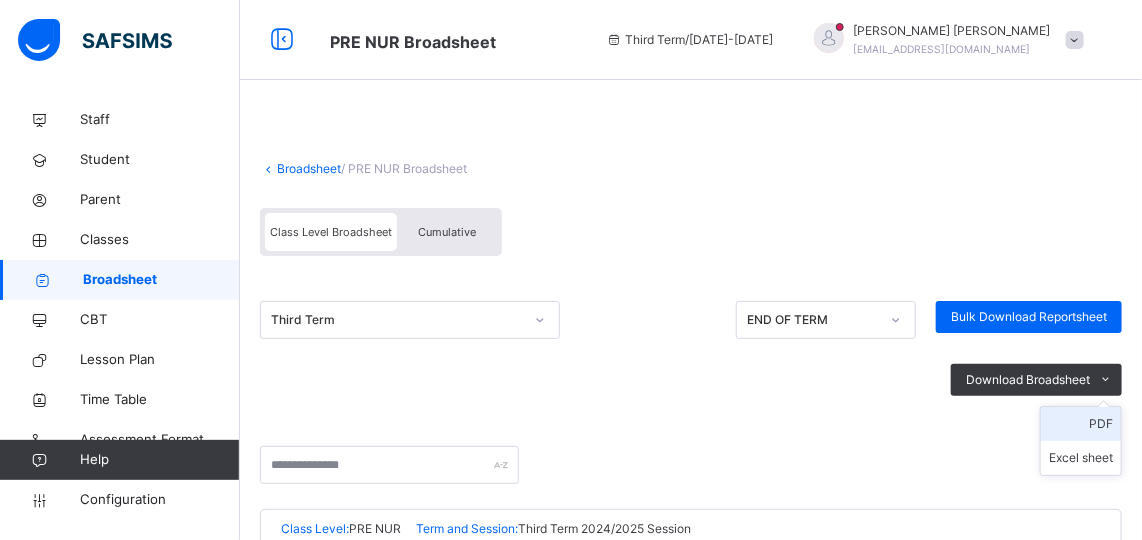 click on "PDF" at bounding box center (1081, 424) 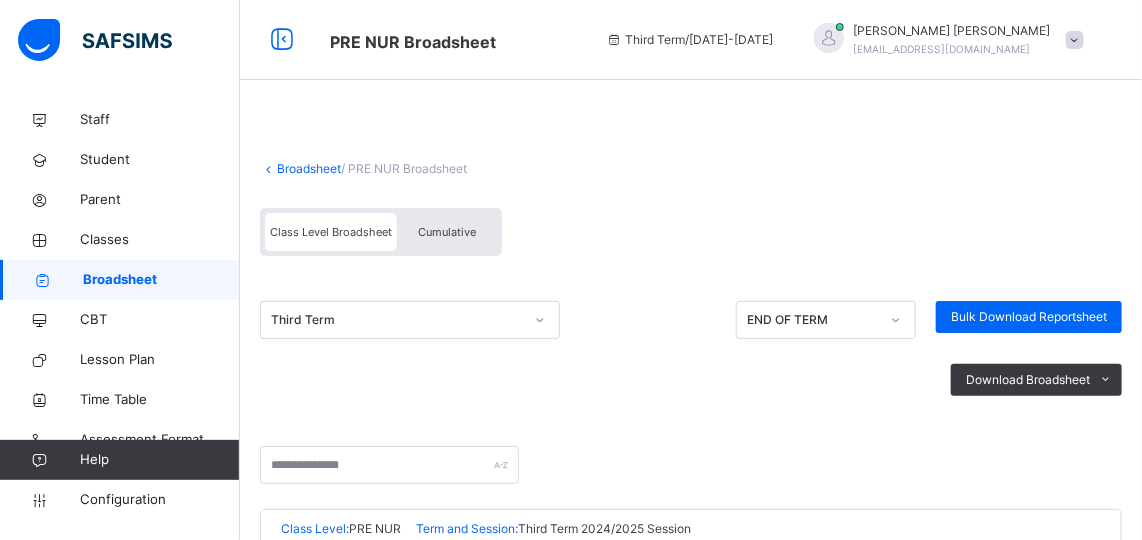 click on "Broadsheet" at bounding box center (161, 280) 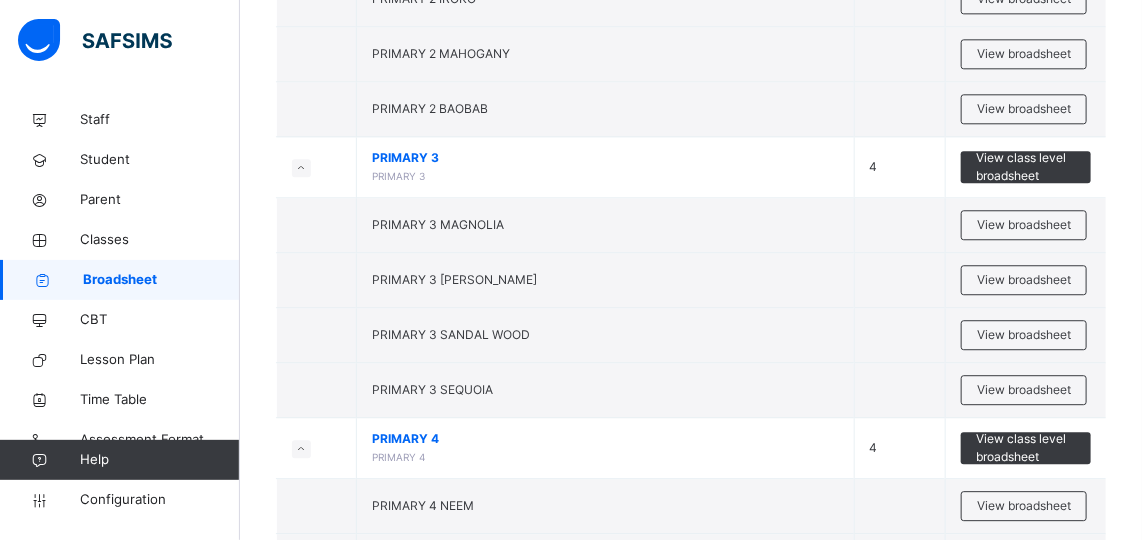 scroll, scrollTop: 1784, scrollLeft: 0, axis: vertical 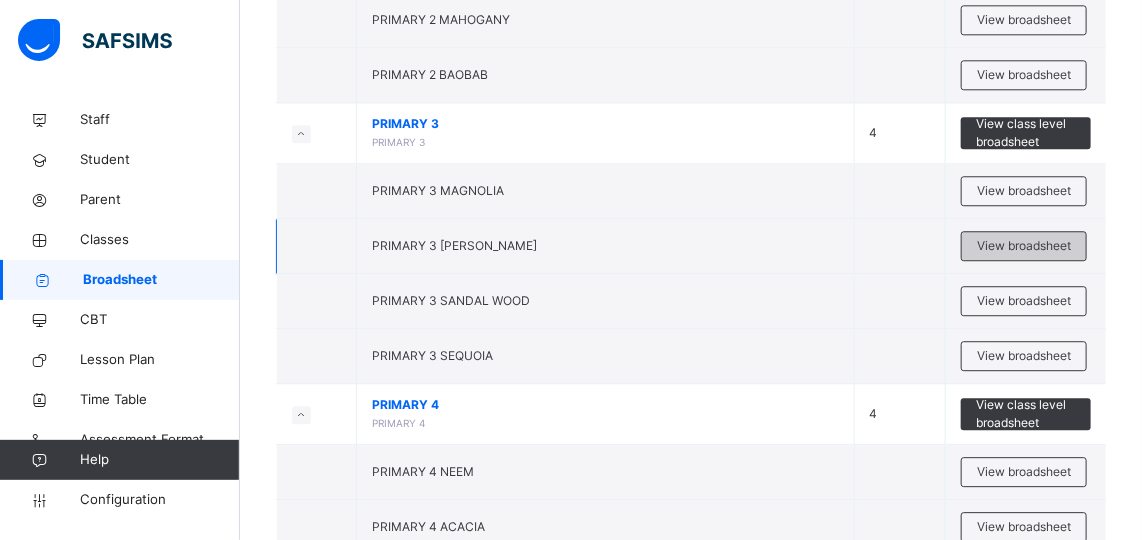 click on "View broadsheet" at bounding box center (1024, 246) 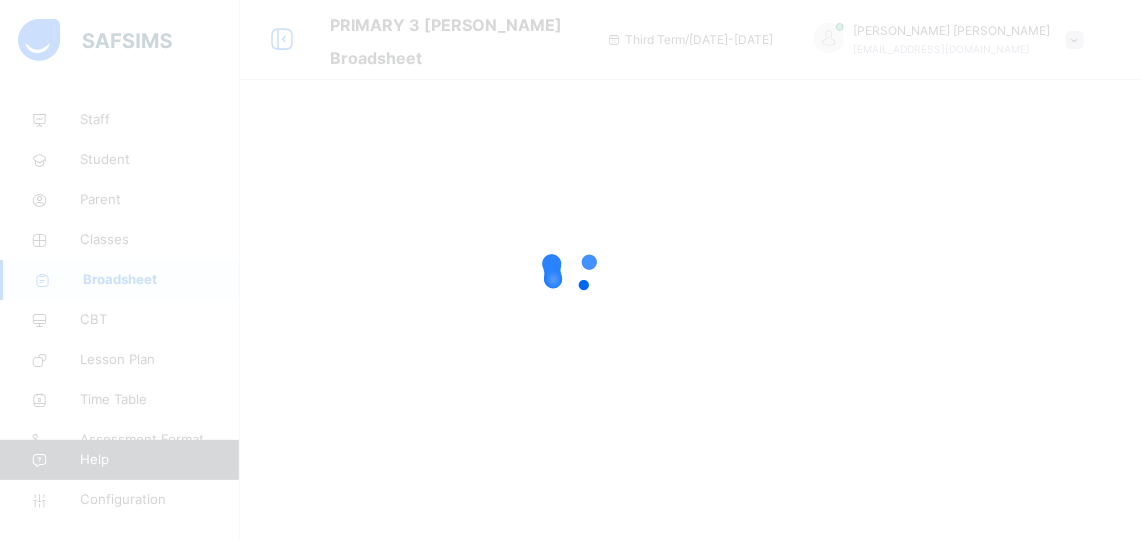 scroll, scrollTop: 0, scrollLeft: 0, axis: both 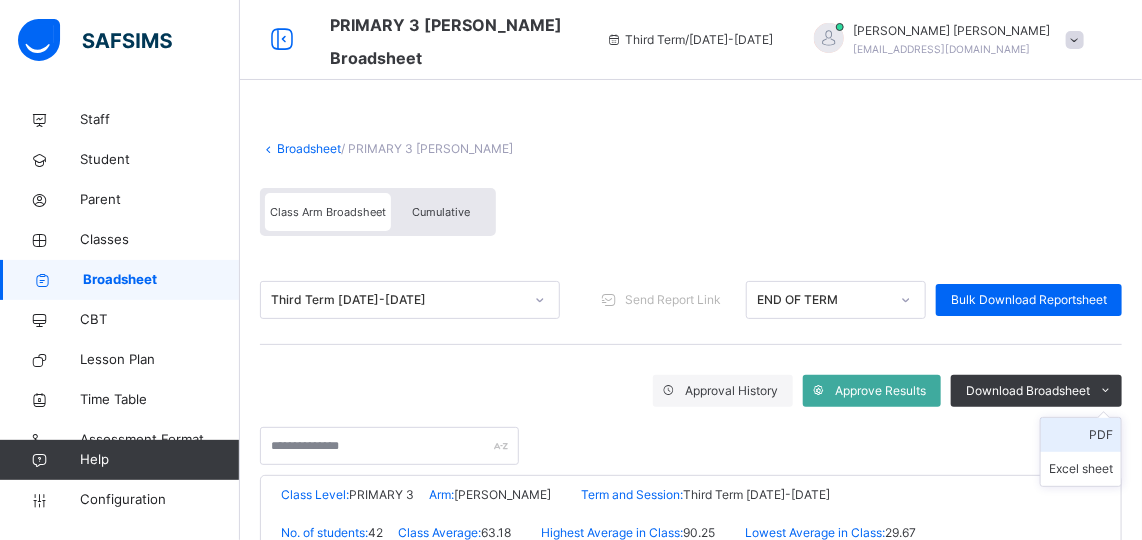 click on "PDF" at bounding box center (1081, 435) 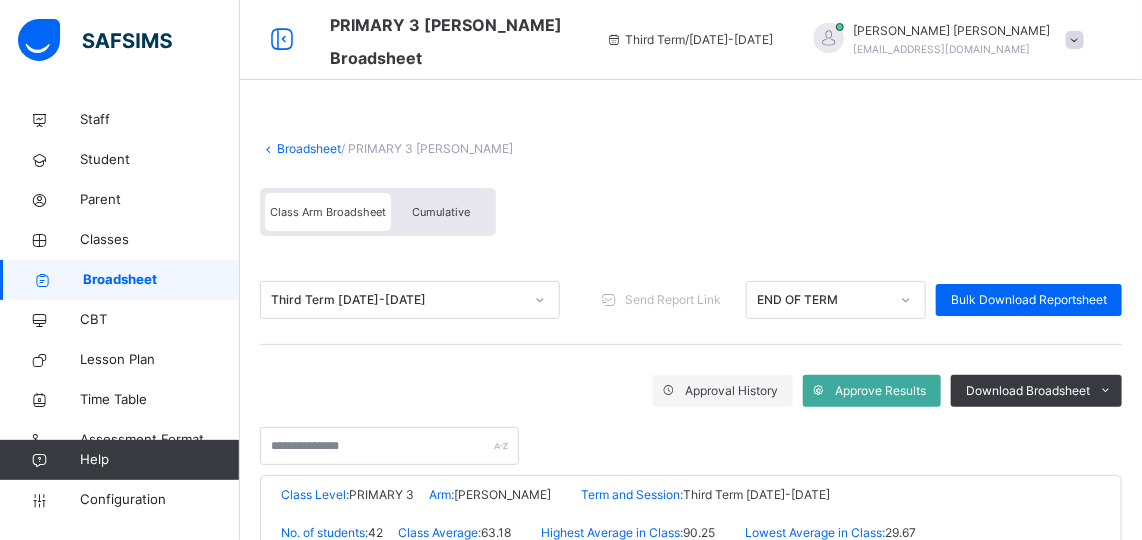click on "Broadsheet" at bounding box center (161, 280) 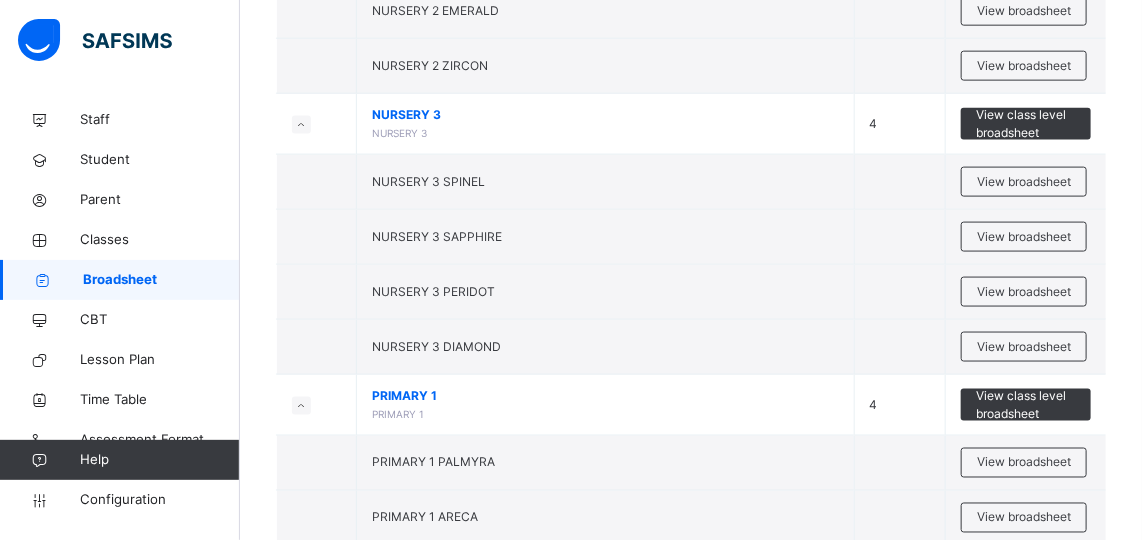 scroll, scrollTop: 897, scrollLeft: 0, axis: vertical 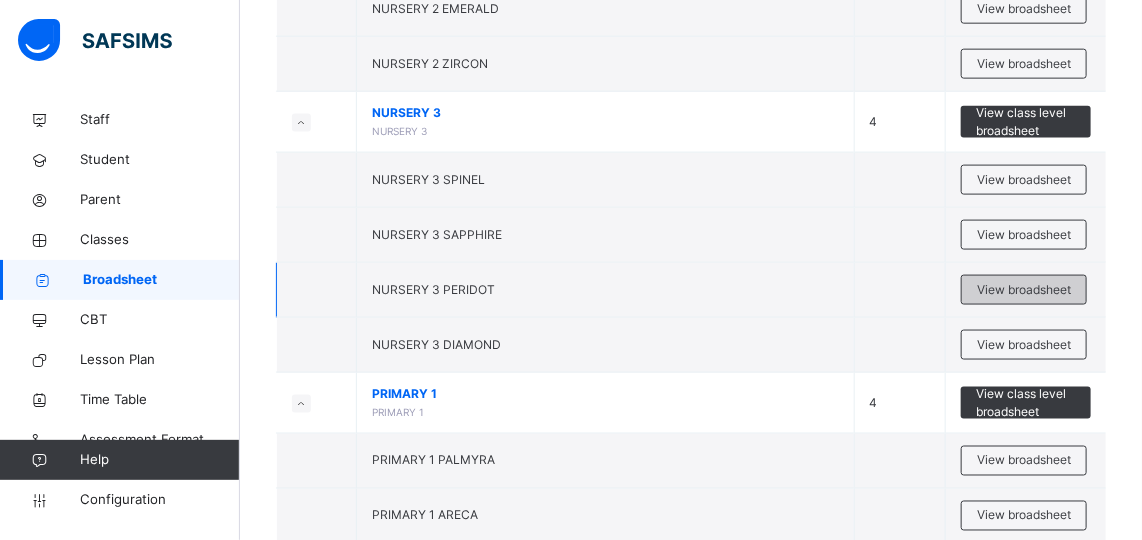 click on "View broadsheet" at bounding box center [1024, 290] 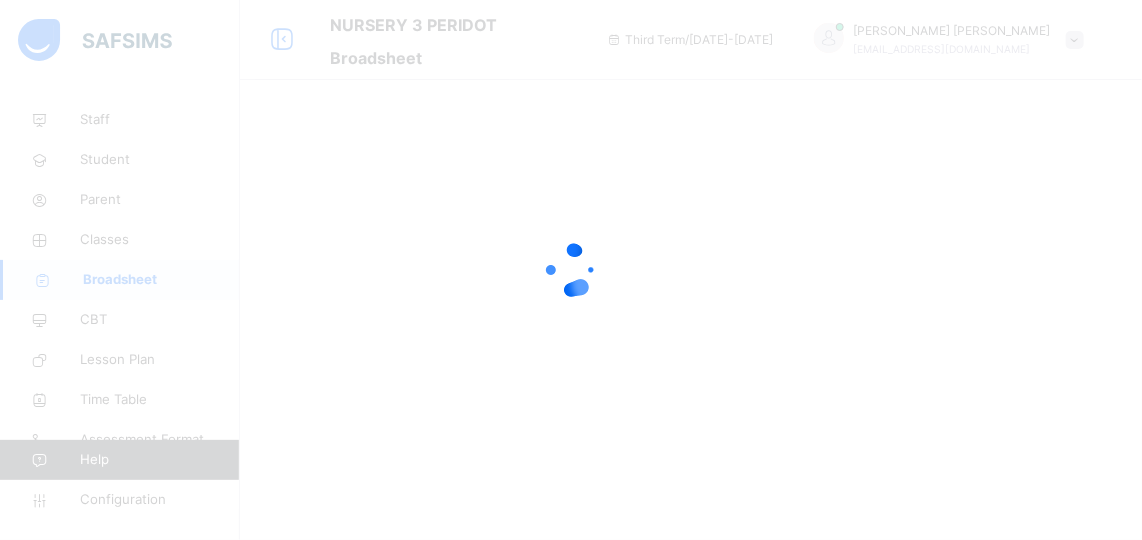 scroll, scrollTop: 0, scrollLeft: 0, axis: both 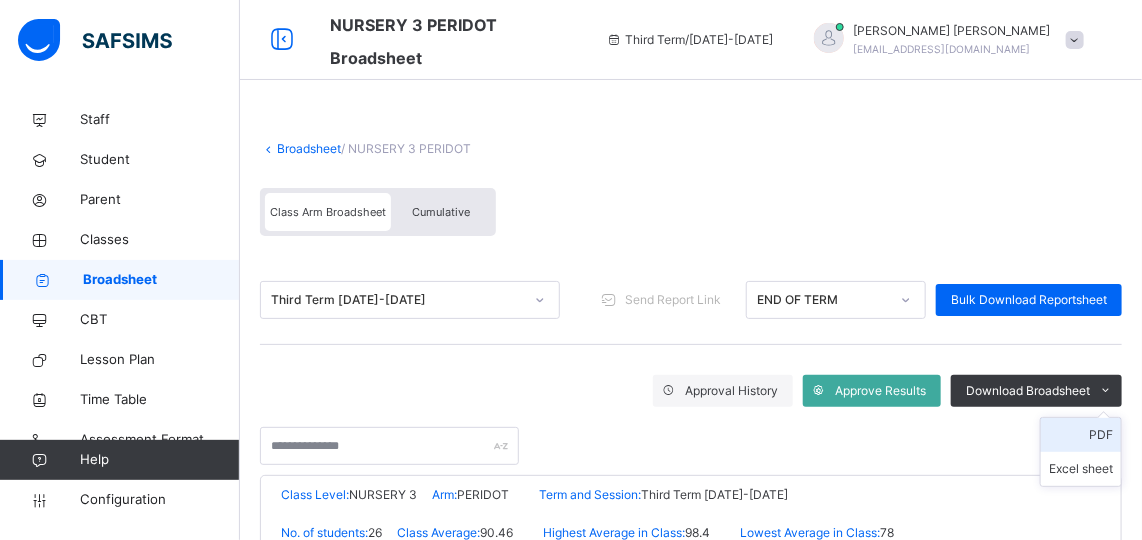 click on "PDF" at bounding box center [1081, 435] 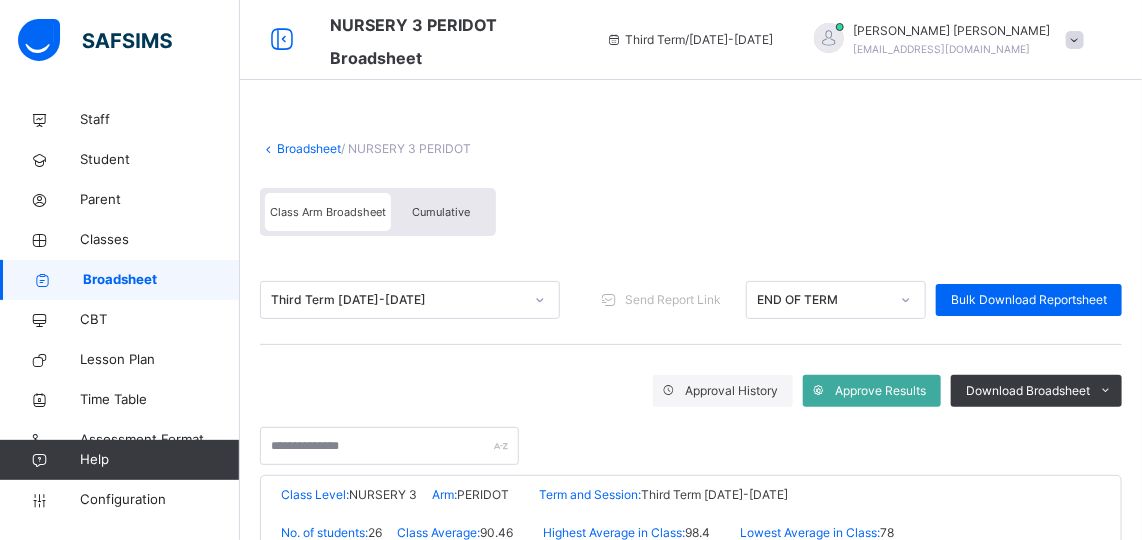 click on "Broadsheet" at bounding box center (161, 280) 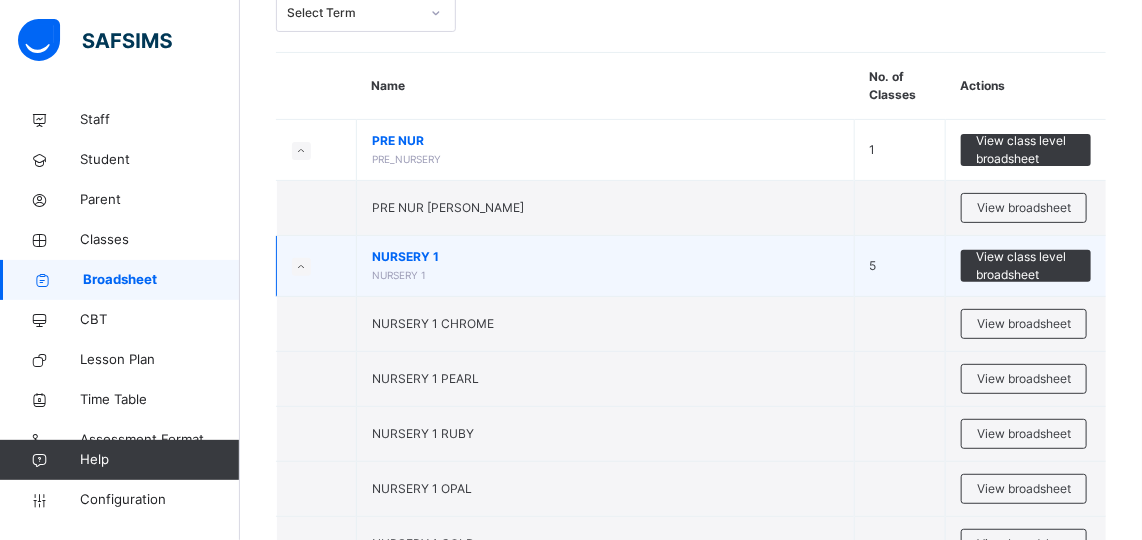 scroll, scrollTop: 146, scrollLeft: 0, axis: vertical 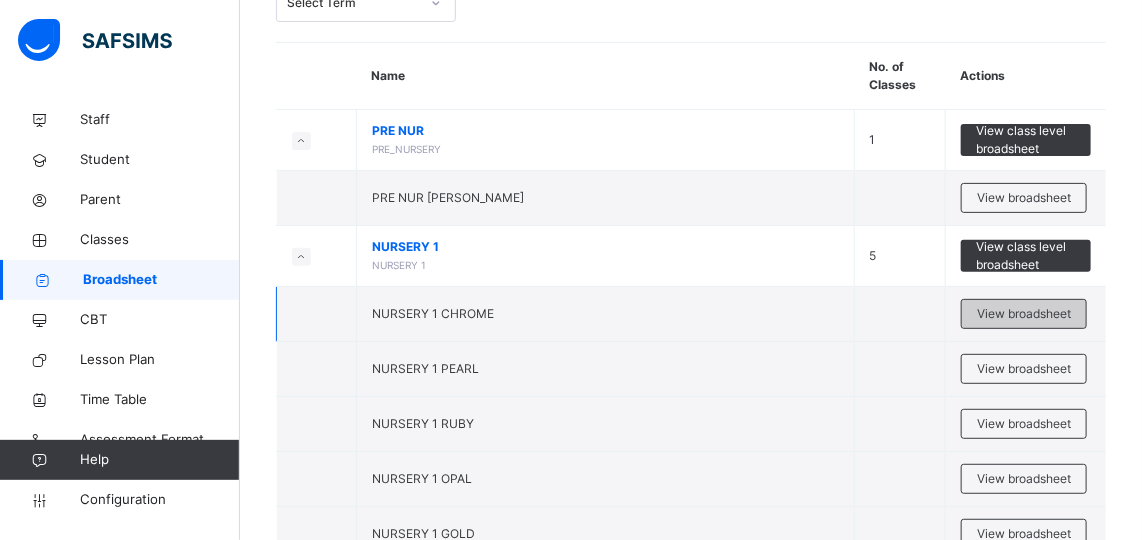 click on "View broadsheet" at bounding box center (1024, 314) 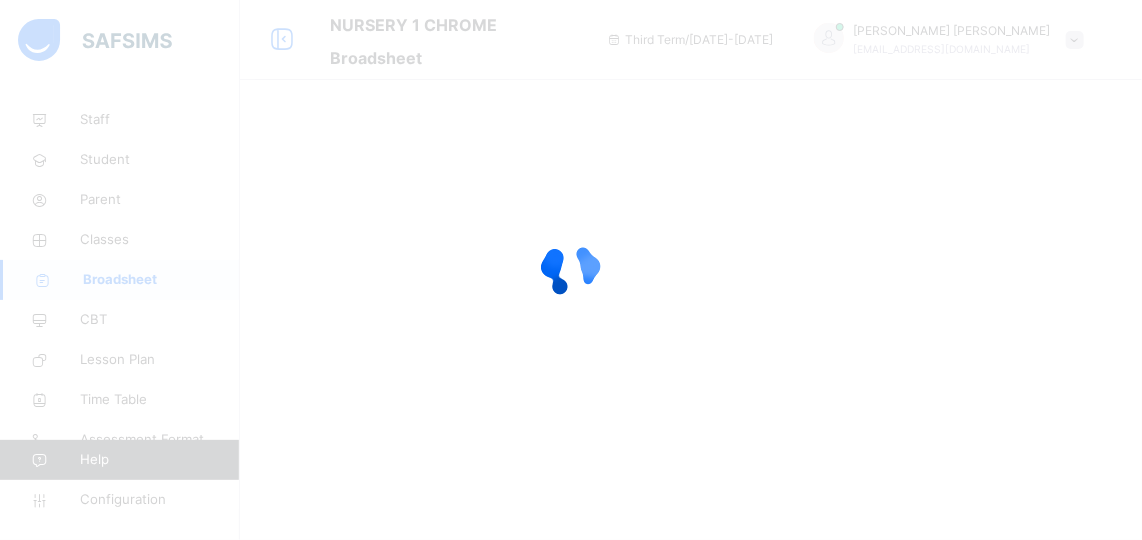 scroll, scrollTop: 0, scrollLeft: 0, axis: both 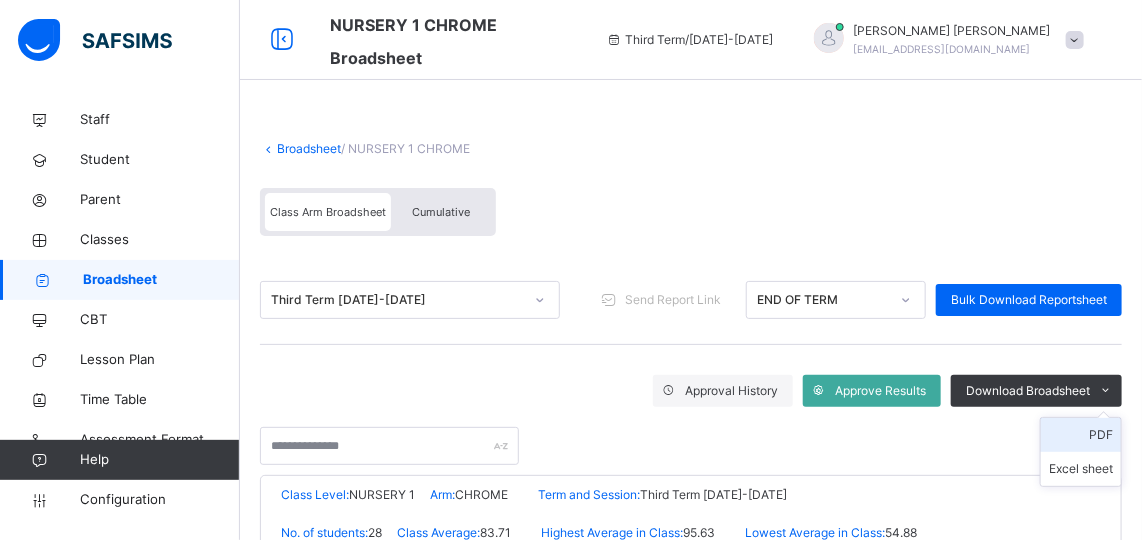 click on "PDF" at bounding box center (1081, 435) 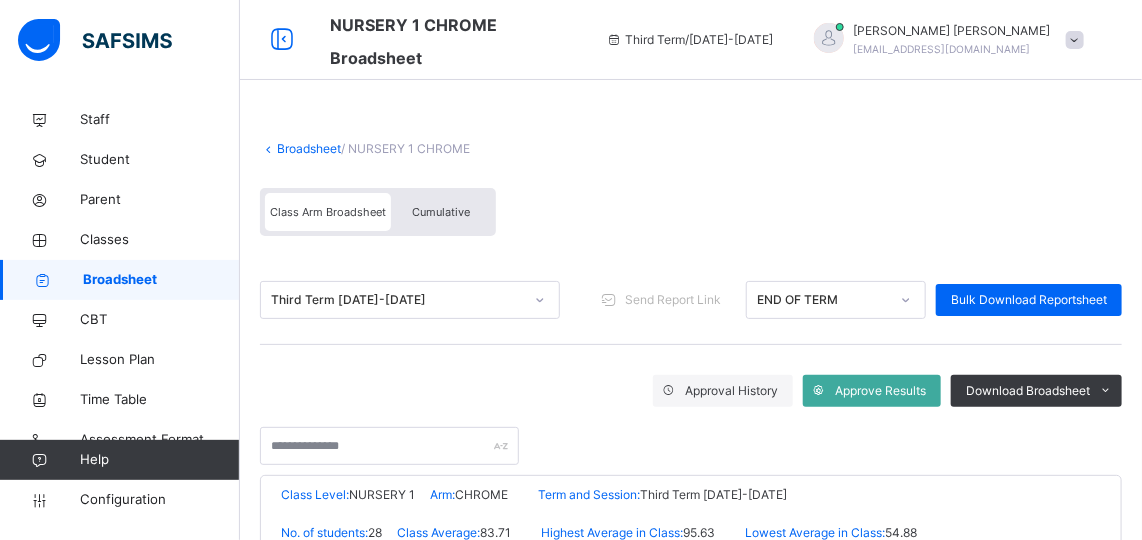 click on "Broadsheet" at bounding box center (161, 280) 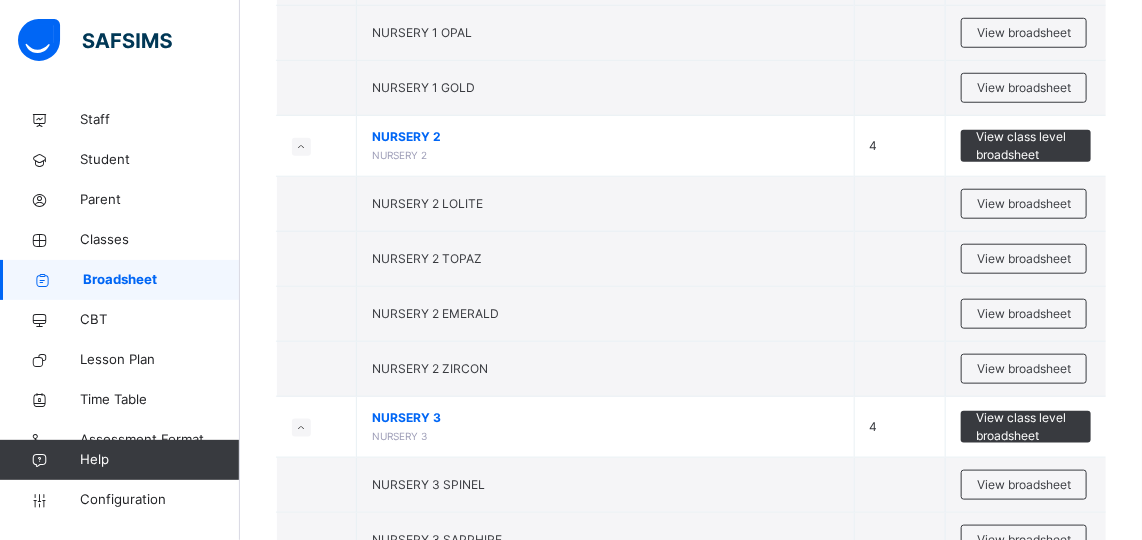scroll, scrollTop: 598, scrollLeft: 0, axis: vertical 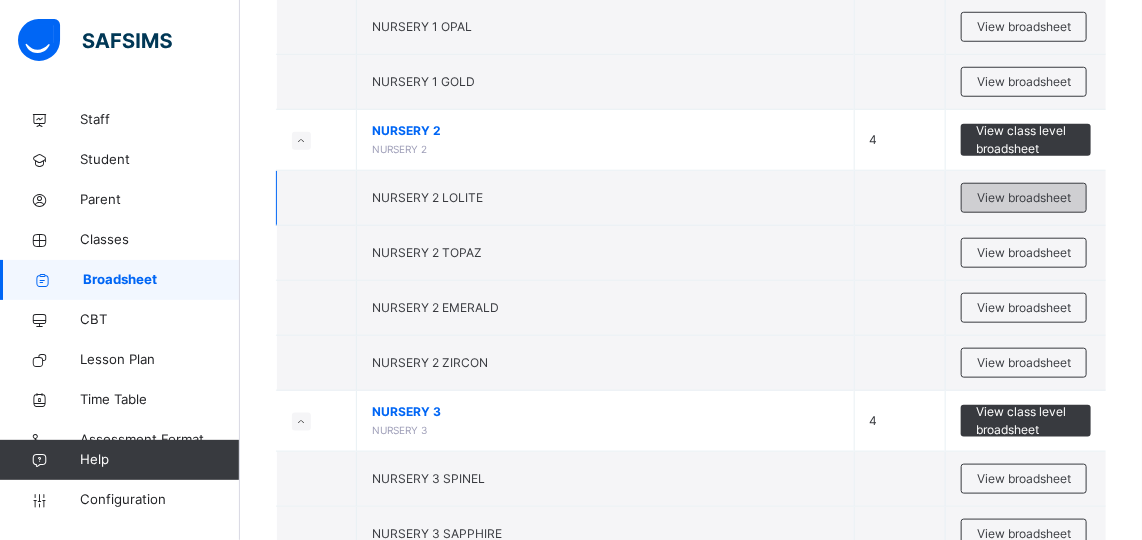 click on "View broadsheet" at bounding box center [1024, 198] 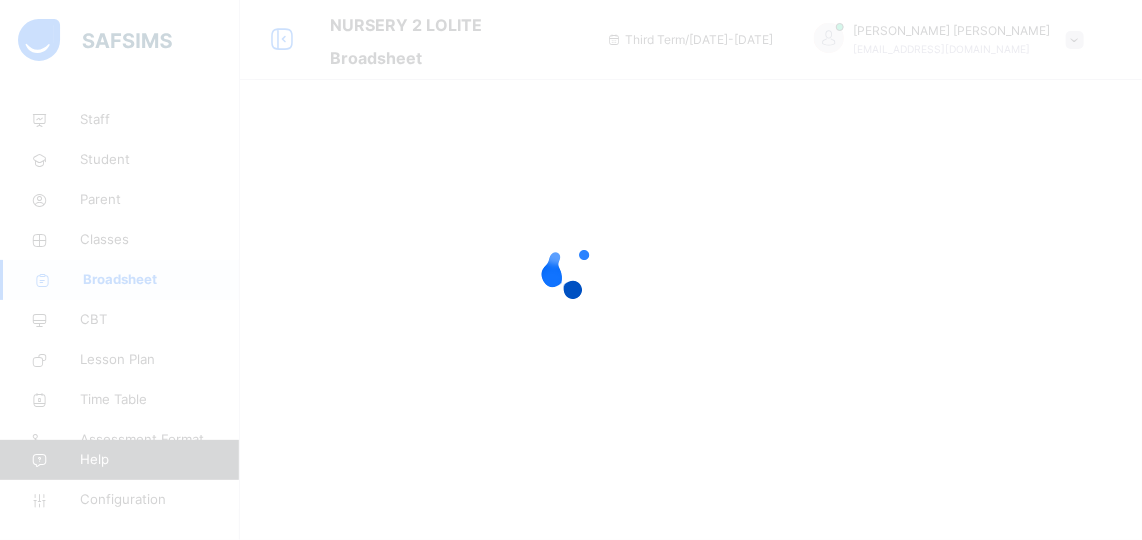 scroll, scrollTop: 0, scrollLeft: 0, axis: both 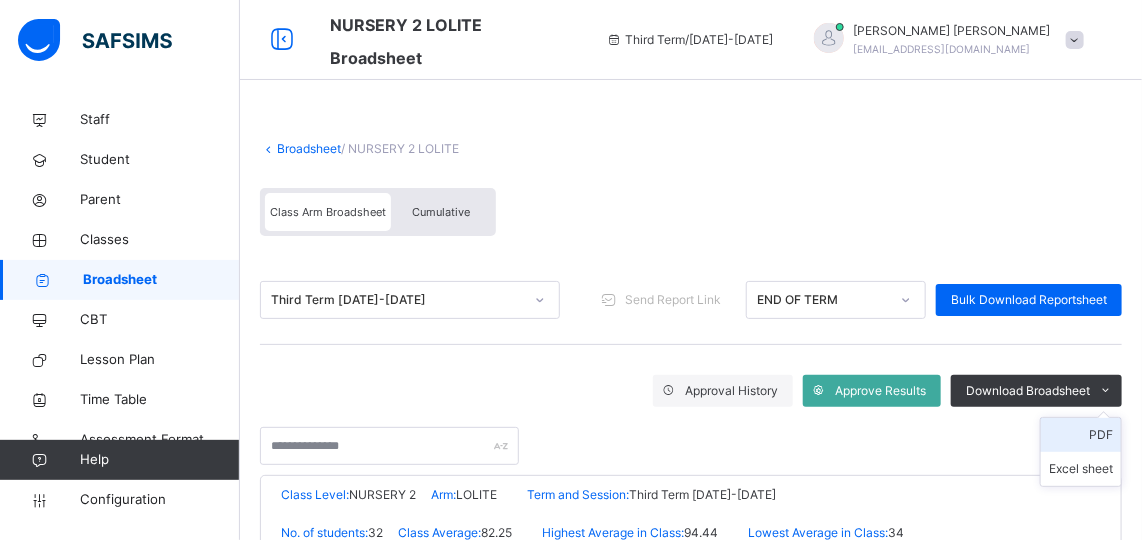 click on "PDF" at bounding box center [1081, 435] 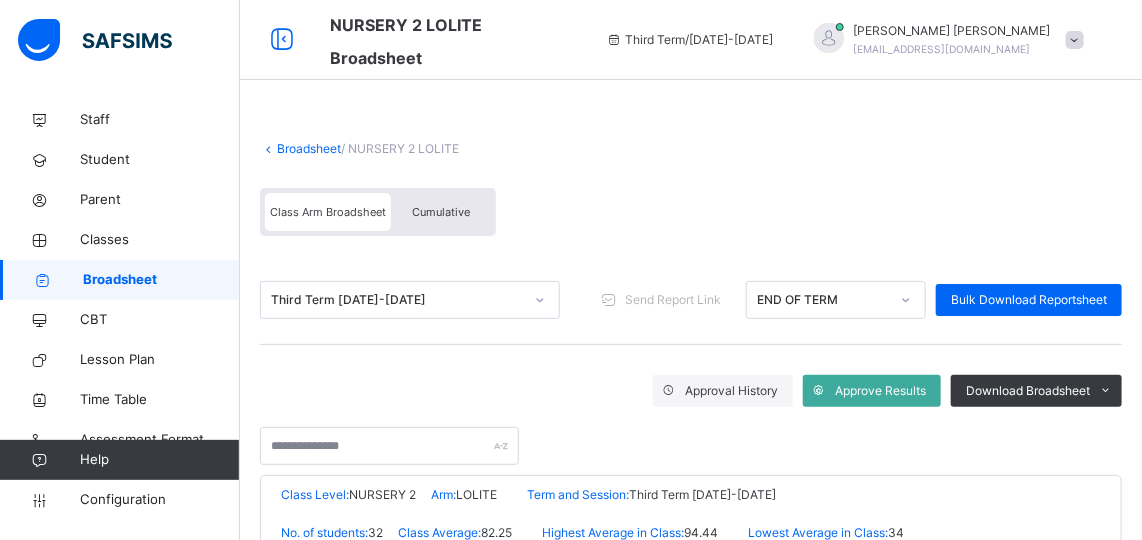 click on "Broadsheet" at bounding box center [161, 280] 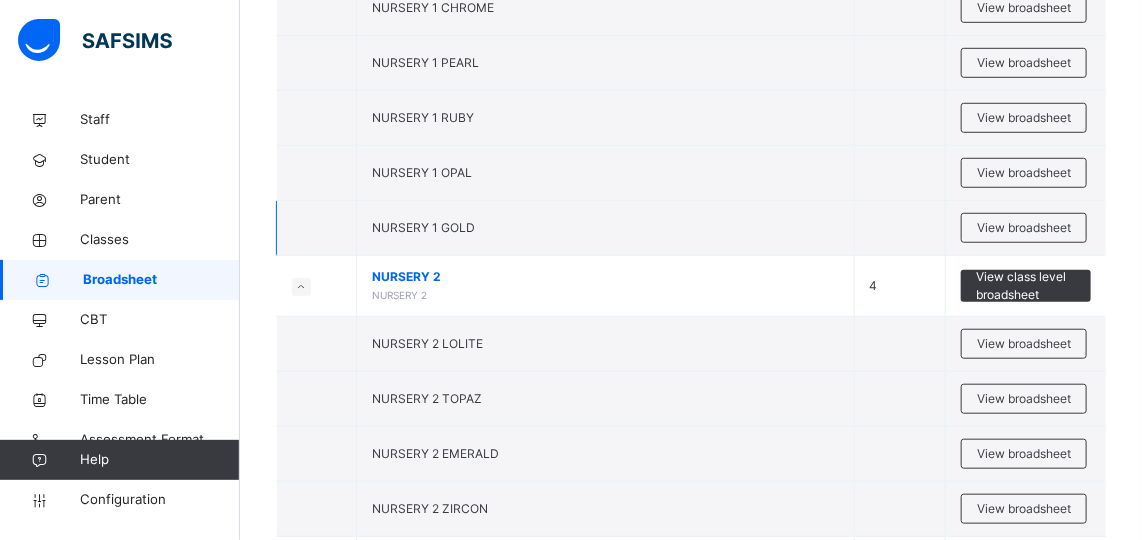 scroll, scrollTop: 452, scrollLeft: 0, axis: vertical 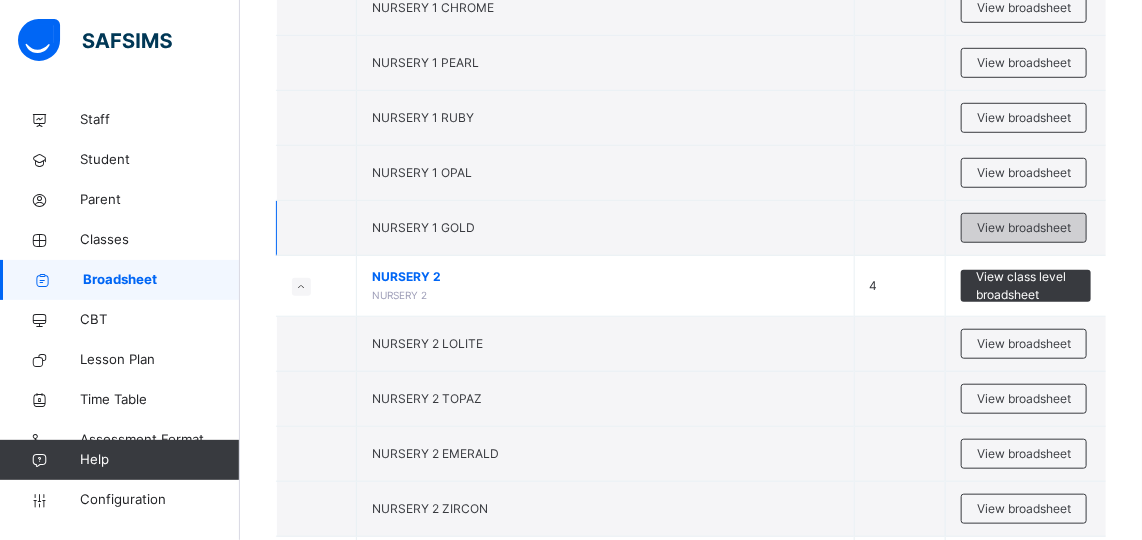 click on "View broadsheet" at bounding box center (1024, 228) 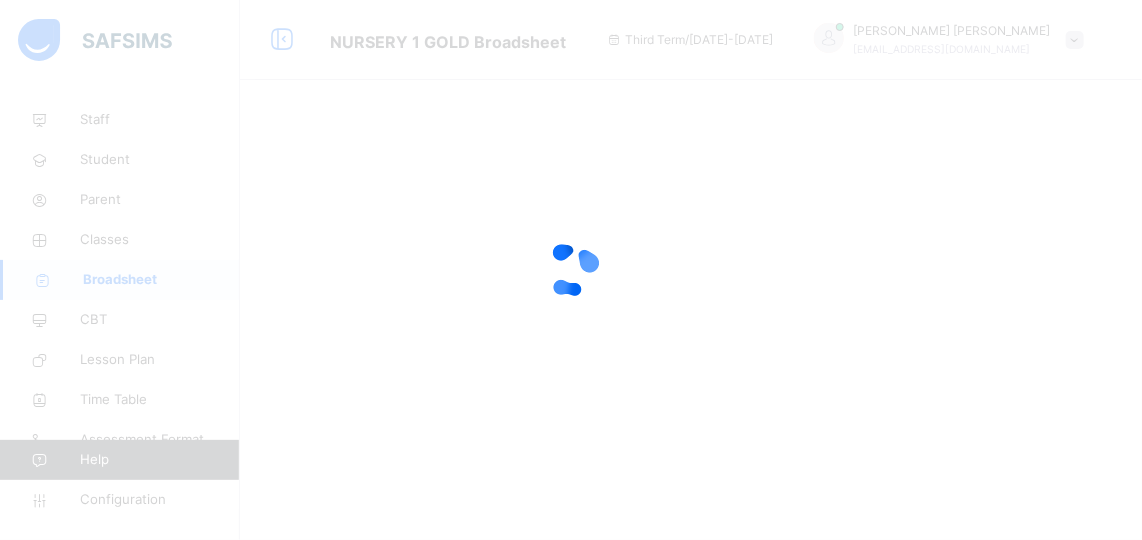 scroll, scrollTop: 0, scrollLeft: 0, axis: both 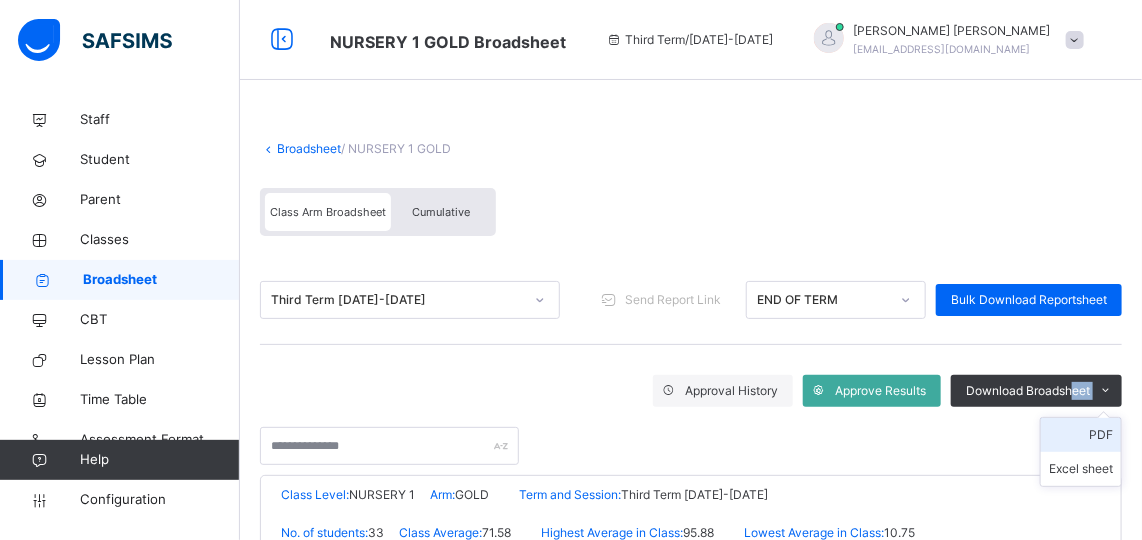 drag, startPoint x: 1083, startPoint y: 388, endPoint x: 1092, endPoint y: 435, distance: 47.853943 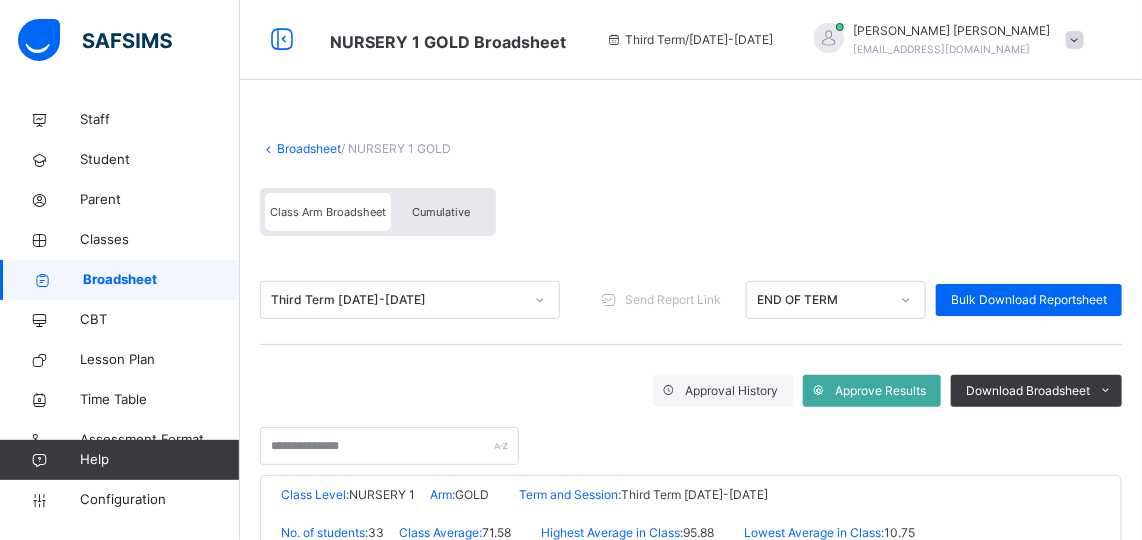 click at bounding box center (691, 436) 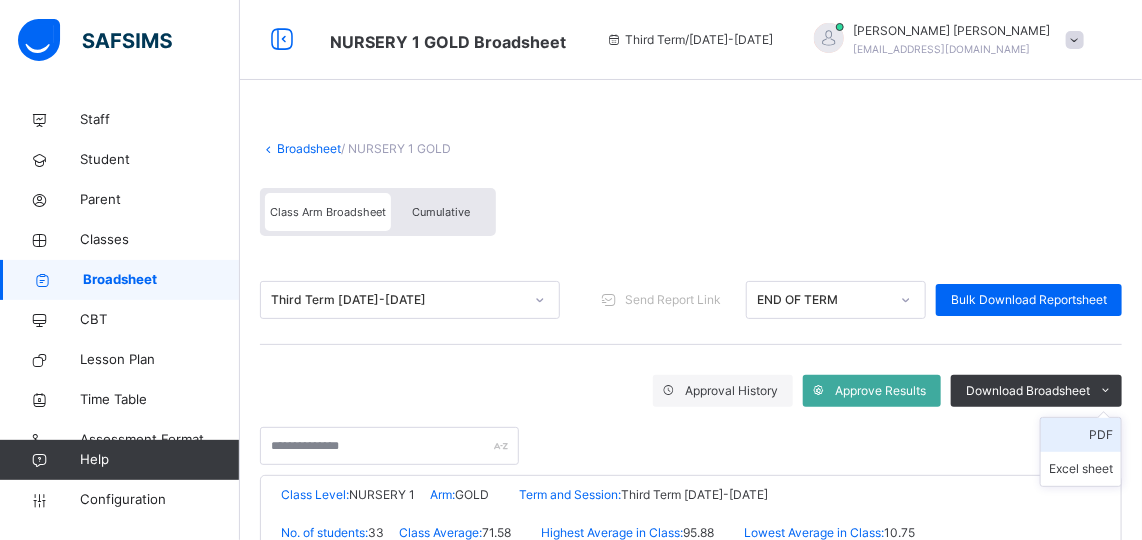 click on "PDF" at bounding box center [1081, 435] 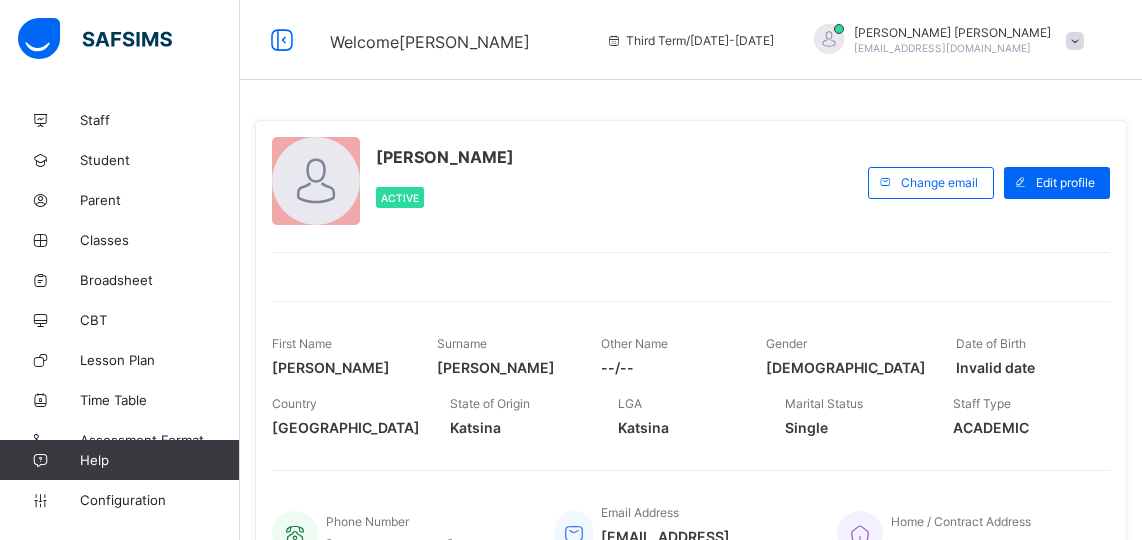 scroll, scrollTop: 0, scrollLeft: 0, axis: both 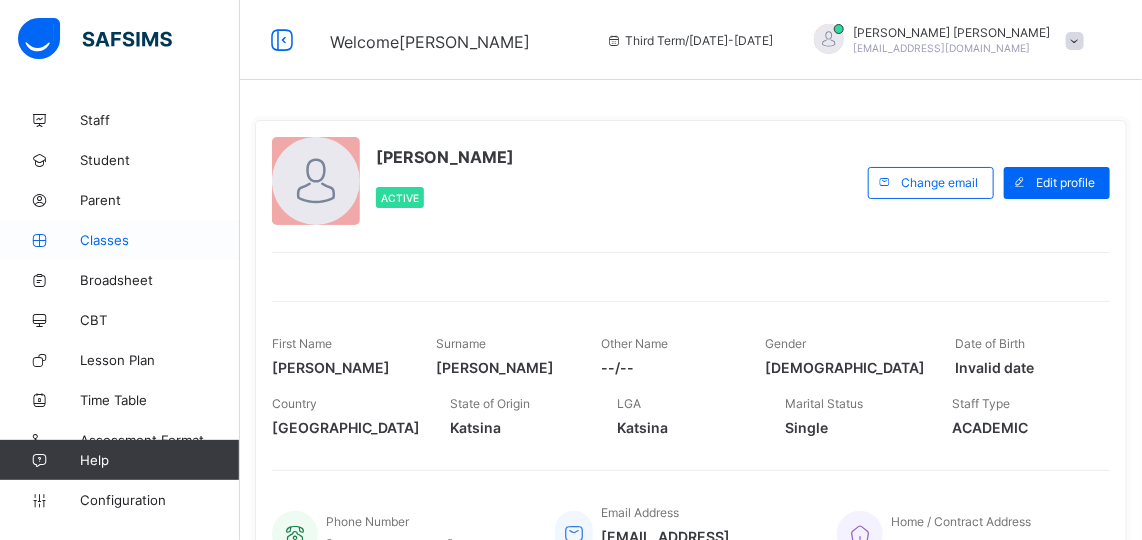 click on "Classes" at bounding box center [160, 240] 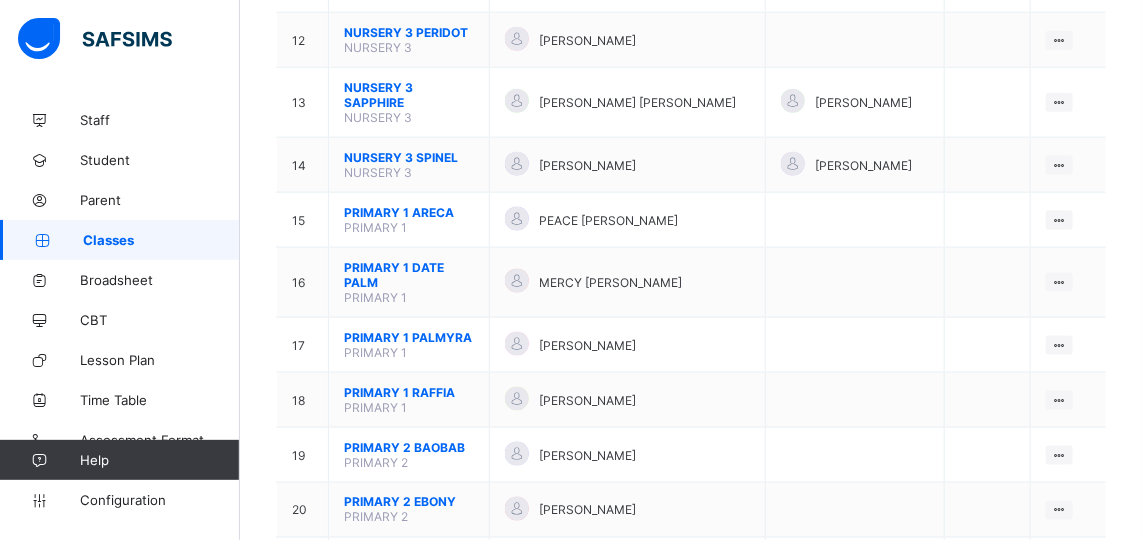 scroll, scrollTop: 859, scrollLeft: 0, axis: vertical 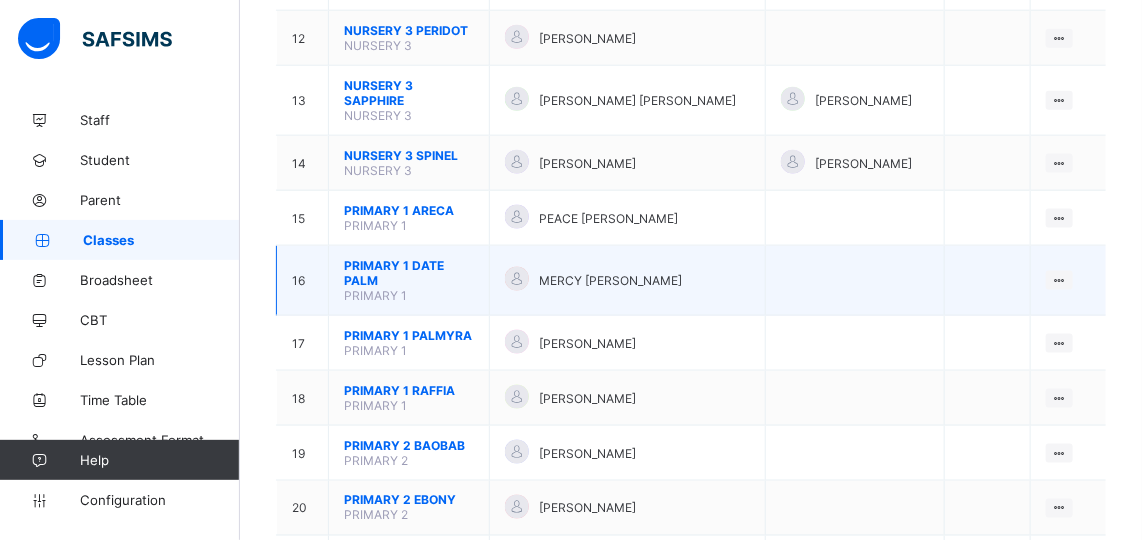 click on "PRIMARY 1   DATE PALM" at bounding box center (409, 273) 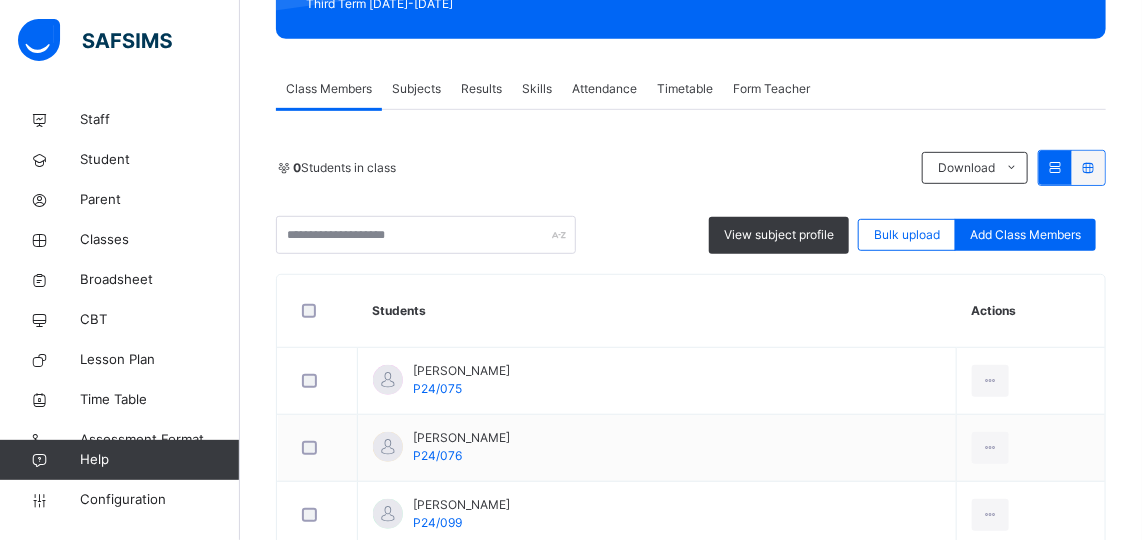 scroll, scrollTop: 304, scrollLeft: 0, axis: vertical 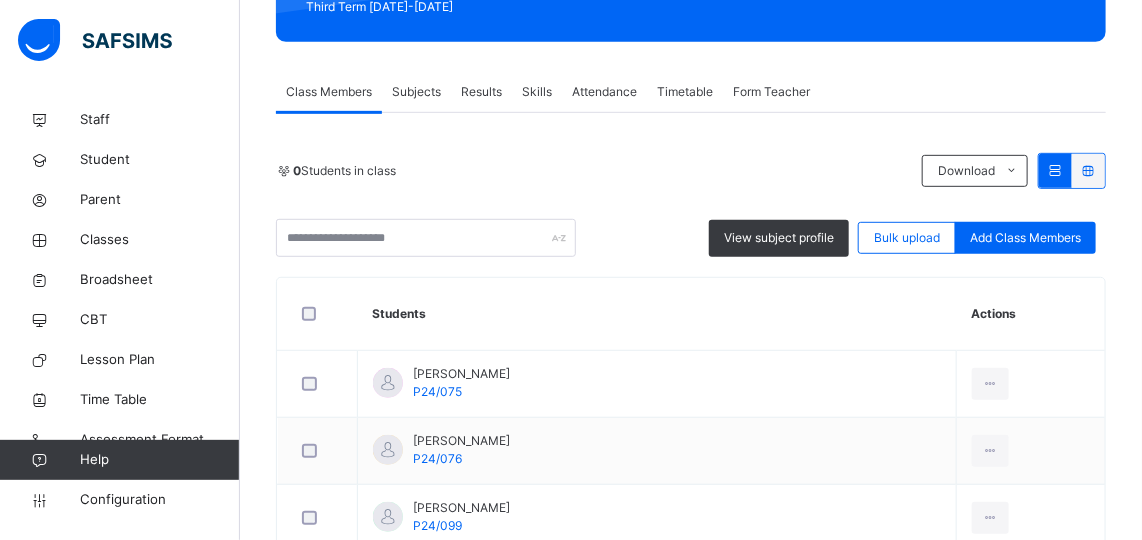 click on "Subjects" at bounding box center [416, 92] 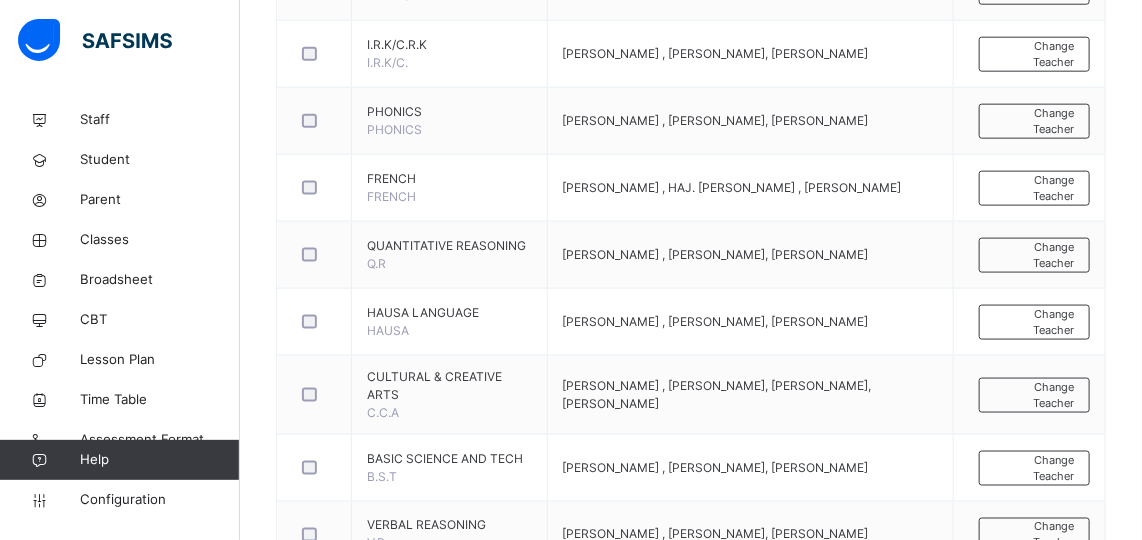 scroll, scrollTop: 833, scrollLeft: 0, axis: vertical 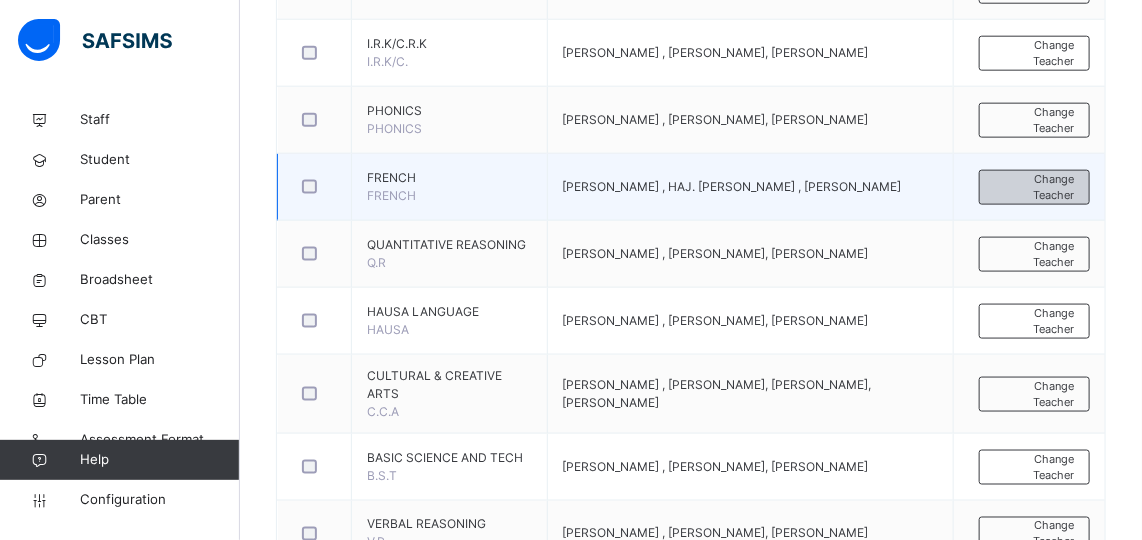 click on "Change Teacher" at bounding box center (1034, 187) 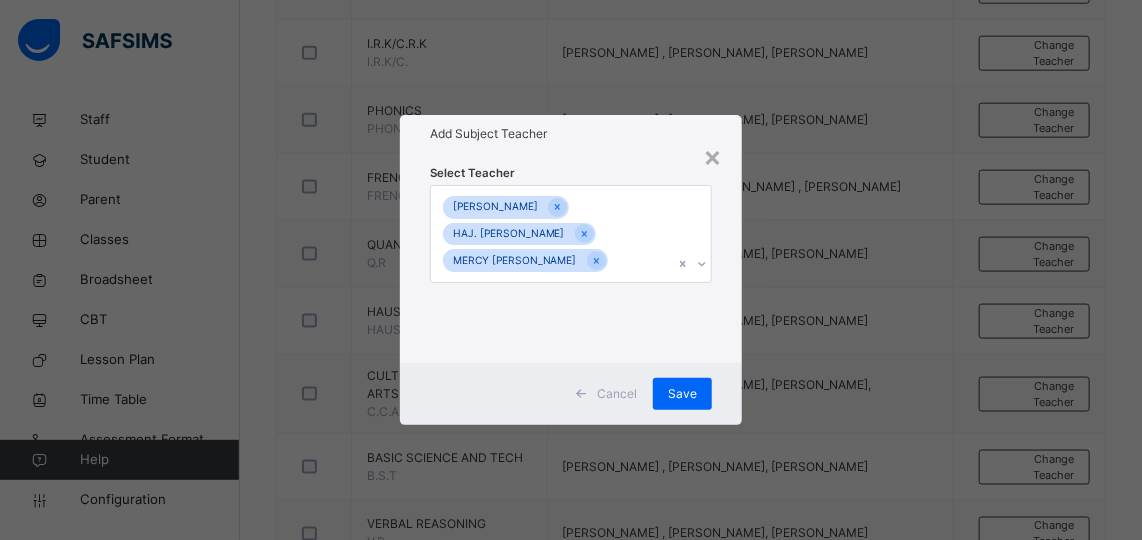 click on "× Add Subject Teacher Select Teacher CHINENYE IBEH  HAJ. HASSANA IBDISSIMI  MERCY PAM MIRACLE Cancel Save" at bounding box center [571, 270] 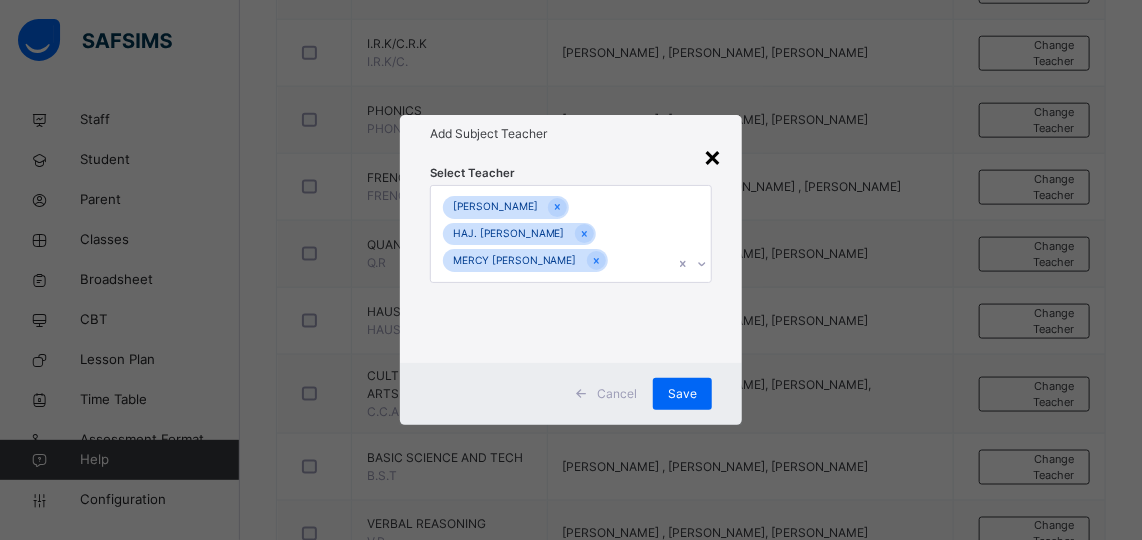 click on "×" at bounding box center [712, 156] 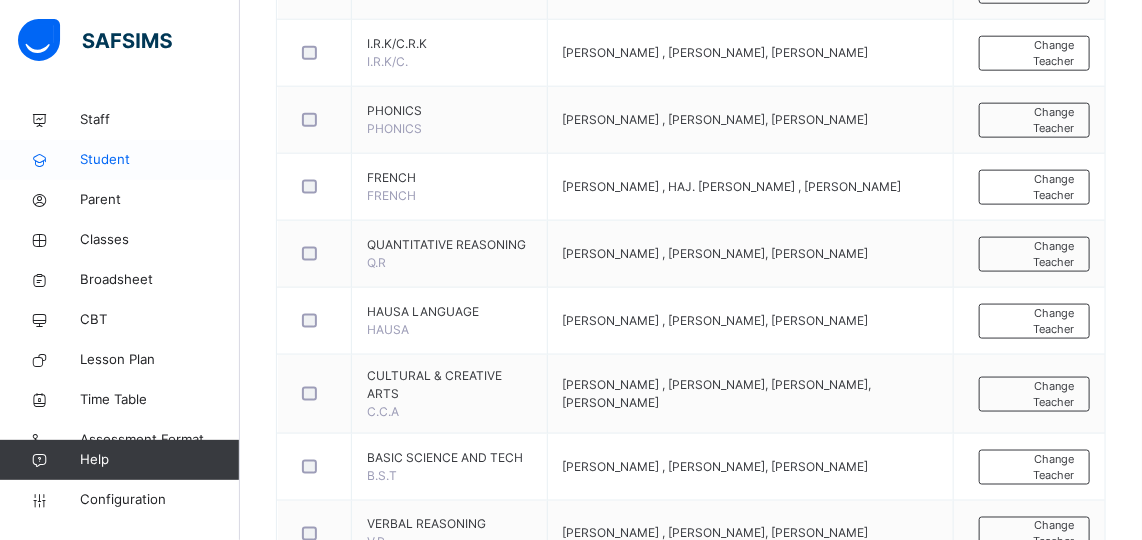 click on "Student" at bounding box center (160, 160) 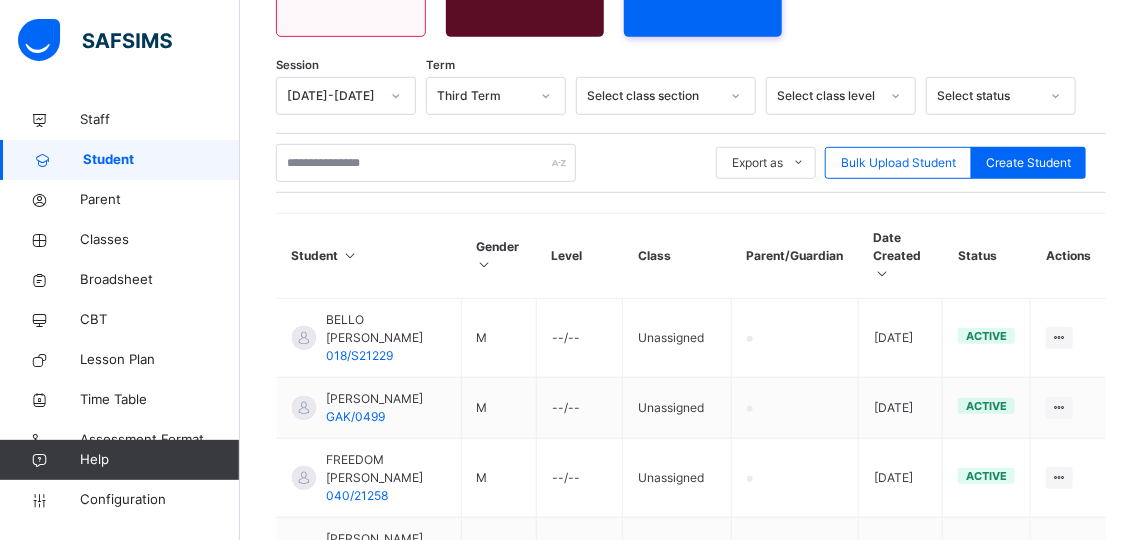 scroll, scrollTop: 321, scrollLeft: 0, axis: vertical 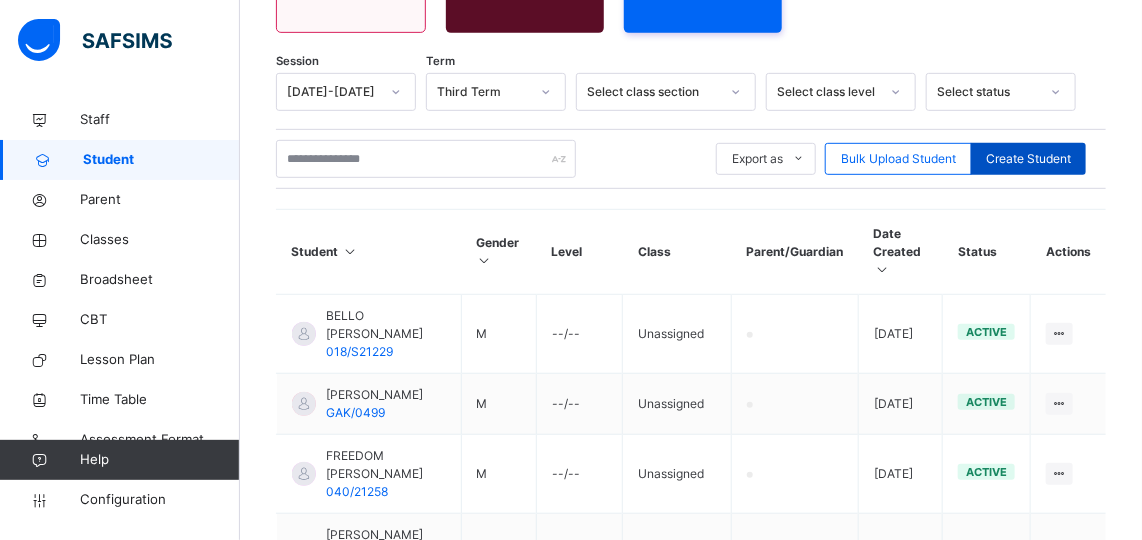 click on "Create Student" at bounding box center [1028, 159] 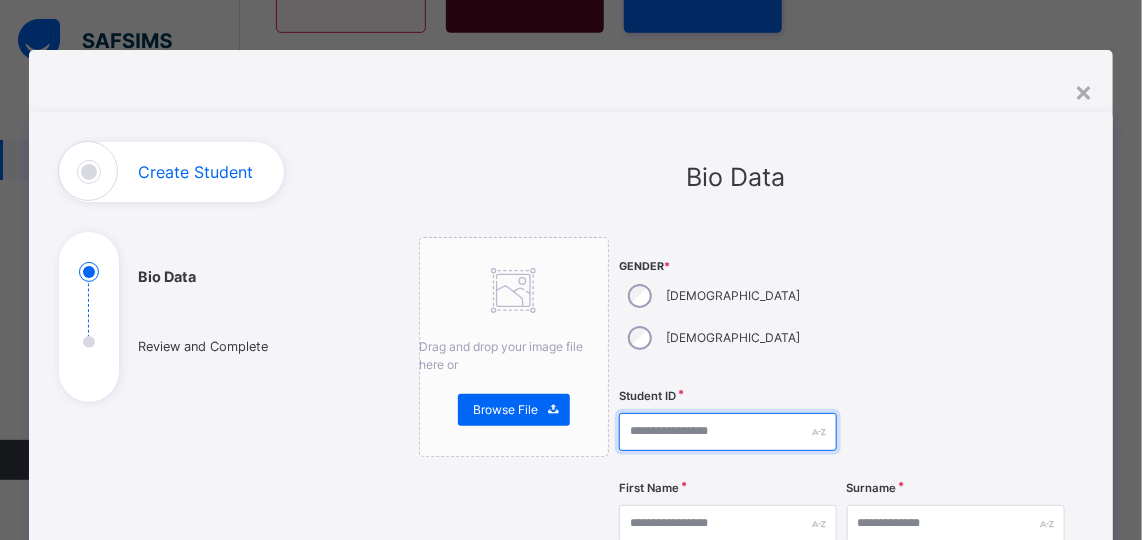 click at bounding box center (728, 432) 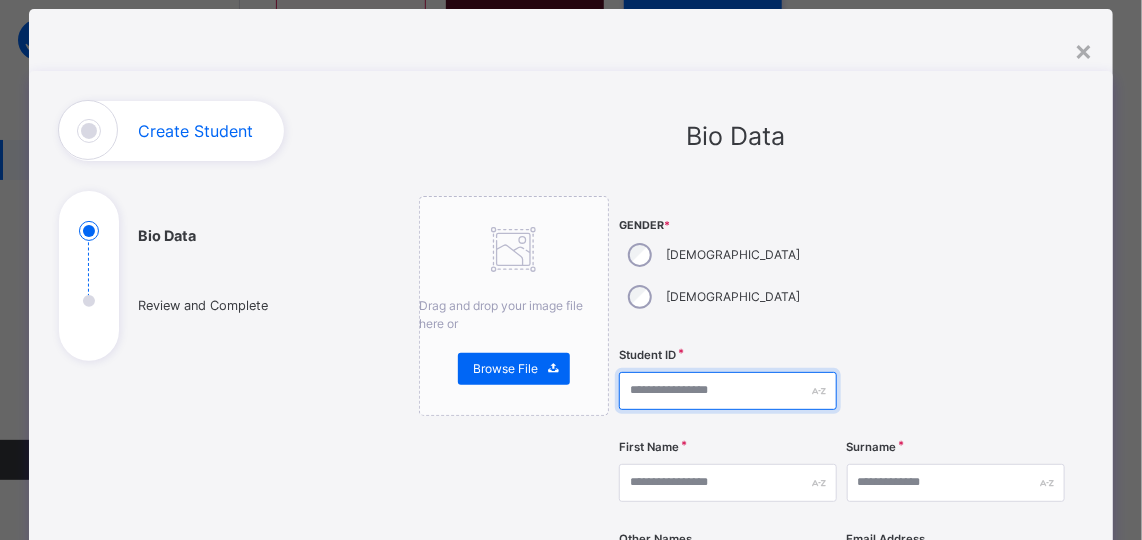 scroll, scrollTop: 0, scrollLeft: 0, axis: both 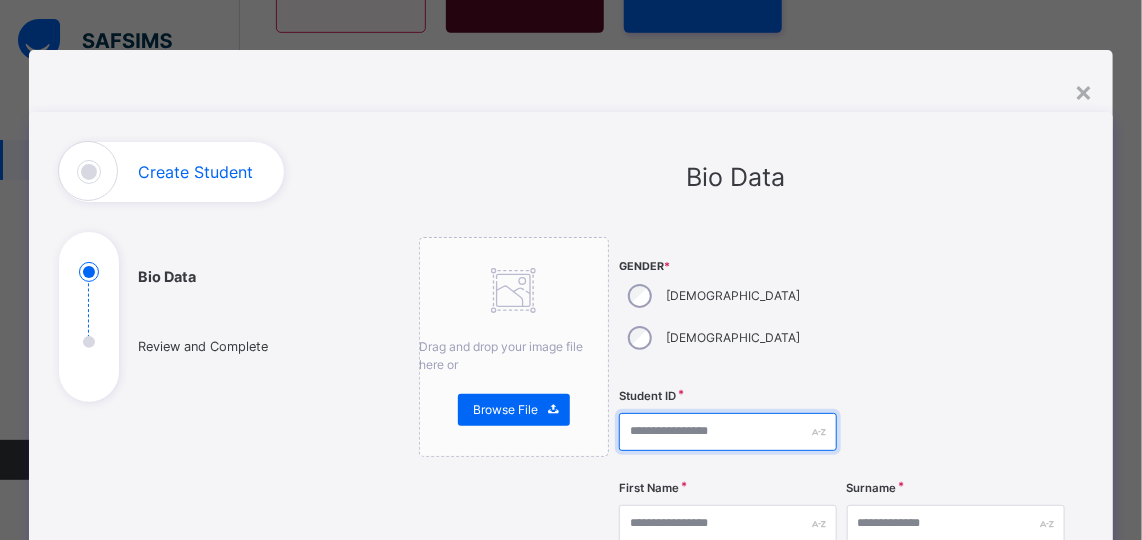 click at bounding box center (728, 432) 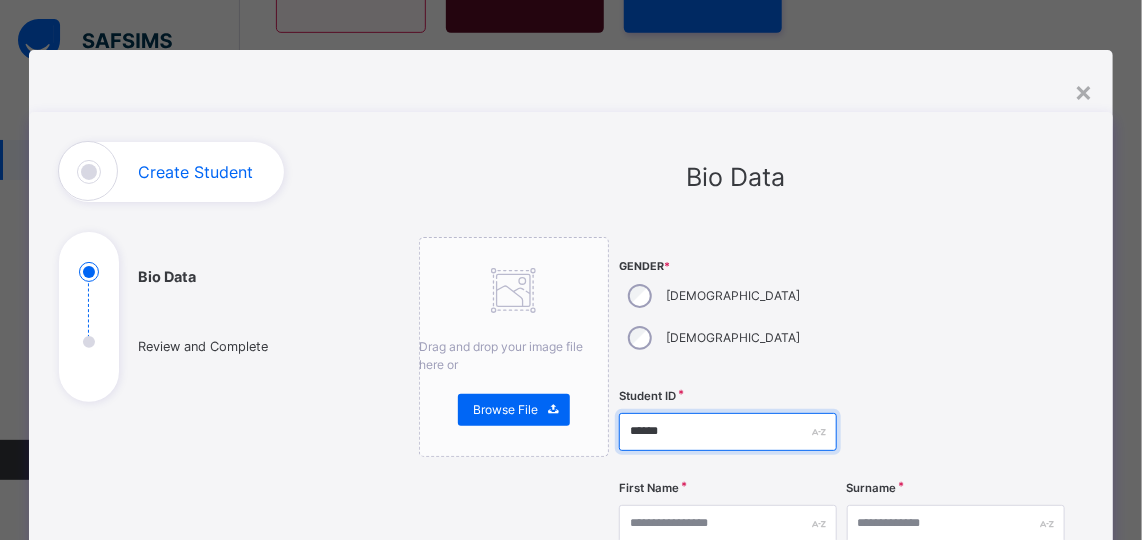 type on "******" 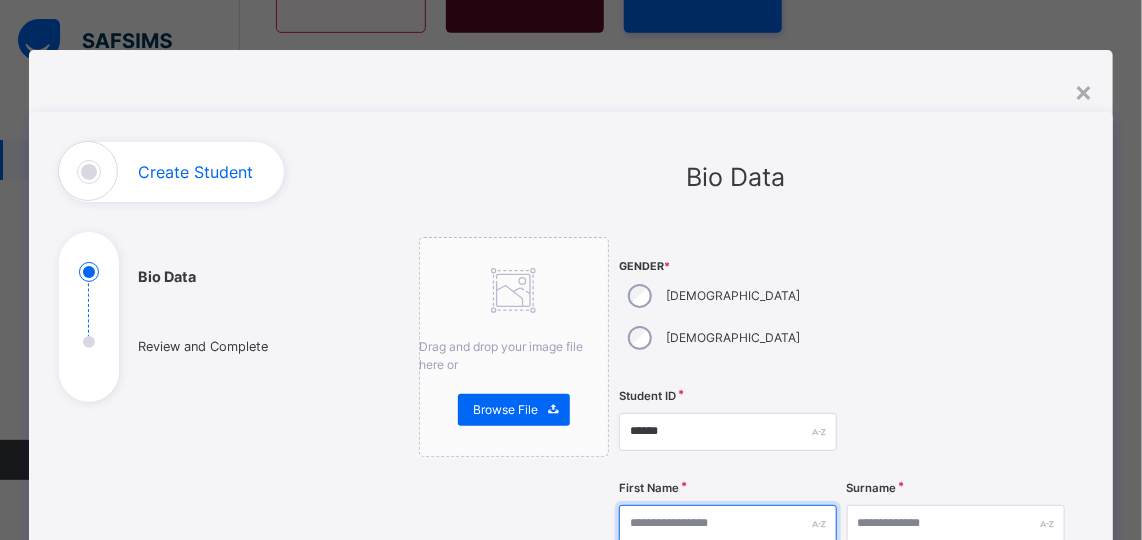 click at bounding box center [728, 524] 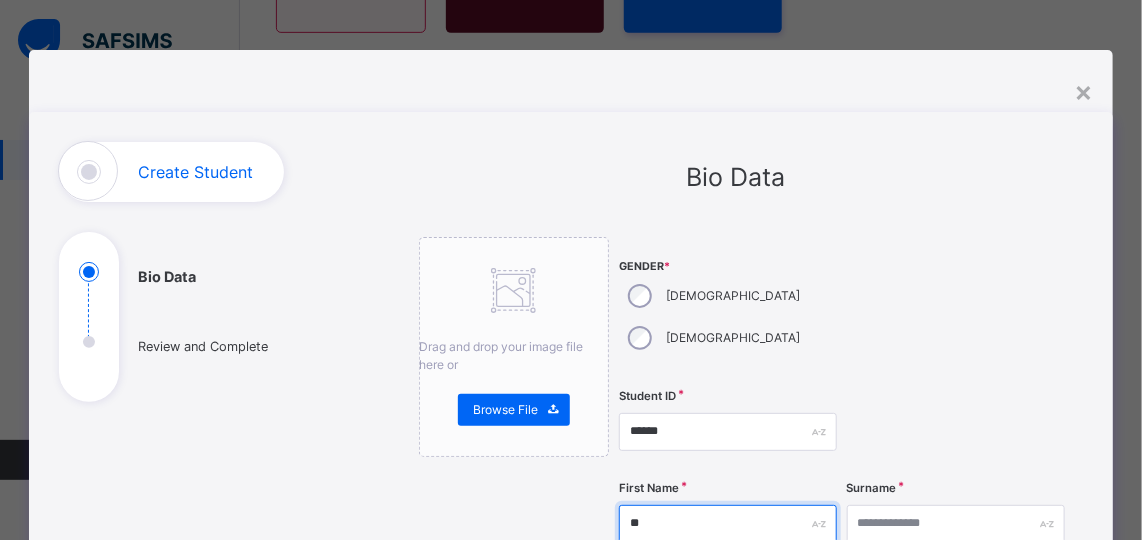type on "*" 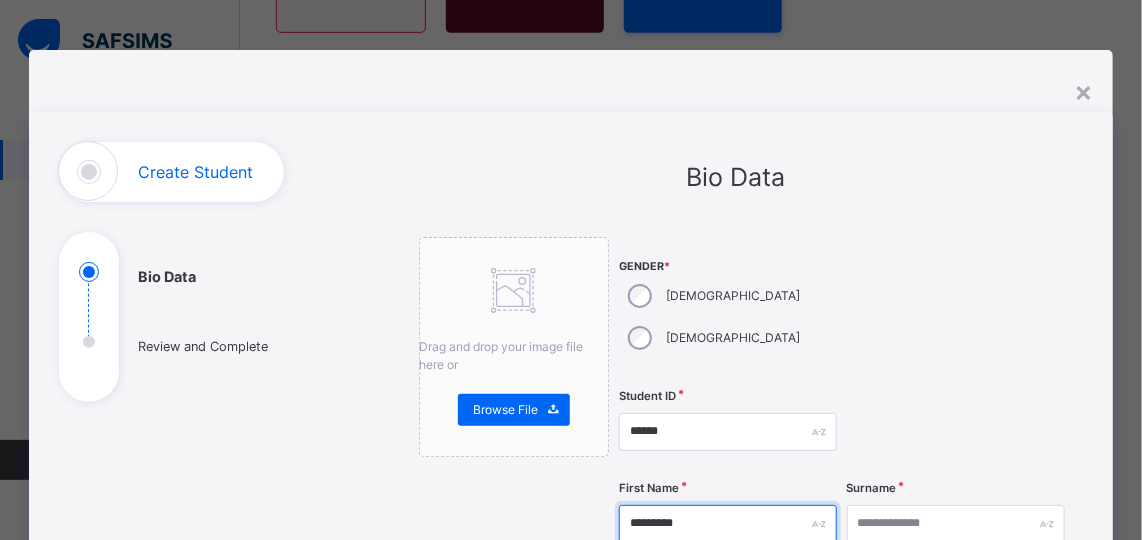 type on "********" 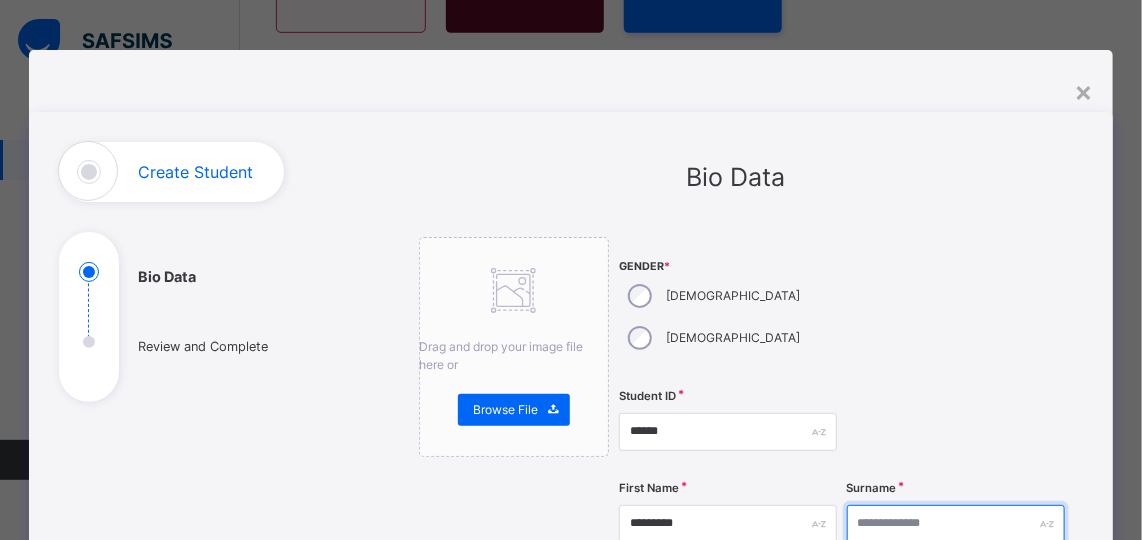 click at bounding box center [956, 524] 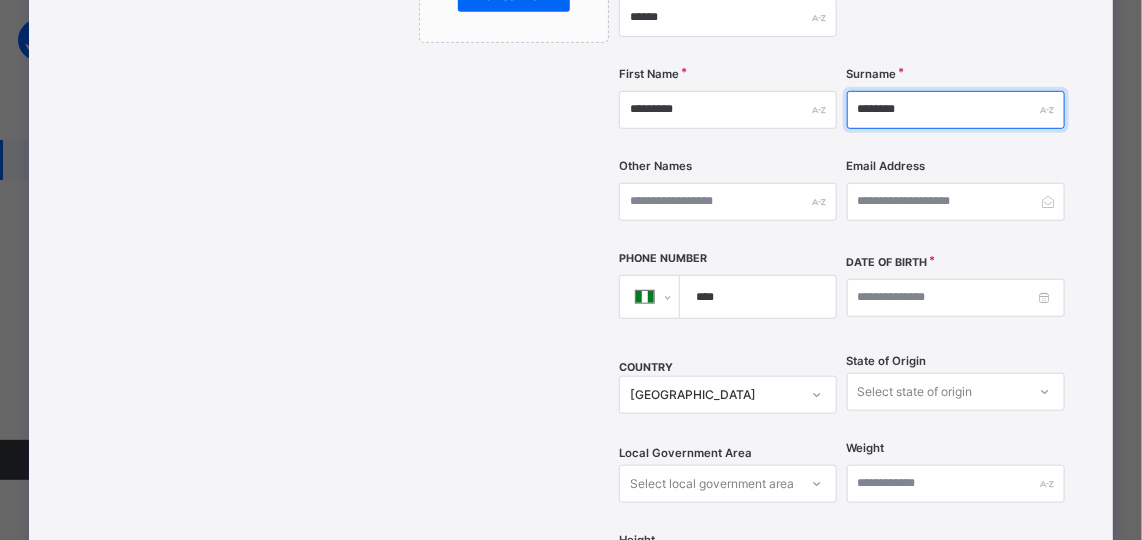 scroll, scrollTop: 416, scrollLeft: 0, axis: vertical 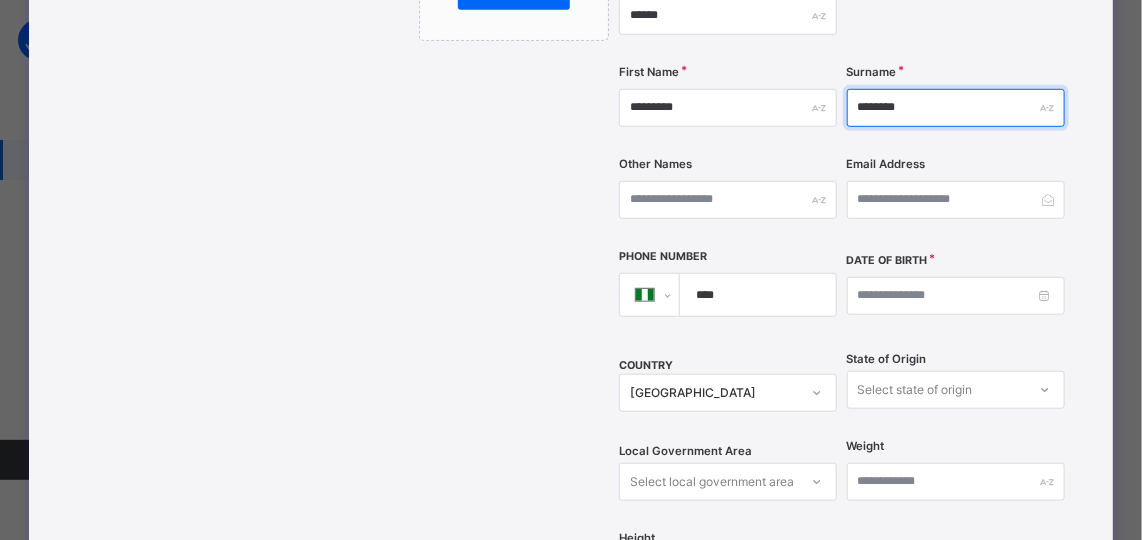 type on "********" 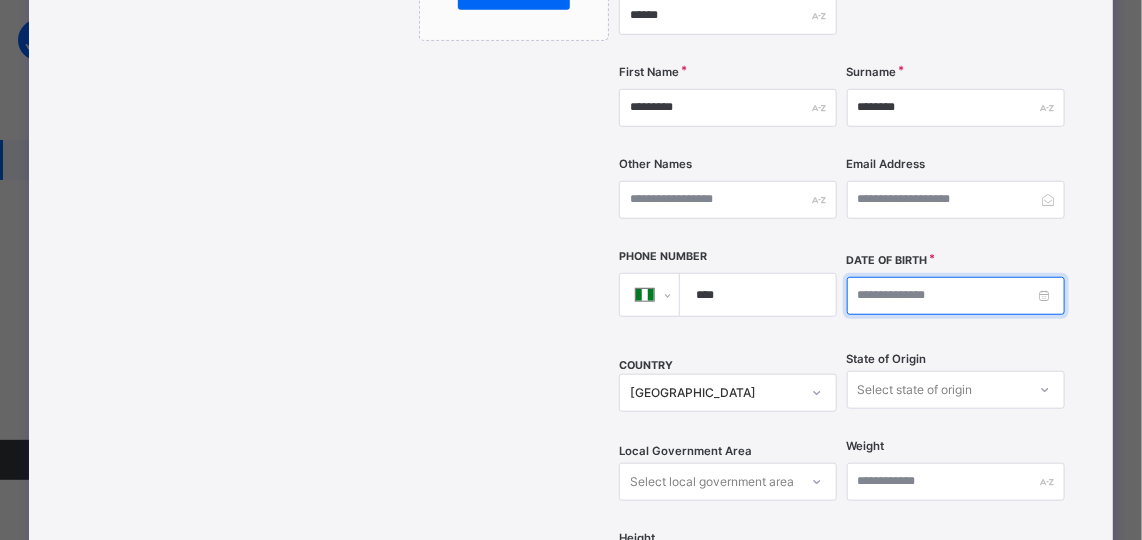 click at bounding box center [956, 296] 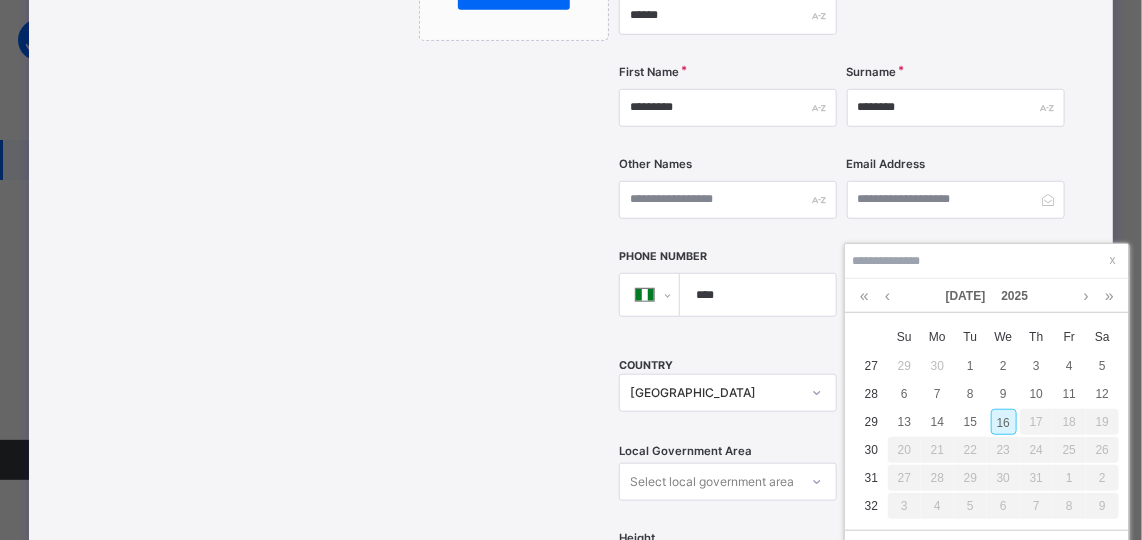 click at bounding box center [987, 261] 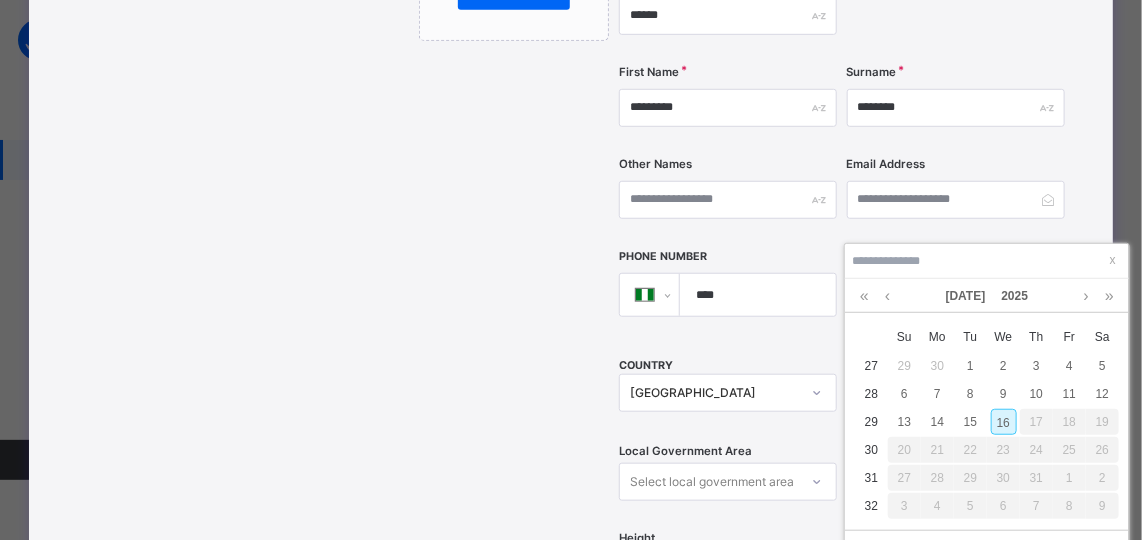 type on "**********" 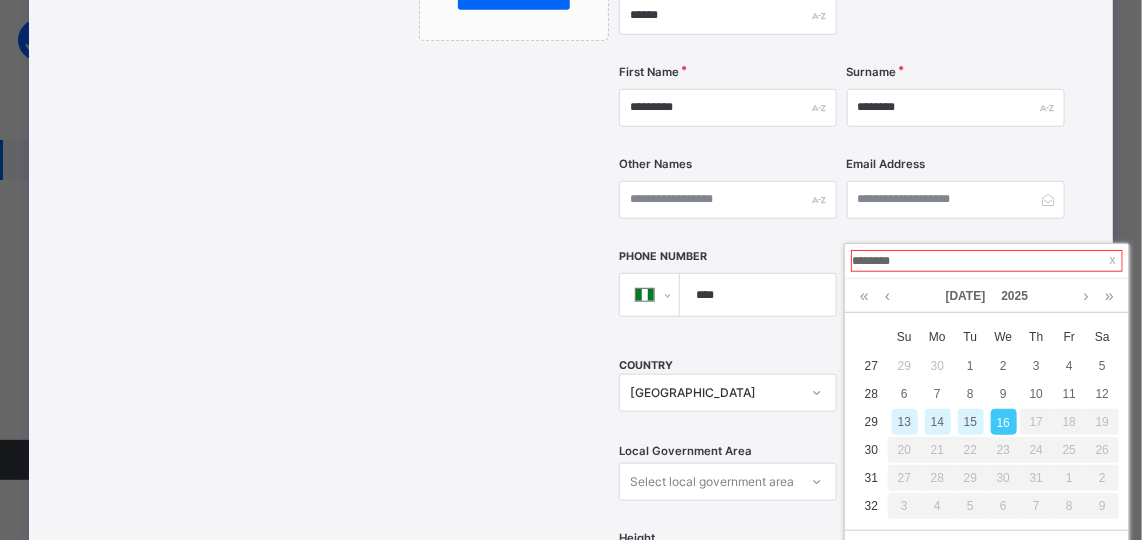 type on "*********" 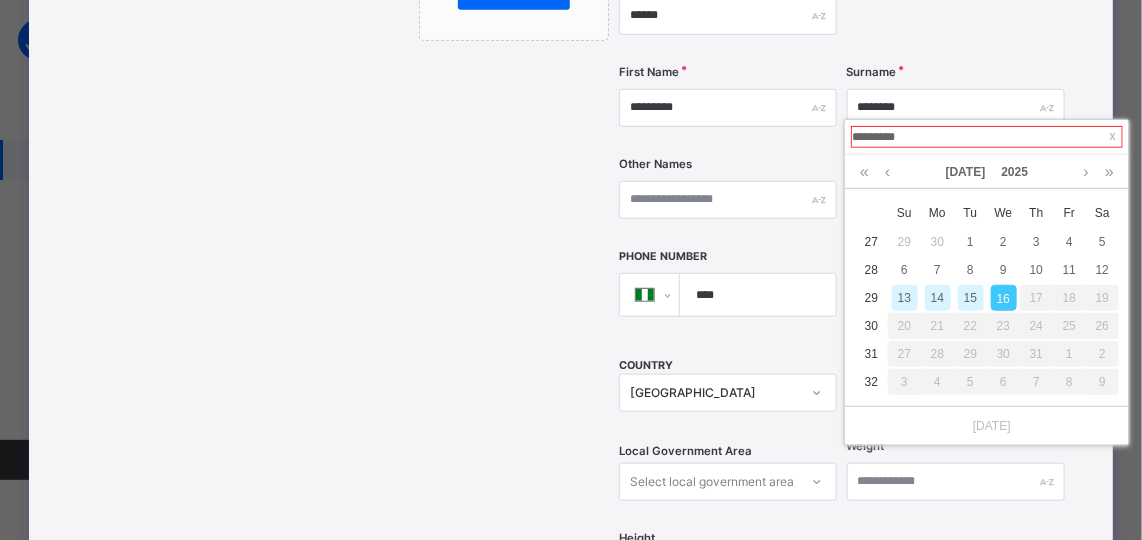 scroll, scrollTop: 436, scrollLeft: 0, axis: vertical 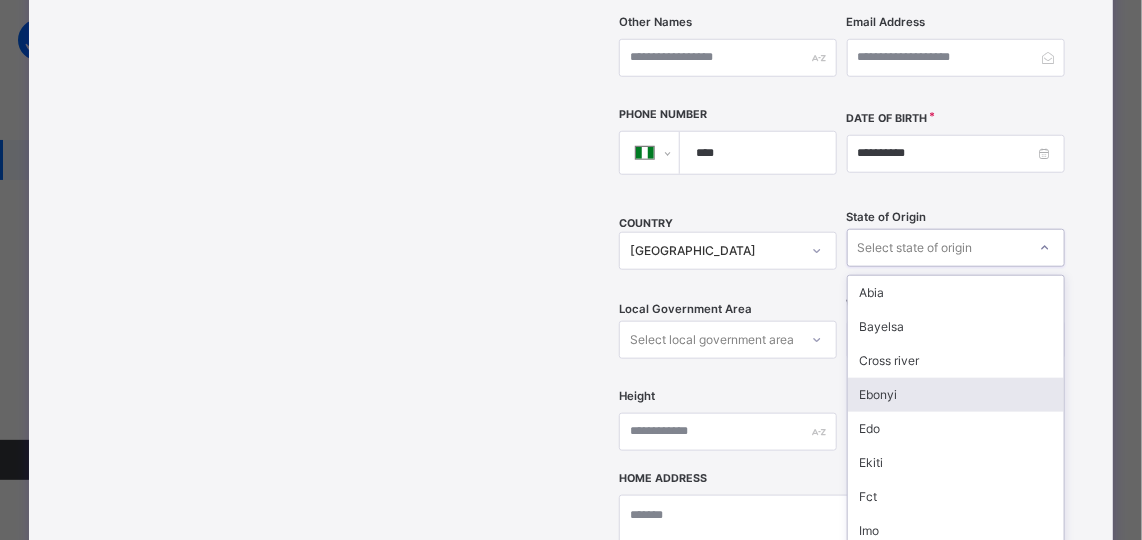 click on "option Ebonyi focused, 4 of 37. 37 results available. Use Up and Down to choose options, press Enter to select the currently focused option, press Escape to exit the menu, press Tab to select the option and exit the menu. Select state of origin Abia Bayelsa Cross river Ebonyi Edo Ekiti Fct Imo Katsina Kwara Ogun Osun Oyo Sokoto Gombe Jigawa Nassarawa Ondo Zamfara Akwa ibom Anambra Kebbi Kaduna Kano Adamawa Enugu Lagos Bauchi Benue Borno Delta Kogi Niger Plateau Rivers Taraba Yobe" at bounding box center [956, 248] 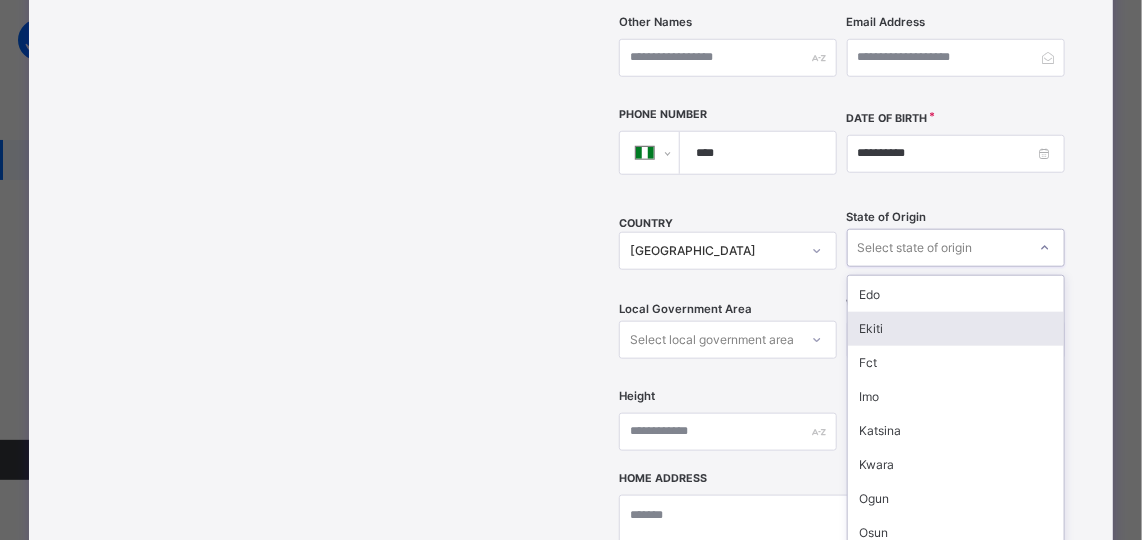 scroll, scrollTop: 132, scrollLeft: 0, axis: vertical 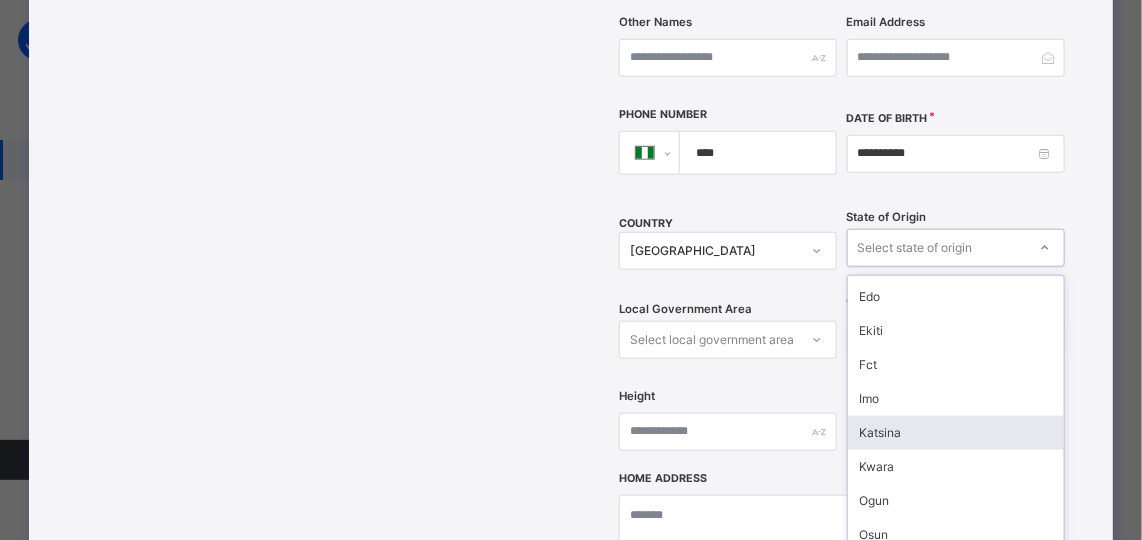 click on "Katsina" at bounding box center [956, 433] 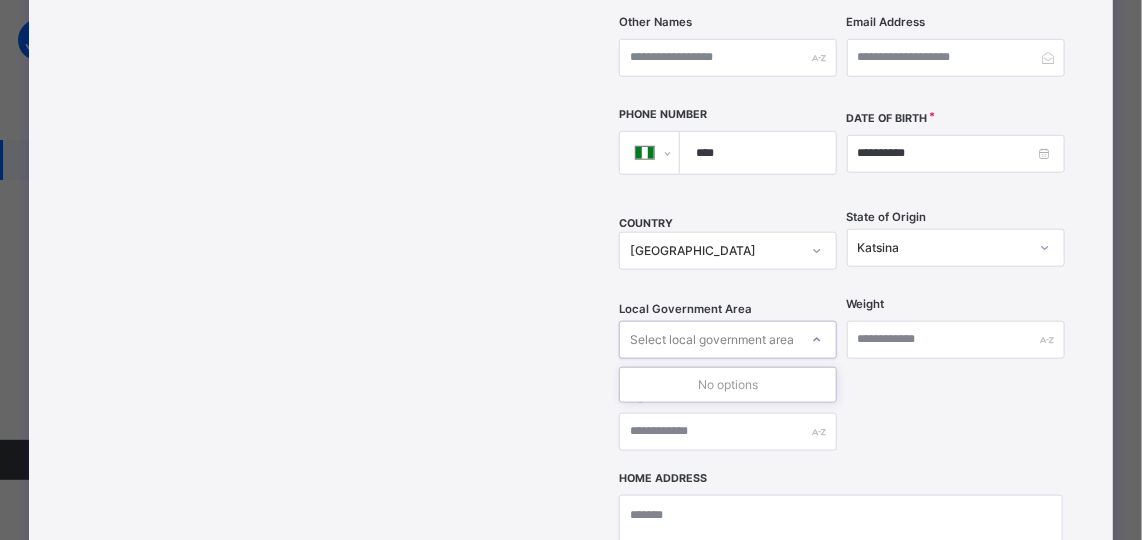 click 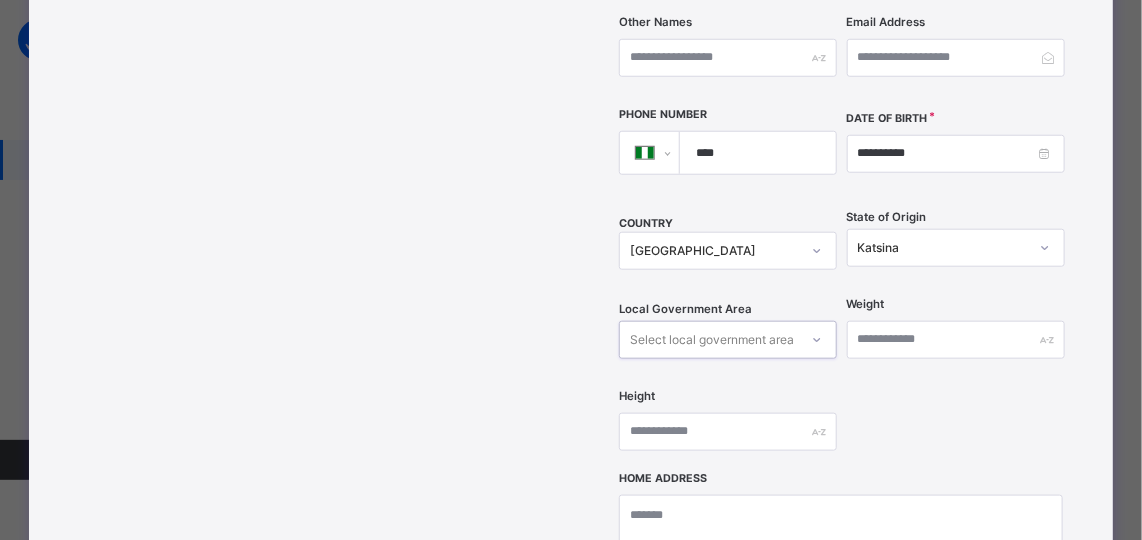 click 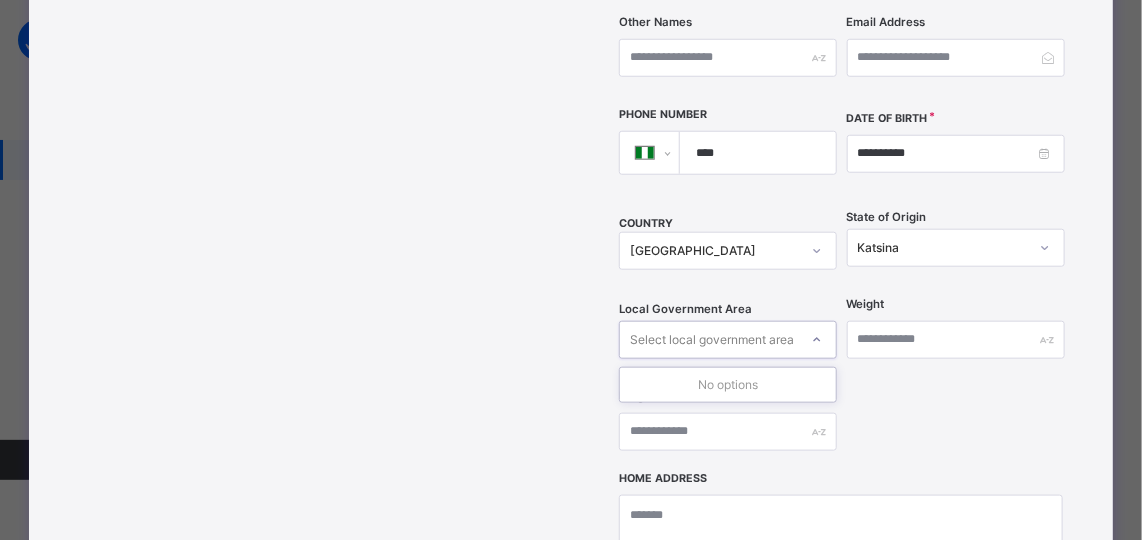 type on "*" 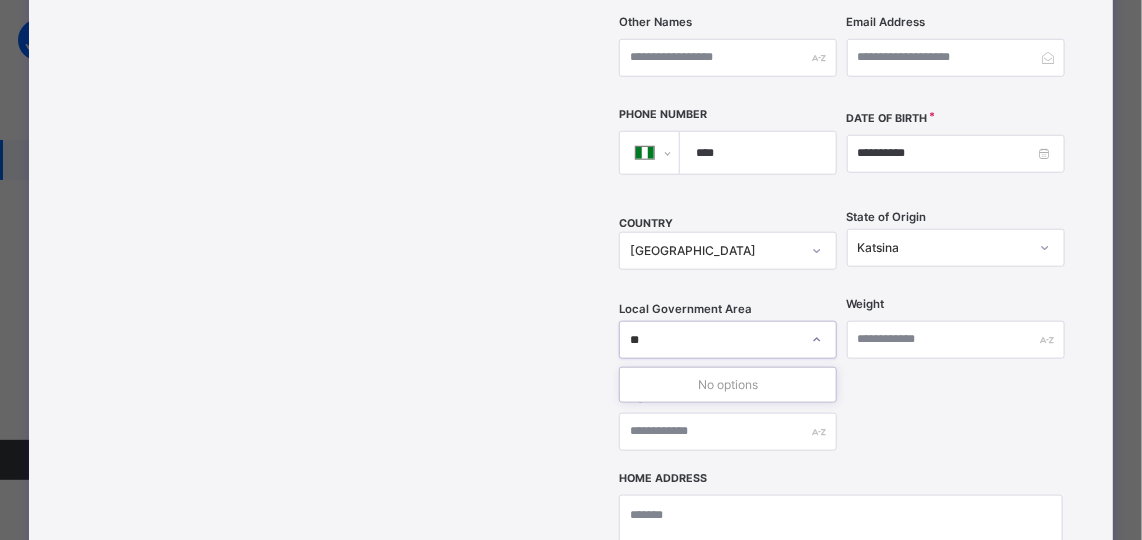 type on "*" 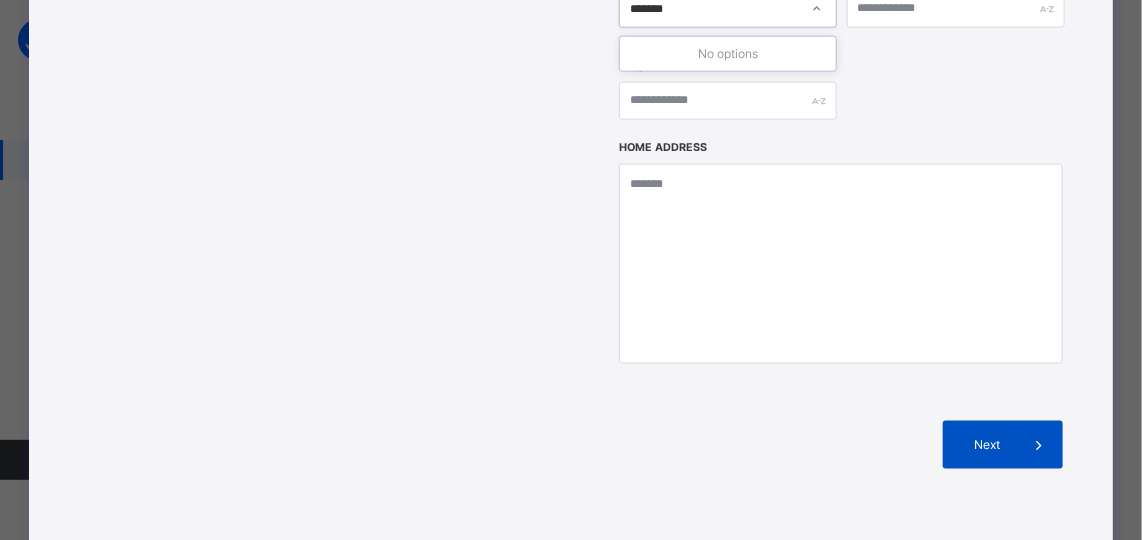 scroll, scrollTop: 889, scrollLeft: 0, axis: vertical 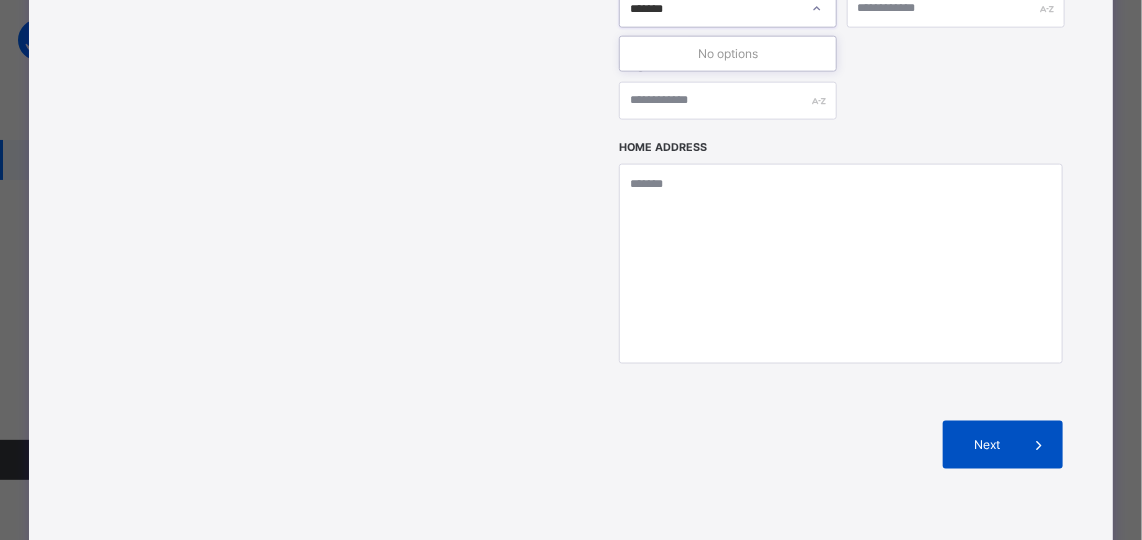 type on "*******" 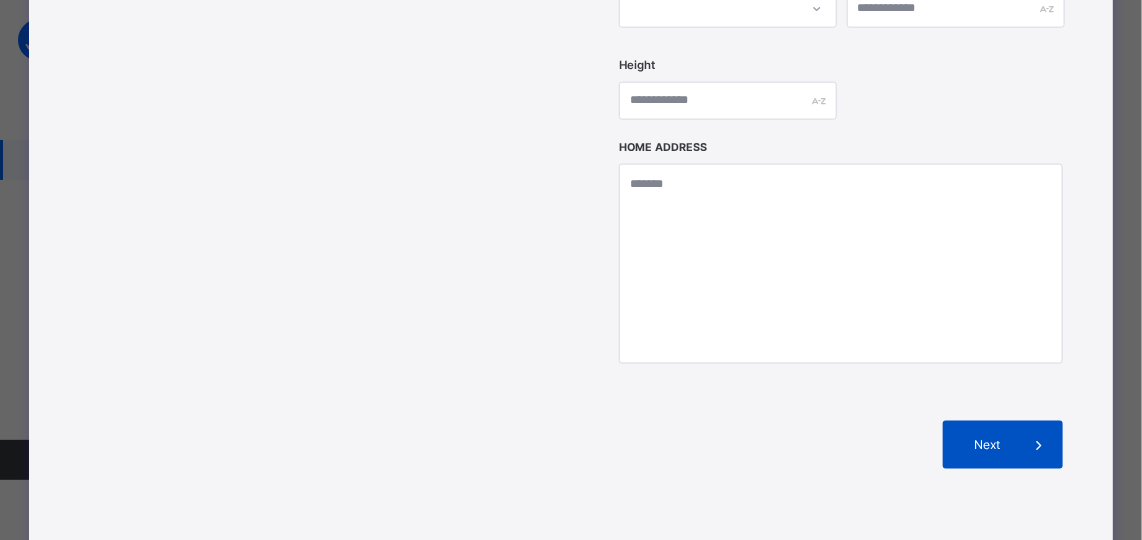 click on "Next" at bounding box center (986, 445) 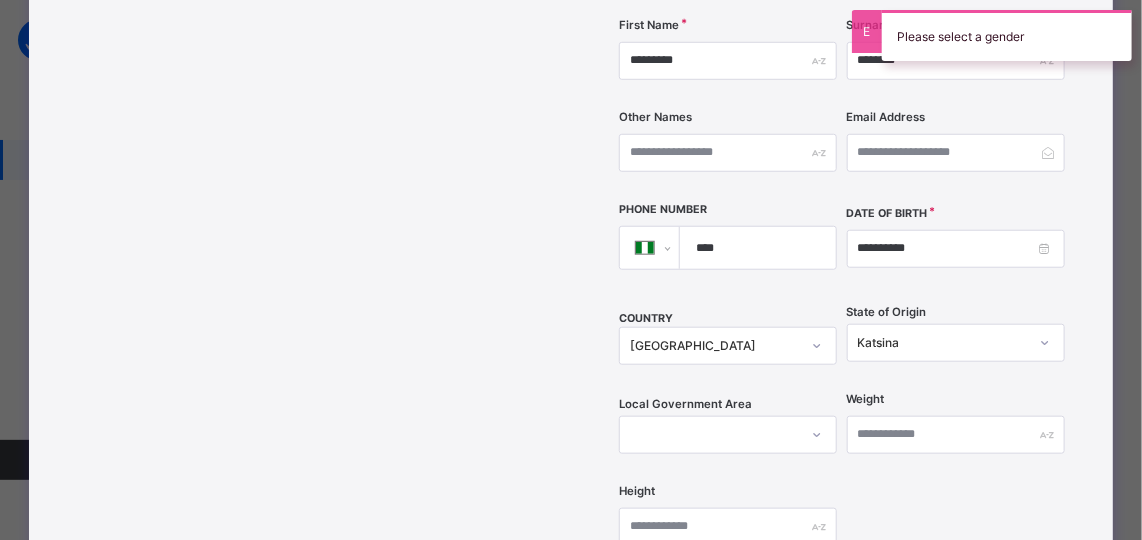 scroll, scrollTop: 0, scrollLeft: 0, axis: both 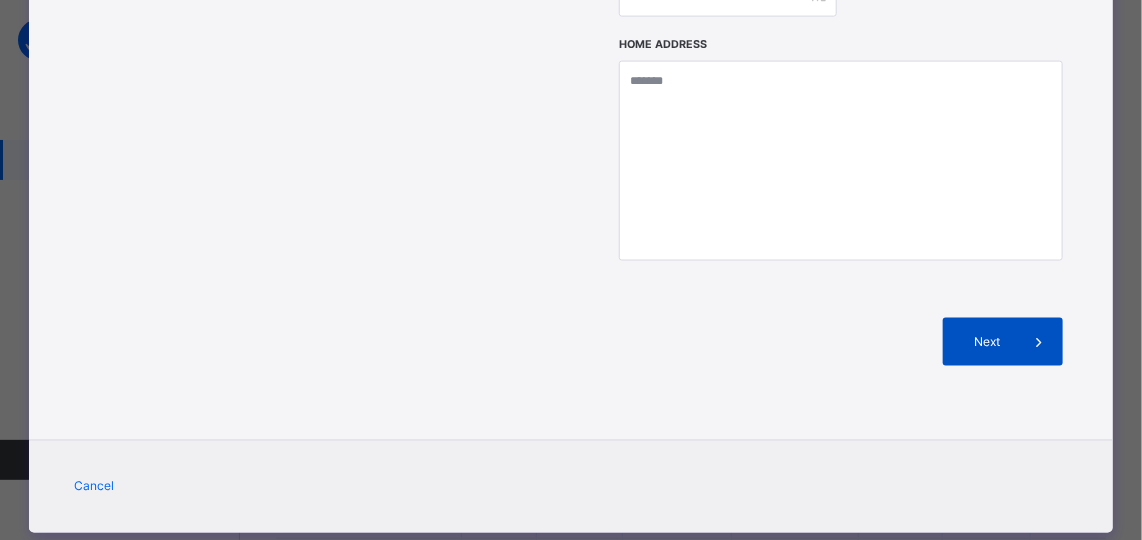click on "Next" at bounding box center (986, 342) 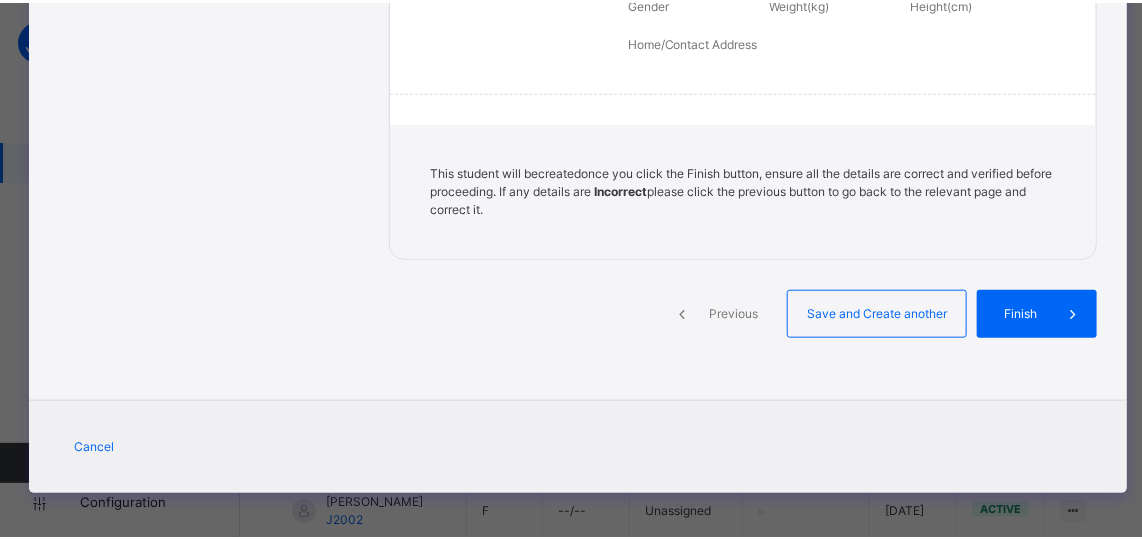 scroll, scrollTop: 555, scrollLeft: 0, axis: vertical 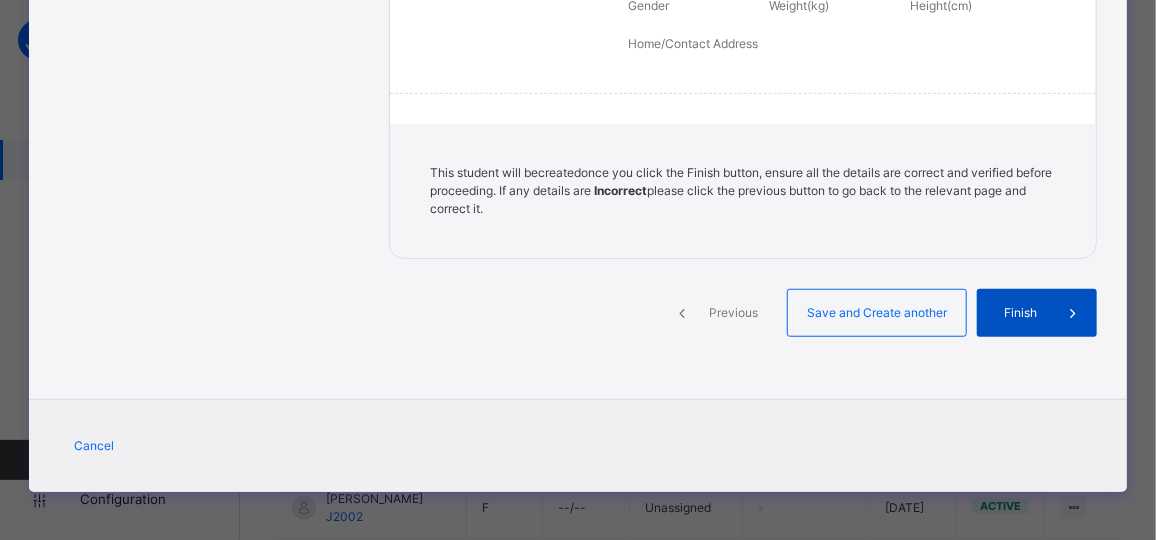 click on "Finish" at bounding box center [1037, 313] 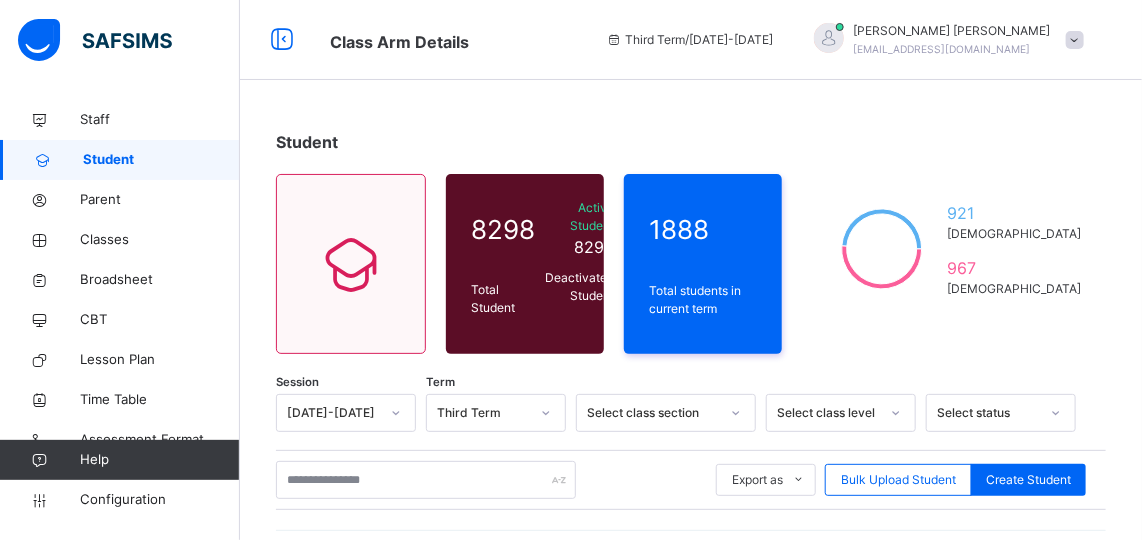 scroll, scrollTop: 25, scrollLeft: 0, axis: vertical 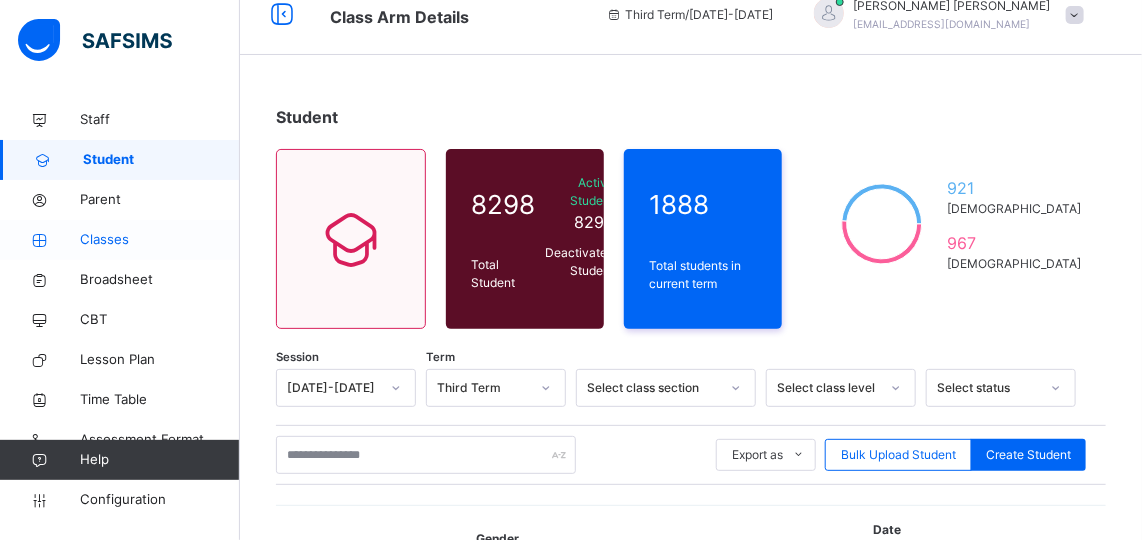 click on "Classes" at bounding box center [160, 240] 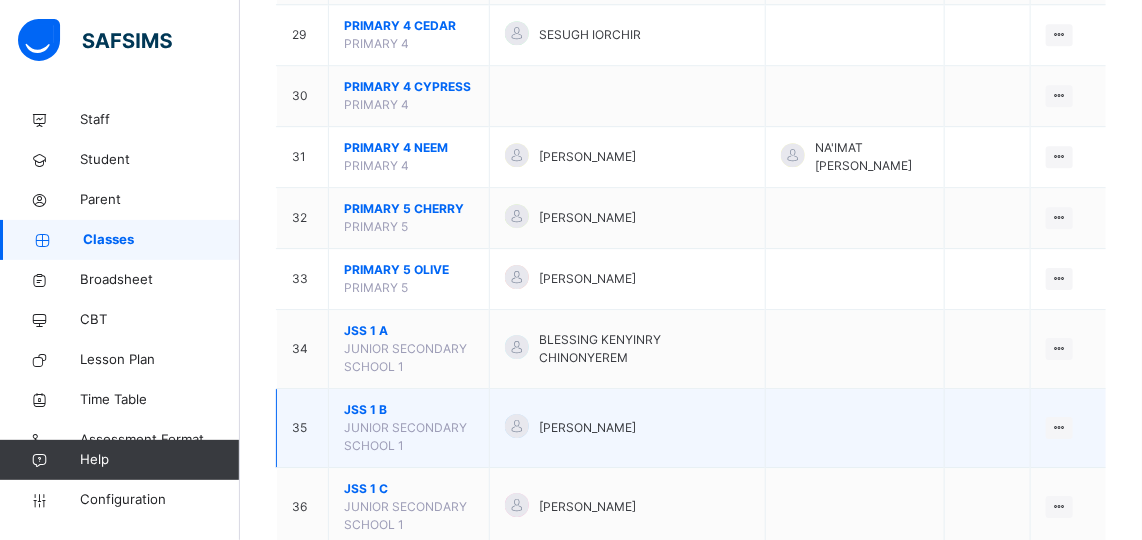 scroll, scrollTop: 2103, scrollLeft: 0, axis: vertical 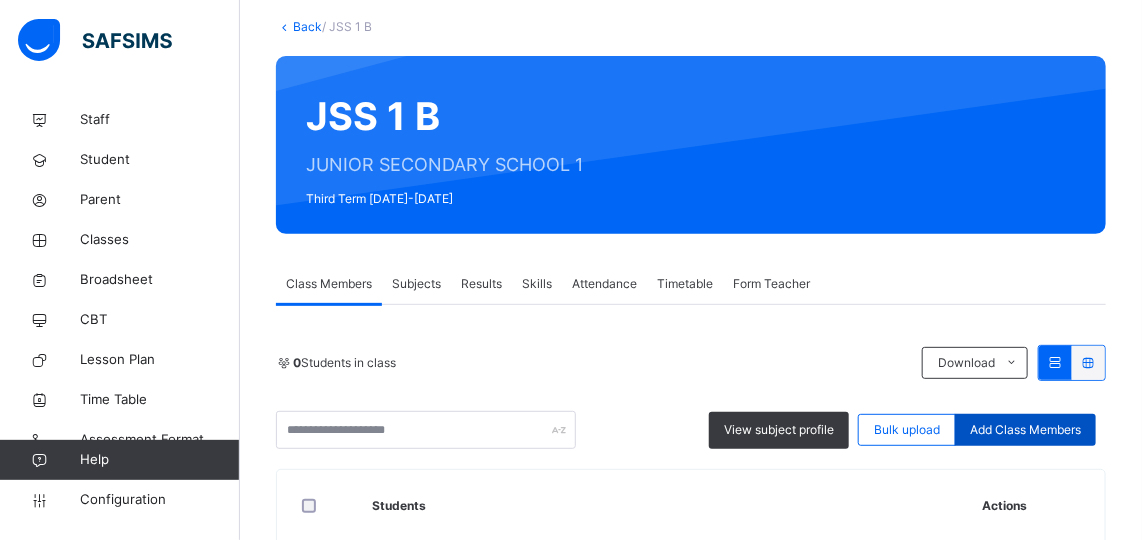 click on "Add Class Members" at bounding box center (1025, 430) 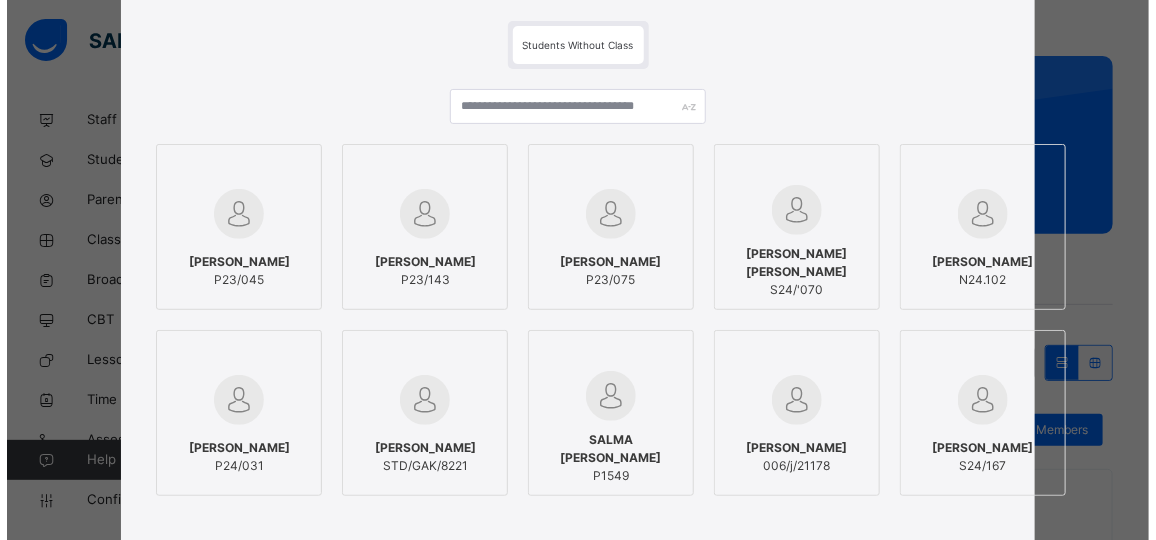 scroll, scrollTop: 0, scrollLeft: 0, axis: both 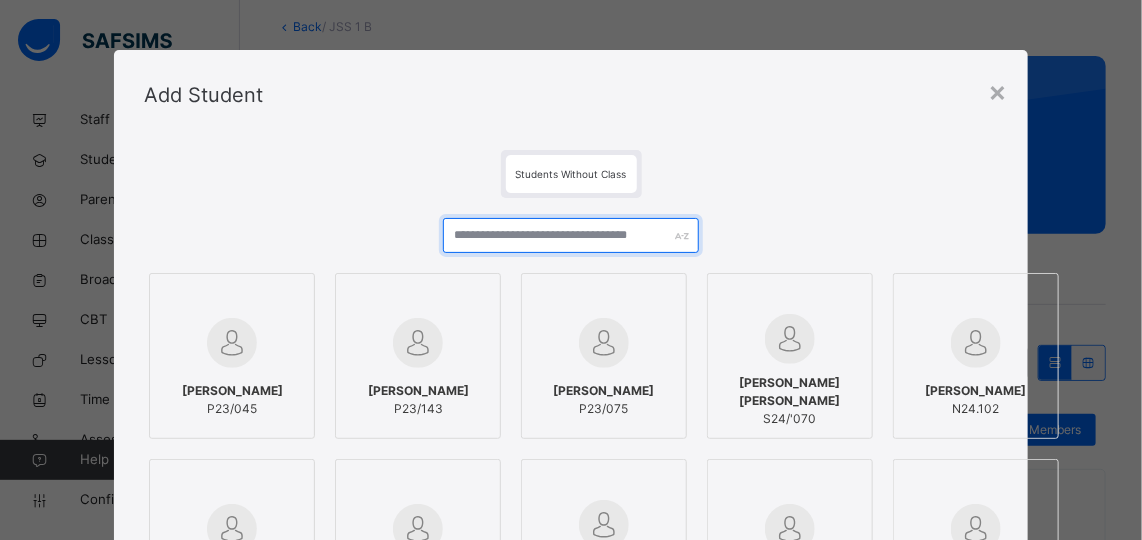 click at bounding box center [571, 235] 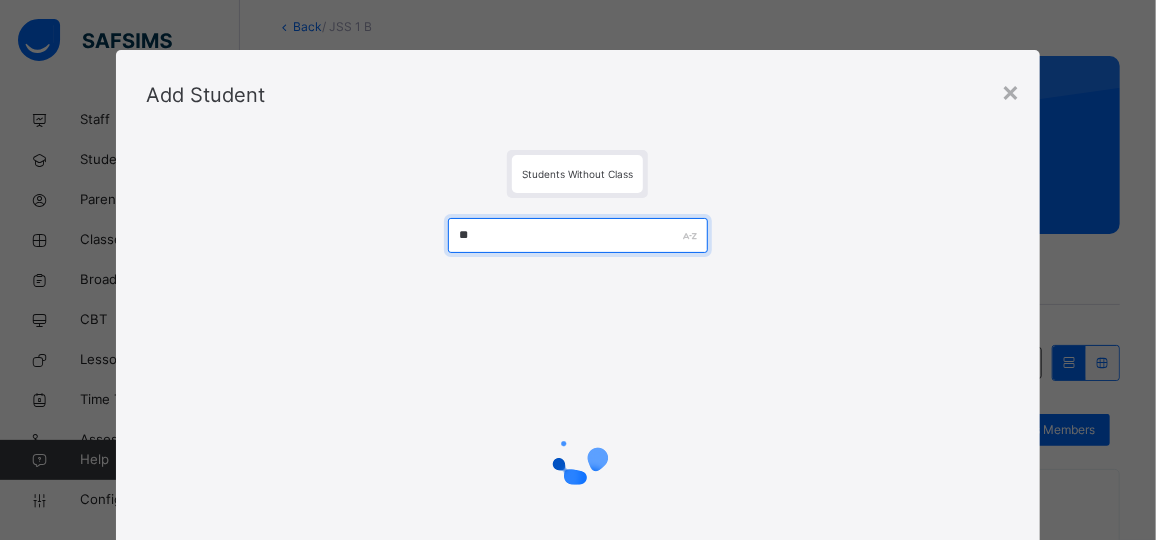 type on "*" 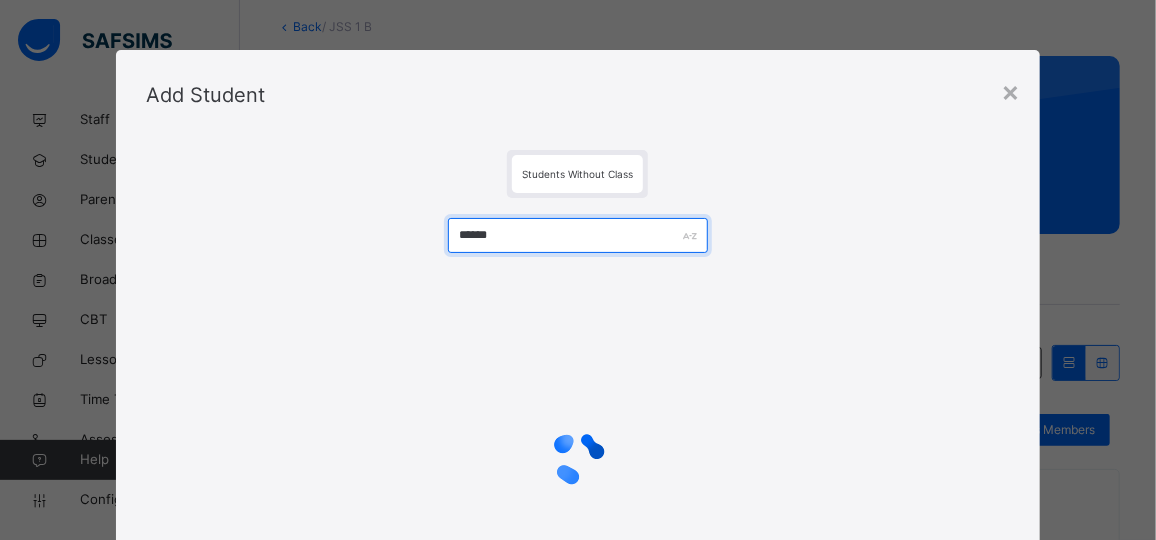 drag, startPoint x: 540, startPoint y: 243, endPoint x: 596, endPoint y: 290, distance: 73.109505 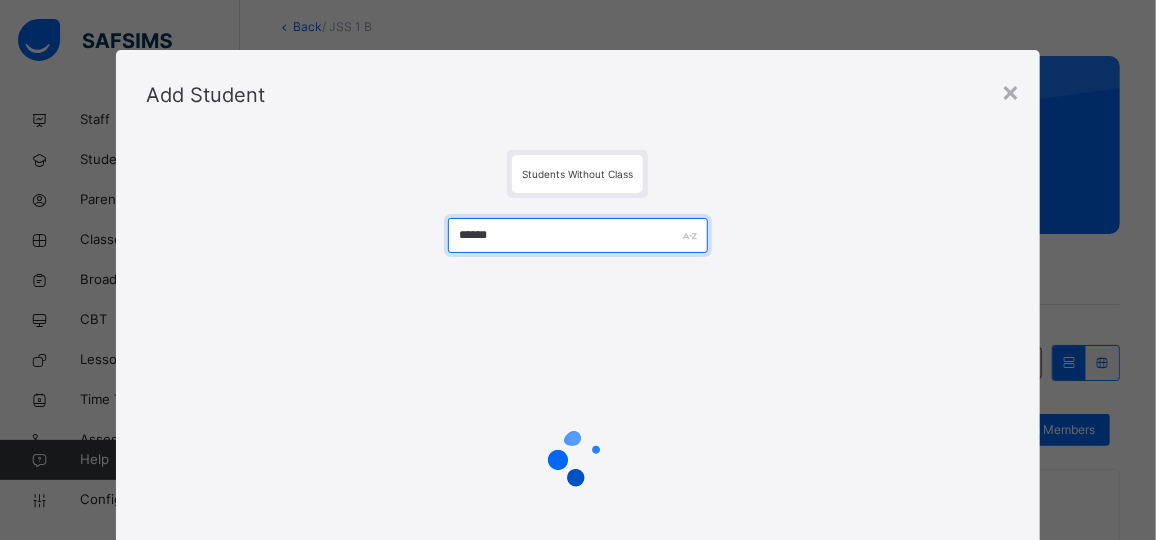 click on "******" at bounding box center [578, 433] 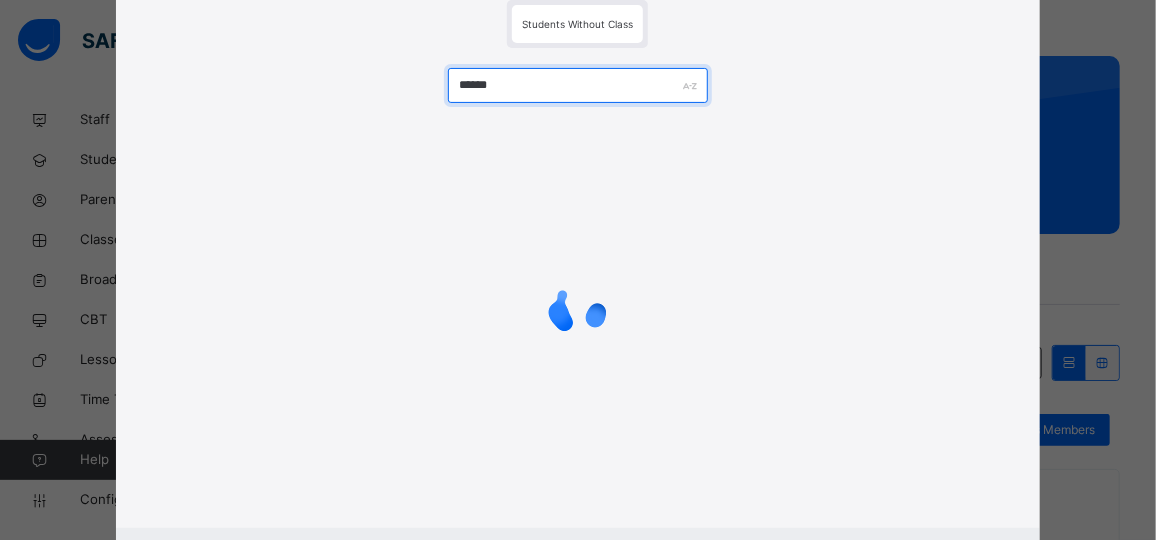 scroll, scrollTop: 154, scrollLeft: 0, axis: vertical 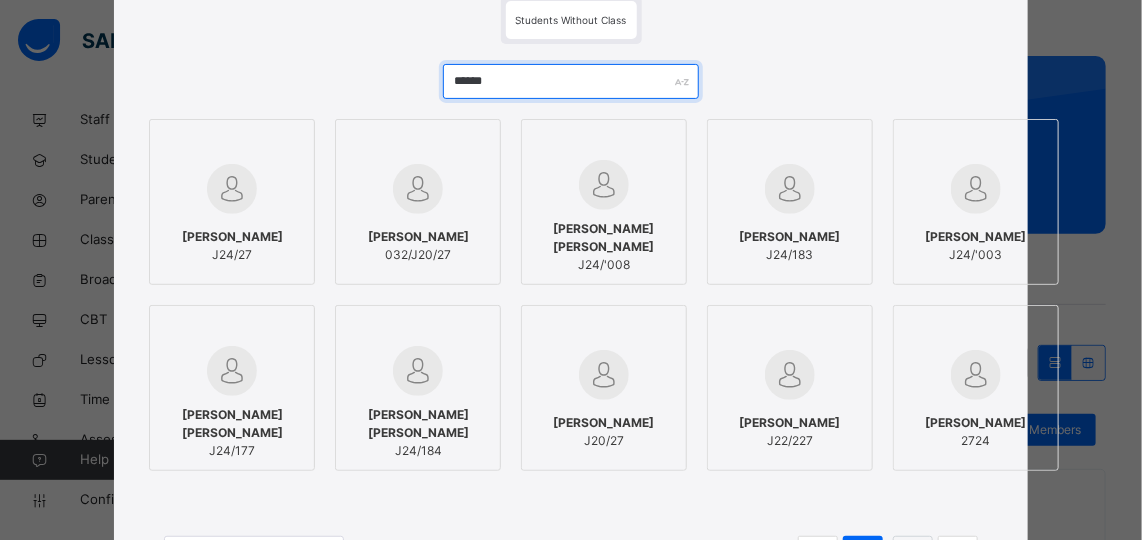 type on "******" 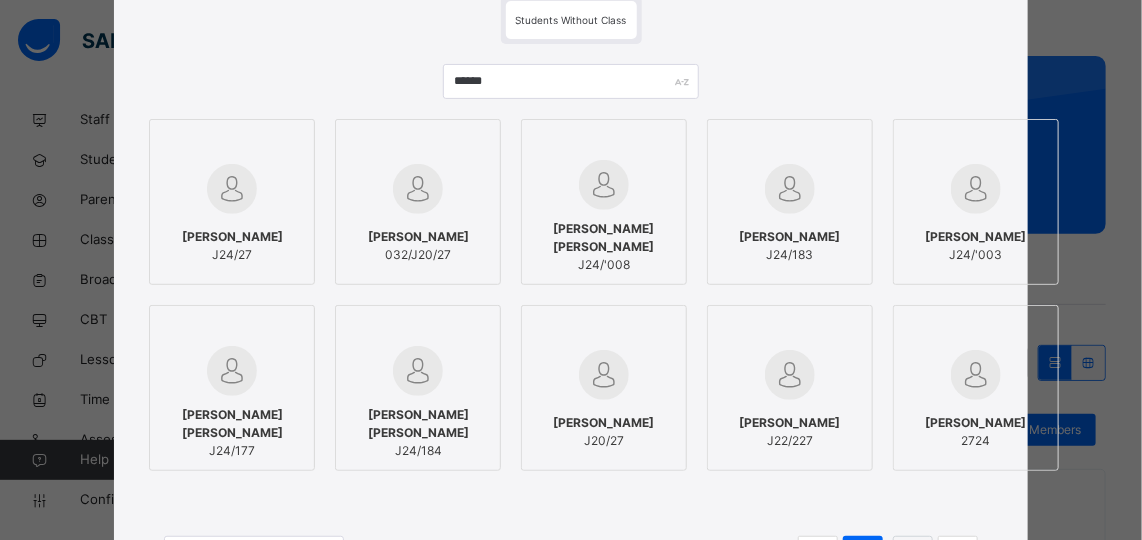 click on "MUHAMMAD   ABUBAKAR" at bounding box center [232, 237] 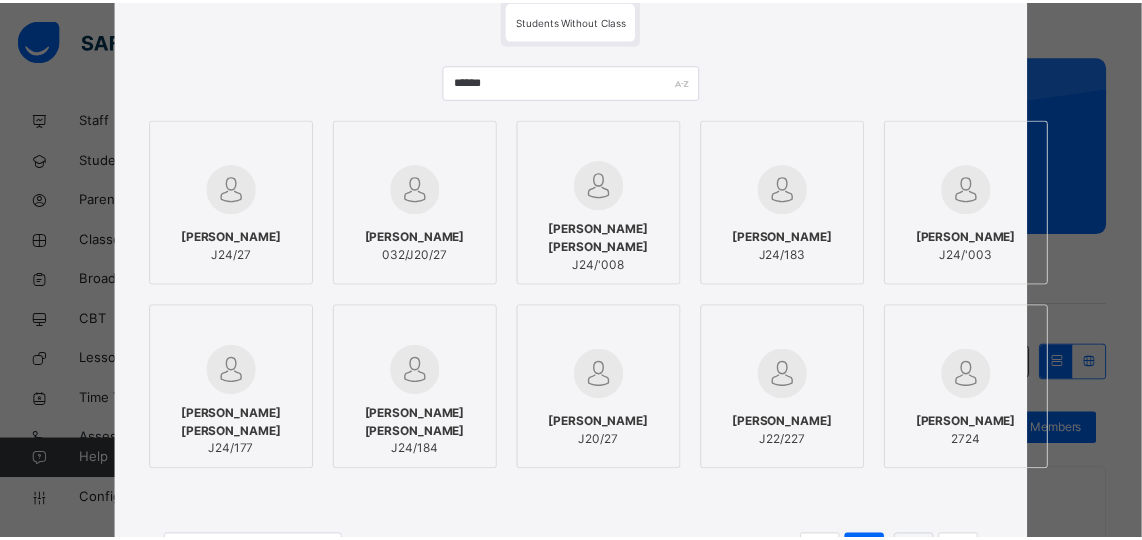 scroll, scrollTop: 352, scrollLeft: 0, axis: vertical 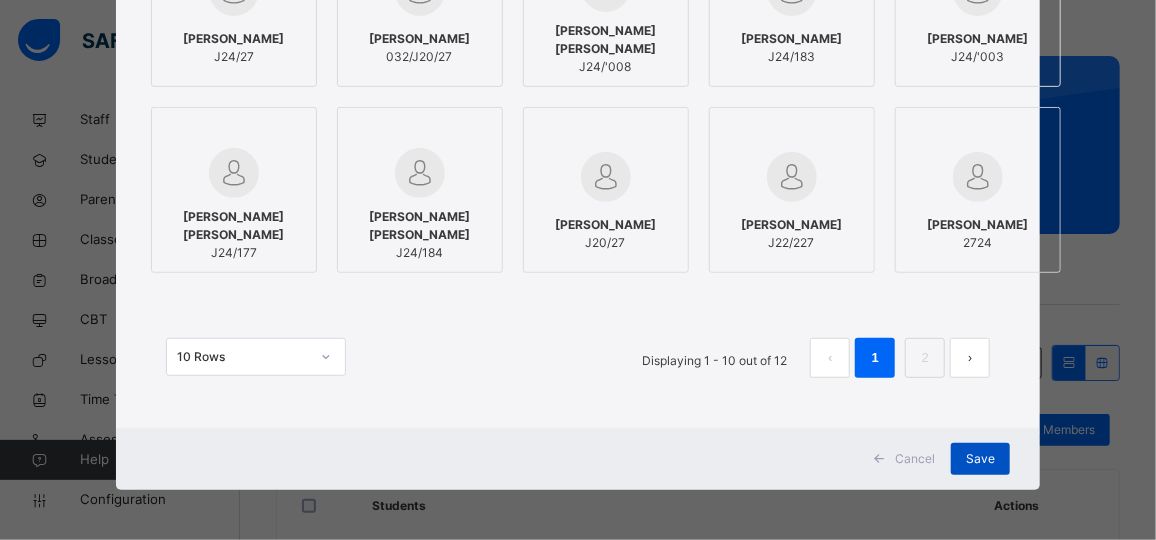 click on "Save" at bounding box center [980, 459] 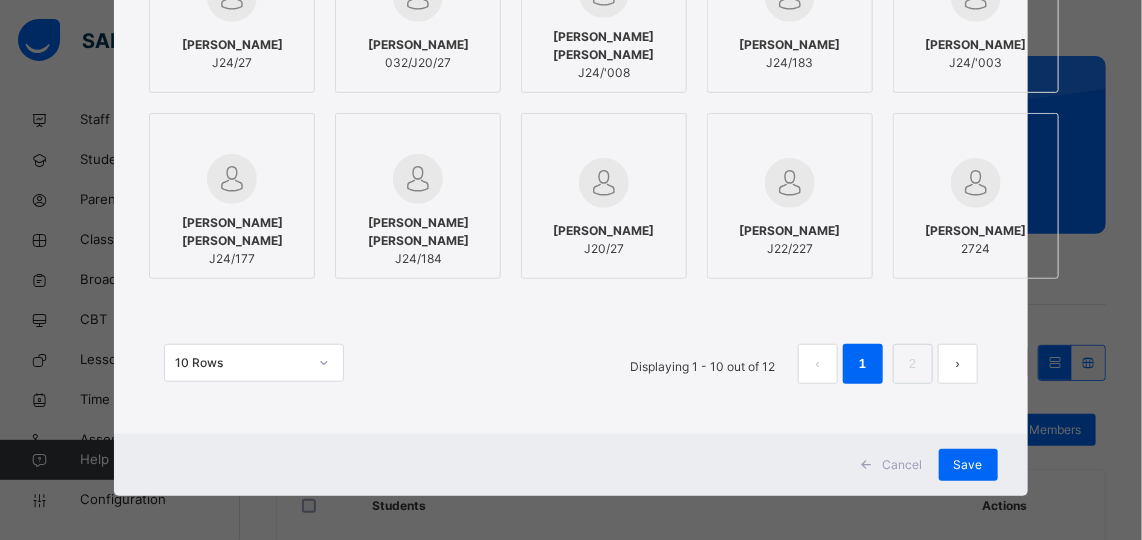 scroll, scrollTop: 352, scrollLeft: 0, axis: vertical 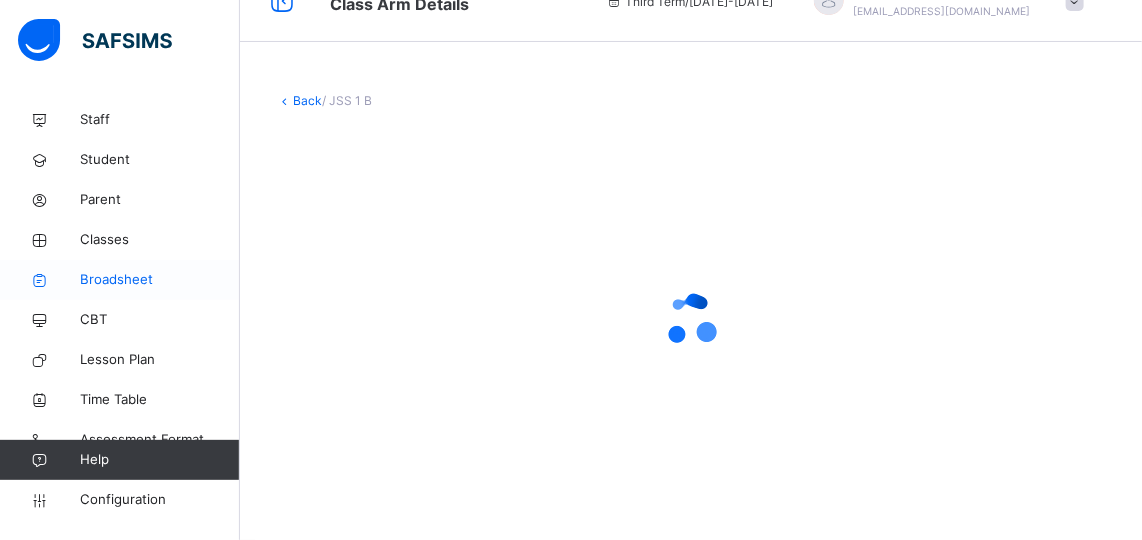 click on "Broadsheet" at bounding box center [160, 280] 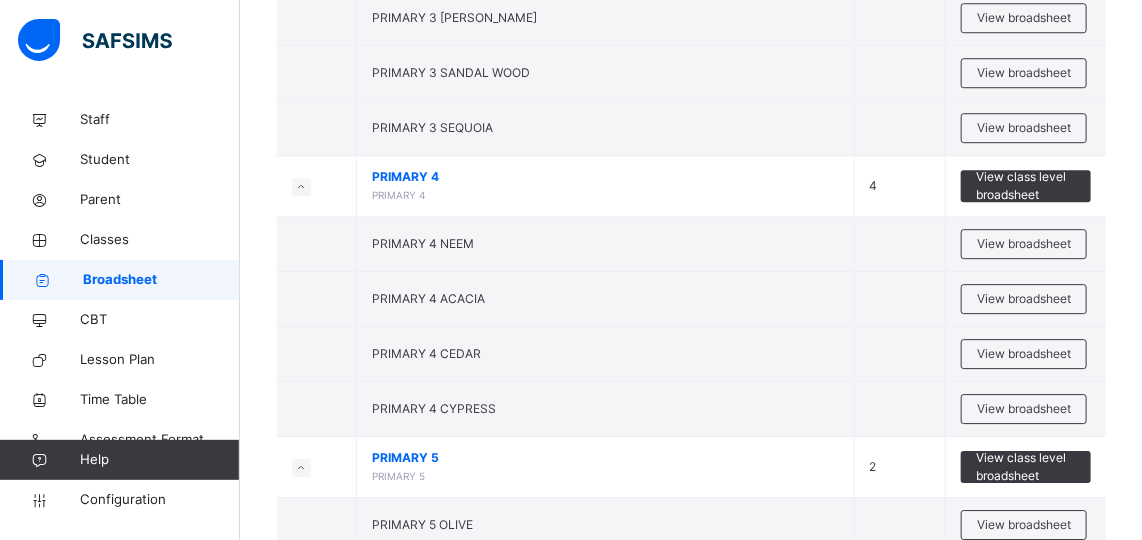scroll, scrollTop: 2012, scrollLeft: 0, axis: vertical 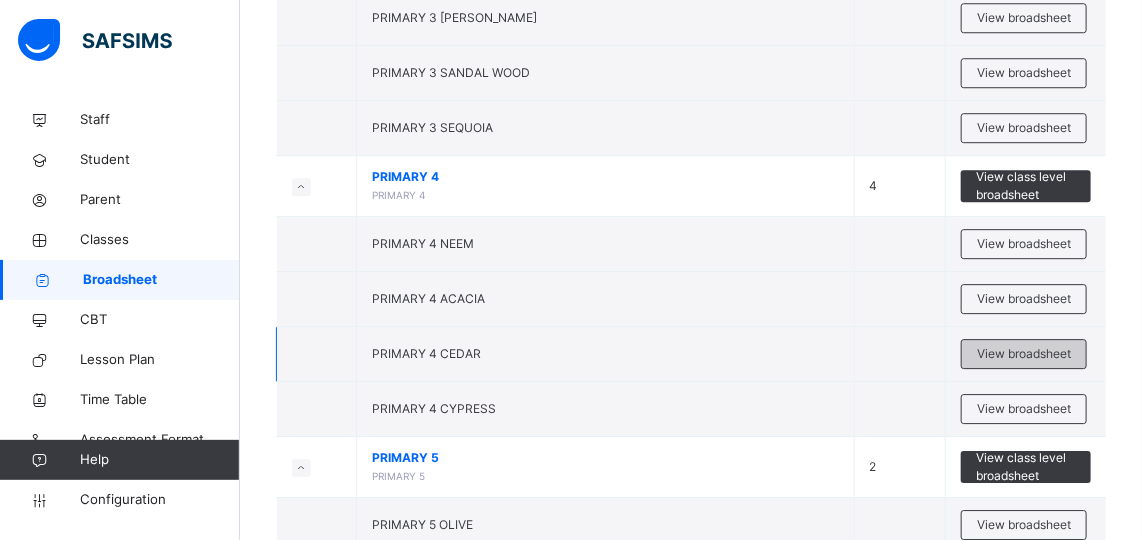 click on "View broadsheet" at bounding box center (1024, 354) 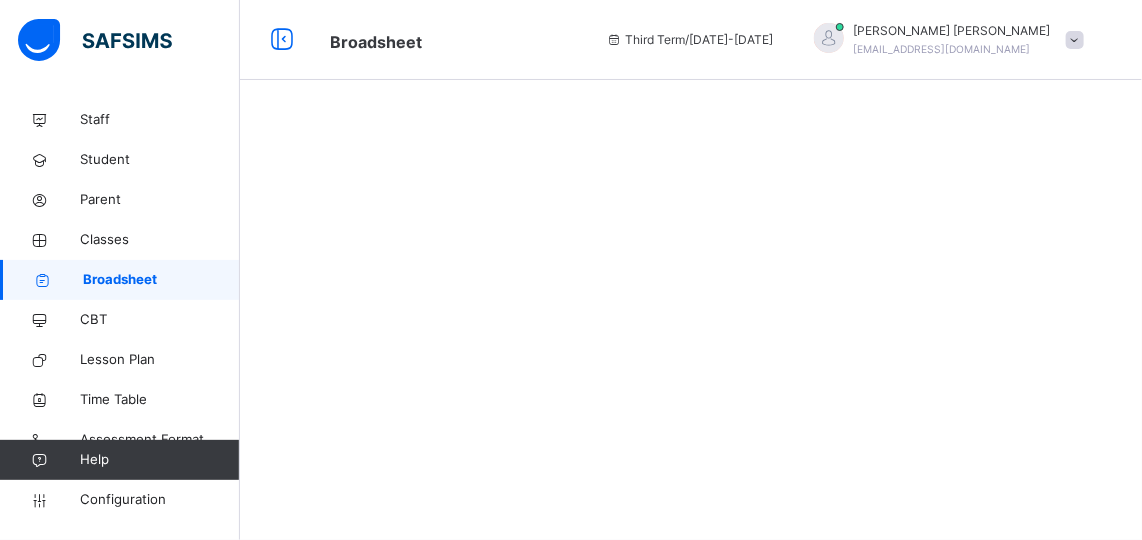 scroll, scrollTop: 0, scrollLeft: 0, axis: both 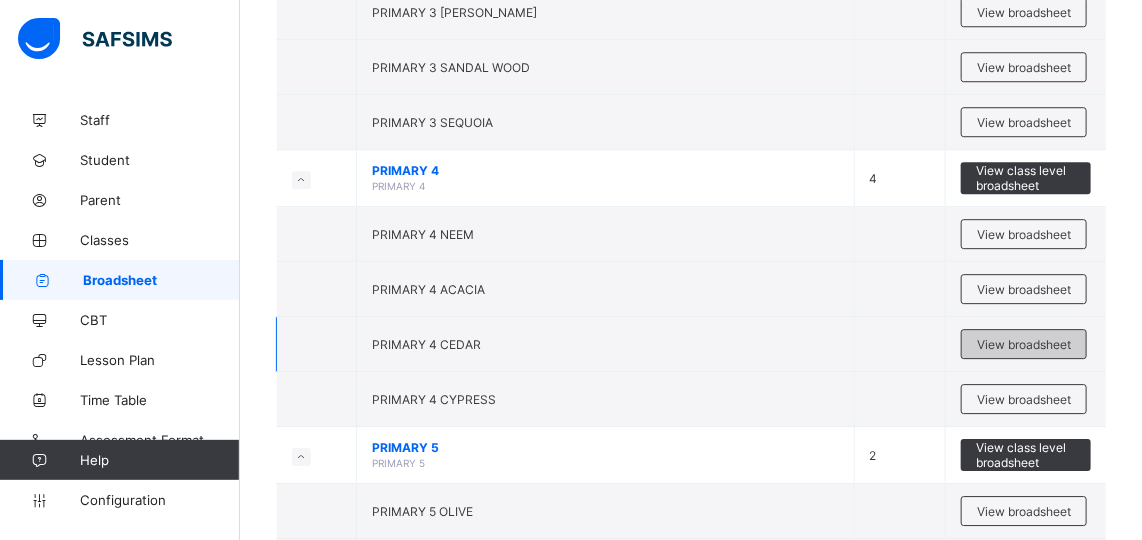 click on "View broadsheet" at bounding box center (1024, 344) 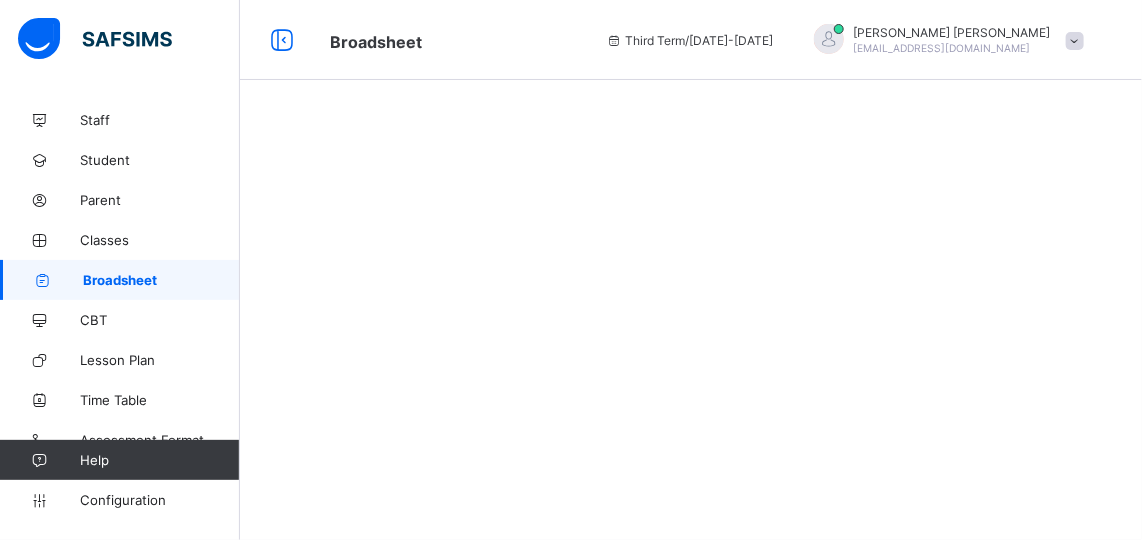 scroll, scrollTop: 0, scrollLeft: 0, axis: both 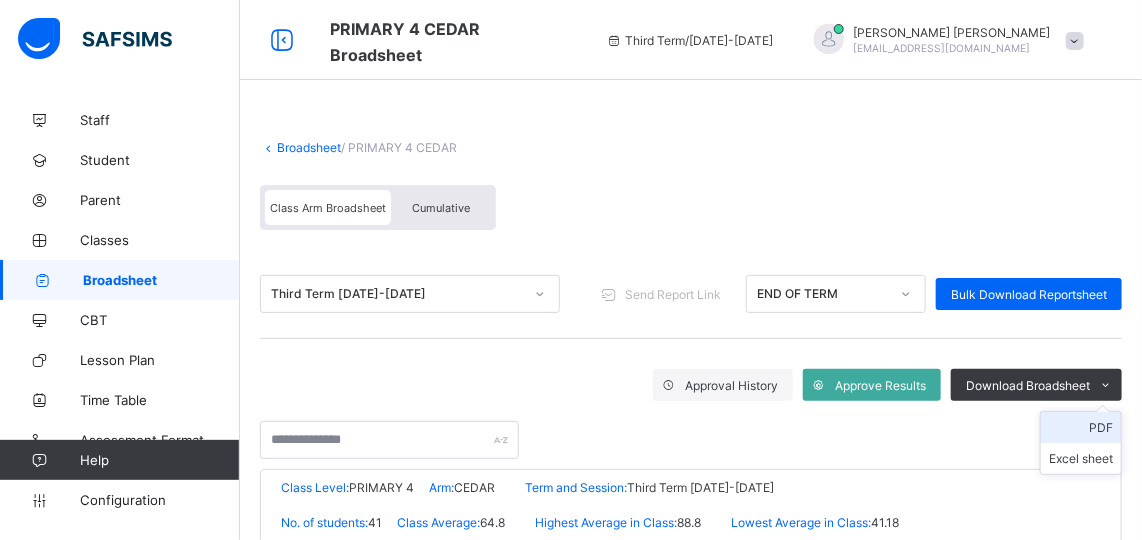 click on "PDF" at bounding box center [1081, 427] 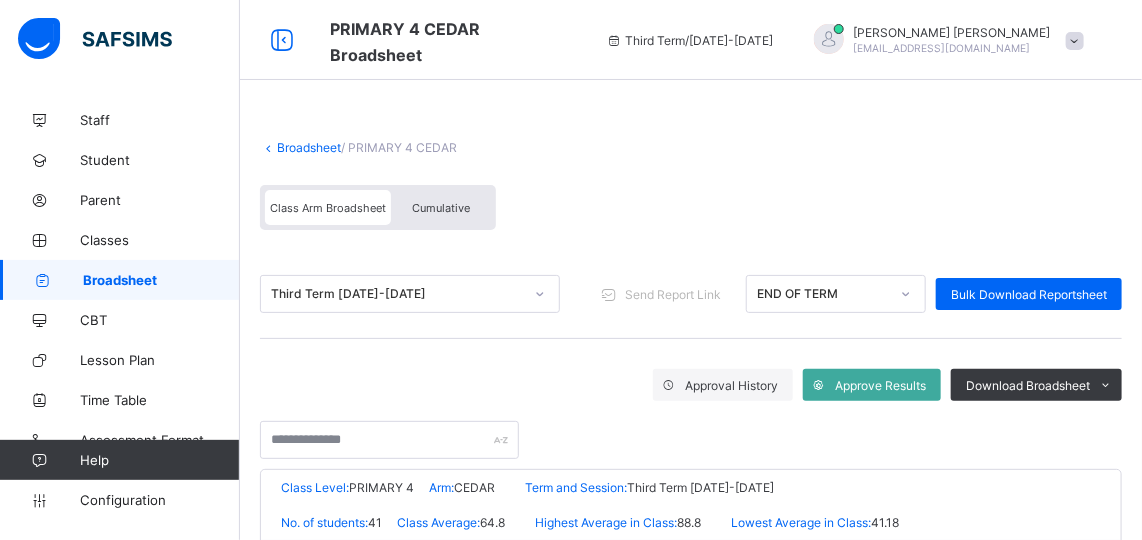 click on "Broadsheet" at bounding box center (161, 280) 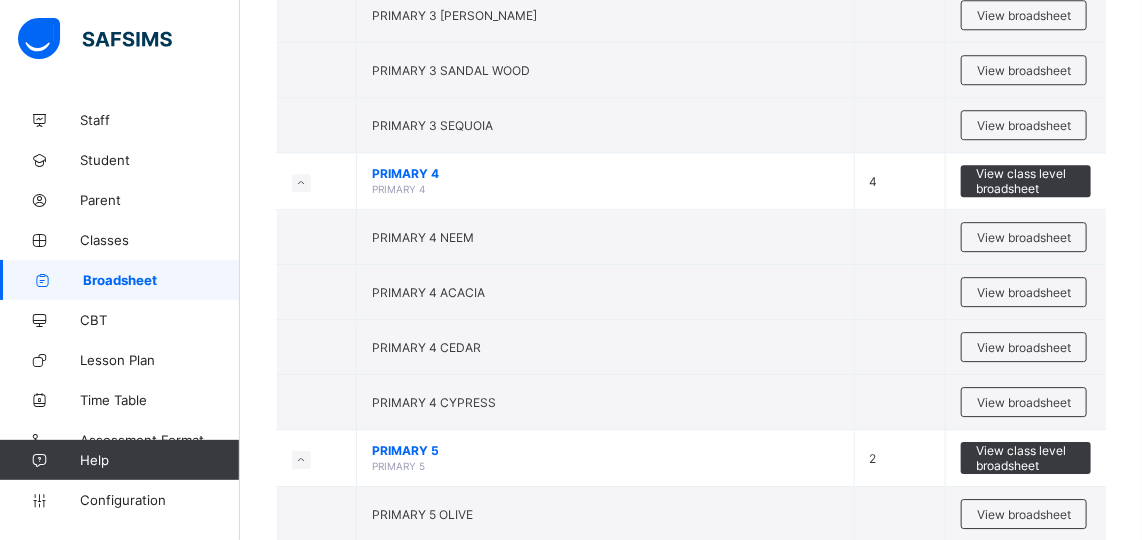 scroll, scrollTop: 1983, scrollLeft: 0, axis: vertical 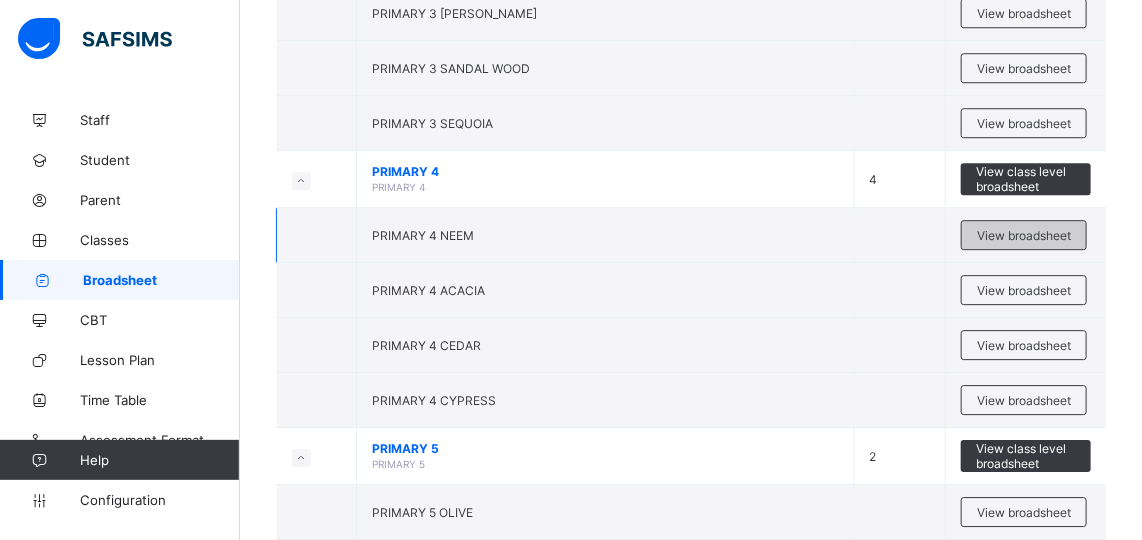 click on "View broadsheet" at bounding box center (1024, 235) 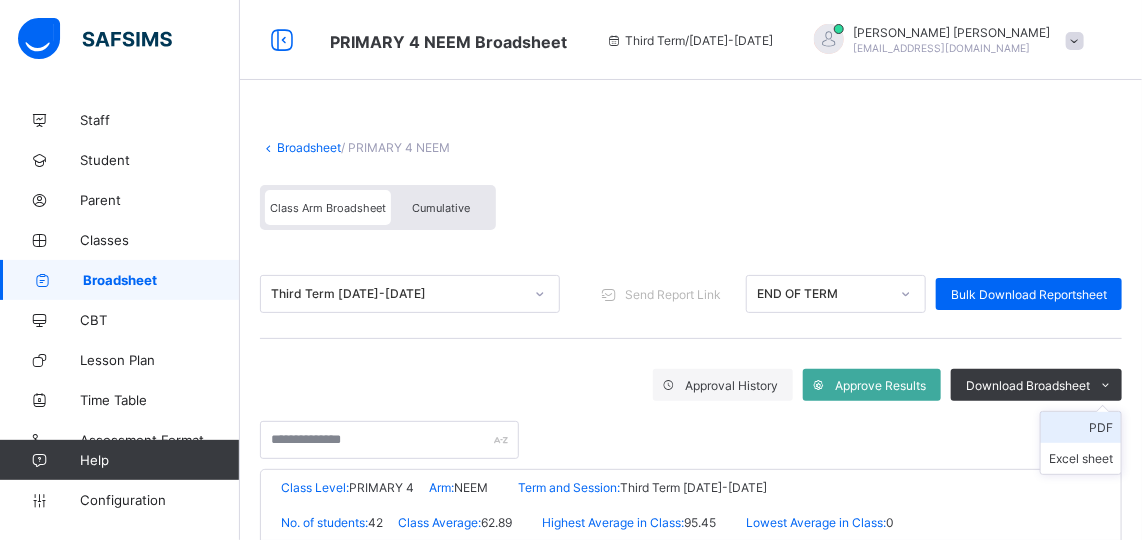 click on "PDF" at bounding box center [1081, 427] 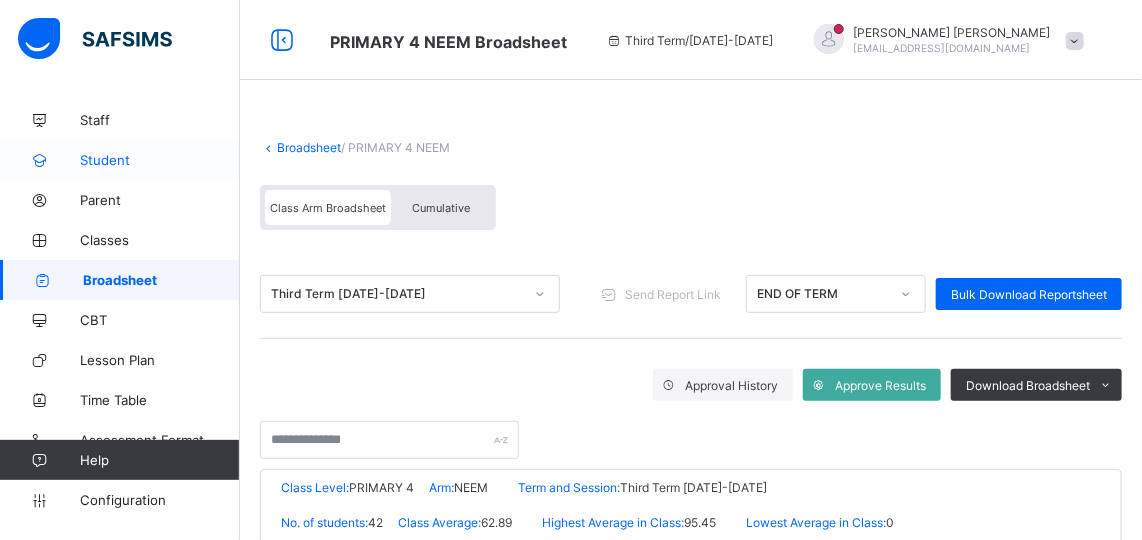 click on "Student" at bounding box center [160, 160] 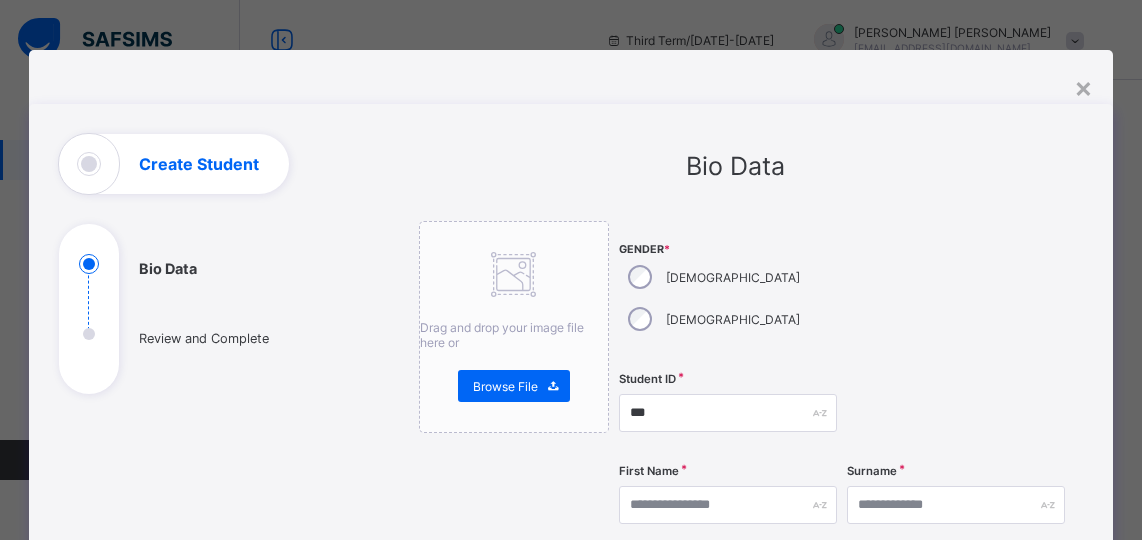 select on "**" 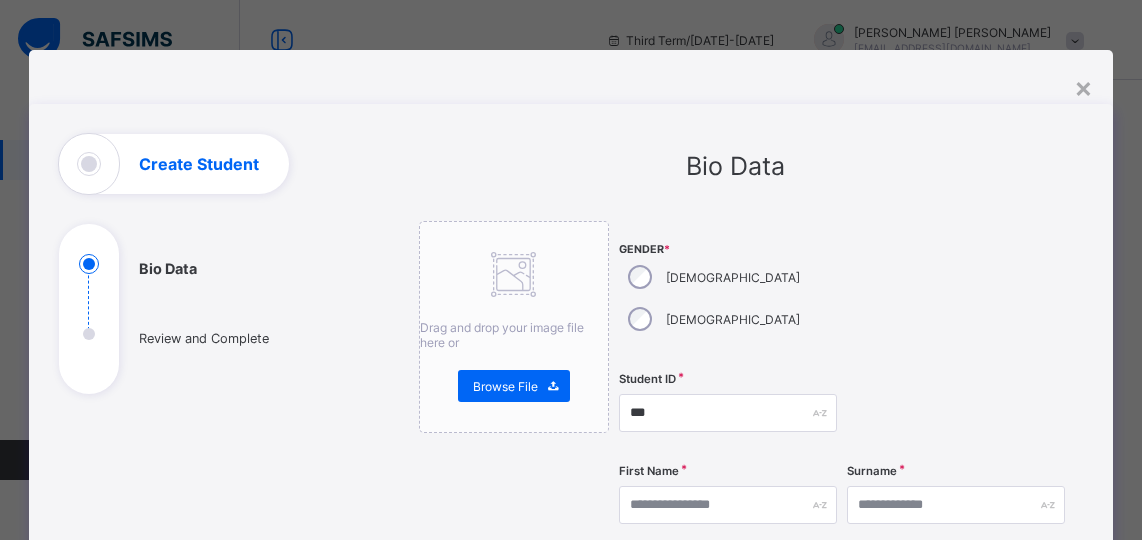 scroll, scrollTop: 0, scrollLeft: 0, axis: both 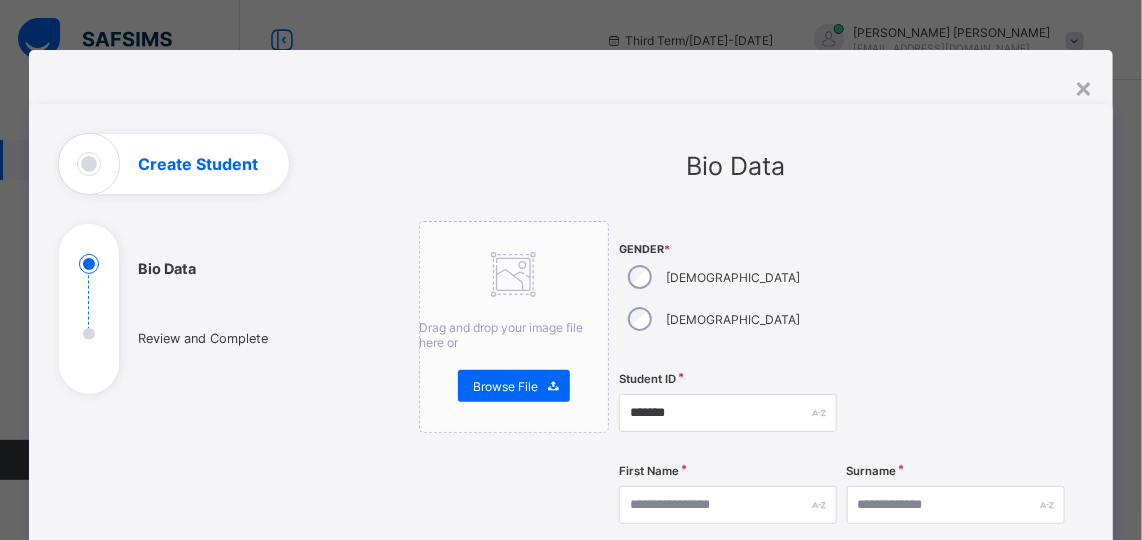 type on "*******" 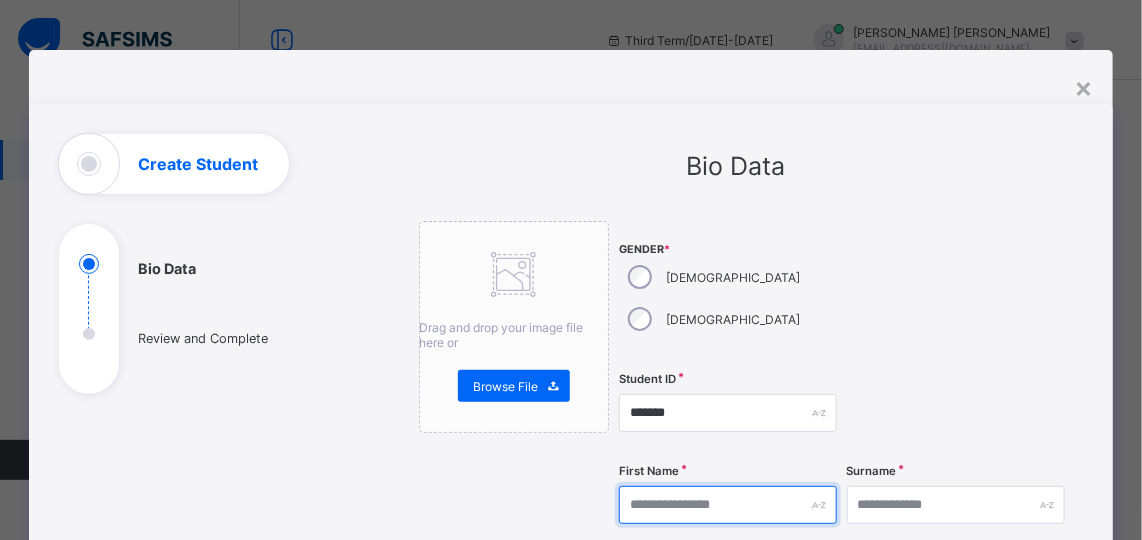 click at bounding box center (728, 505) 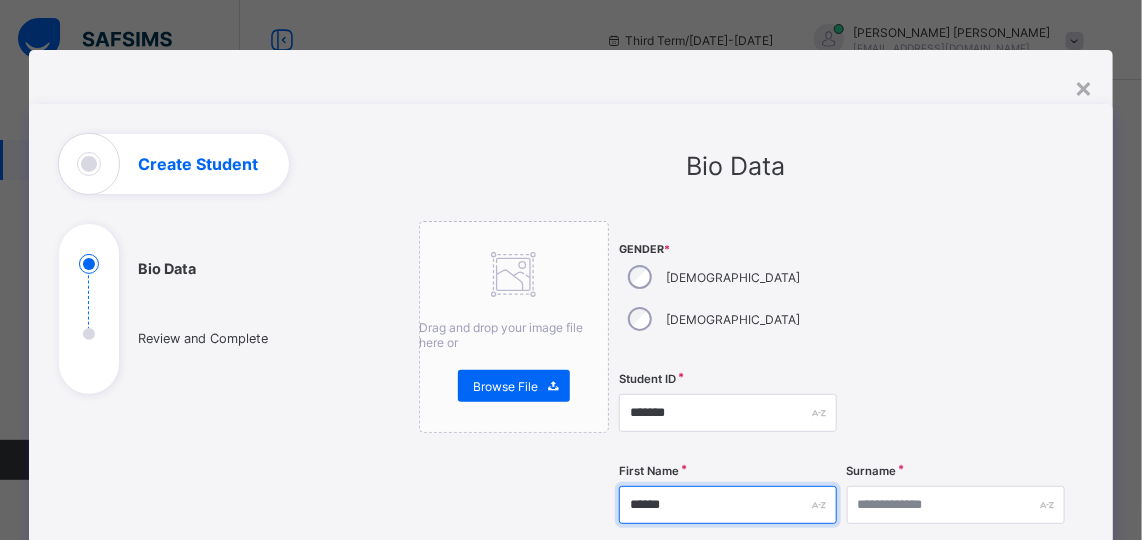 type on "******" 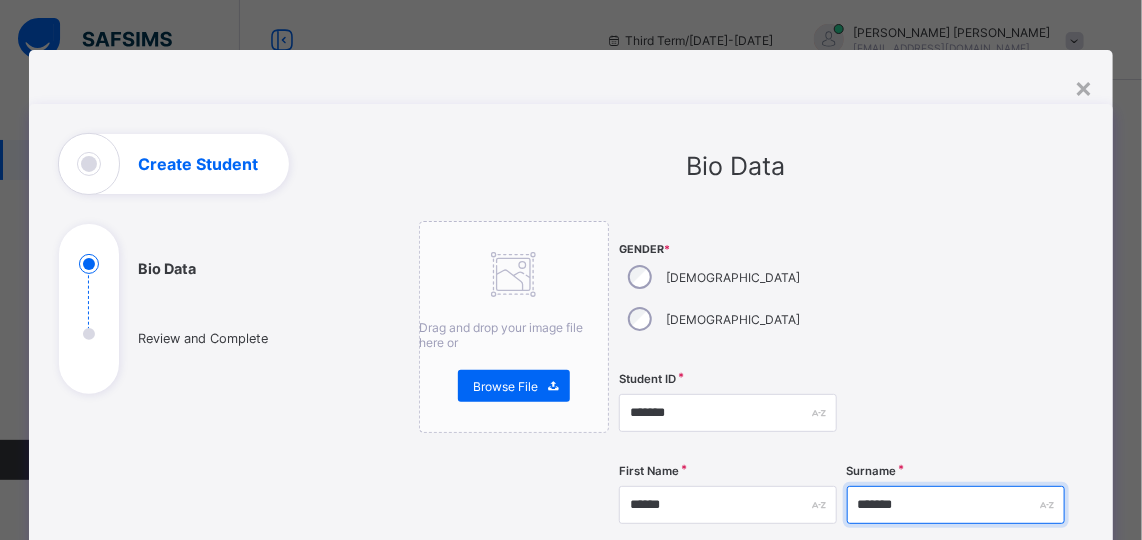 type on "*******" 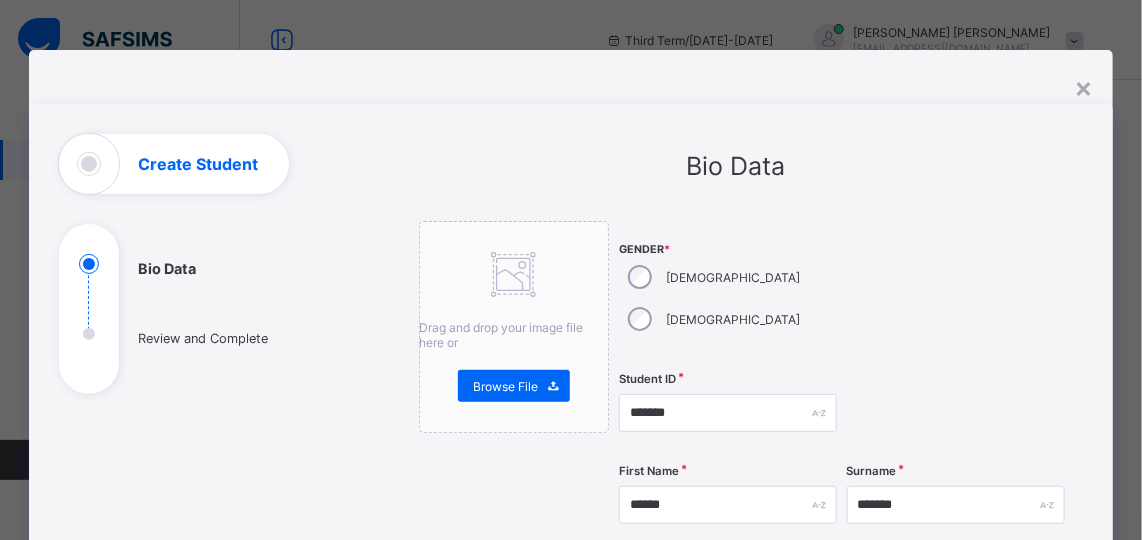 scroll, scrollTop: 33, scrollLeft: 0, axis: vertical 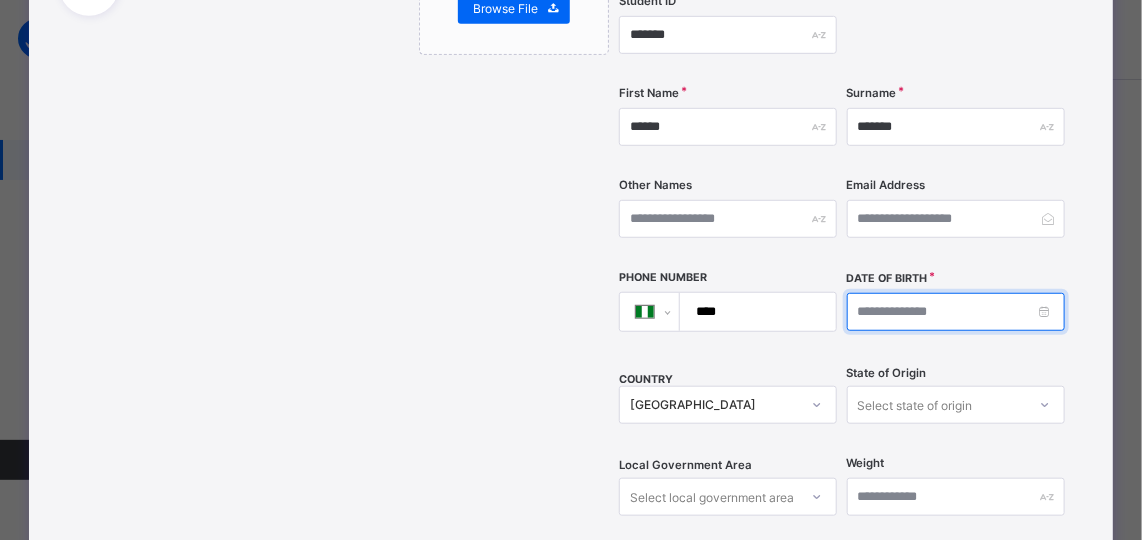 click at bounding box center (956, 312) 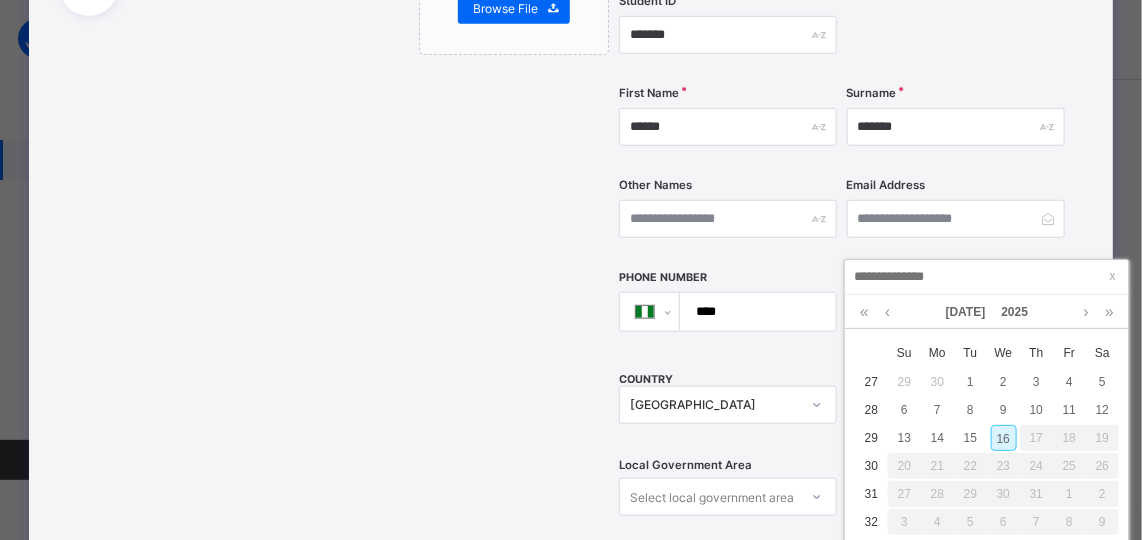click at bounding box center (987, 277) 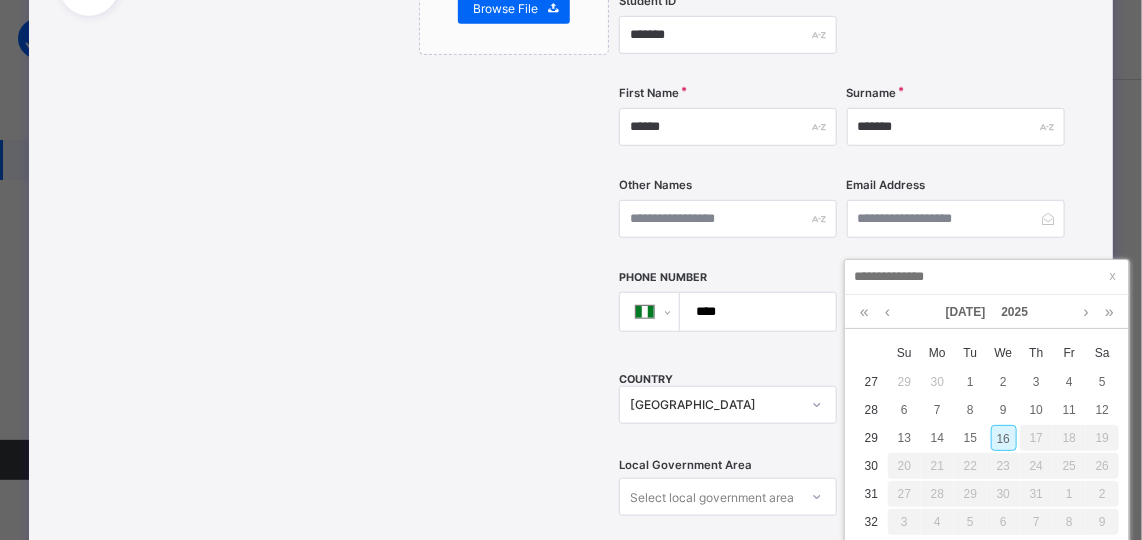 type on "*" 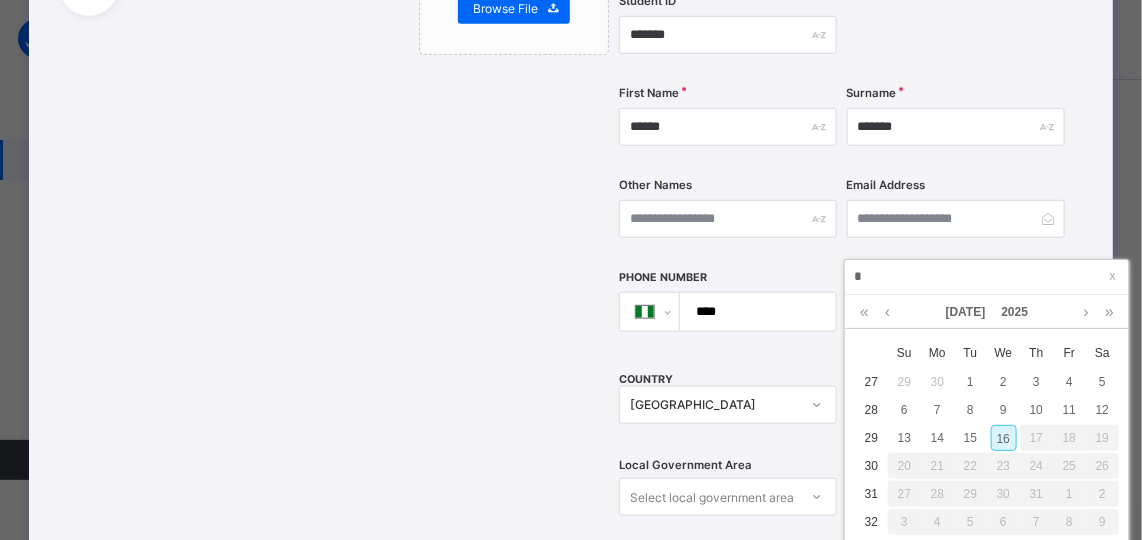 type on "**********" 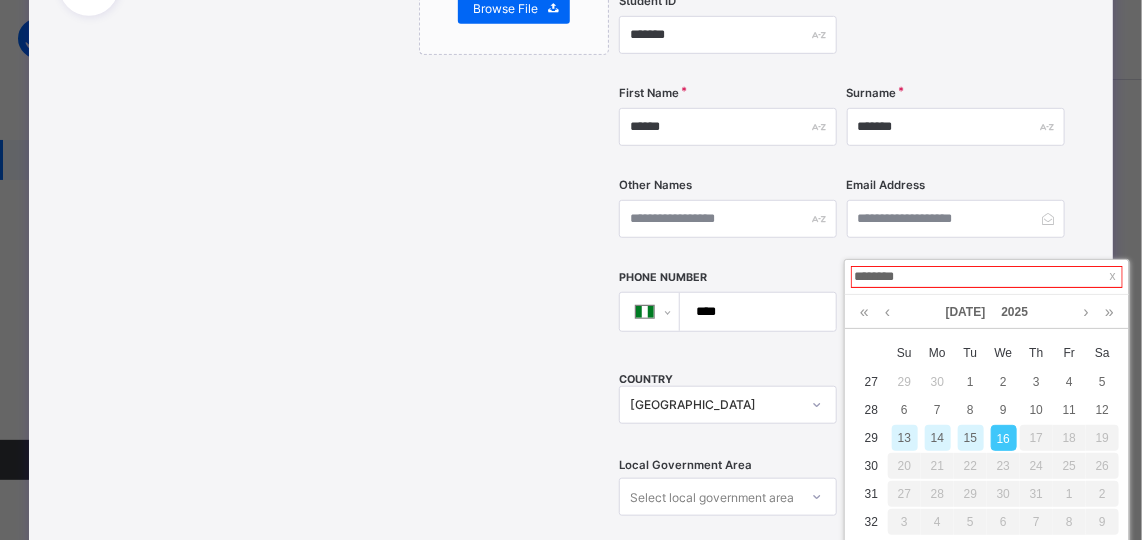 type on "*********" 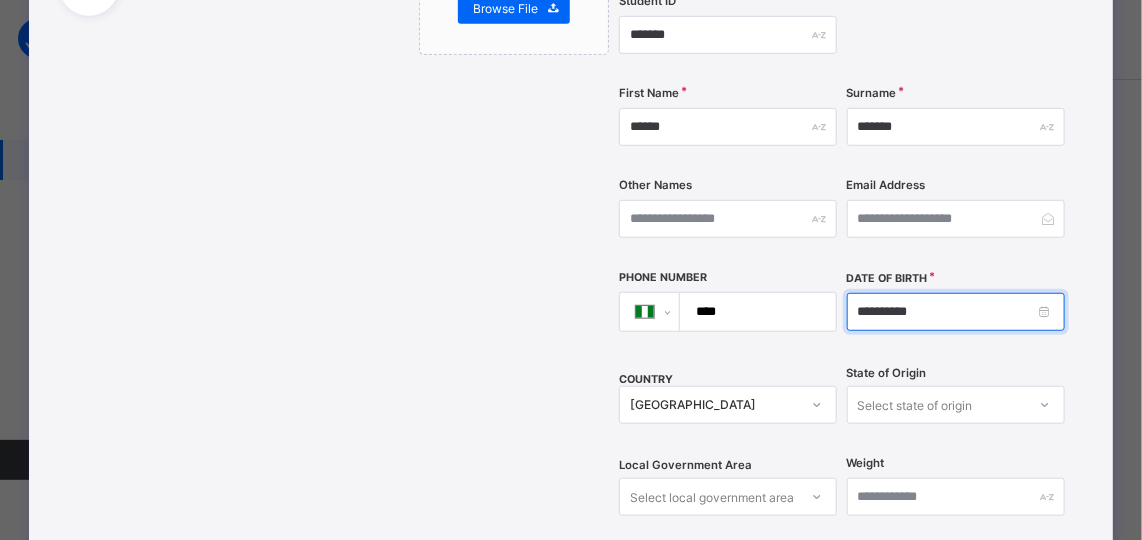 drag, startPoint x: 937, startPoint y: 266, endPoint x: 1046, endPoint y: 366, distance: 147.92227 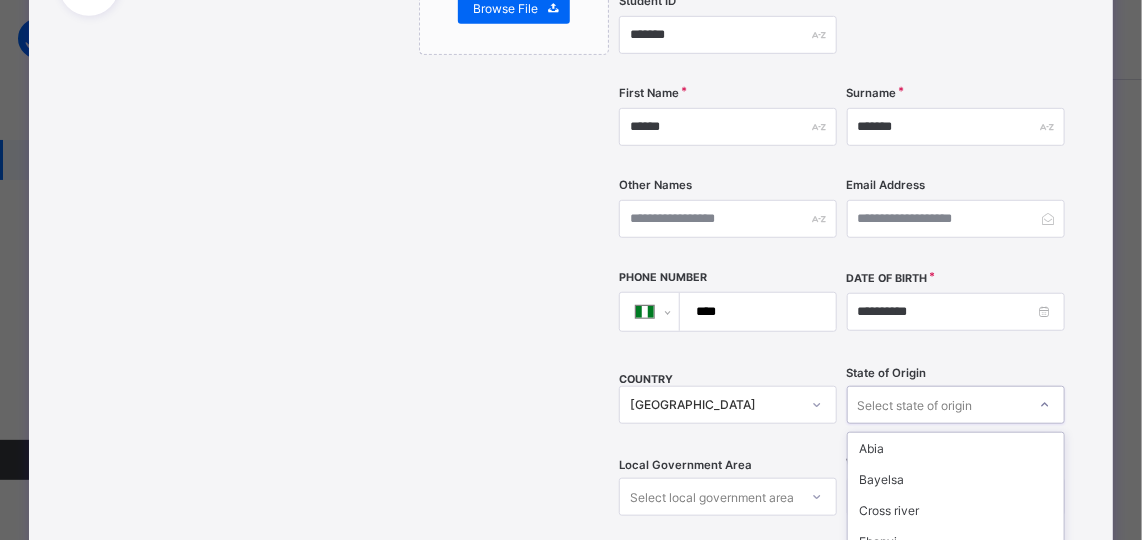 scroll, scrollTop: 538, scrollLeft: 0, axis: vertical 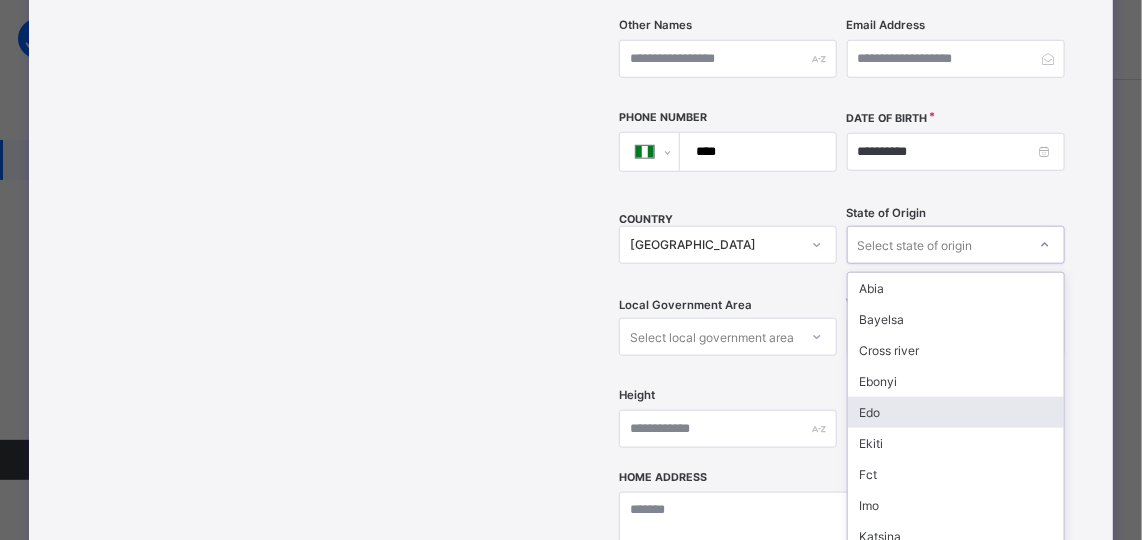 click on "option Edo focused, 5 of 37. 37 results available. Use Up and Down to choose options, press Enter to select the currently focused option, press Escape to exit the menu, press Tab to select the option and exit the menu. Select state of origin [GEOGRAPHIC_DATA] Cross river [GEOGRAPHIC_DATA] Edo Ekiti Fct Imo Katsina Kwara Ogun Osun Oyo Sokoto Gombe Jigawa [GEOGRAPHIC_DATA] Ondo Zamfara [GEOGRAPHIC_DATA] ibom [GEOGRAPHIC_DATA] [GEOGRAPHIC_DATA] [GEOGRAPHIC_DATA] [GEOGRAPHIC_DATA] [GEOGRAPHIC_DATA] [GEOGRAPHIC_DATA] [GEOGRAPHIC_DATA] [GEOGRAPHIC_DATA] [GEOGRAPHIC_DATA] [GEOGRAPHIC_DATA] [GEOGRAPHIC_DATA] [GEOGRAPHIC_DATA] [GEOGRAPHIC_DATA] Plateau Rivers [GEOGRAPHIC_DATA] [GEOGRAPHIC_DATA]" at bounding box center [956, 245] 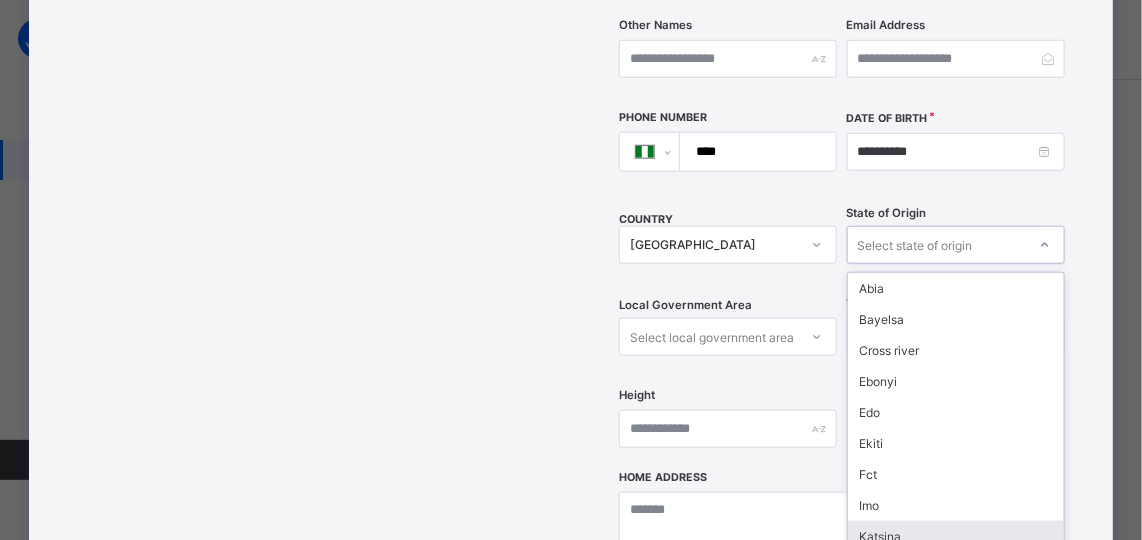 click on "Katsina" at bounding box center (956, 536) 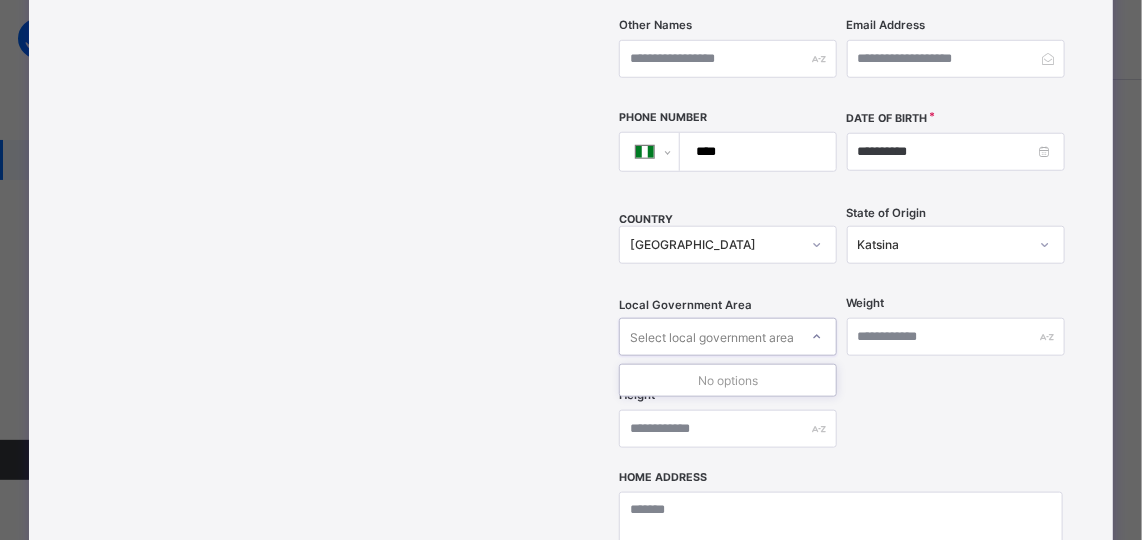 click 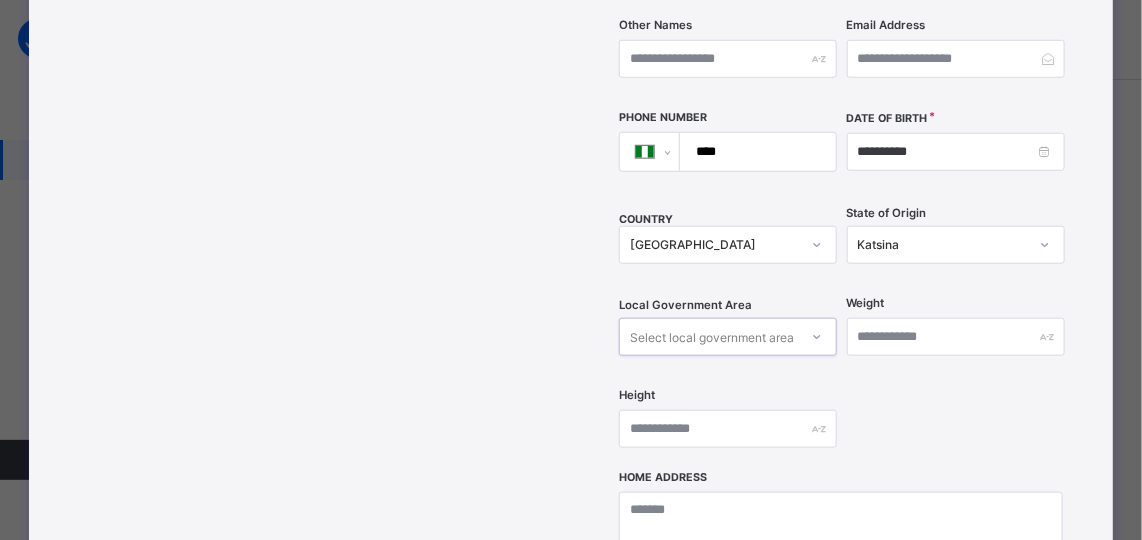 click on "Select local government area" at bounding box center (712, 337) 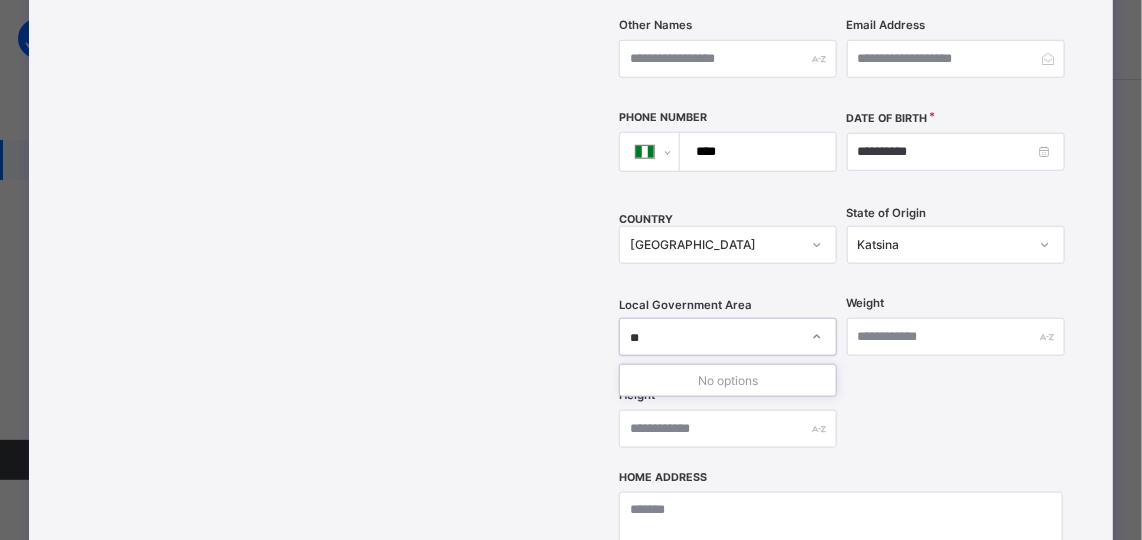type on "*" 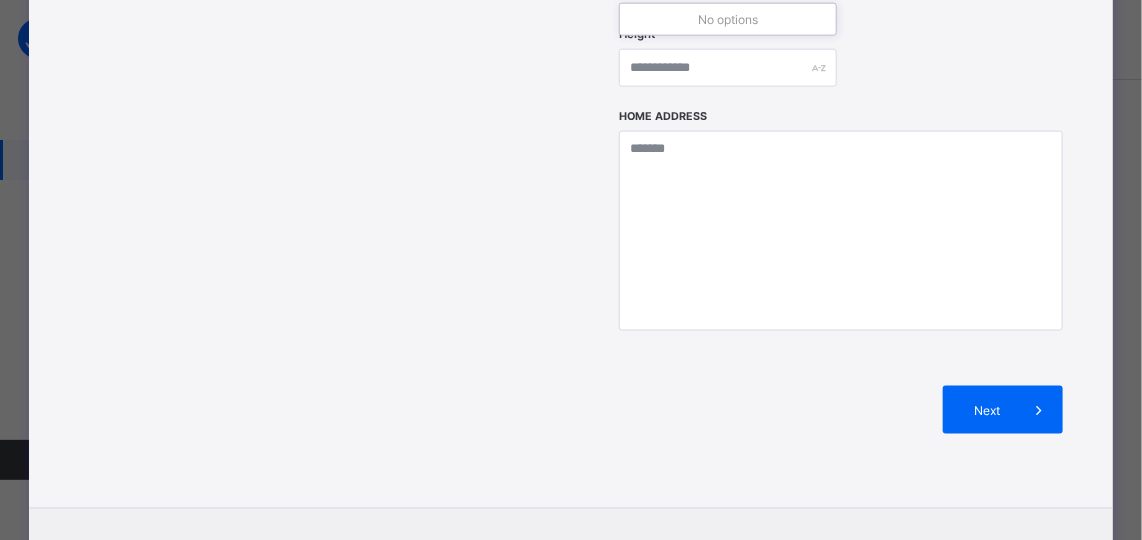 scroll, scrollTop: 904, scrollLeft: 0, axis: vertical 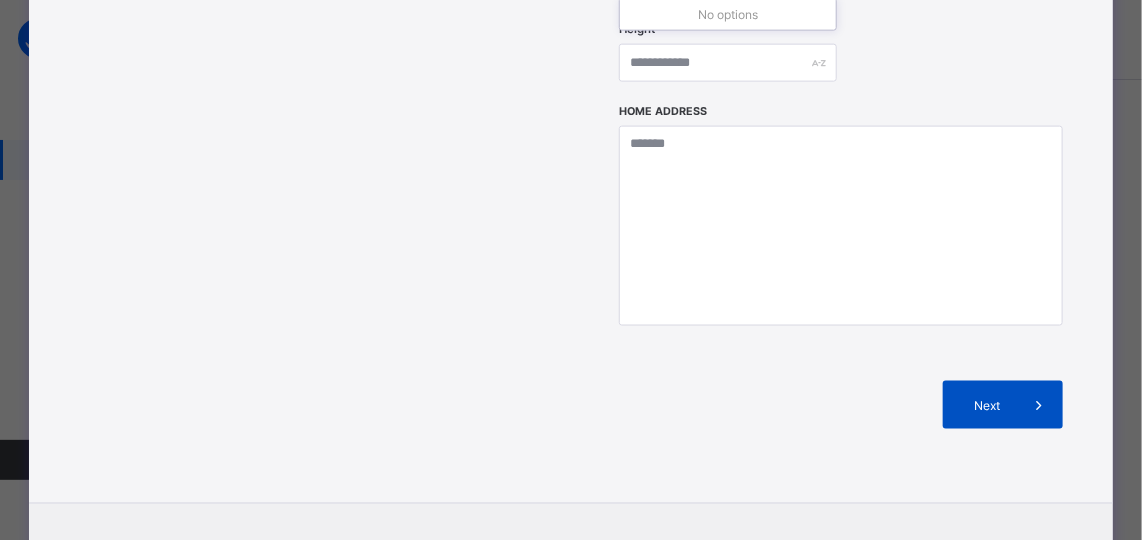 type on "*******" 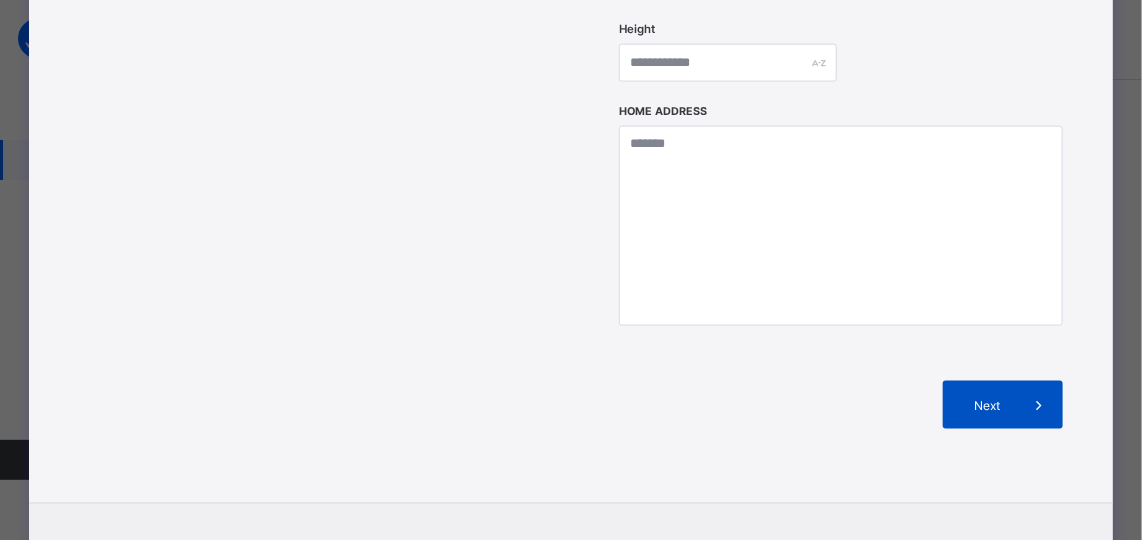 click on "Next" at bounding box center [986, 405] 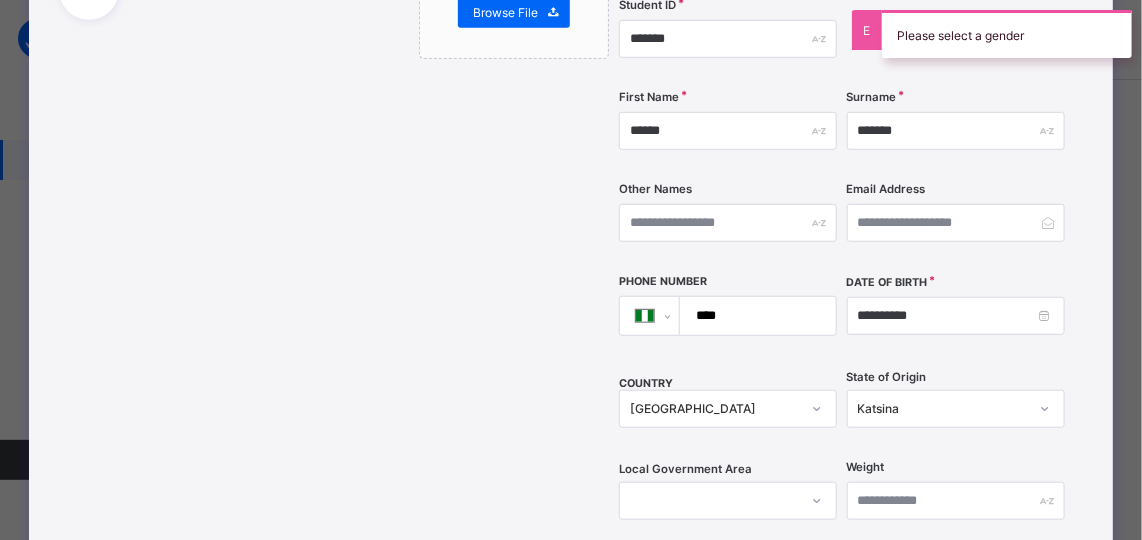 scroll, scrollTop: 0, scrollLeft: 0, axis: both 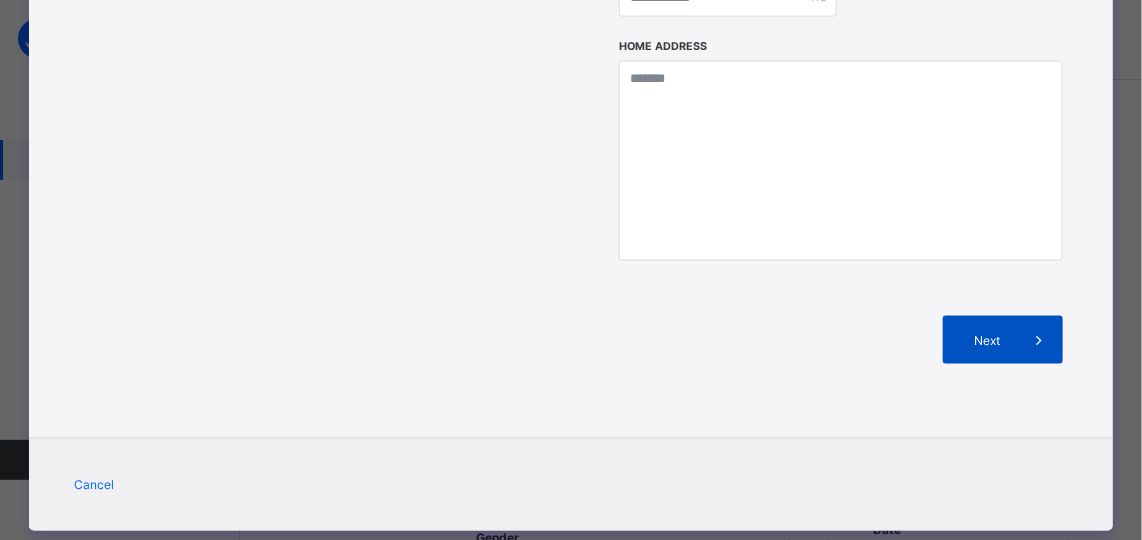 click on "Next" at bounding box center [986, 340] 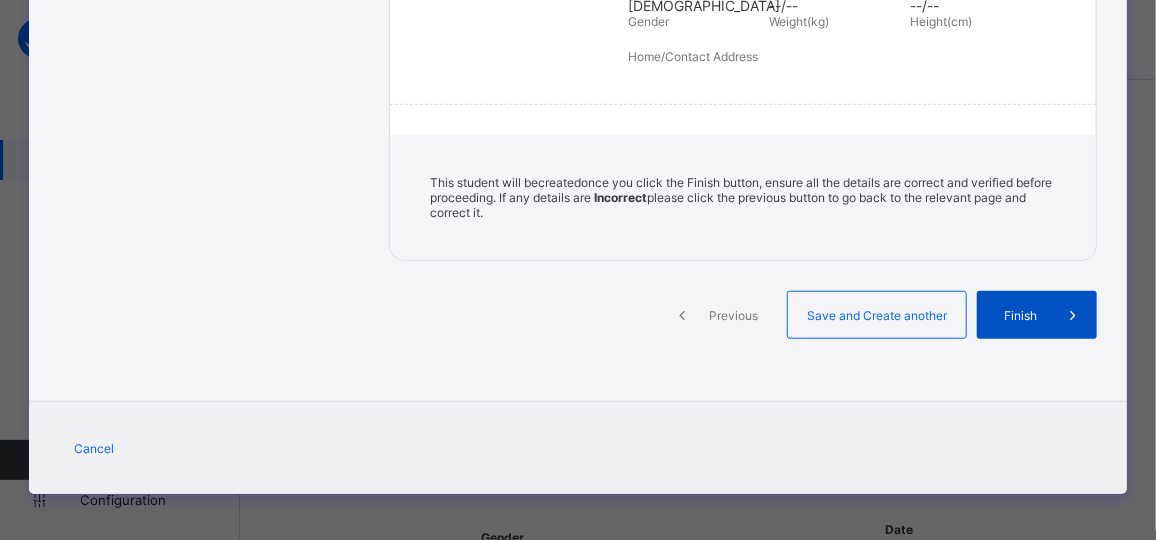 click on "Finish" at bounding box center [1020, 315] 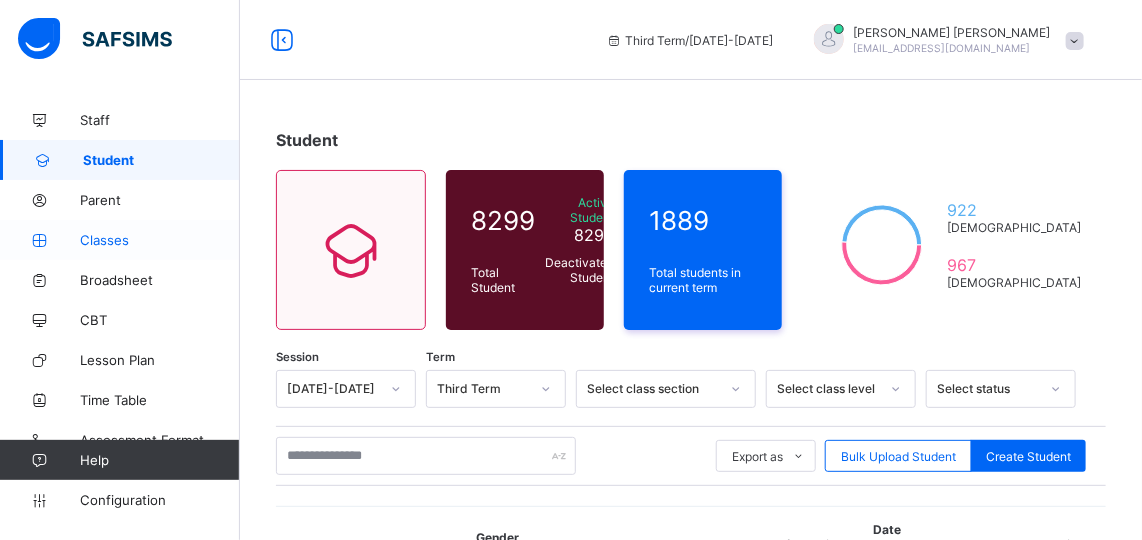 click on "Classes" at bounding box center (160, 240) 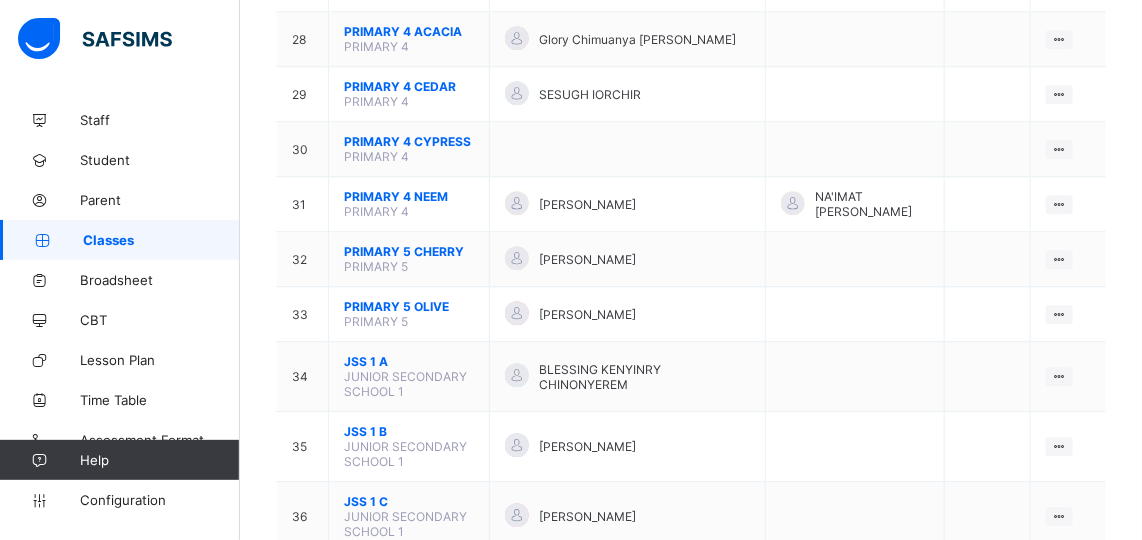 scroll, scrollTop: 1841, scrollLeft: 0, axis: vertical 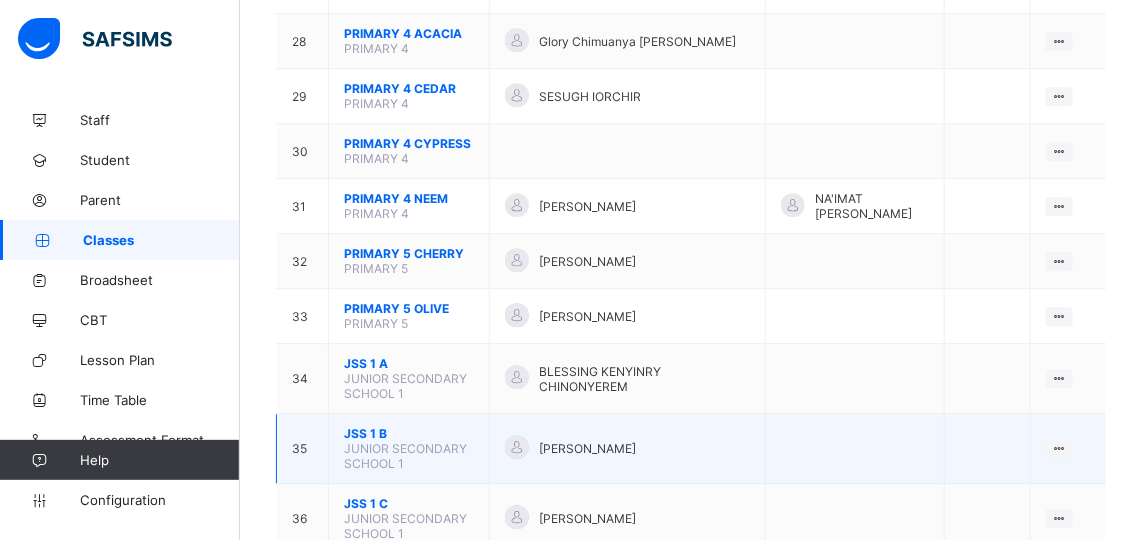 click on "JSS 1   B" at bounding box center (409, 433) 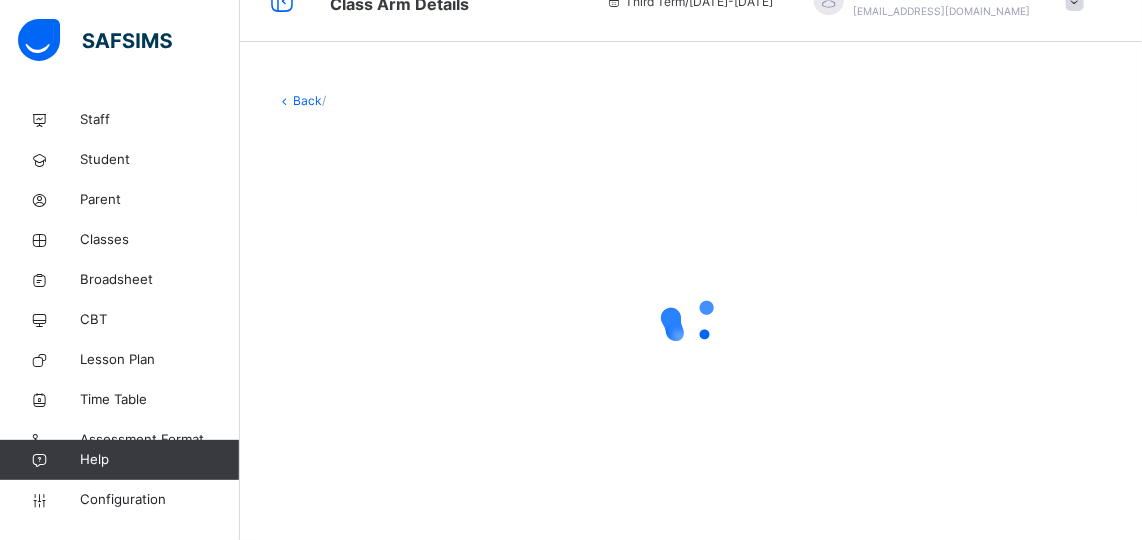 scroll, scrollTop: 38, scrollLeft: 0, axis: vertical 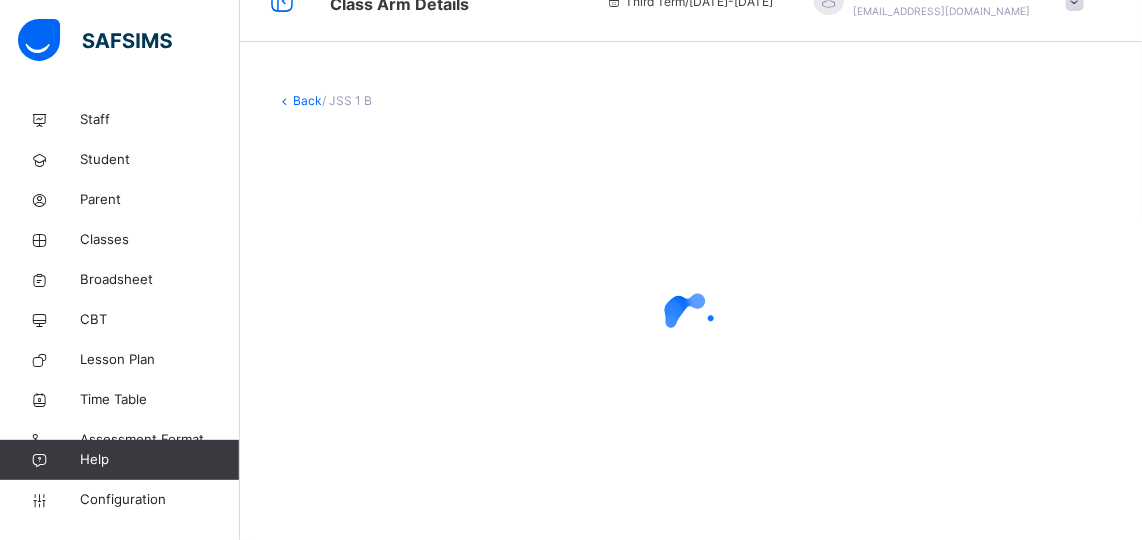 click at bounding box center [691, 320] 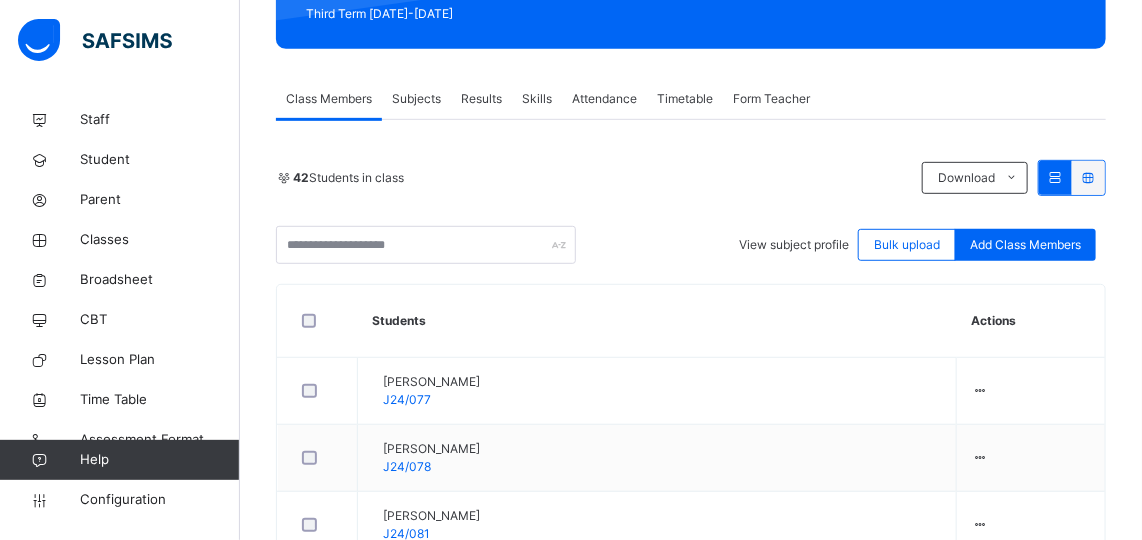 scroll, scrollTop: 296, scrollLeft: 0, axis: vertical 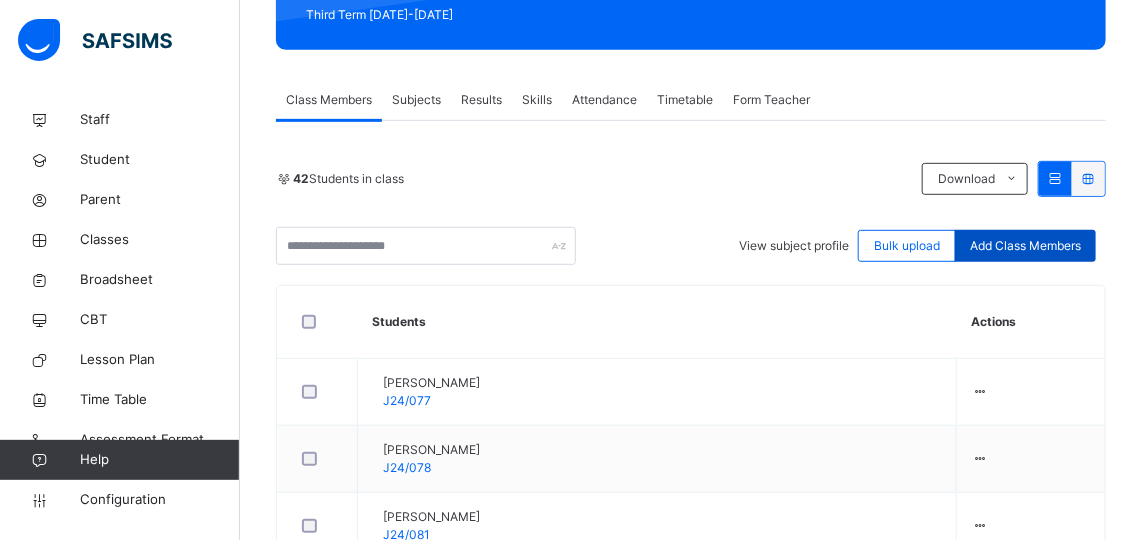 click on "Add Class Members" at bounding box center (1025, 246) 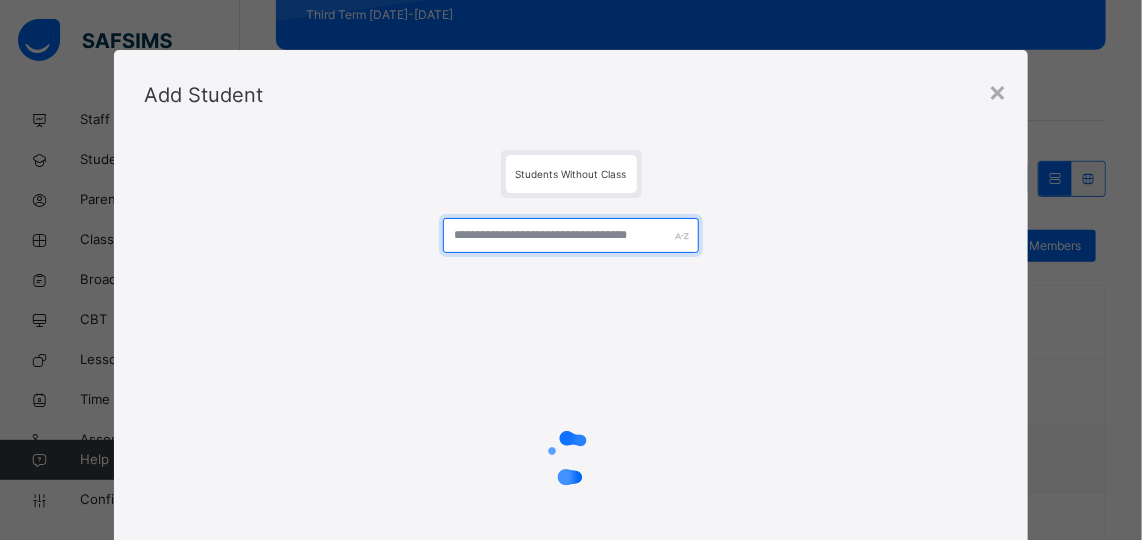 click at bounding box center (571, 235) 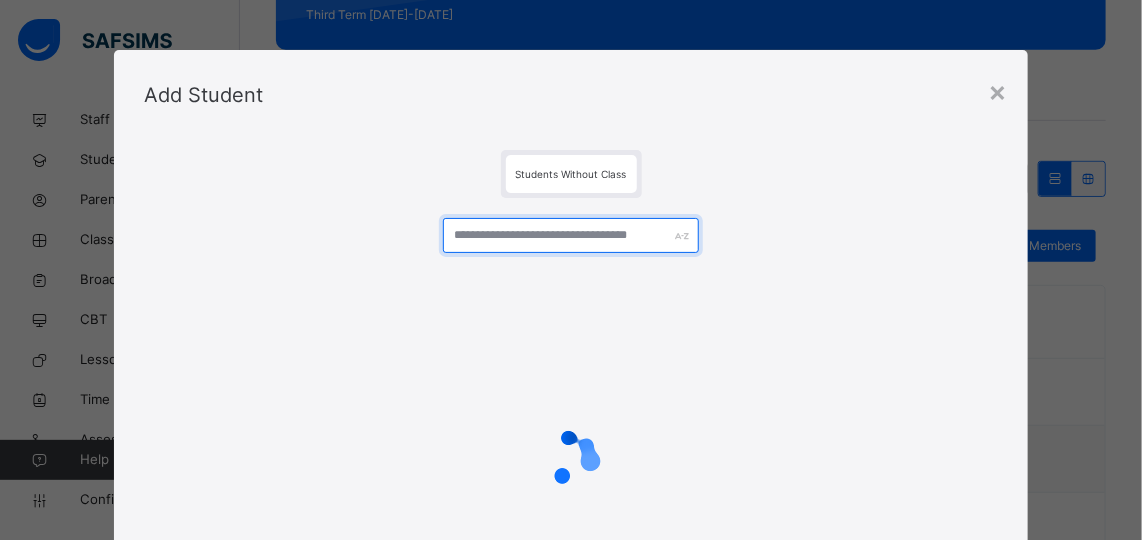 type on "*" 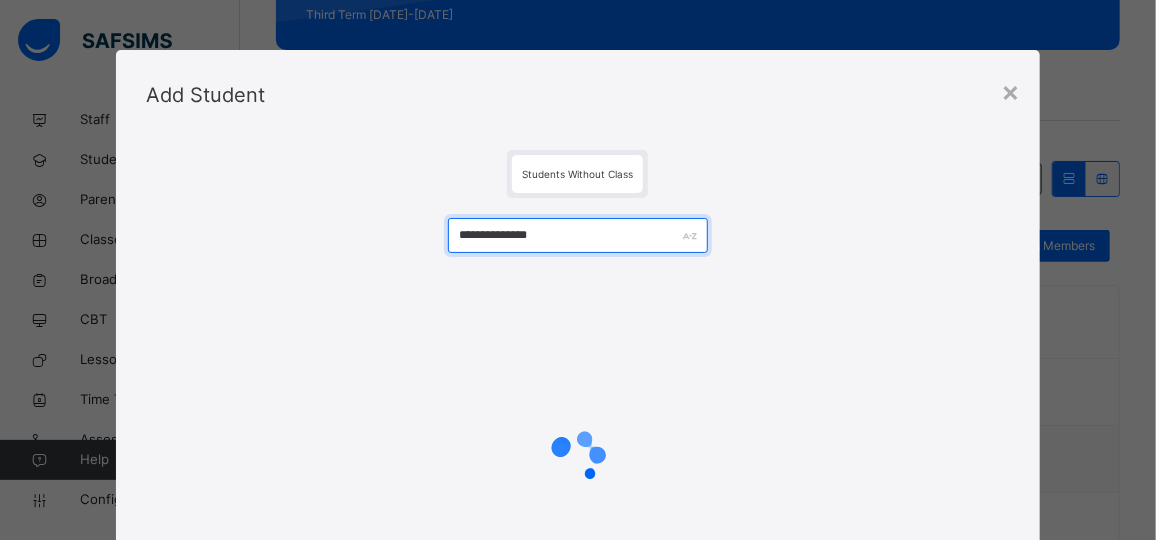 type on "**********" 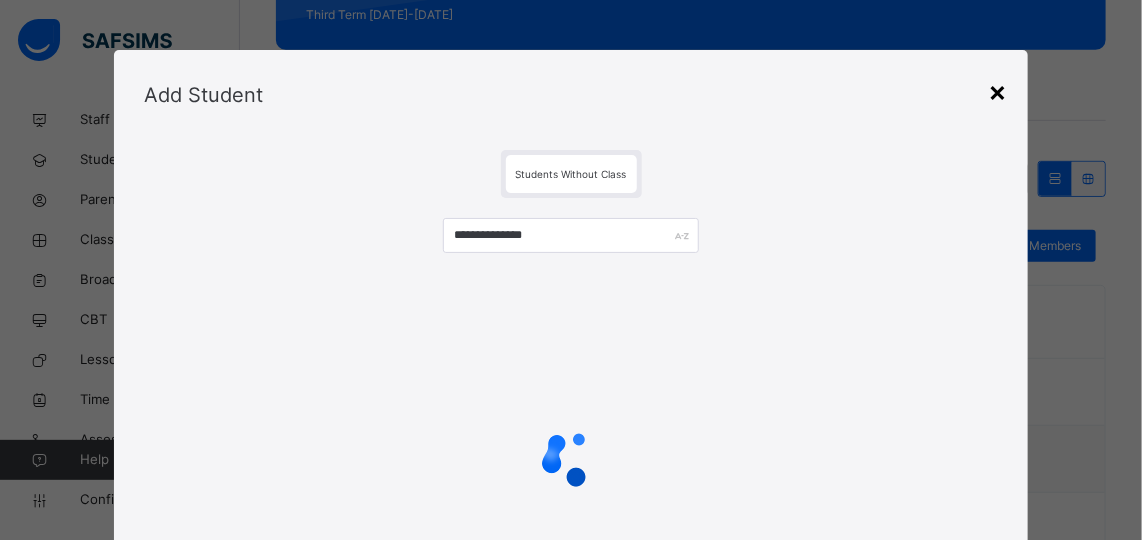 click on "×" at bounding box center (998, 91) 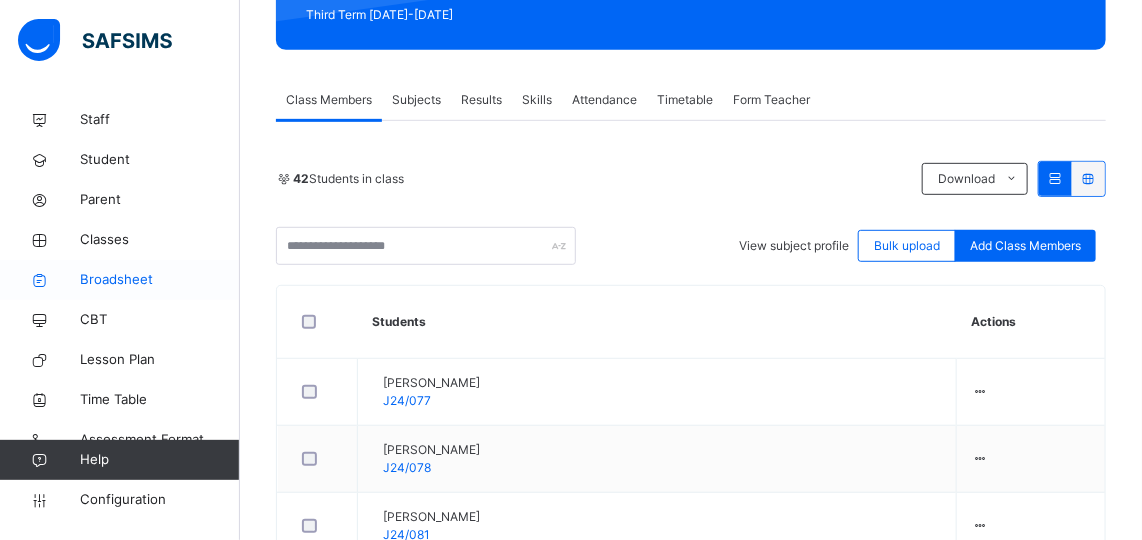 click on "Broadsheet" at bounding box center [160, 280] 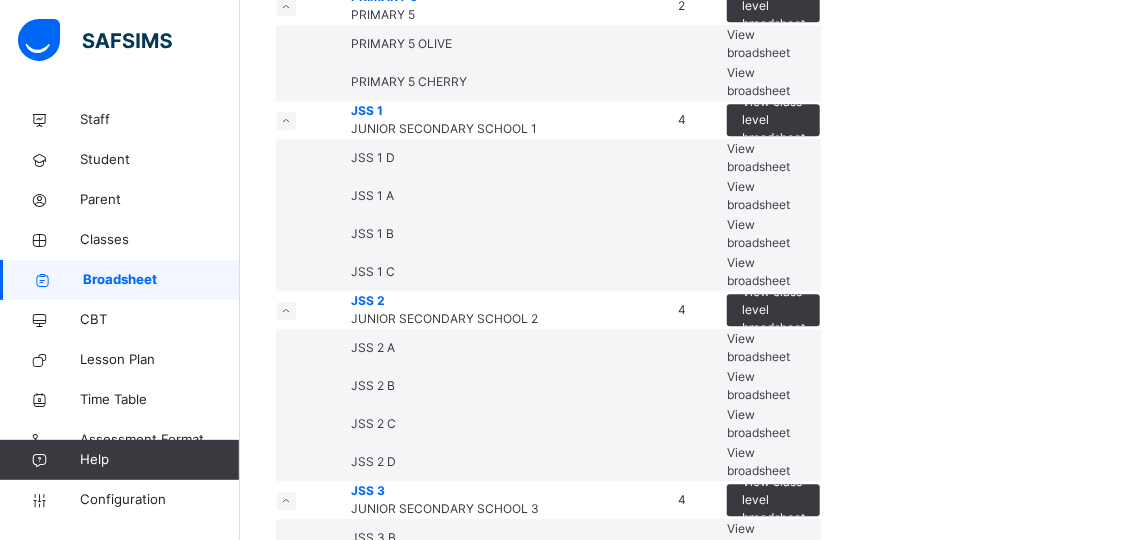 scroll, scrollTop: 1707, scrollLeft: 0, axis: vertical 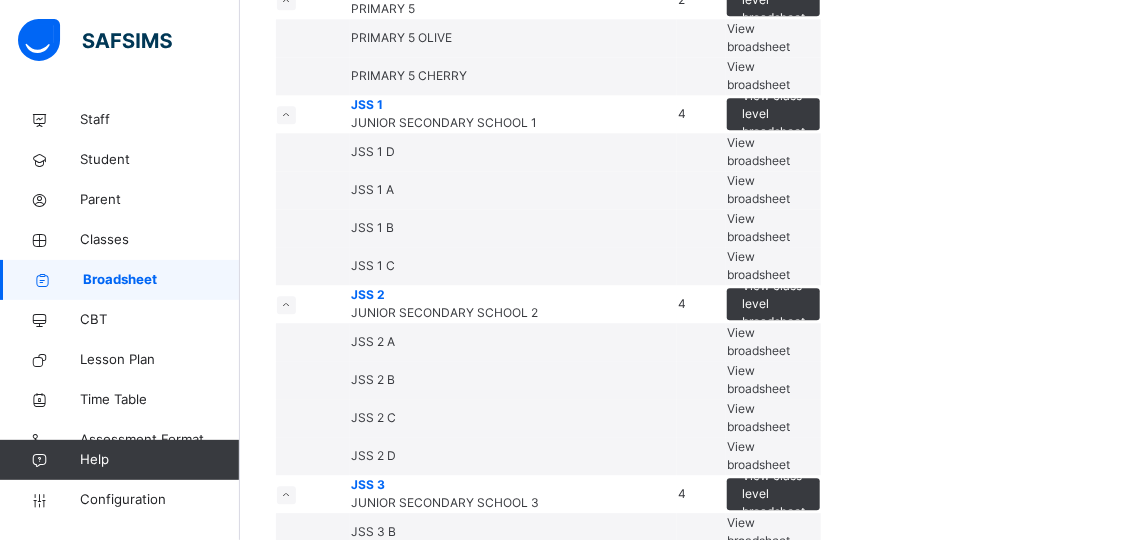 click on "View broadsheet" at bounding box center [758, -343] 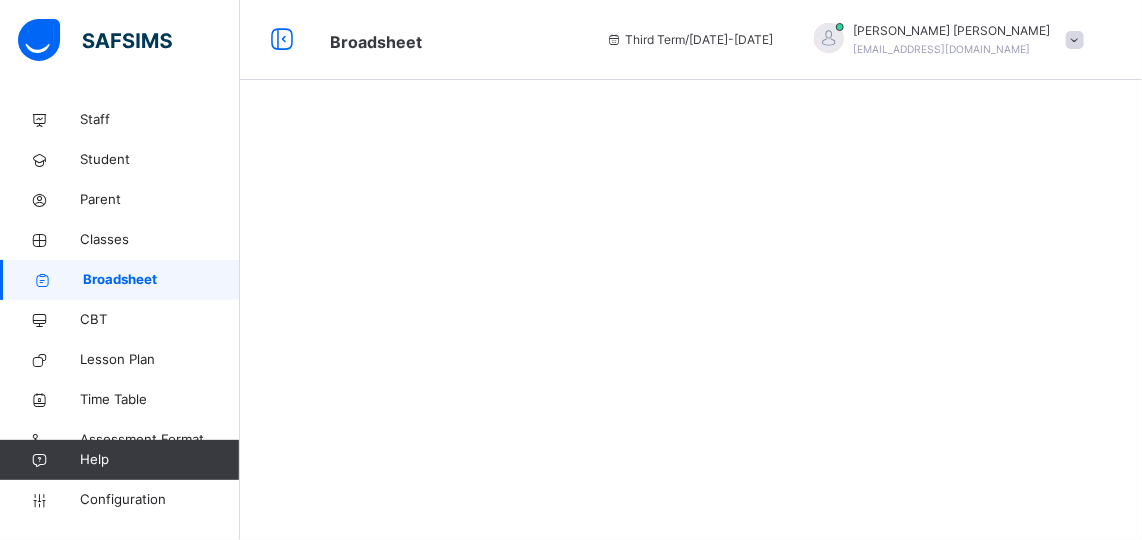 scroll, scrollTop: 0, scrollLeft: 0, axis: both 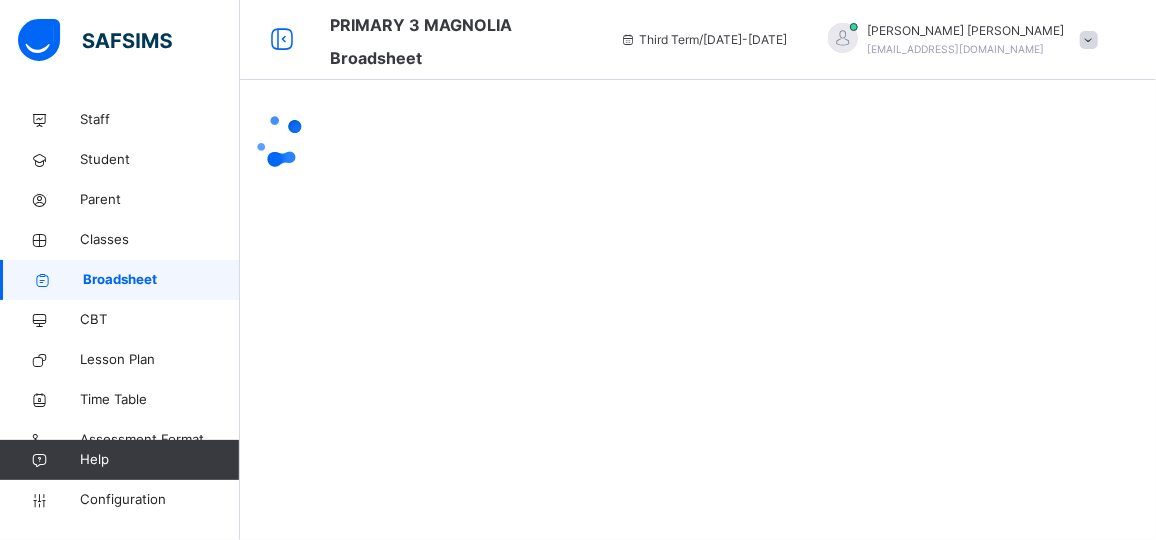 click at bounding box center [698, 140] 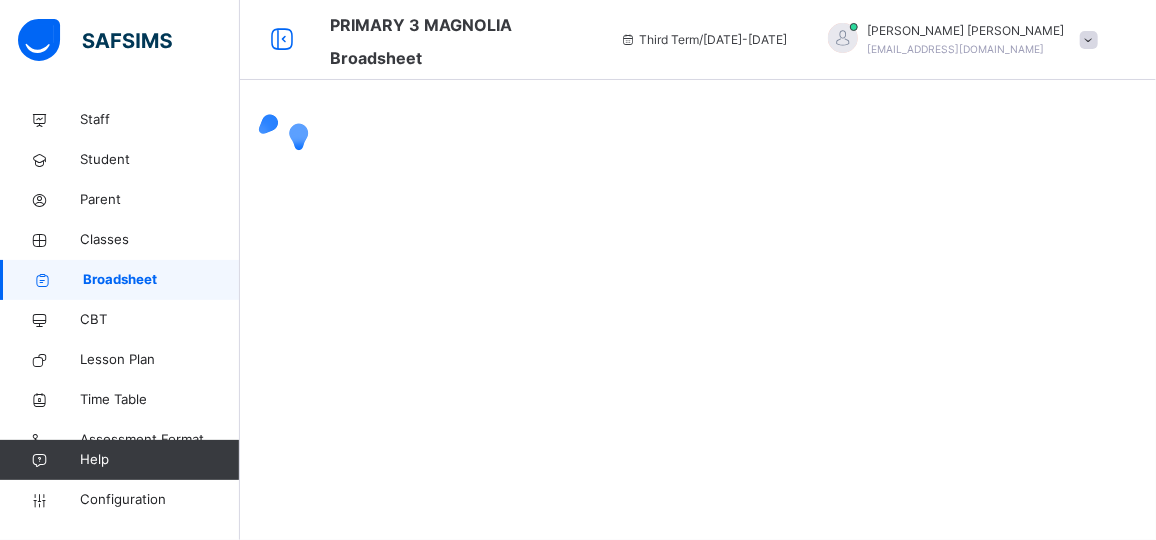 click at bounding box center [698, 140] 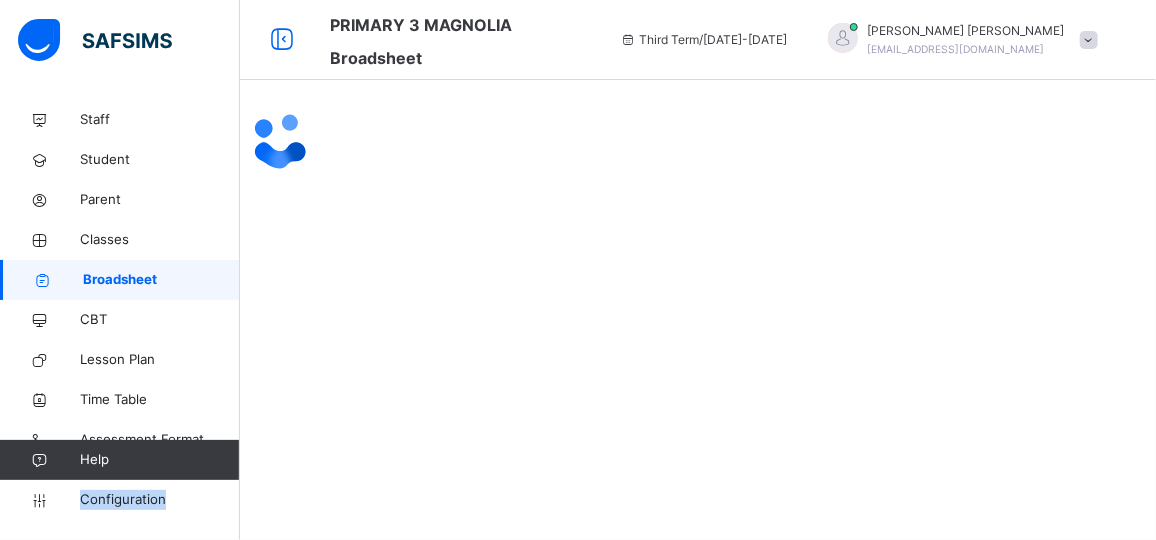 click at bounding box center [698, 140] 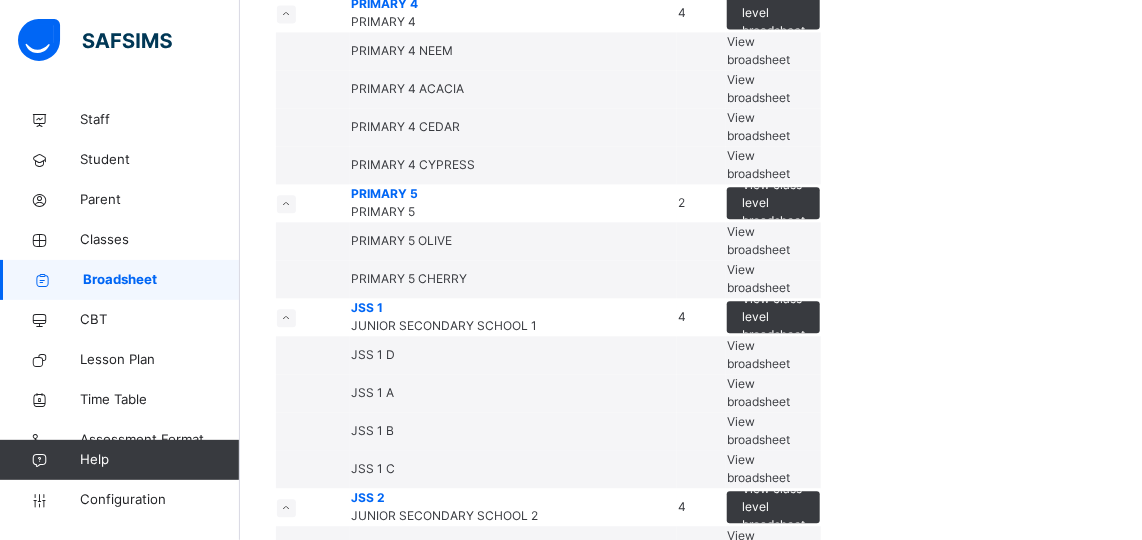 scroll, scrollTop: 1559, scrollLeft: 0, axis: vertical 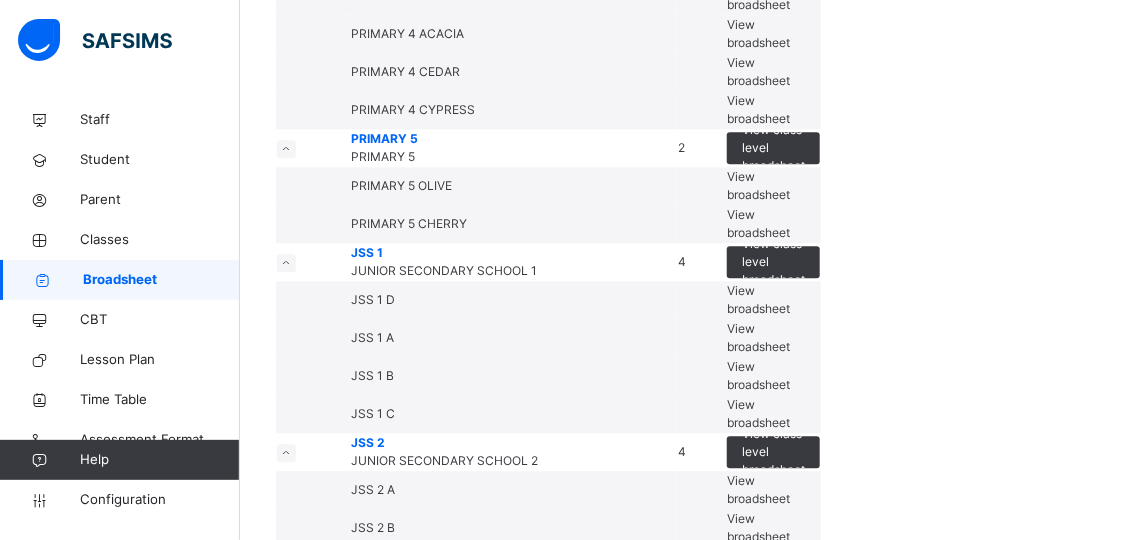 click on "View broadsheet" at bounding box center [758, -195] 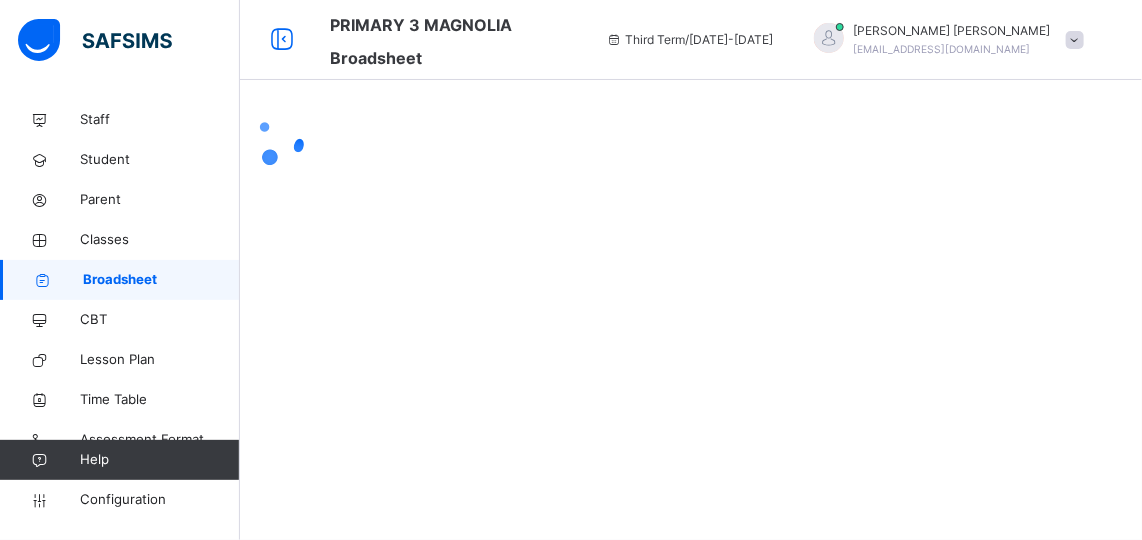 scroll, scrollTop: 0, scrollLeft: 0, axis: both 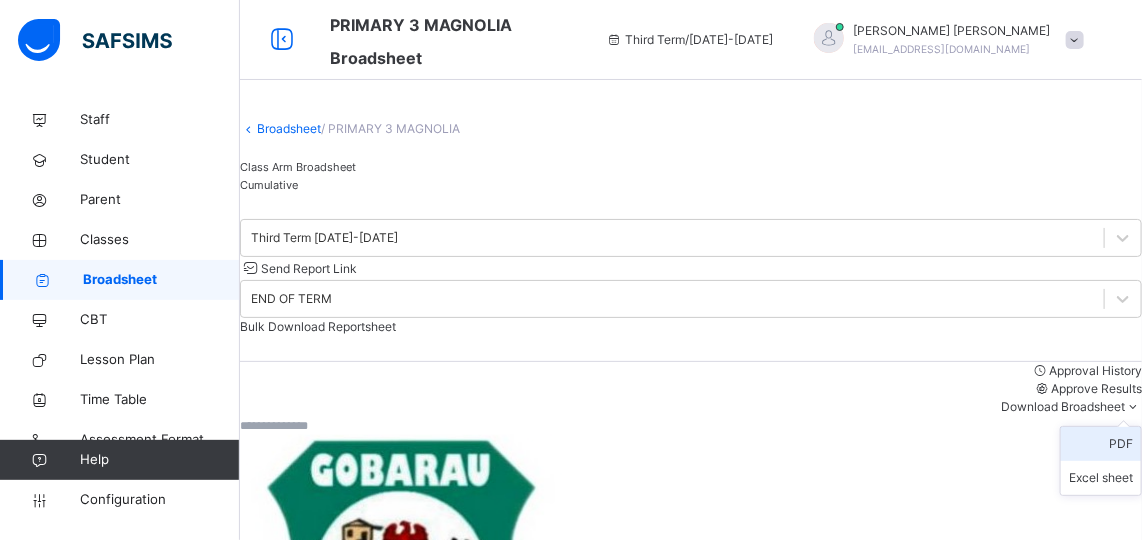 click on "PDF" at bounding box center (1101, 444) 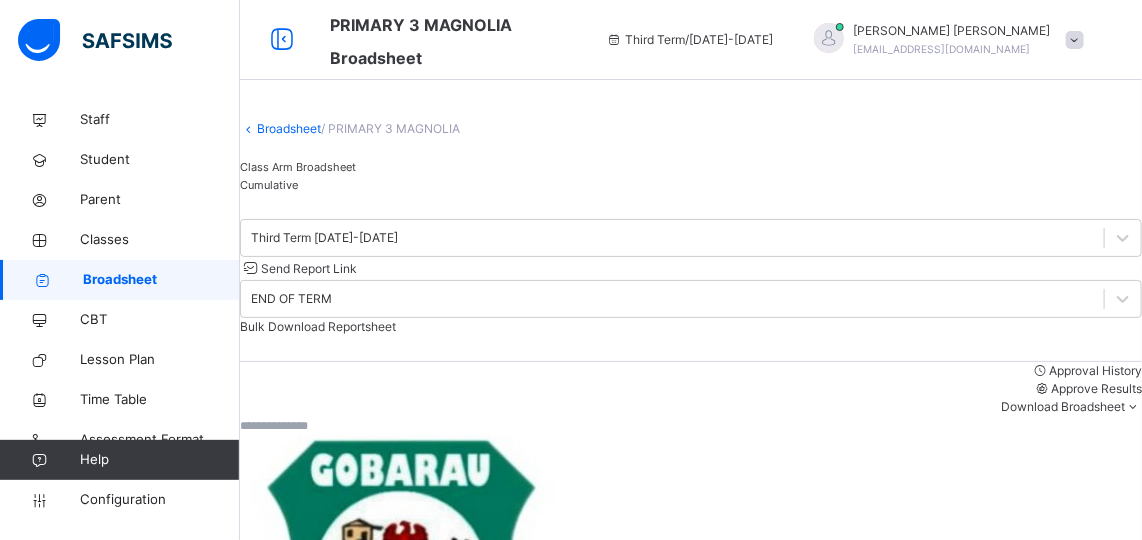 click on "Broadsheet" at bounding box center (161, 280) 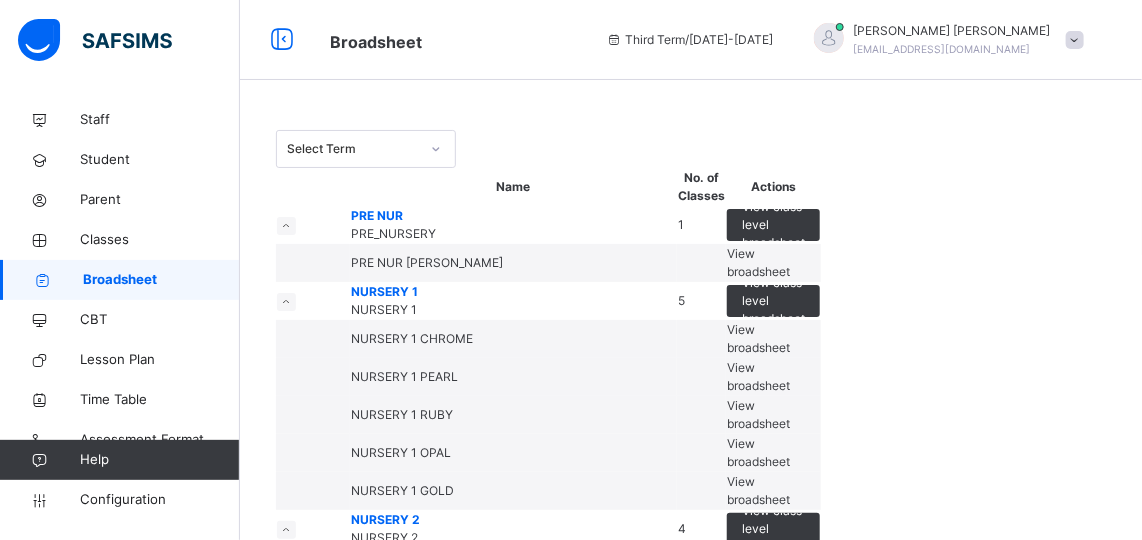 click on "Broadsheet" at bounding box center (161, 280) 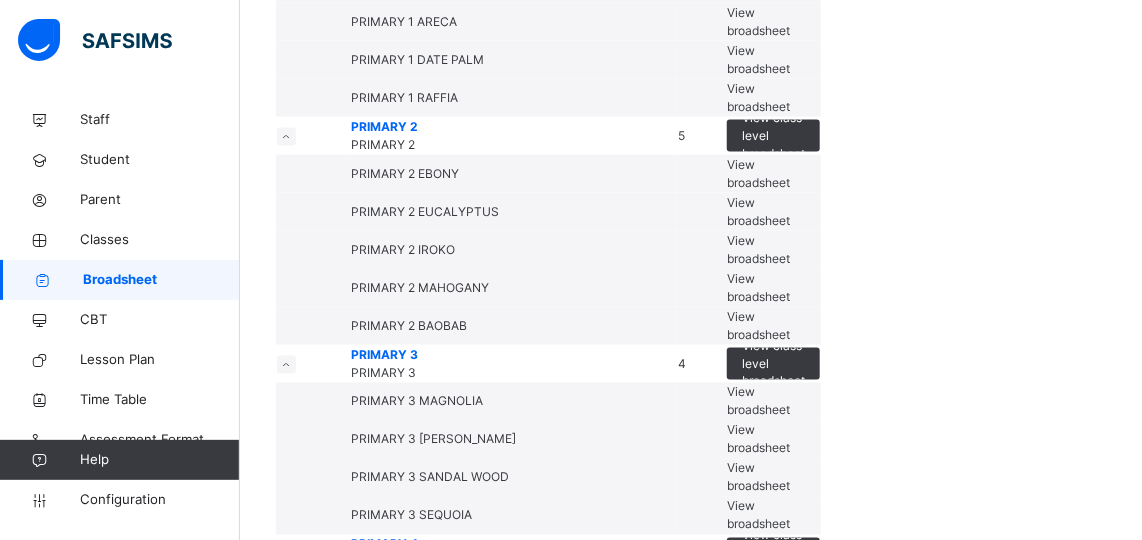 scroll, scrollTop: 966, scrollLeft: 0, axis: vertical 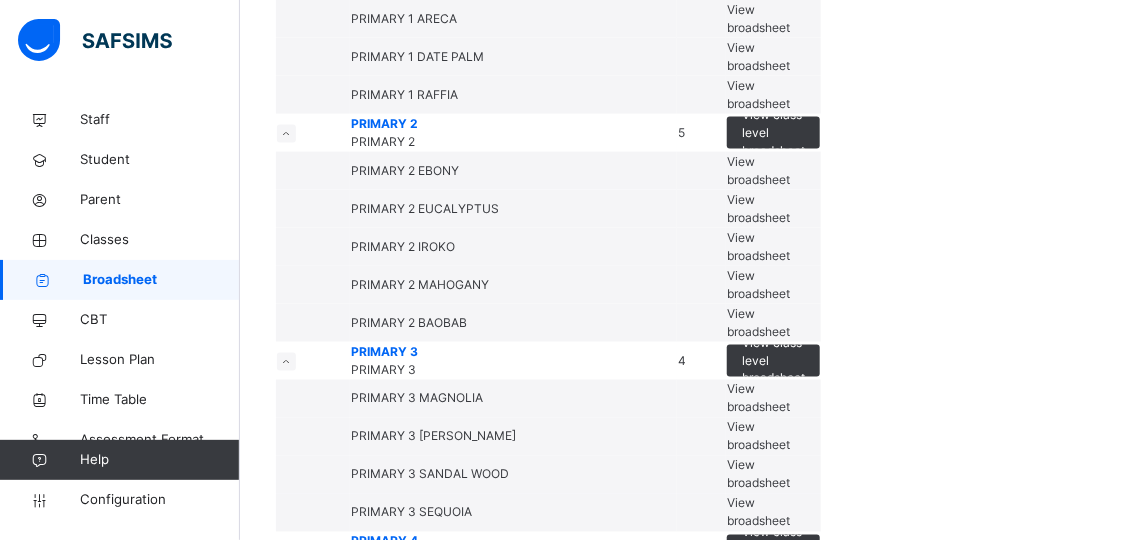 click on "View broadsheet" at bounding box center [758, -172] 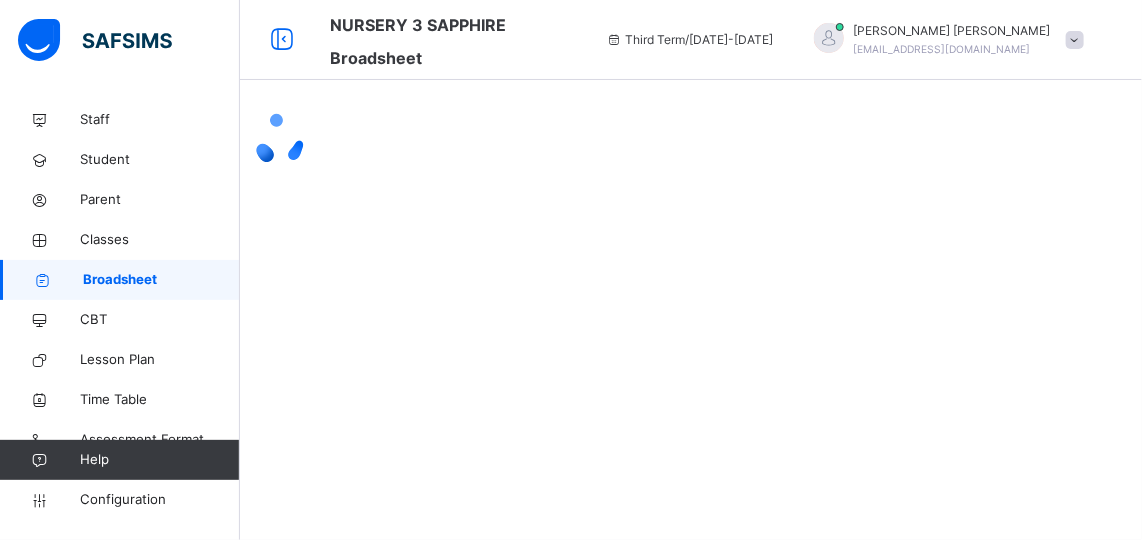 scroll, scrollTop: 0, scrollLeft: 0, axis: both 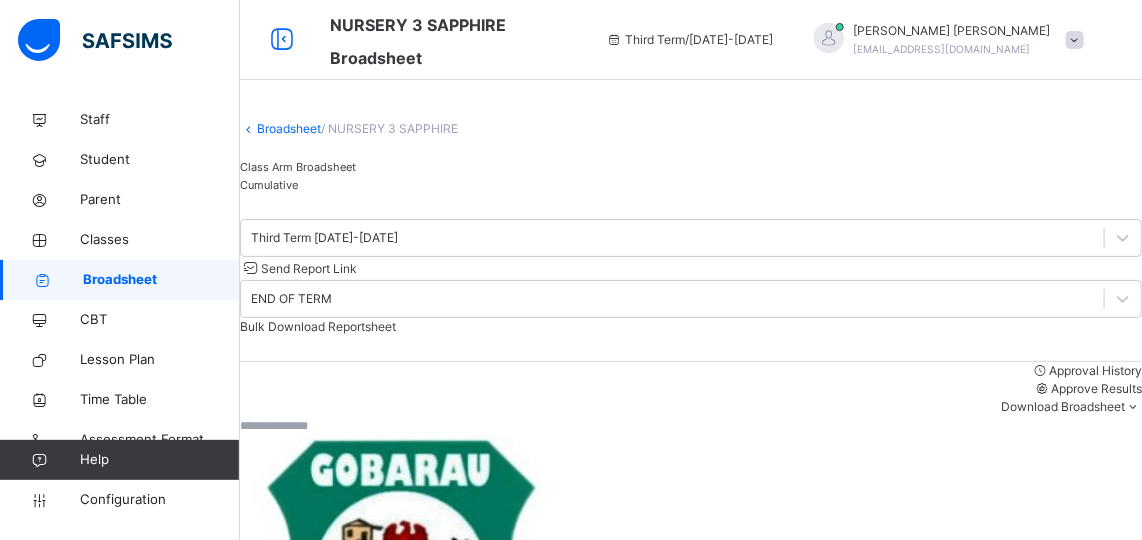 click on "Broadsheet  / NURSERY 3 SAPPHIRE Class Arm Broadsheet Cumulative" at bounding box center (691, 147) 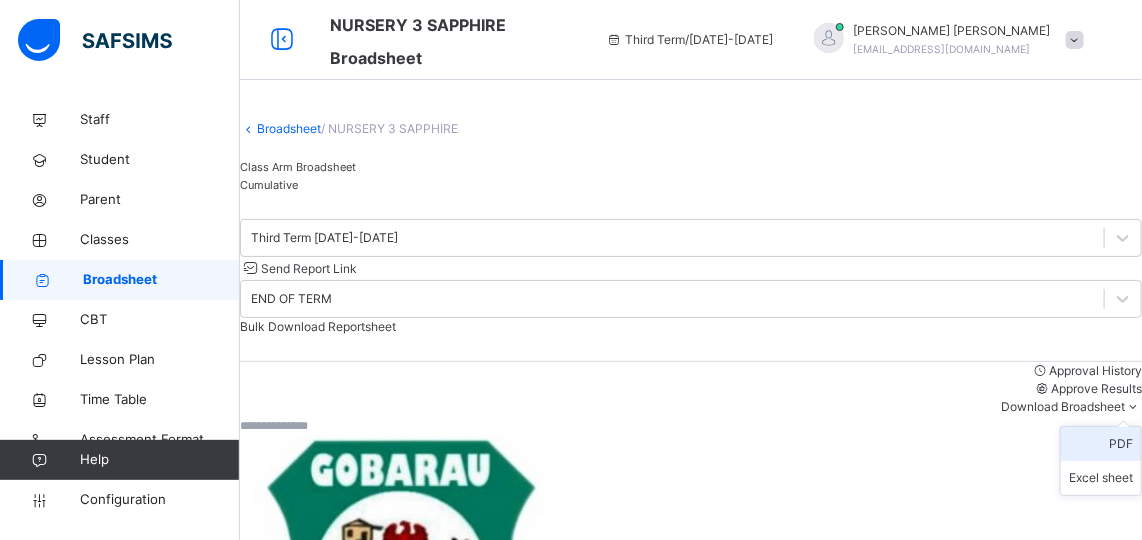 click on "PDF" at bounding box center [1101, 444] 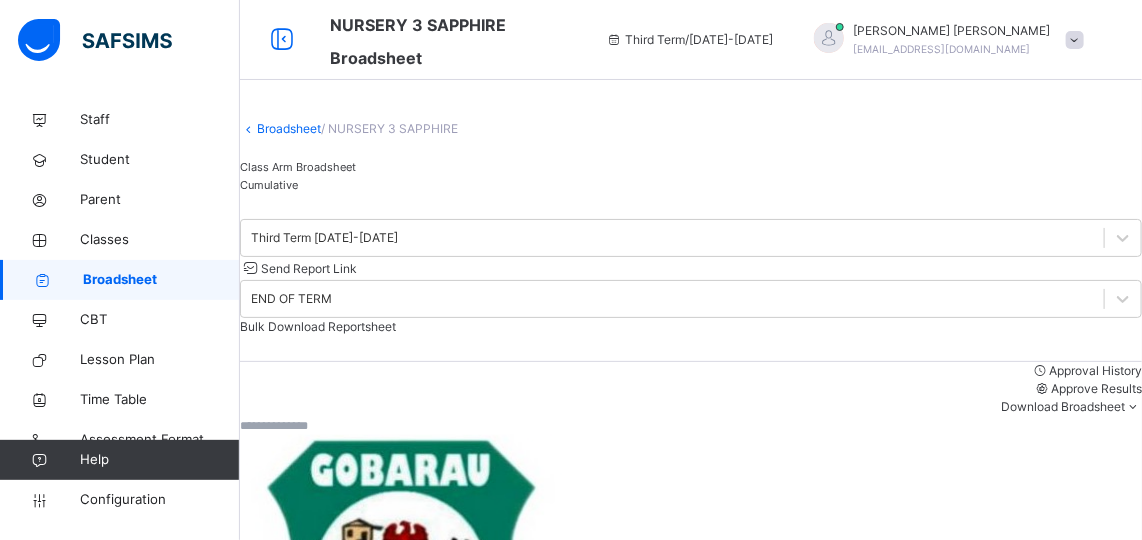 click on "Broadsheet" at bounding box center [161, 280] 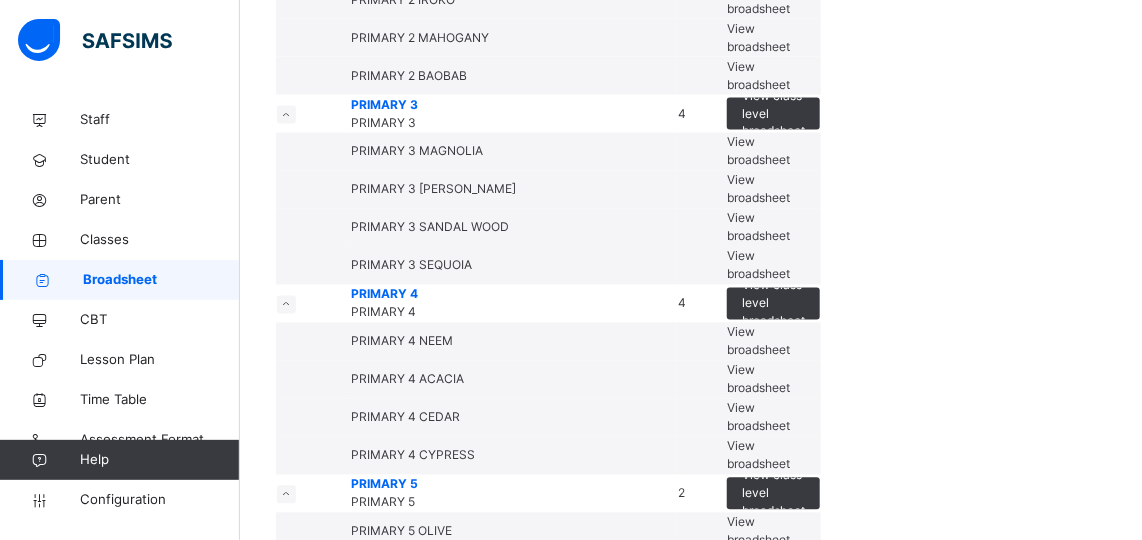 scroll, scrollTop: 1214, scrollLeft: 0, axis: vertical 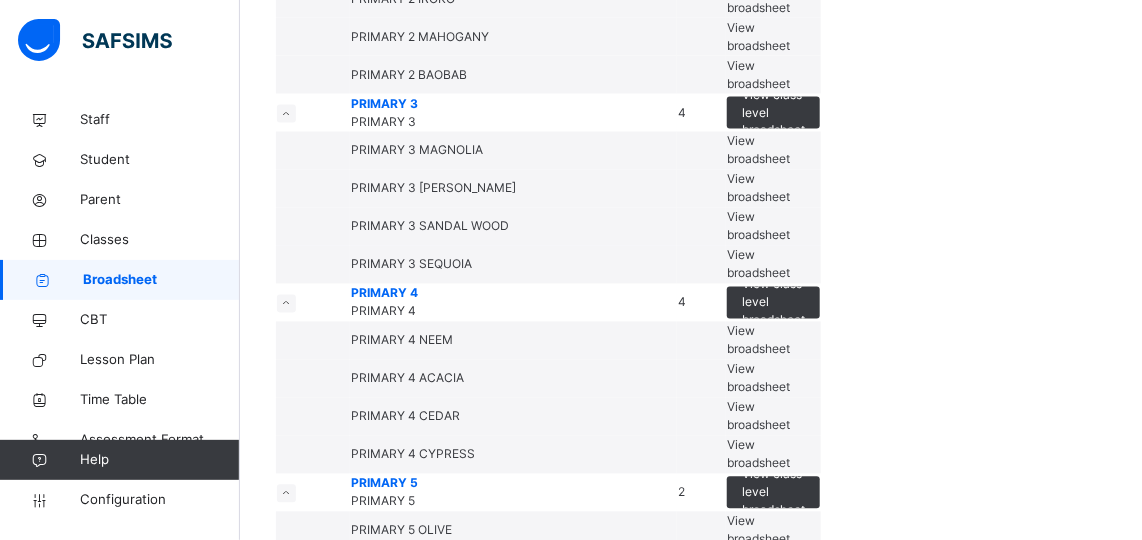 click on "View broadsheet" at bounding box center (758, -268) 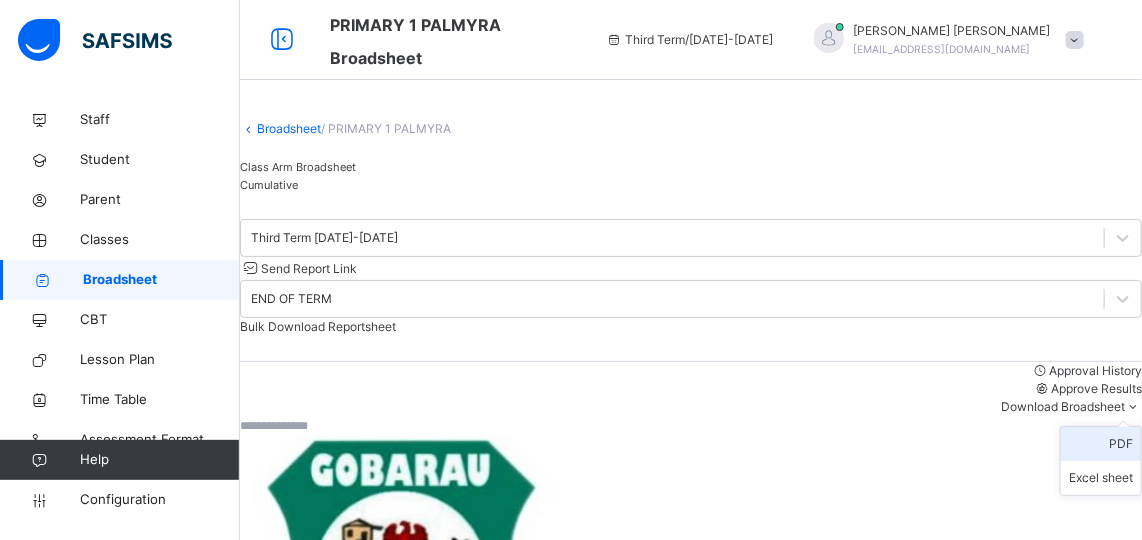 click on "PDF" at bounding box center (1101, 444) 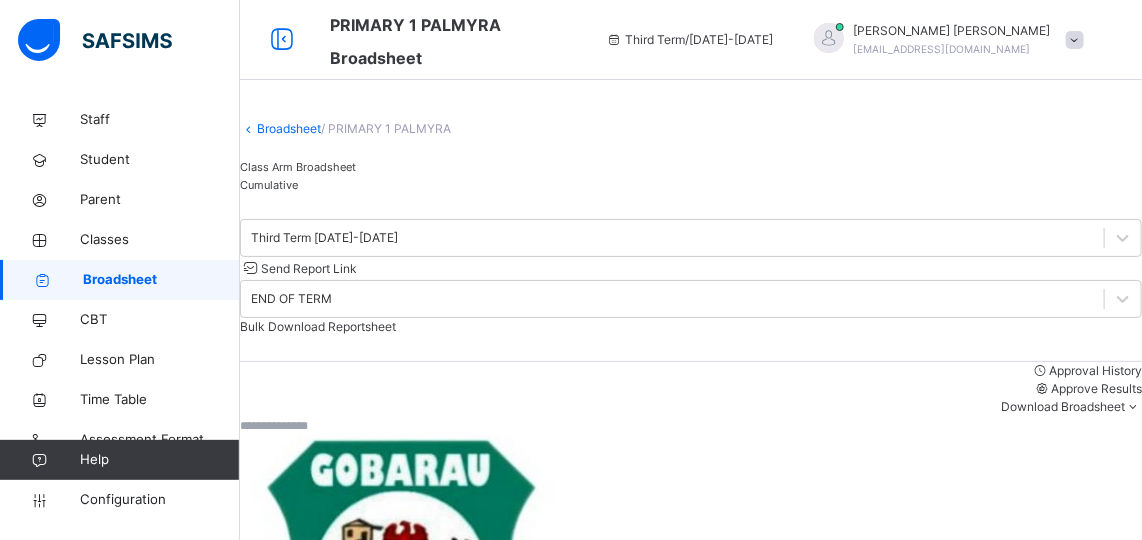click on "Broadsheet" at bounding box center (161, 280) 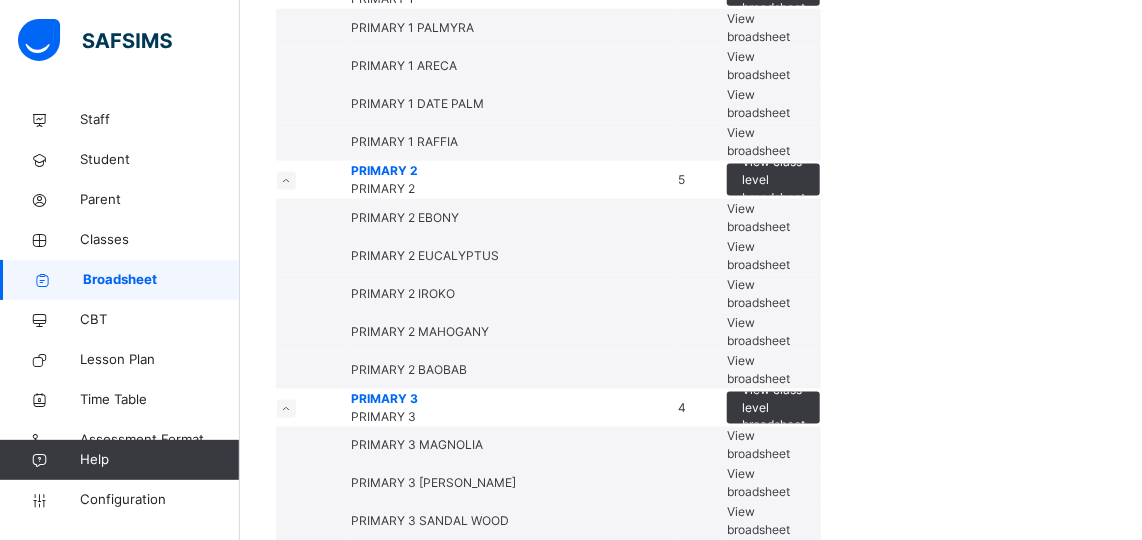 scroll, scrollTop: 925, scrollLeft: 0, axis: vertical 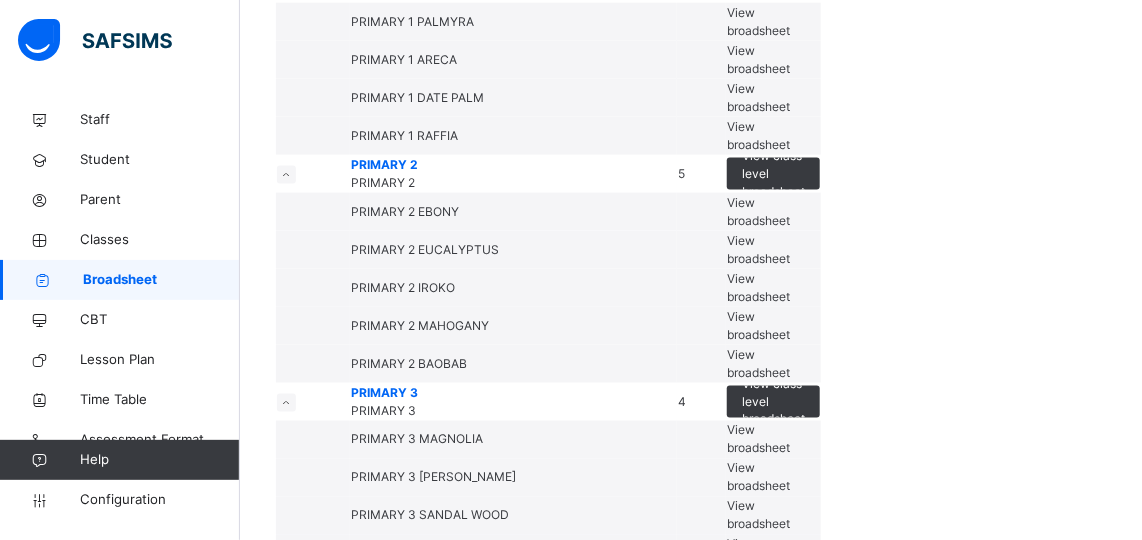 click on "View broadsheet" at bounding box center [758, -55] 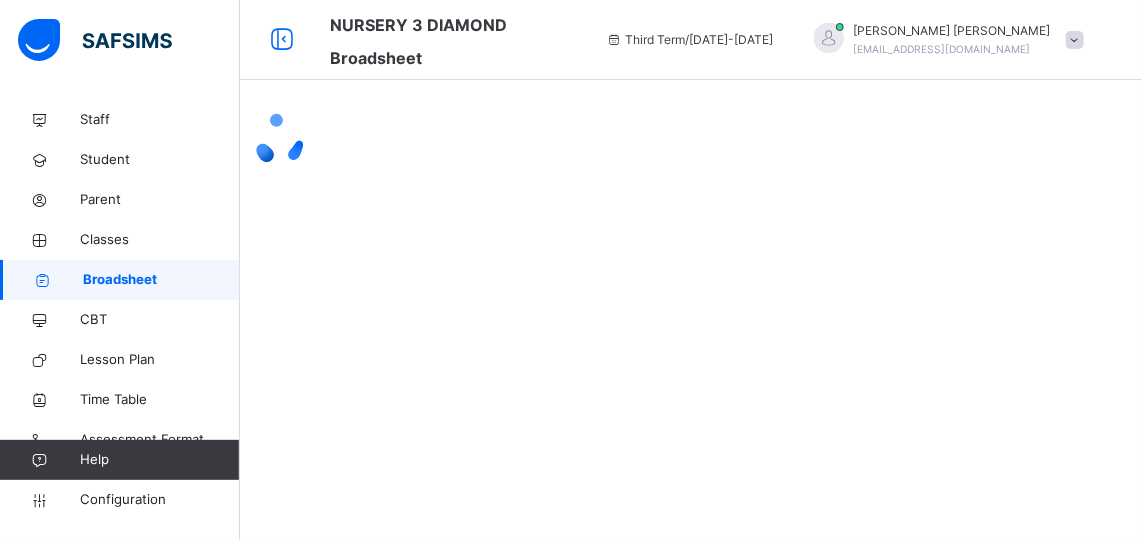 scroll, scrollTop: 0, scrollLeft: 0, axis: both 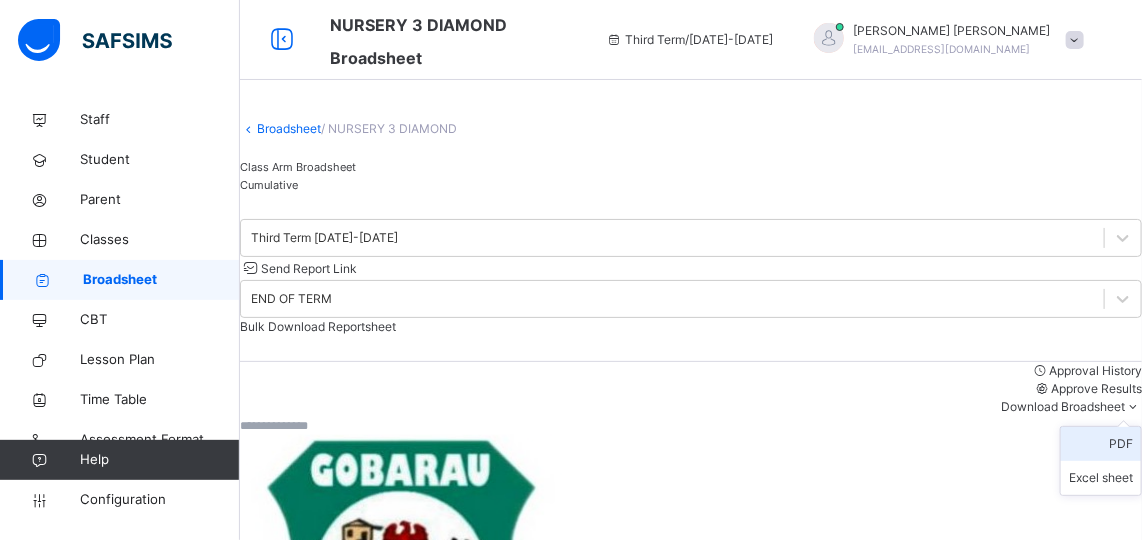click on "PDF" at bounding box center (1101, 444) 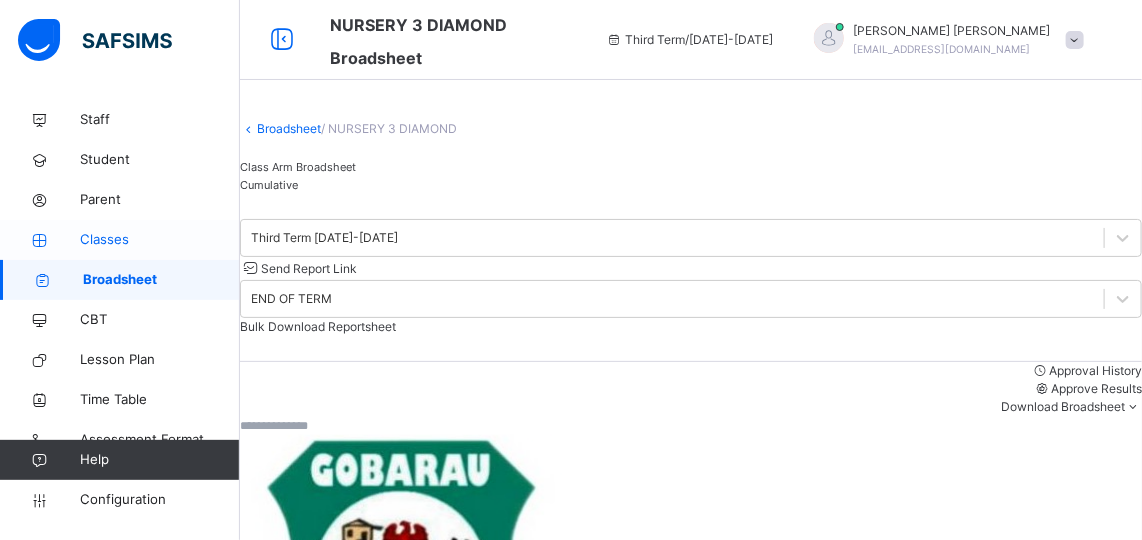 click on "Classes" at bounding box center [160, 240] 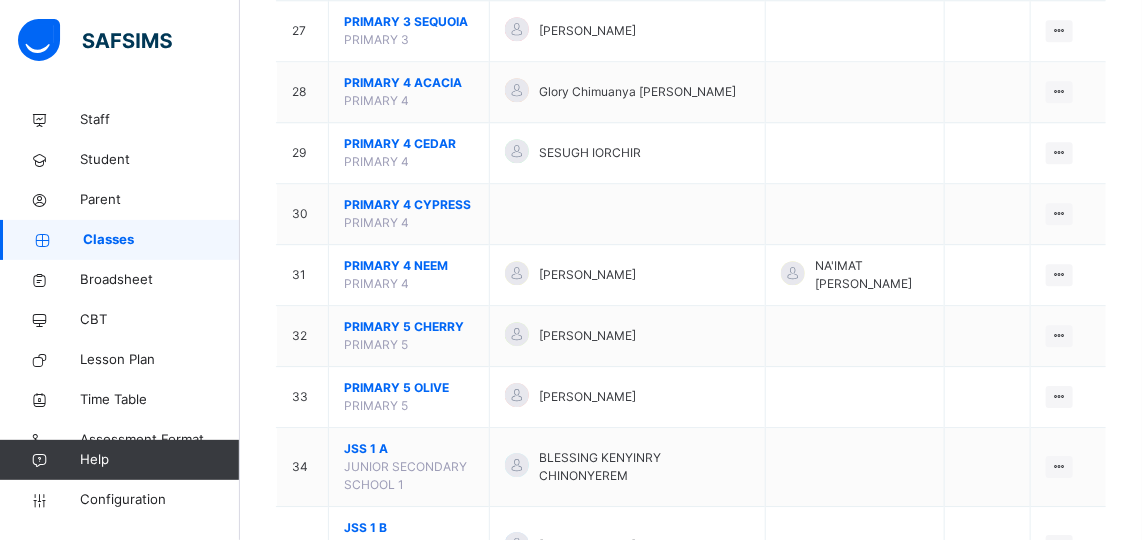 scroll, scrollTop: 1989, scrollLeft: 0, axis: vertical 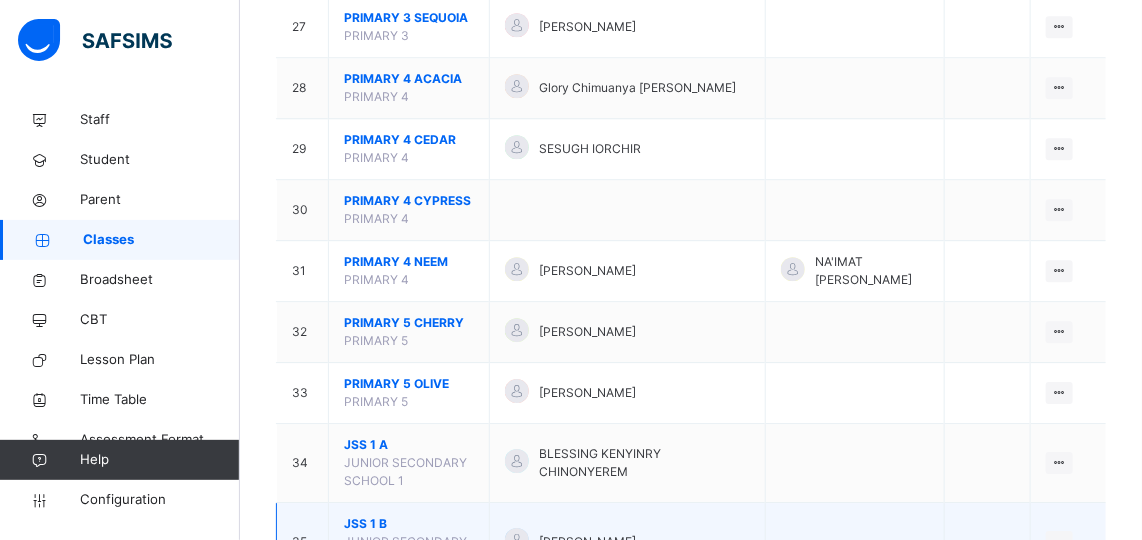 click on "JSS 1   B" at bounding box center (409, 524) 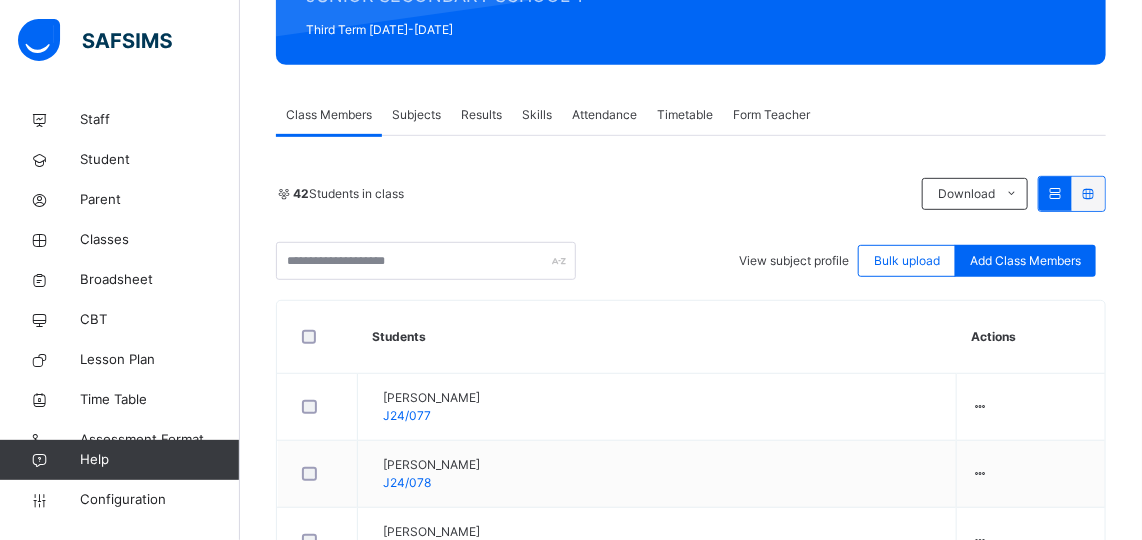 scroll, scrollTop: 309, scrollLeft: 0, axis: vertical 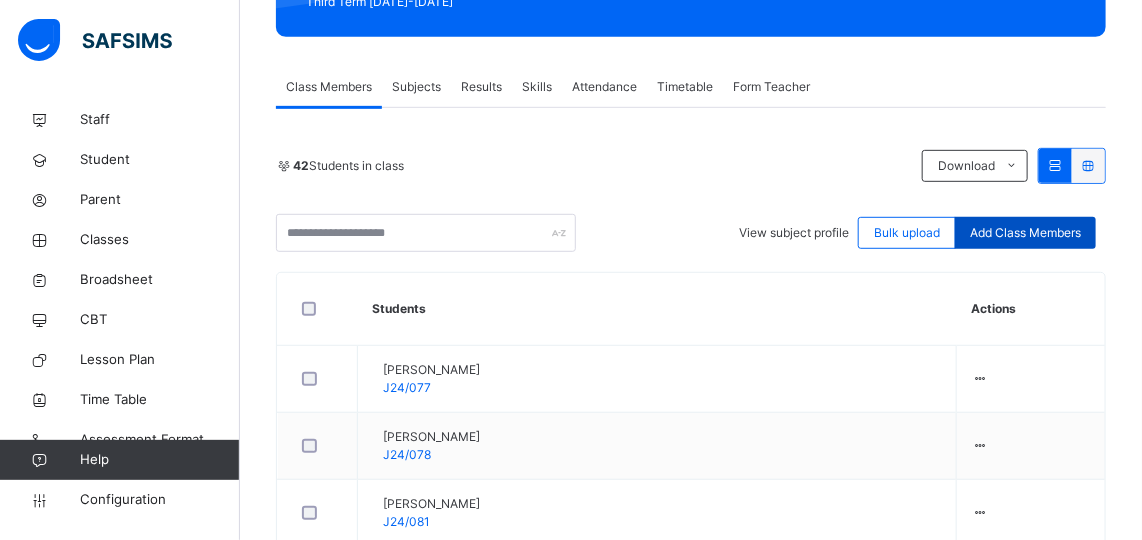 click on "Add Class Members" at bounding box center [1025, 233] 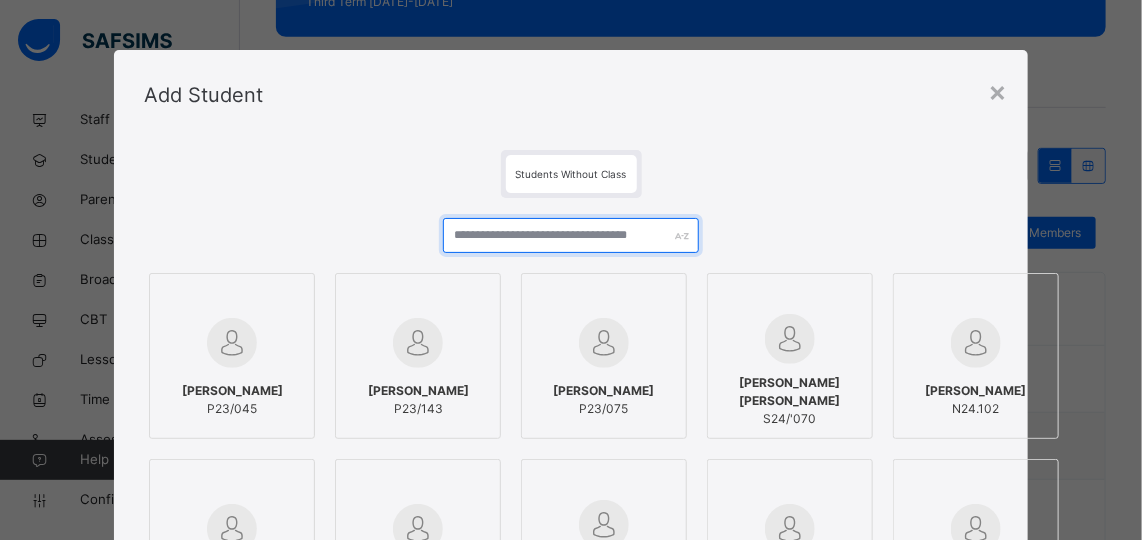 click at bounding box center [571, 235] 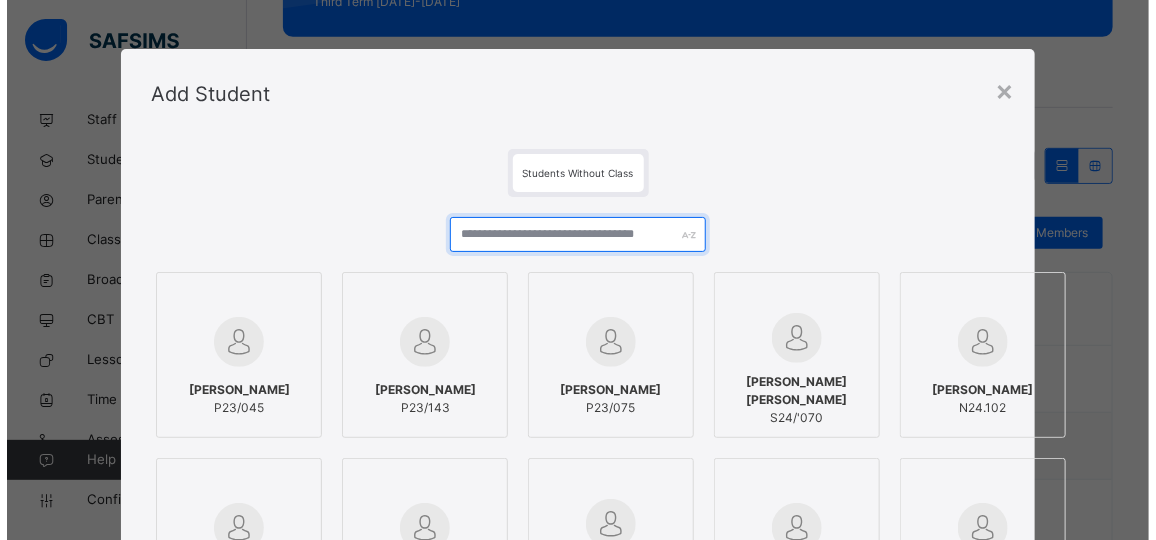 scroll, scrollTop: 0, scrollLeft: 0, axis: both 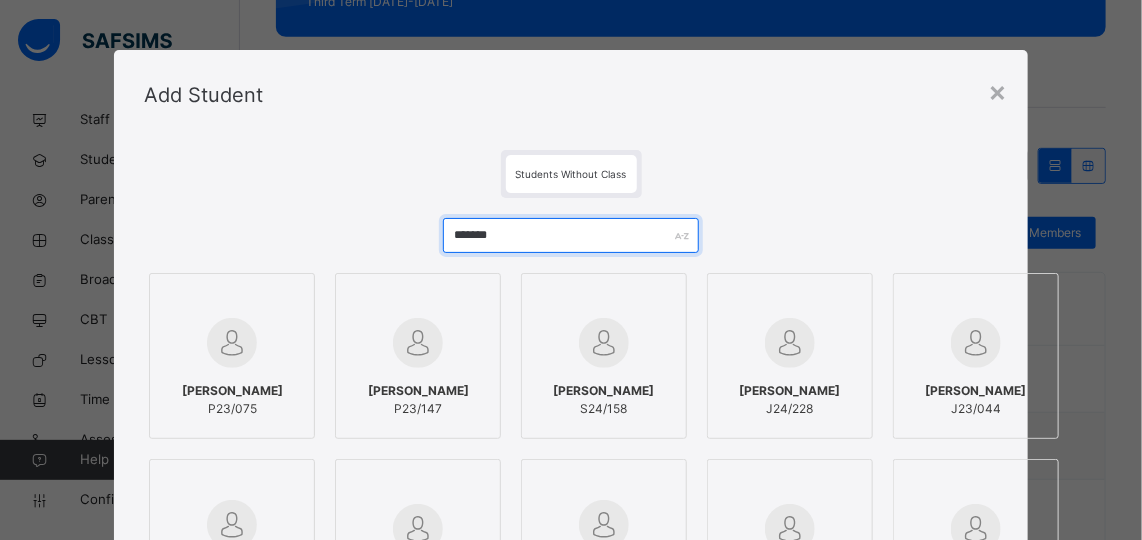type on "******" 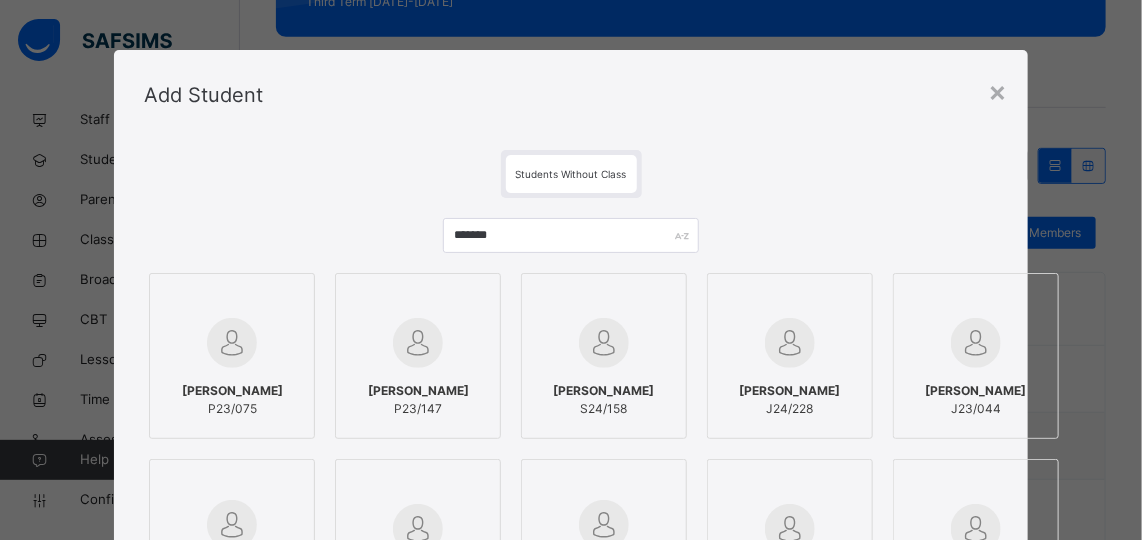 click at bounding box center (790, 343) 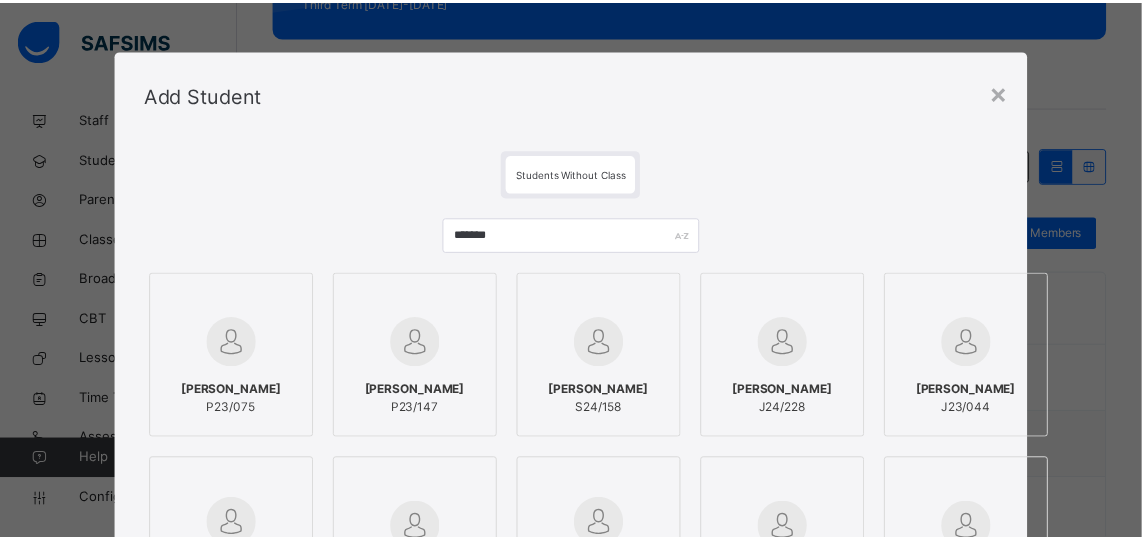scroll, scrollTop: 352, scrollLeft: 0, axis: vertical 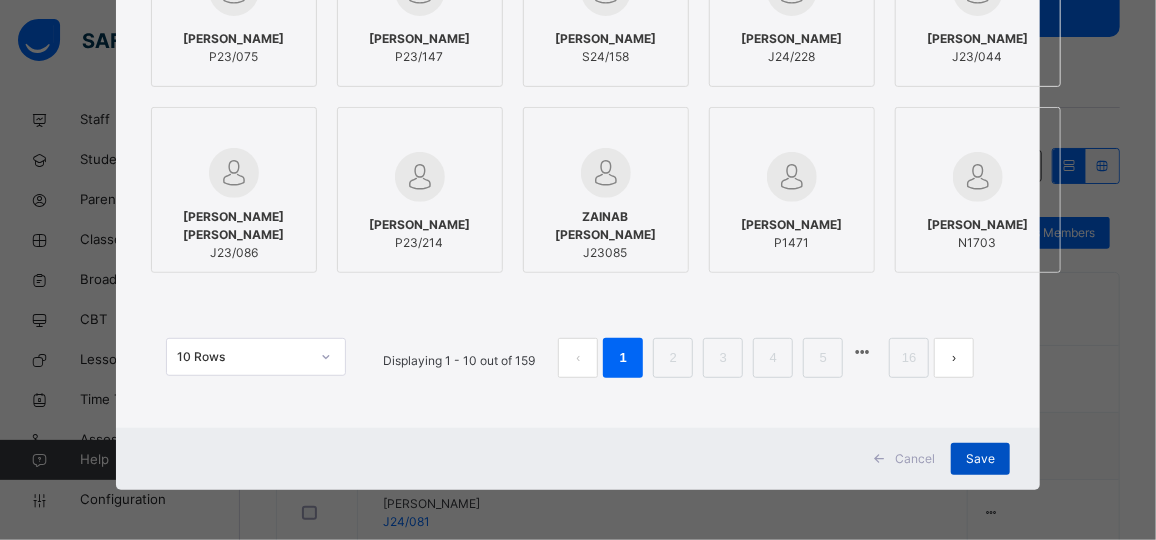click on "Save" at bounding box center [980, 459] 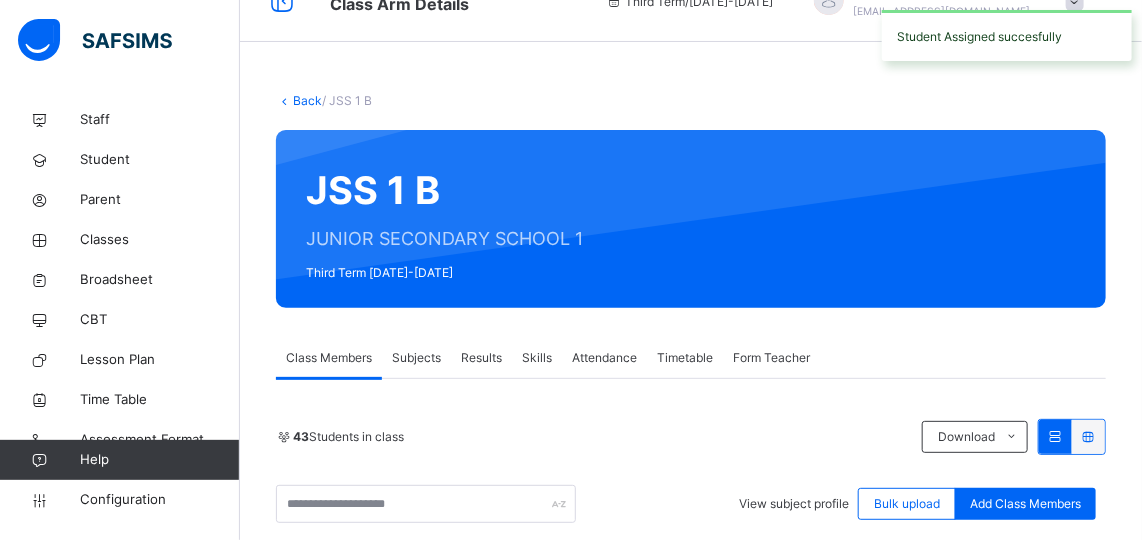 scroll, scrollTop: 309, scrollLeft: 0, axis: vertical 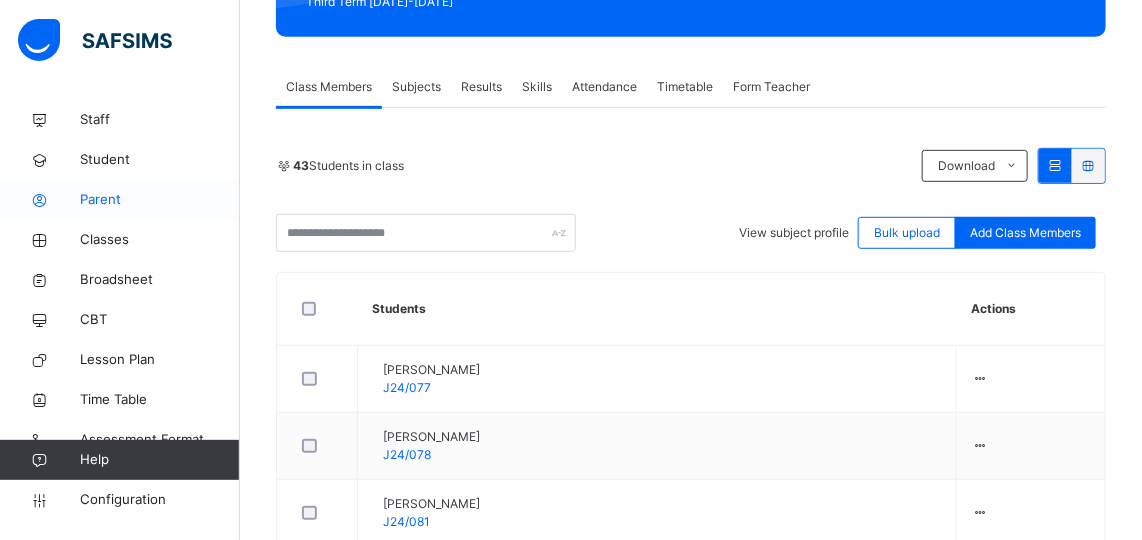 drag, startPoint x: 650, startPoint y: 331, endPoint x: 107, endPoint y: 186, distance: 562.0267 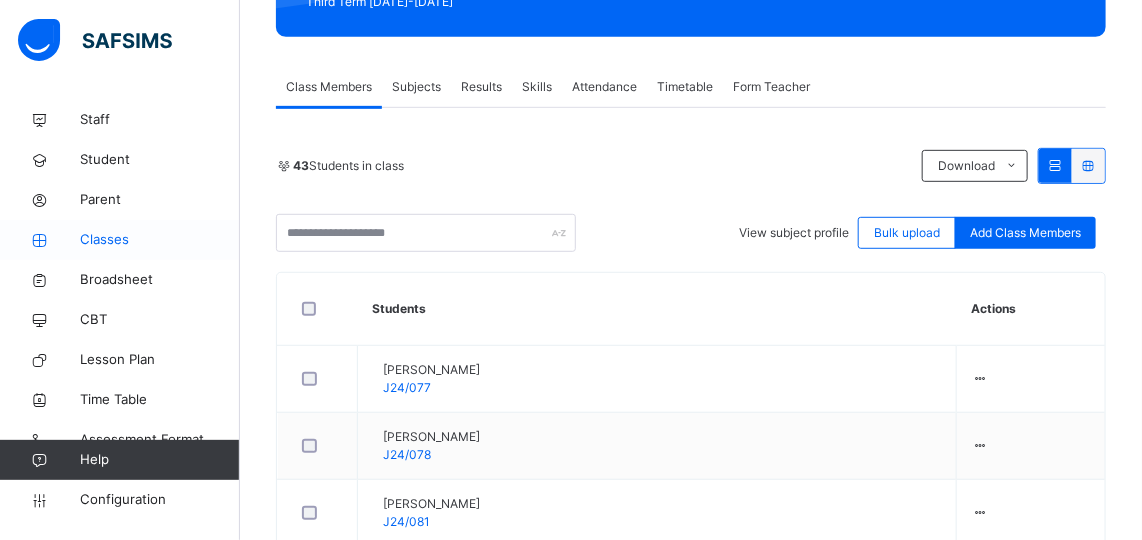click on "Classes" at bounding box center [160, 240] 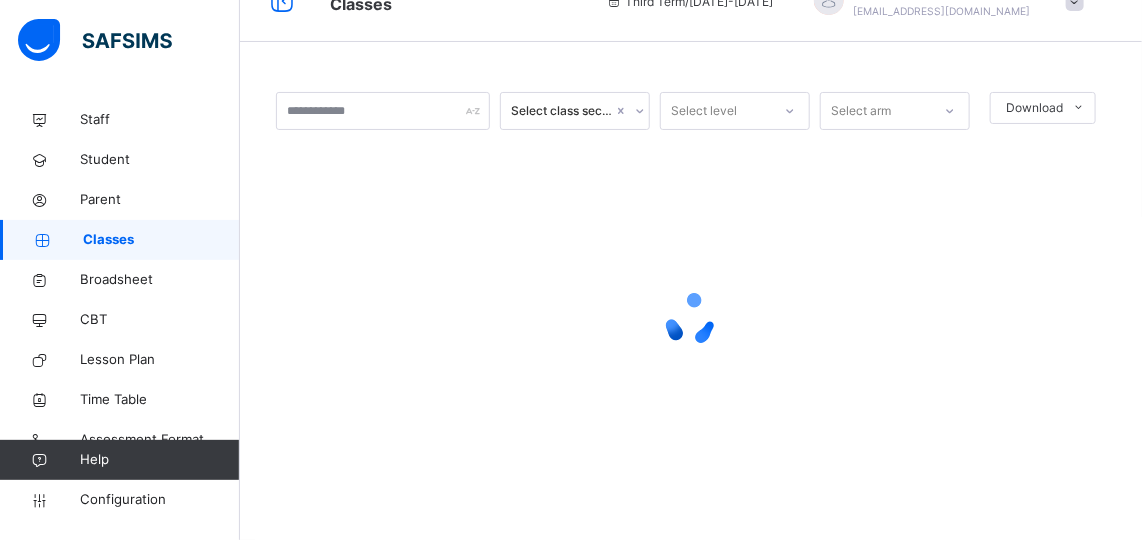 scroll, scrollTop: 38, scrollLeft: 0, axis: vertical 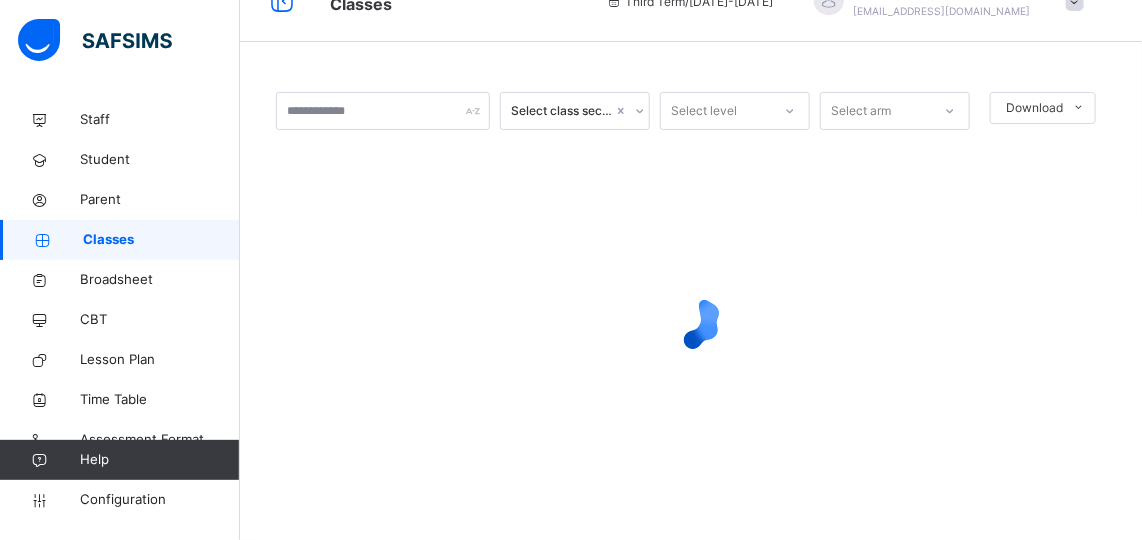 click on "Classes" at bounding box center [161, 240] 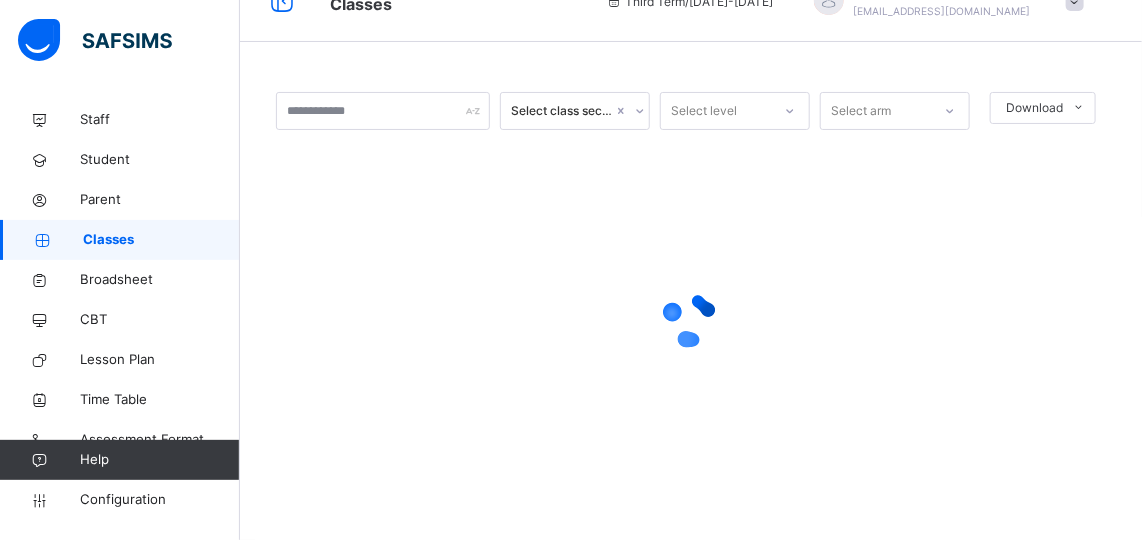 click at bounding box center (691, 320) 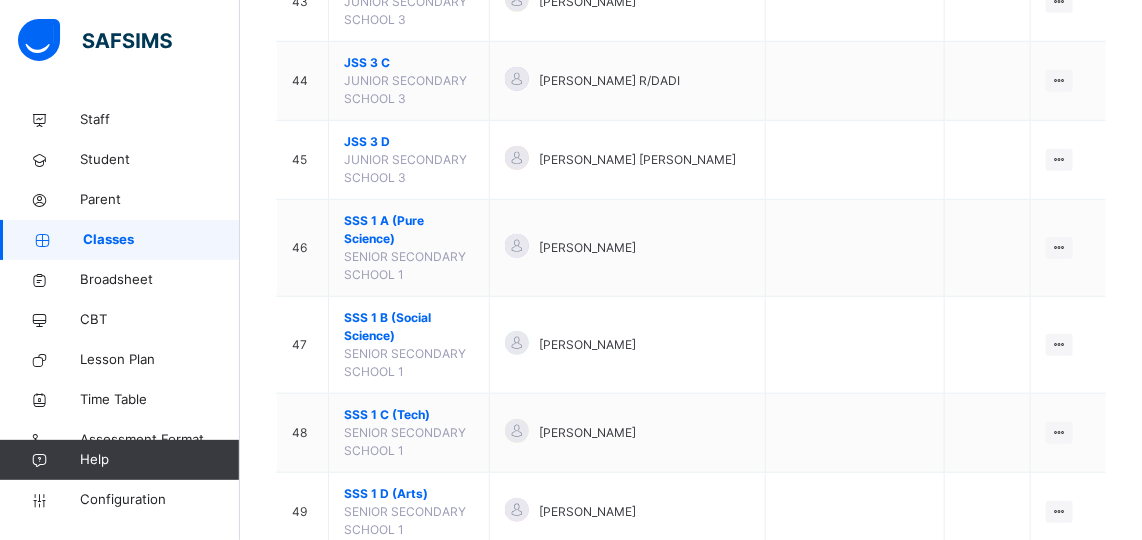 scroll, scrollTop: 3159, scrollLeft: 0, axis: vertical 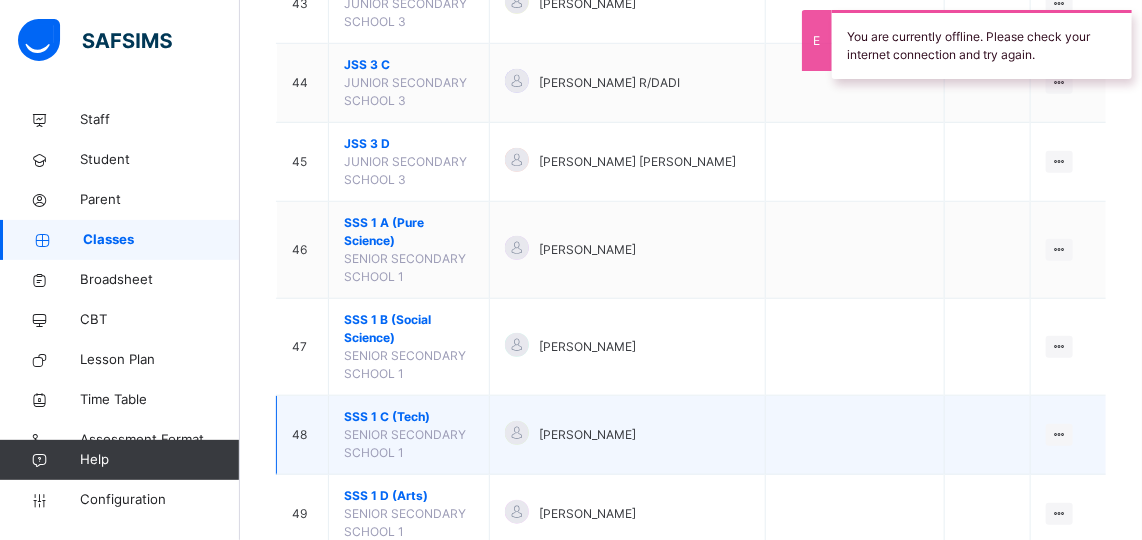click on "SSS 1   C (Tech)" at bounding box center (409, 417) 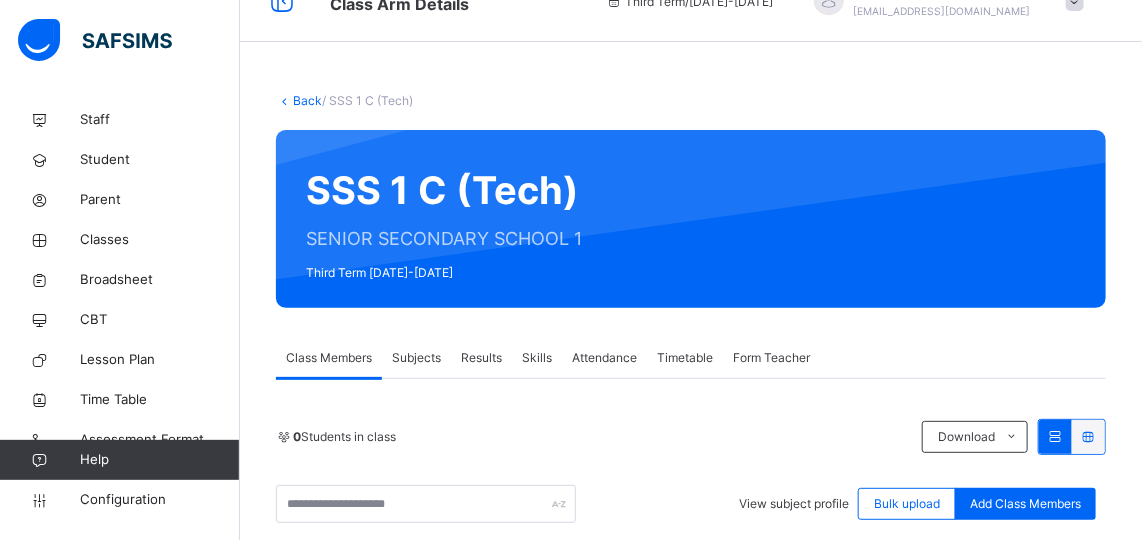 scroll, scrollTop: 2953, scrollLeft: 0, axis: vertical 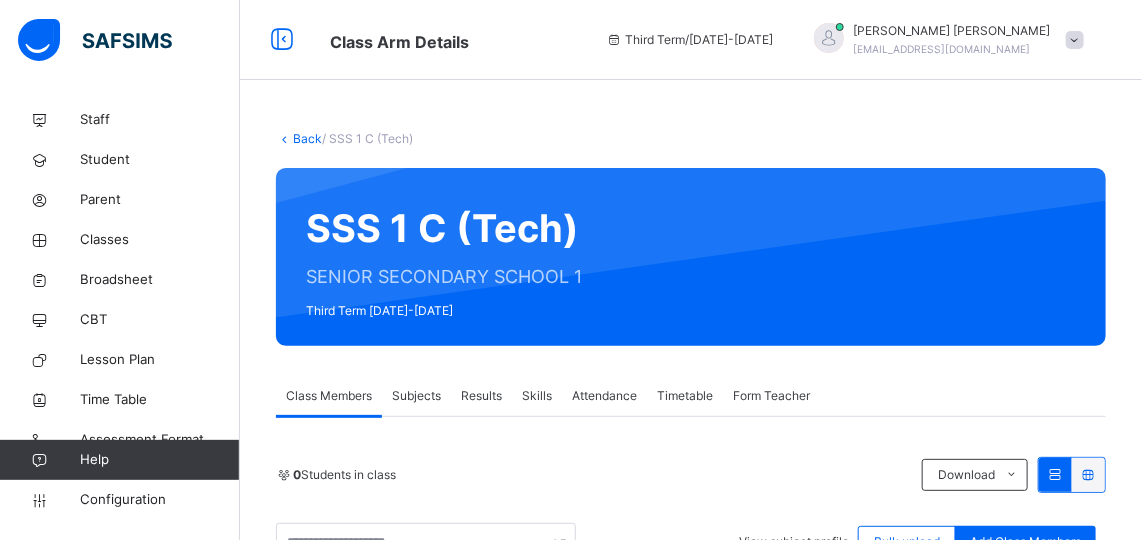 drag, startPoint x: 387, startPoint y: 233, endPoint x: 949, endPoint y: 250, distance: 562.2571 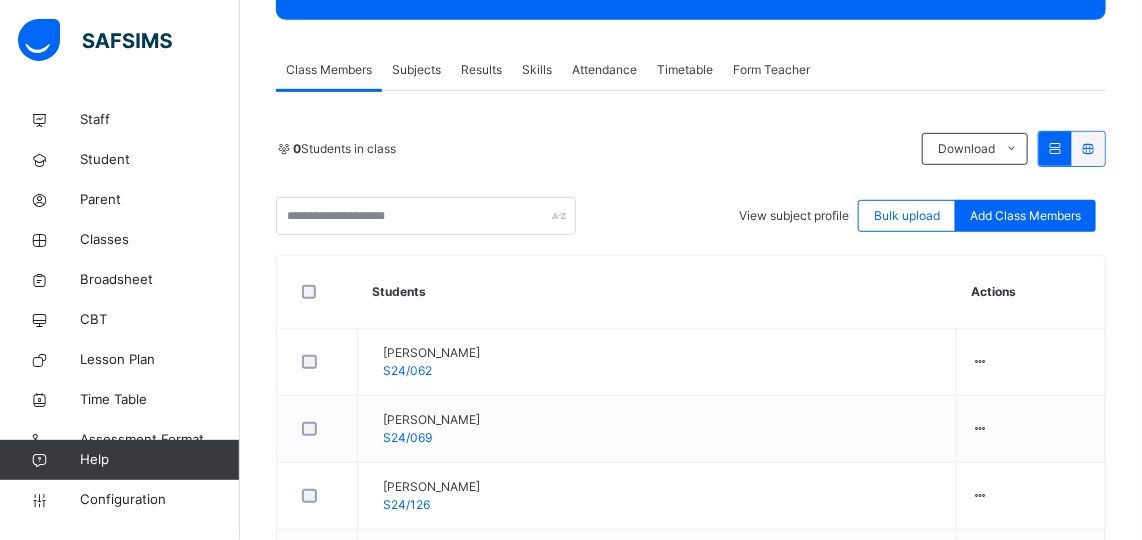 scroll, scrollTop: 330, scrollLeft: 0, axis: vertical 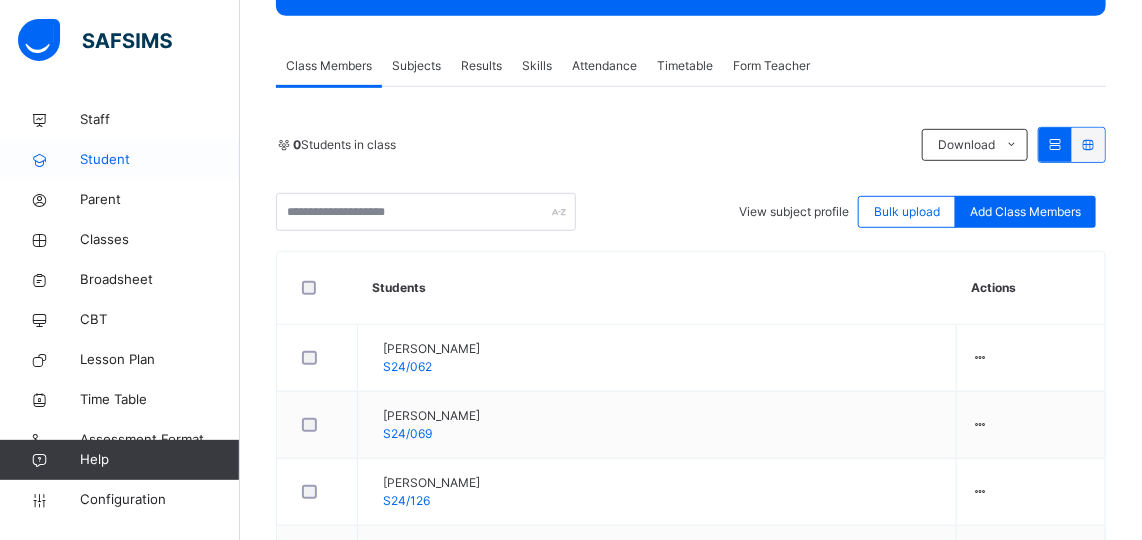 click on "Student" at bounding box center [160, 160] 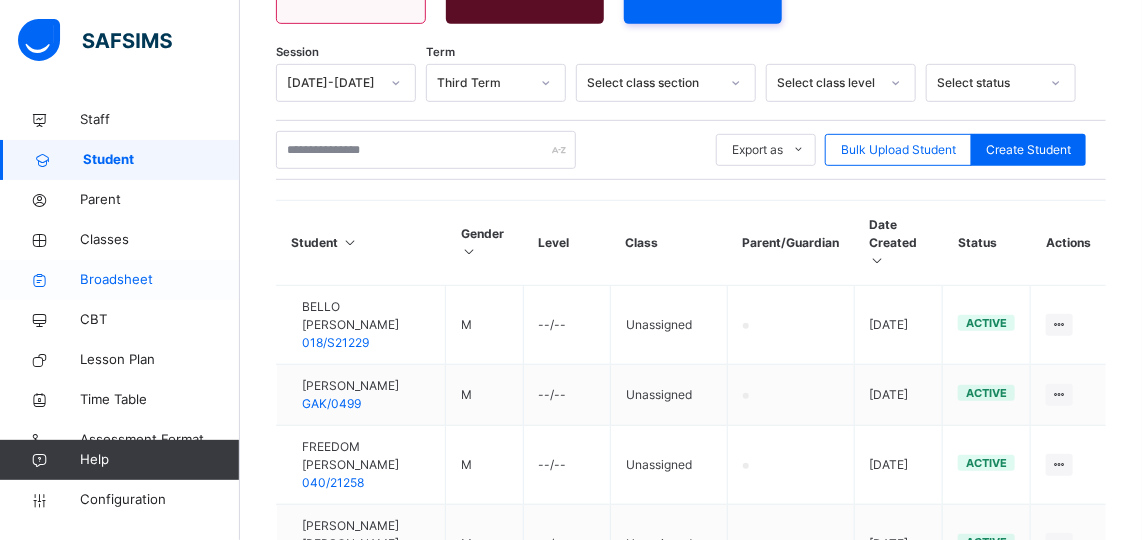 click on "Broadsheet" at bounding box center (160, 280) 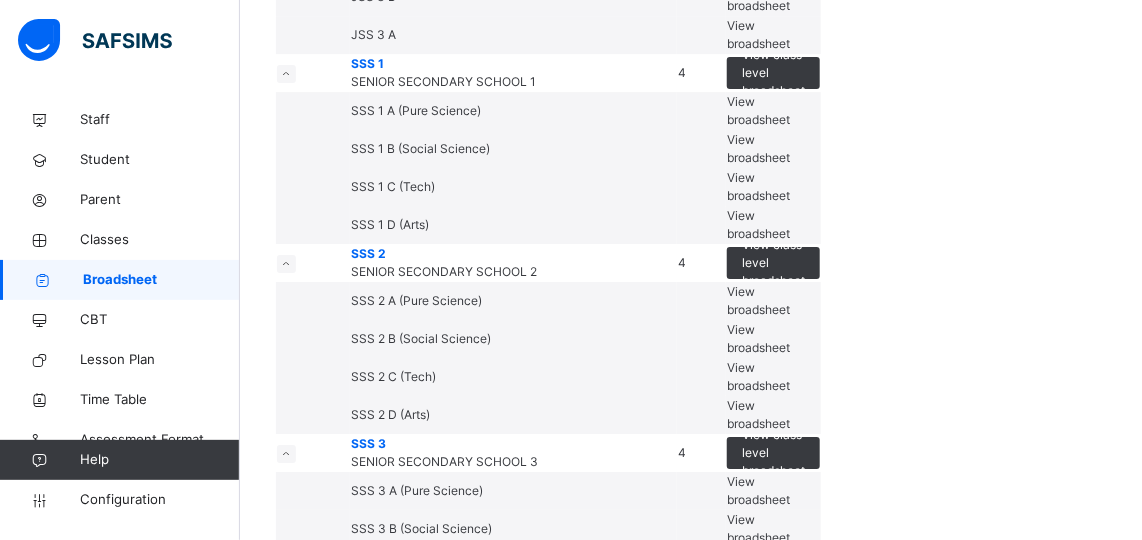 scroll, scrollTop: 2319, scrollLeft: 0, axis: vertical 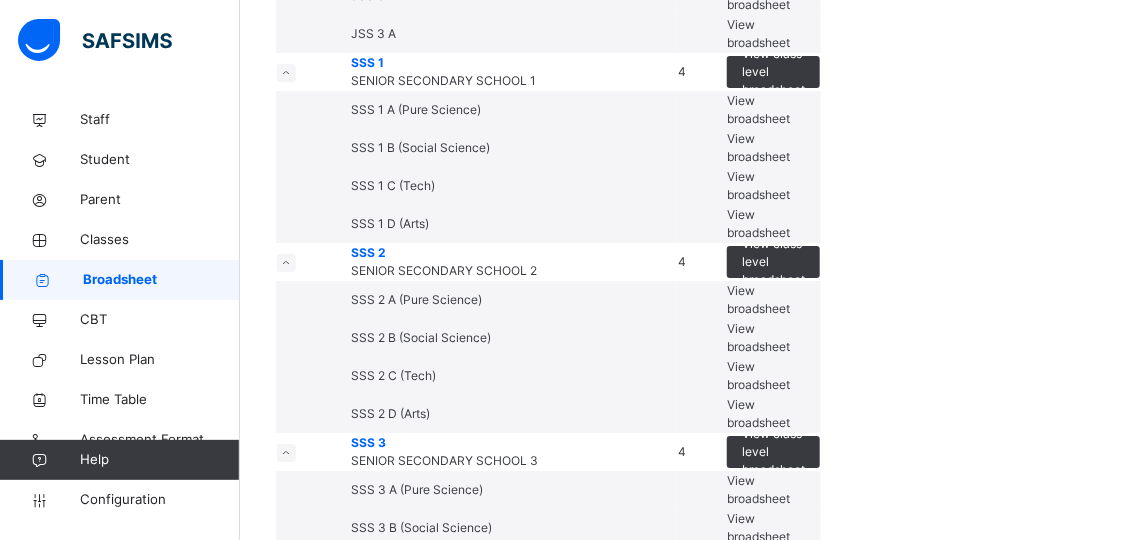click on "View broadsheet" at bounding box center (758, -575) 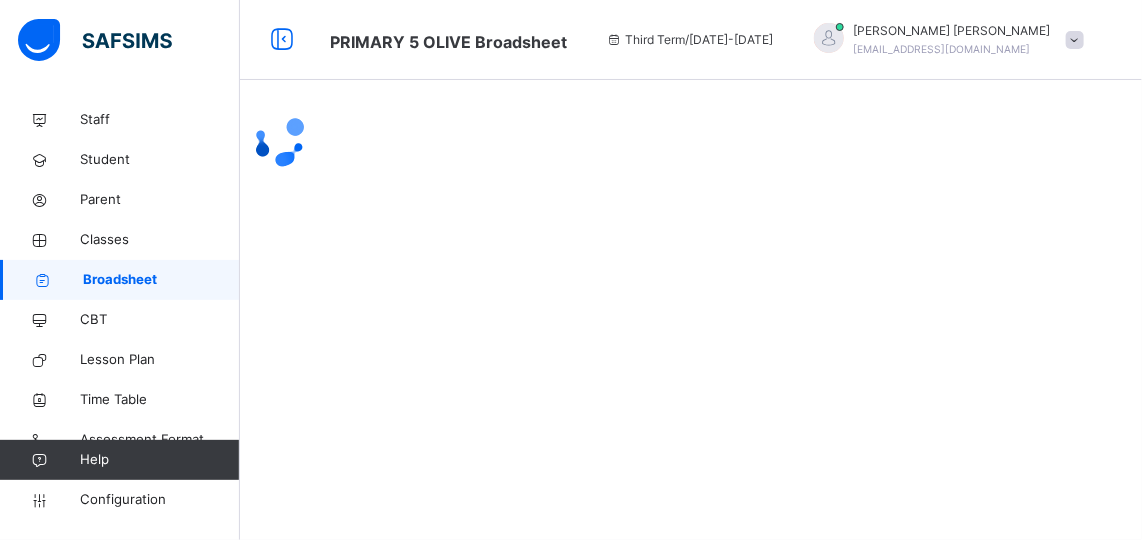 scroll, scrollTop: 0, scrollLeft: 0, axis: both 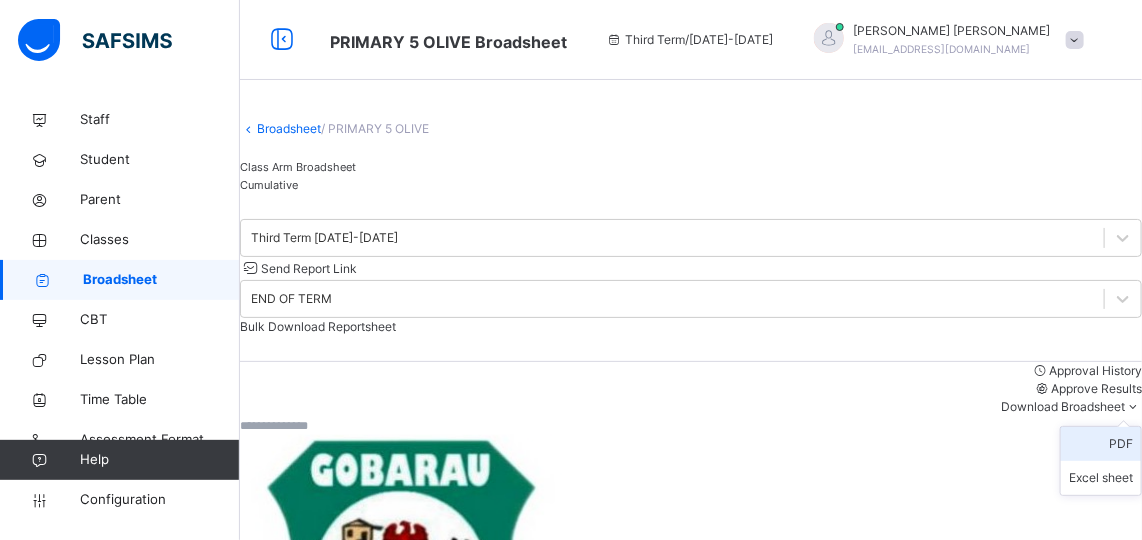 click on "PDF" at bounding box center (1101, 444) 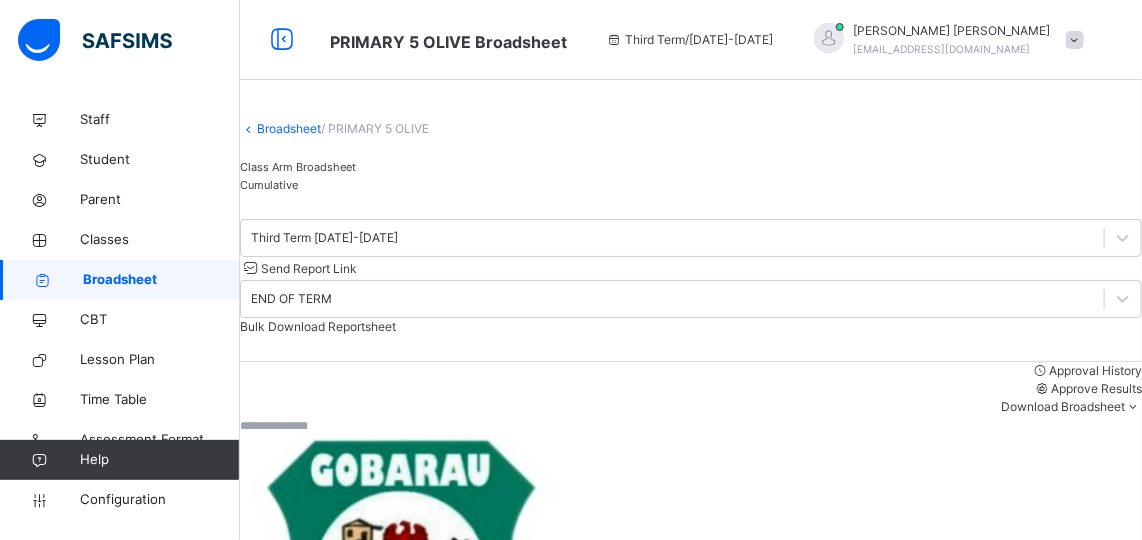 click on "Broadsheet" at bounding box center [161, 280] 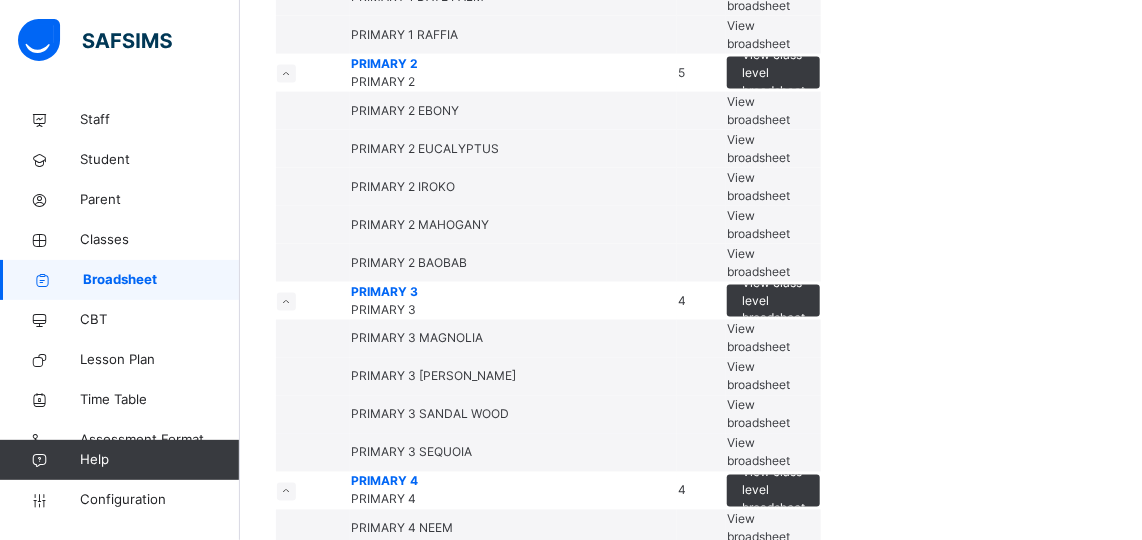 scroll, scrollTop: 949, scrollLeft: 0, axis: vertical 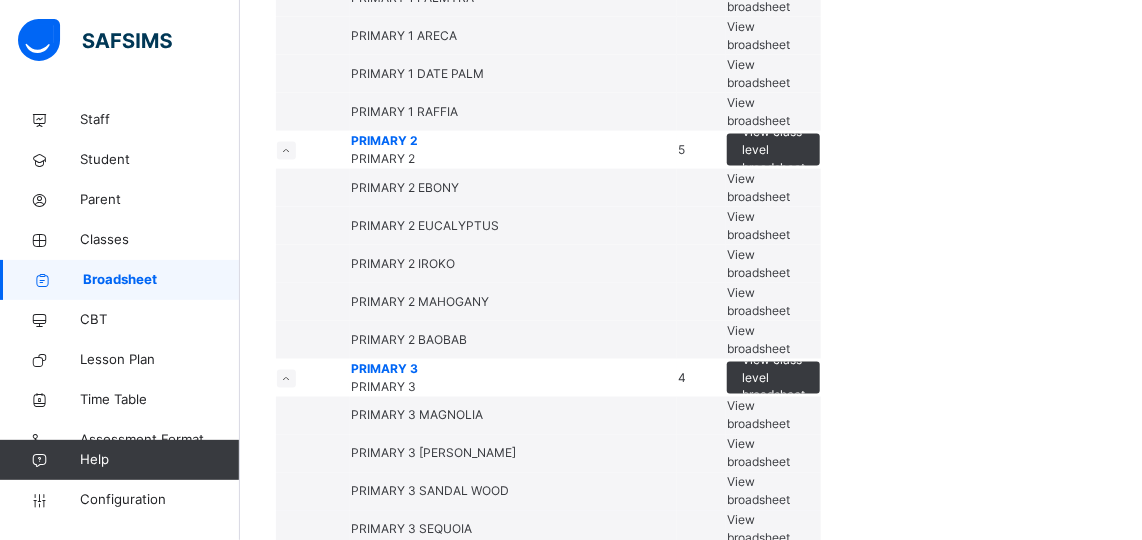 click on "View broadsheet" at bounding box center [758, -193] 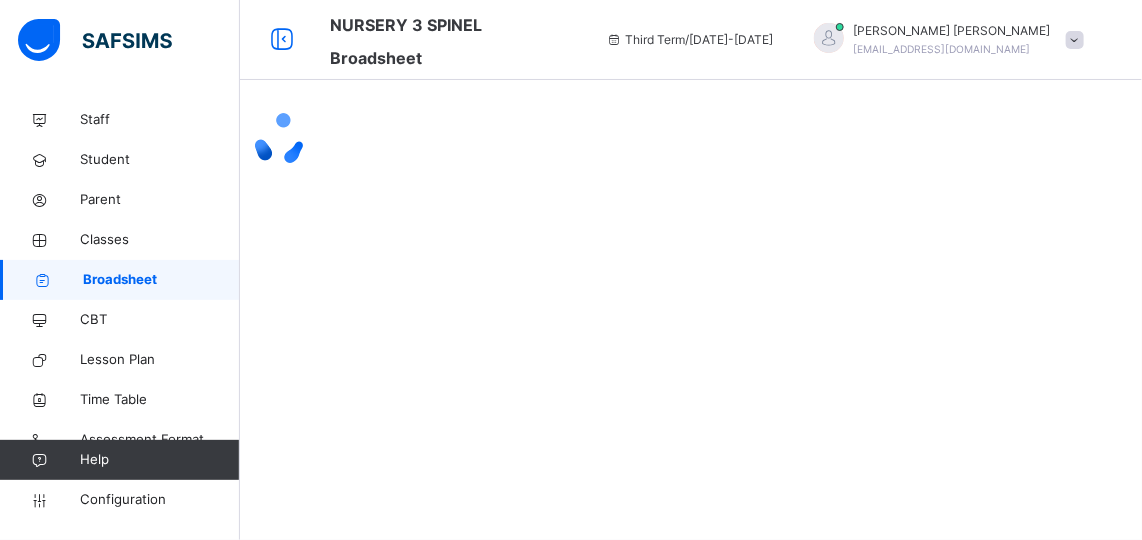 scroll, scrollTop: 0, scrollLeft: 0, axis: both 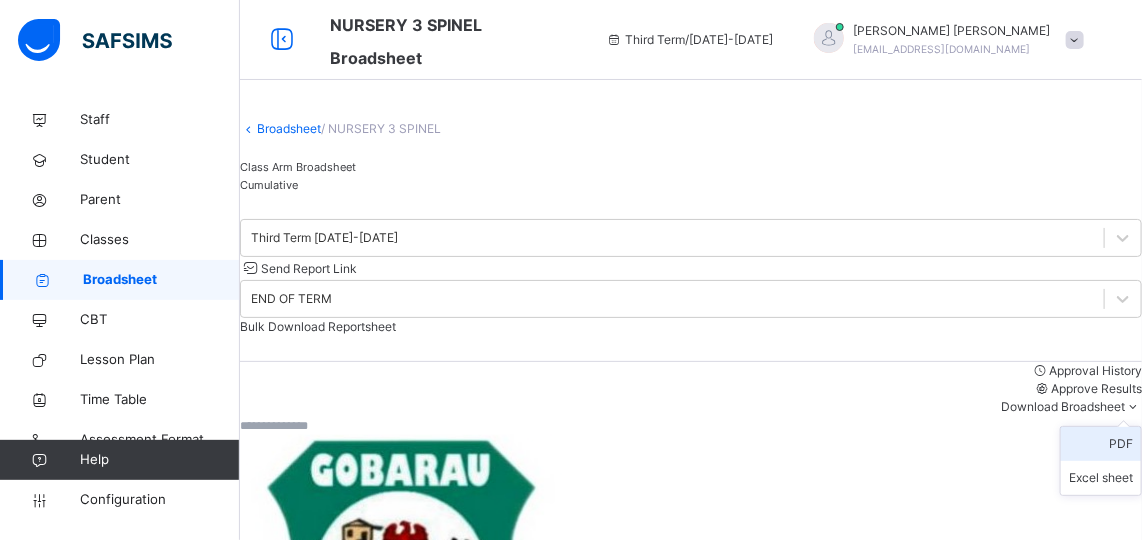 click on "PDF" at bounding box center (1101, 444) 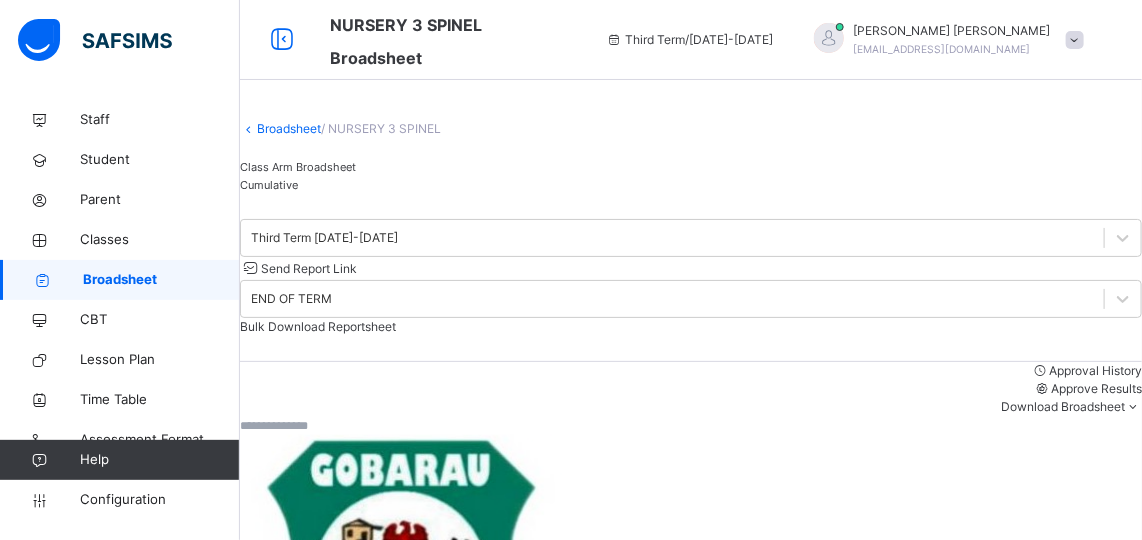click on "Help" at bounding box center (119, 460) 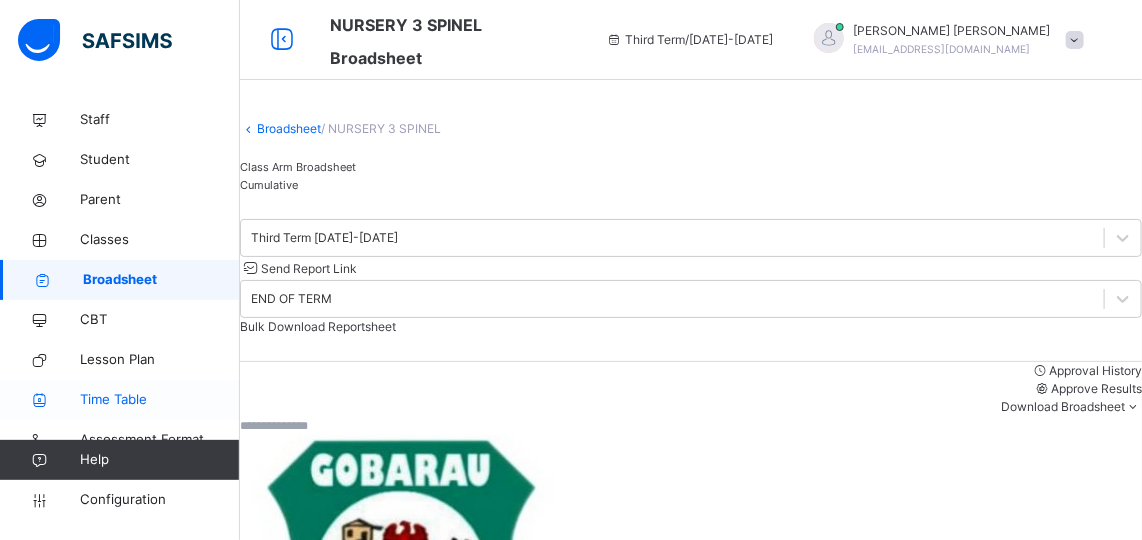 drag, startPoint x: 159, startPoint y: 404, endPoint x: 169, endPoint y: 394, distance: 14.142136 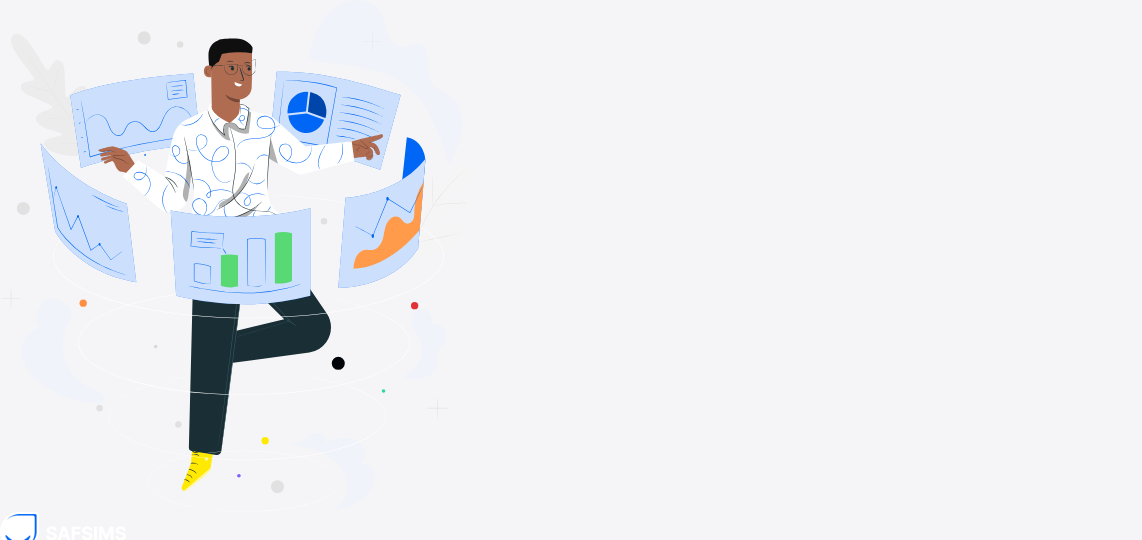 click at bounding box center (80, 621) 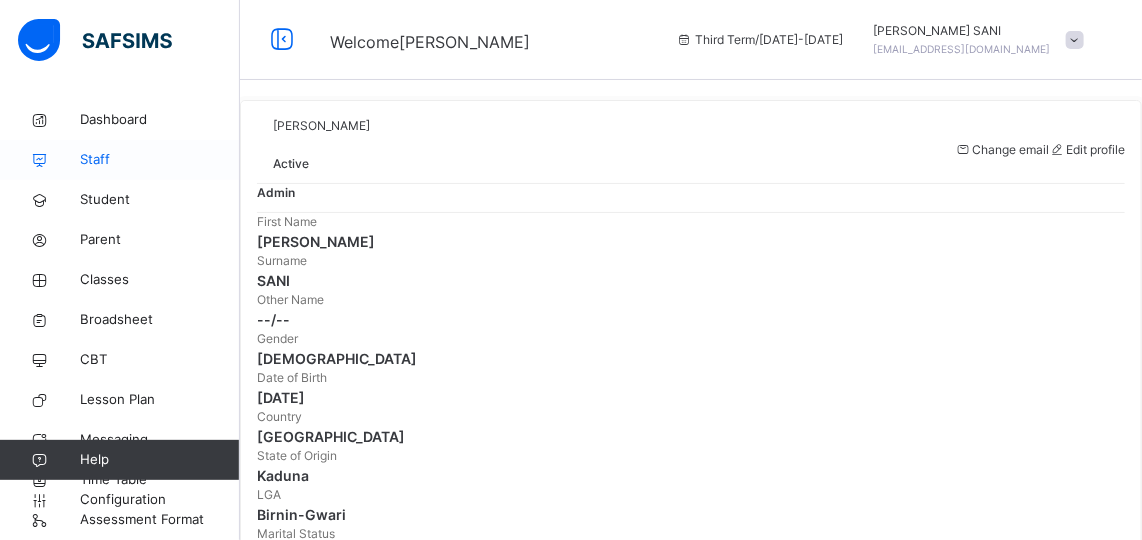 click on "Staff" at bounding box center (160, 160) 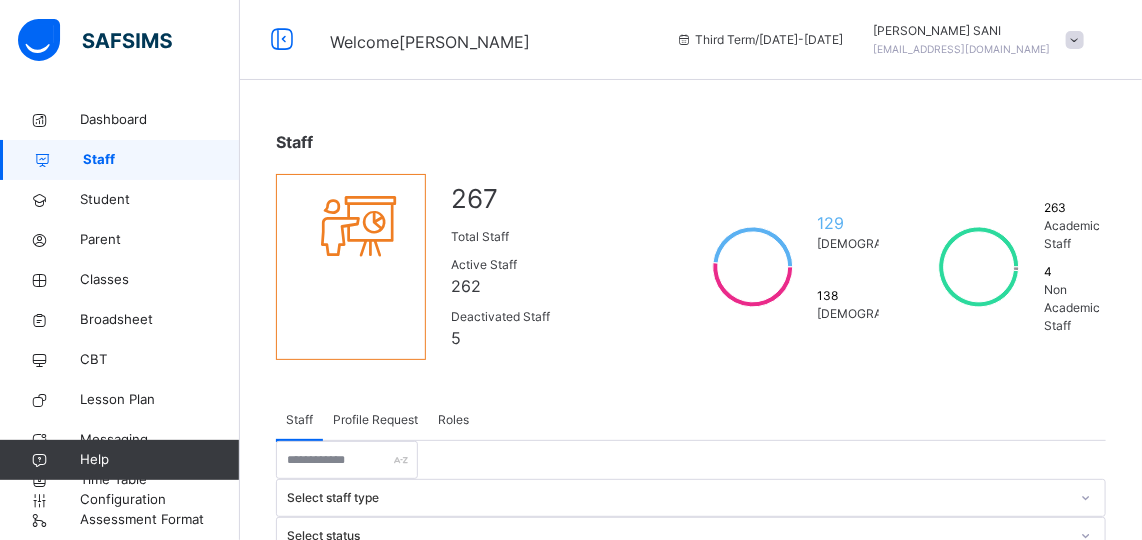 click on "Staff" at bounding box center [161, 160] 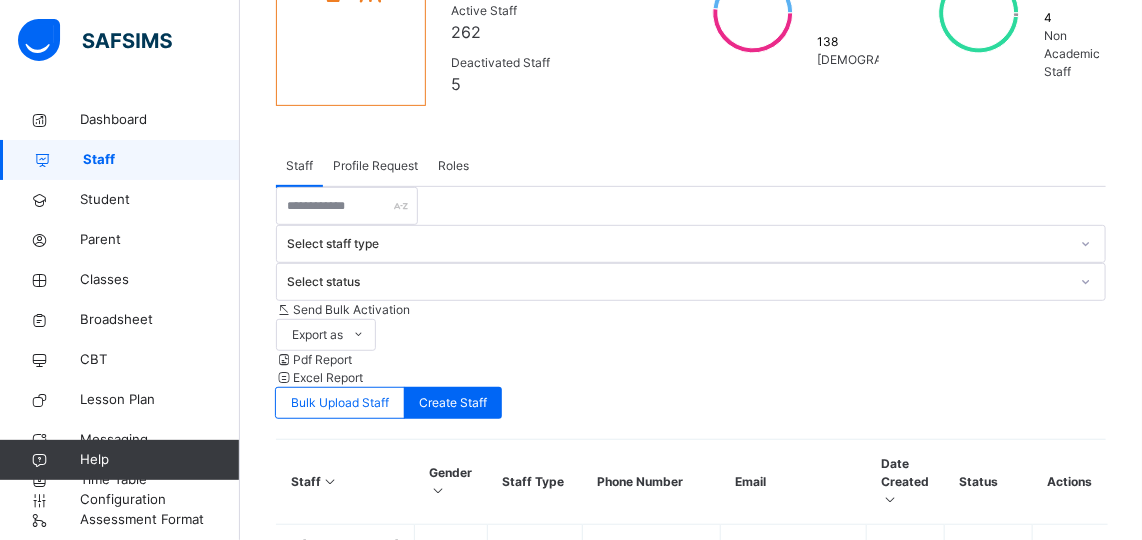 scroll, scrollTop: 253, scrollLeft: 0, axis: vertical 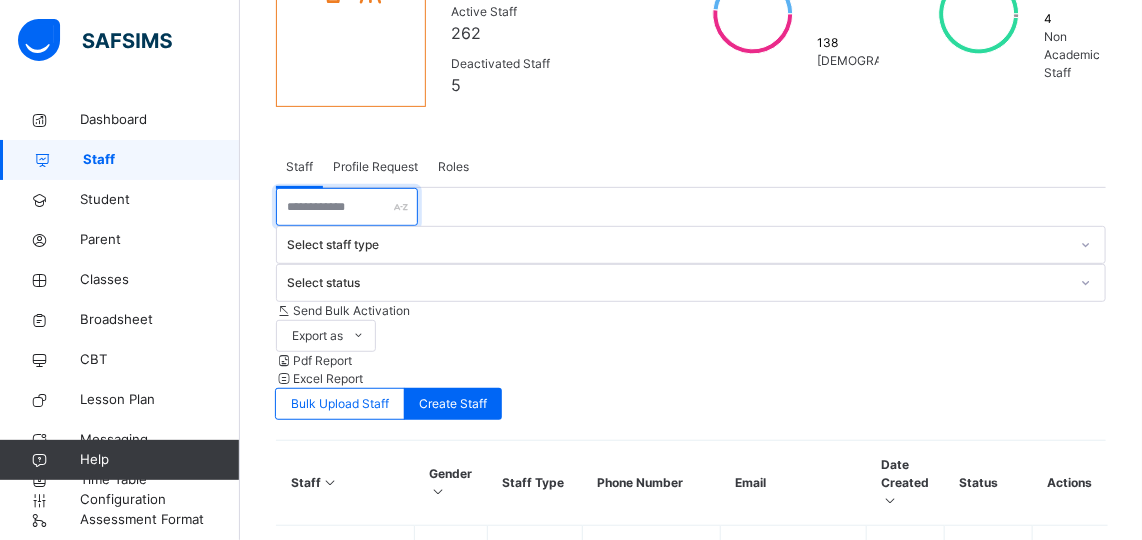 click at bounding box center [347, 207] 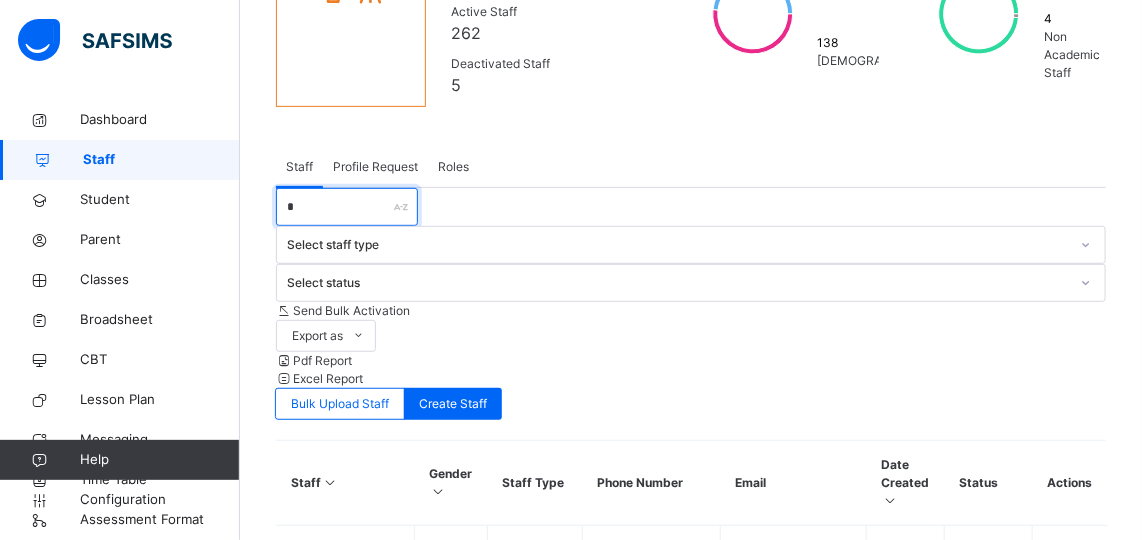click on "*" at bounding box center (347, 207) 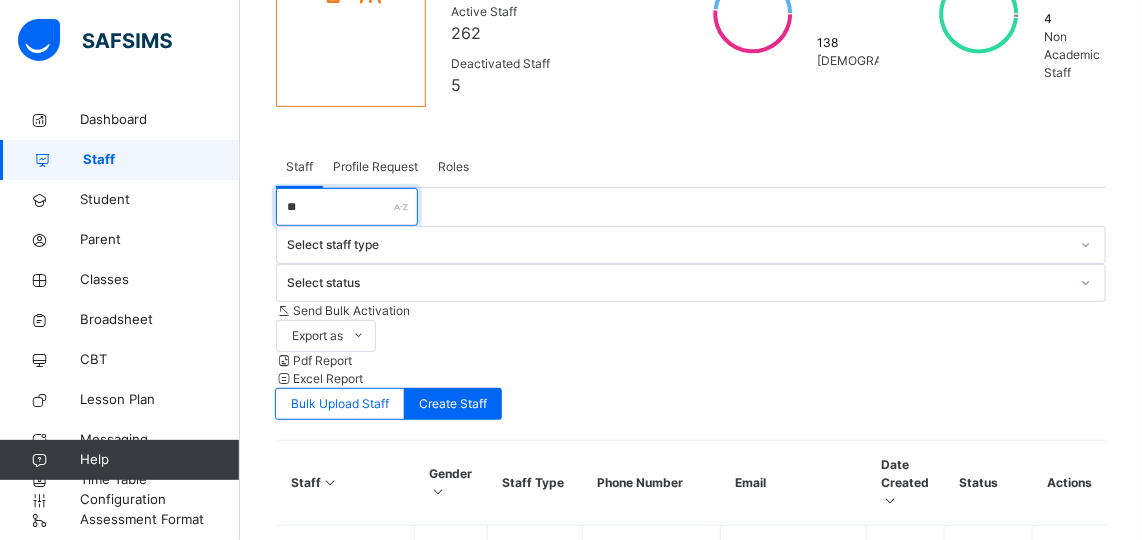 type on "*" 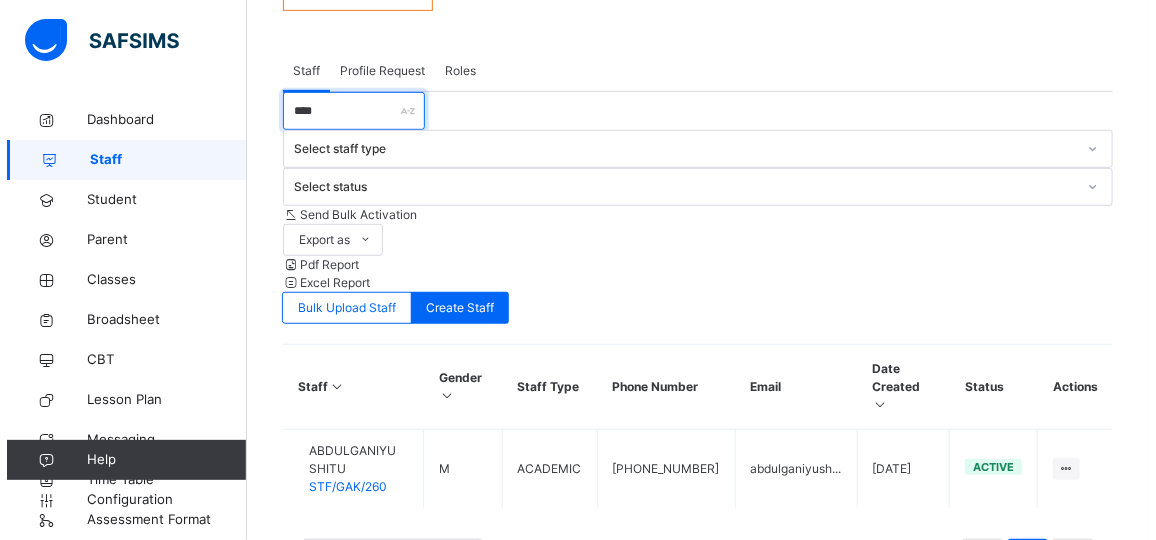 scroll, scrollTop: 271, scrollLeft: 0, axis: vertical 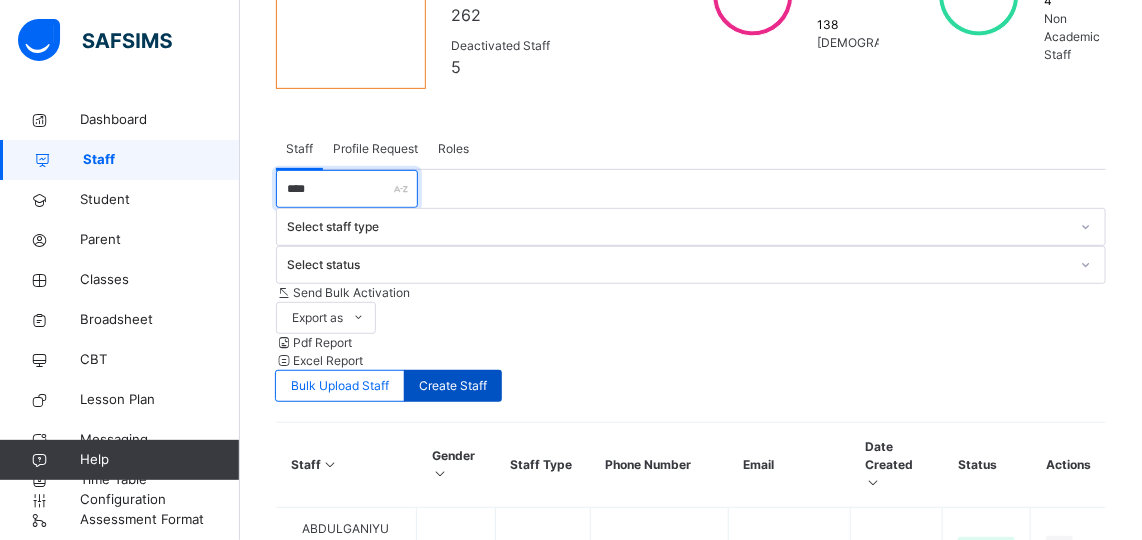 type on "****" 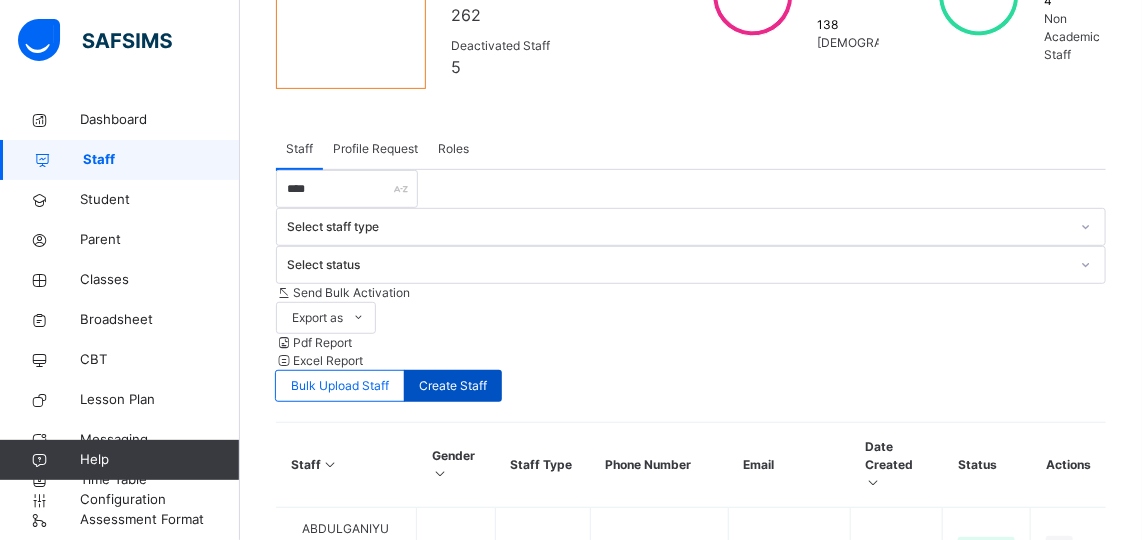 click on "Create Staff" at bounding box center [453, 386] 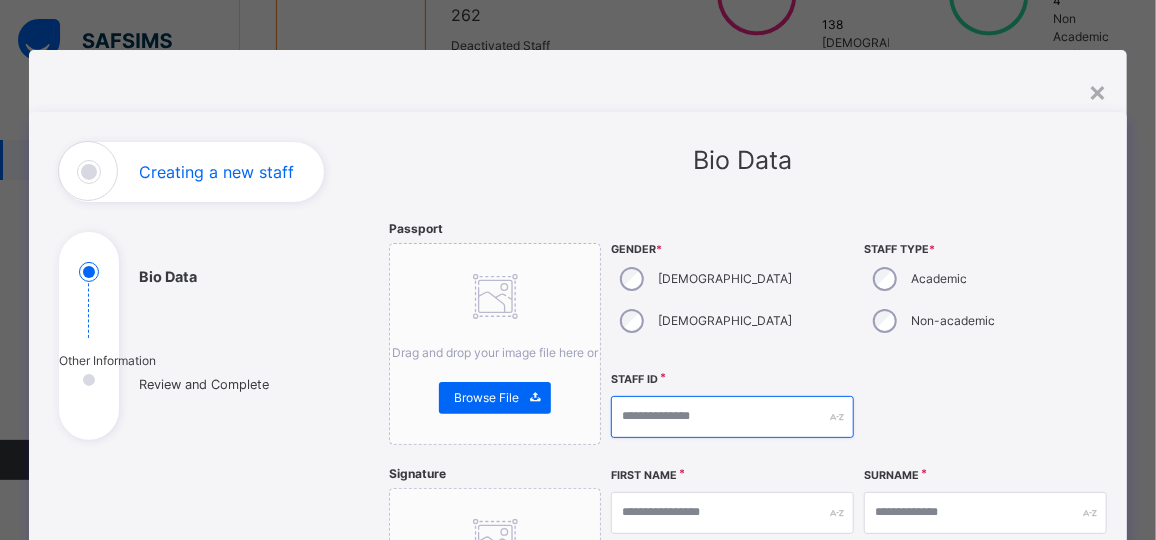 click at bounding box center (732, 417) 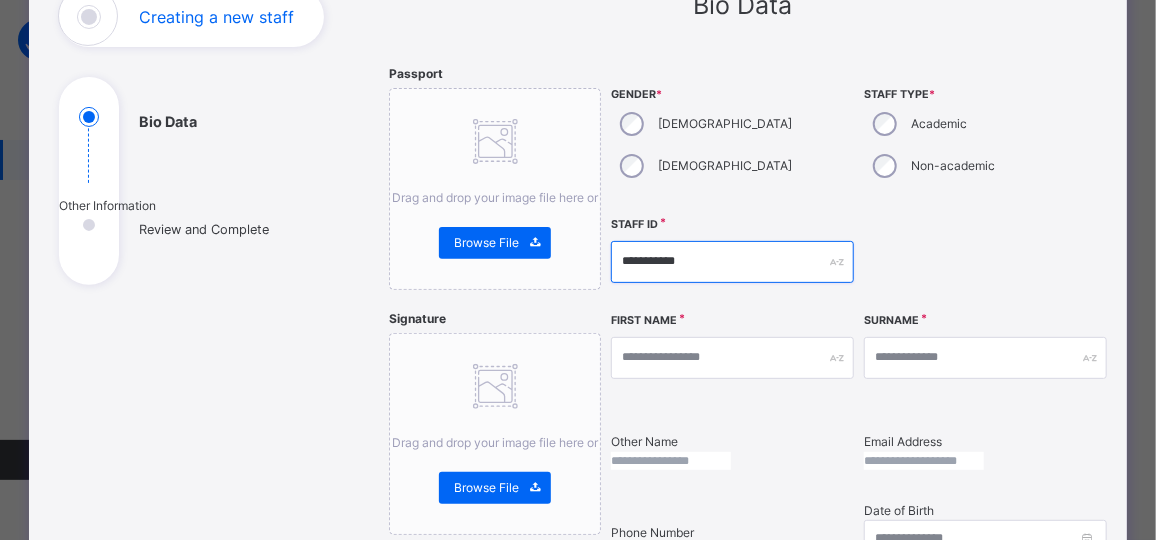 scroll, scrollTop: 156, scrollLeft: 0, axis: vertical 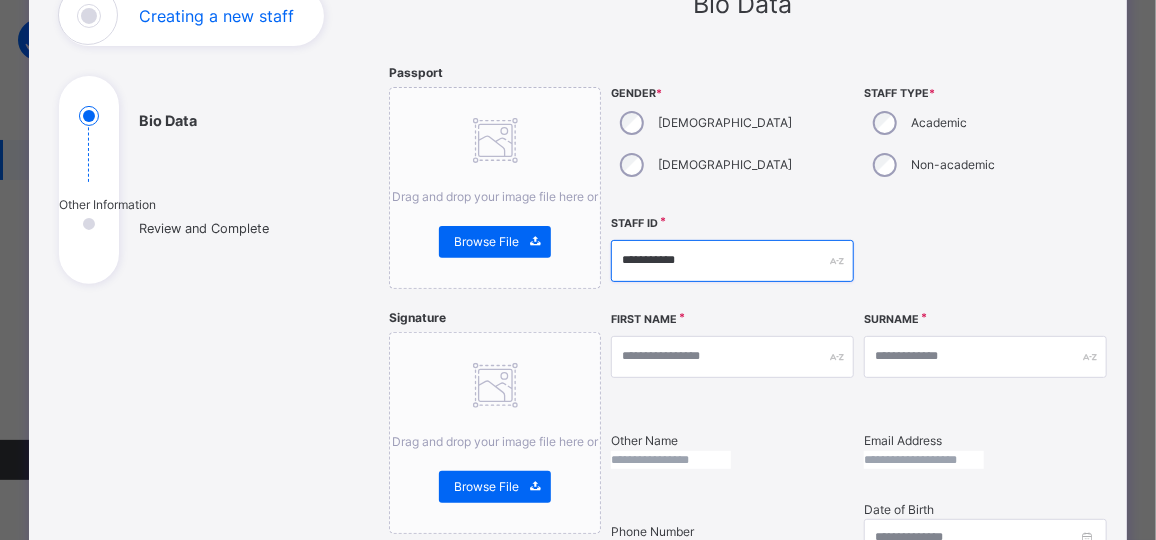 type on "**********" 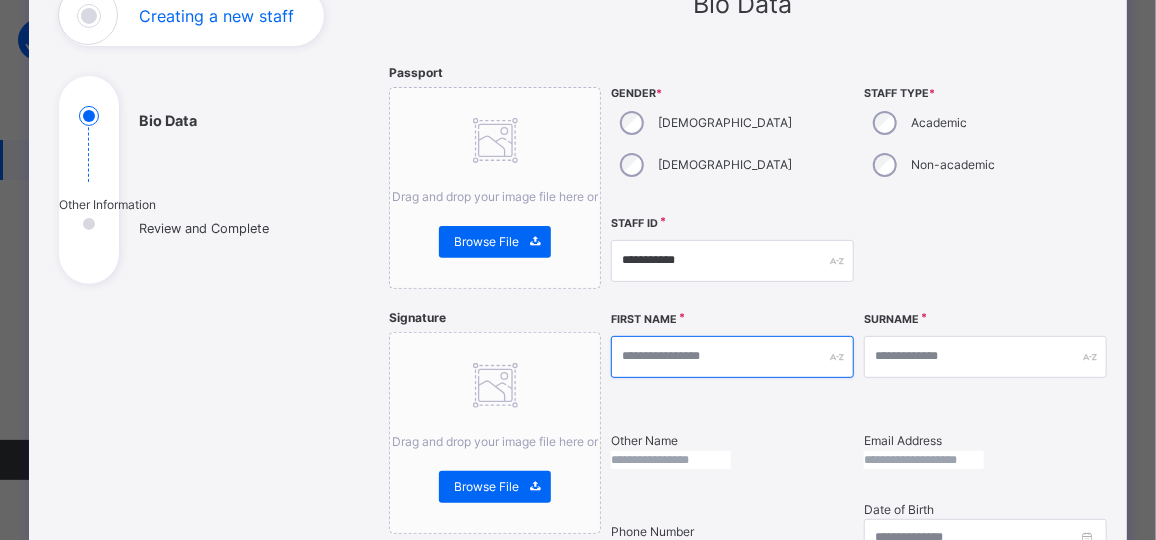 click at bounding box center (732, 357) 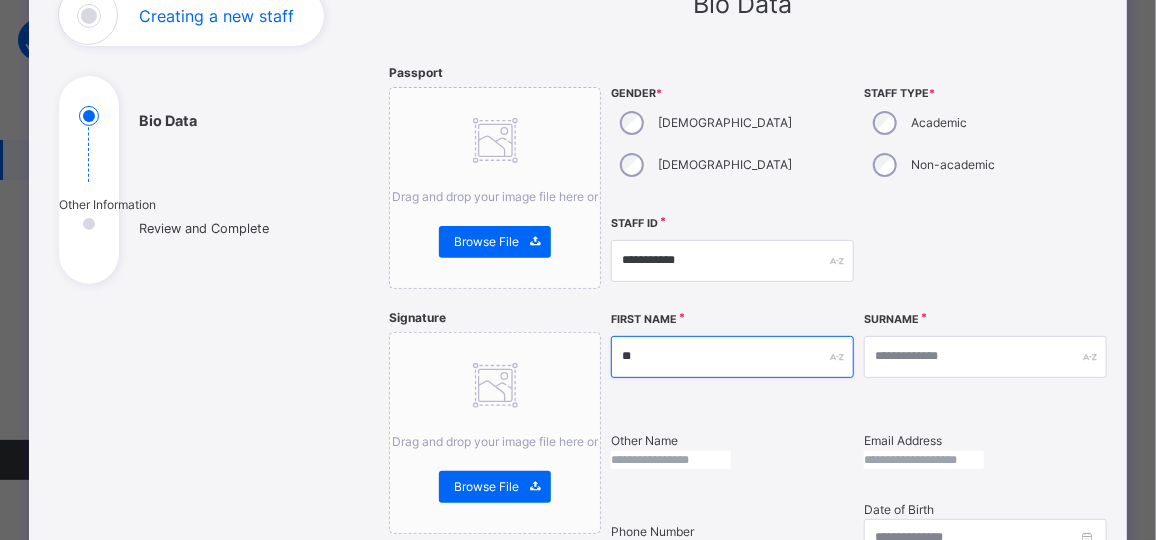 type on "*" 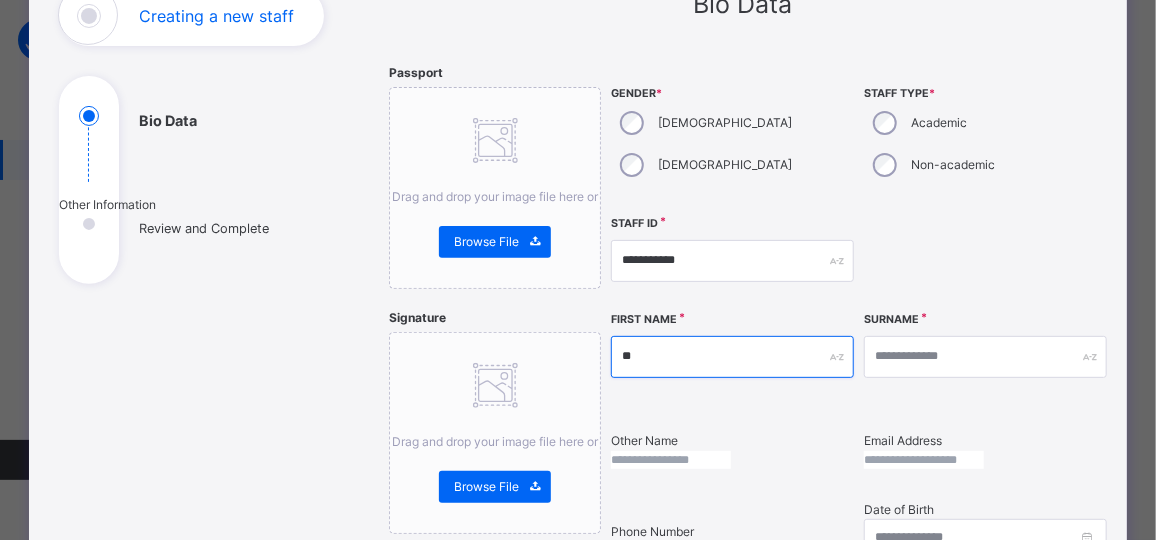 type on "******" 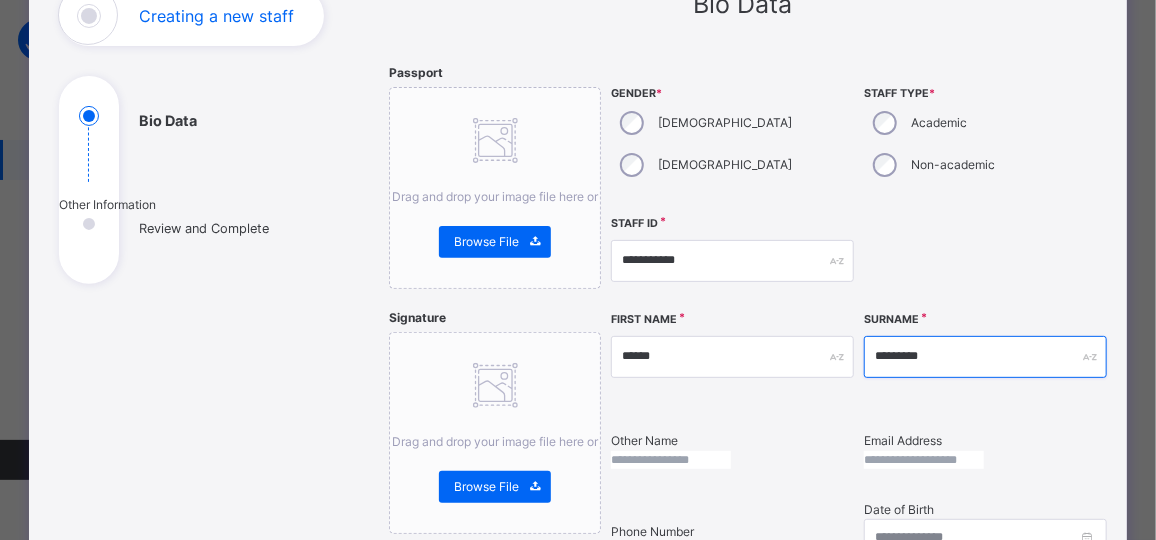 type on "*********" 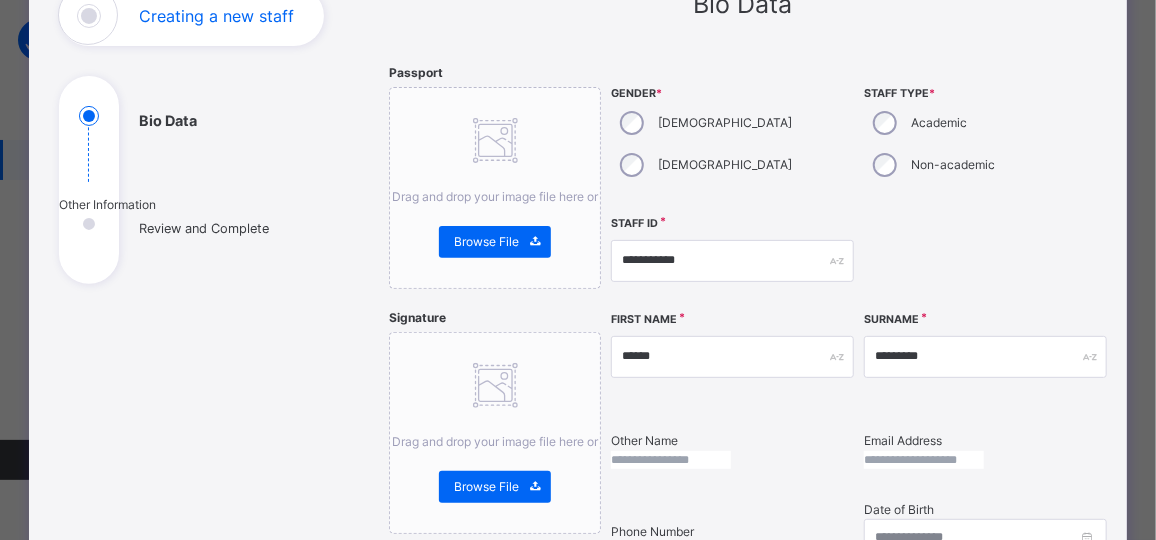 click at bounding box center [671, 460] 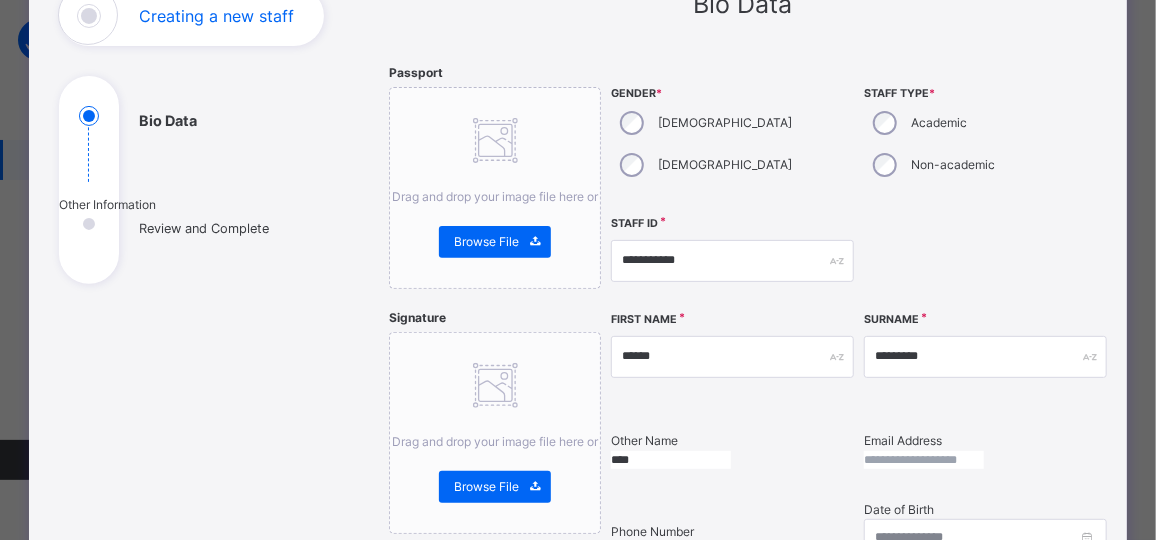 type on "****" 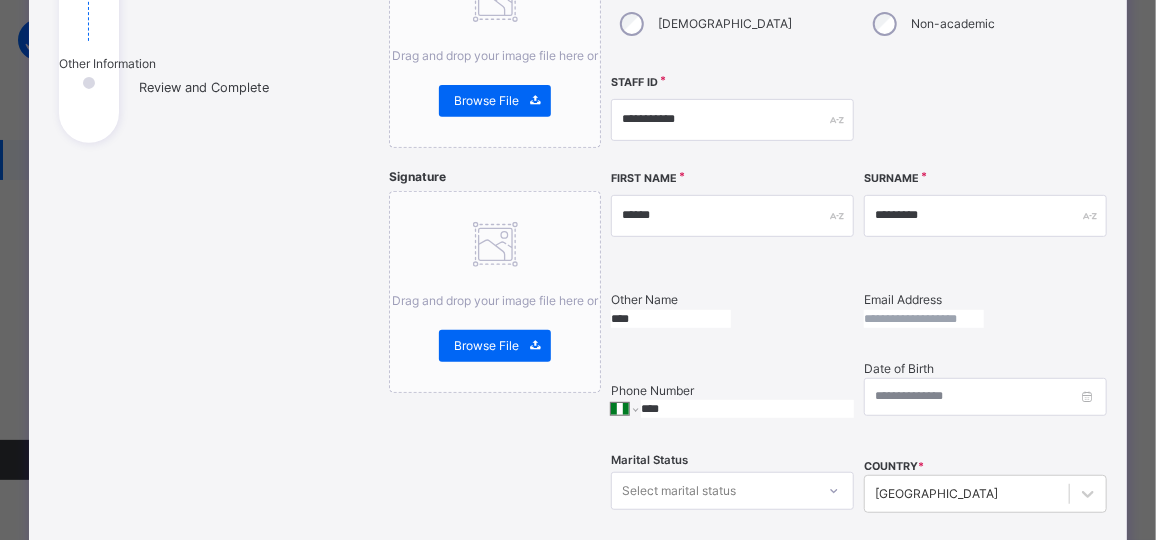 click on "****" at bounding box center (671, 319) 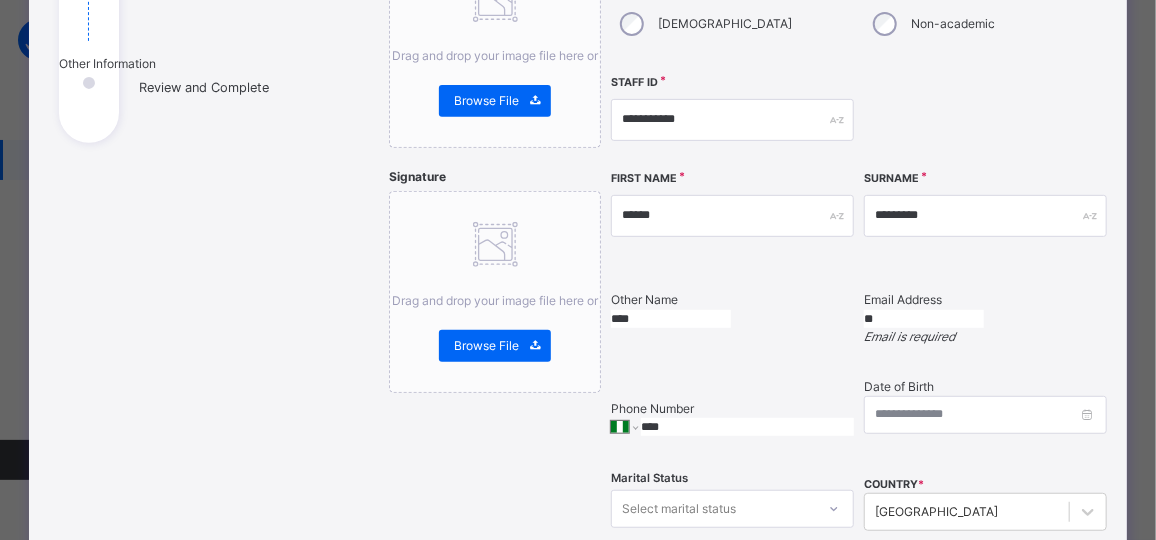 type on "*" 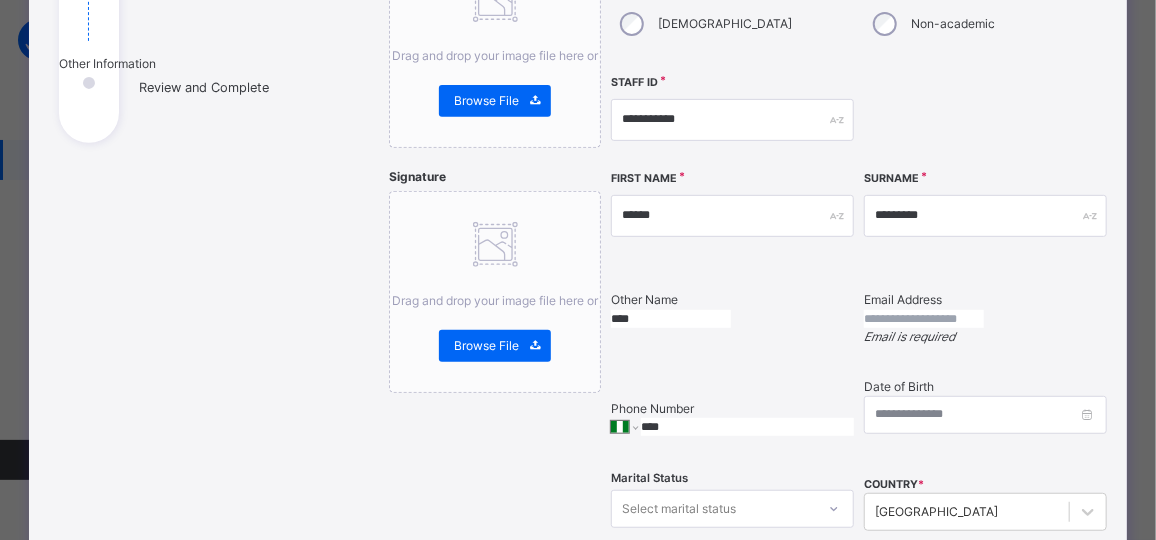 type on "*" 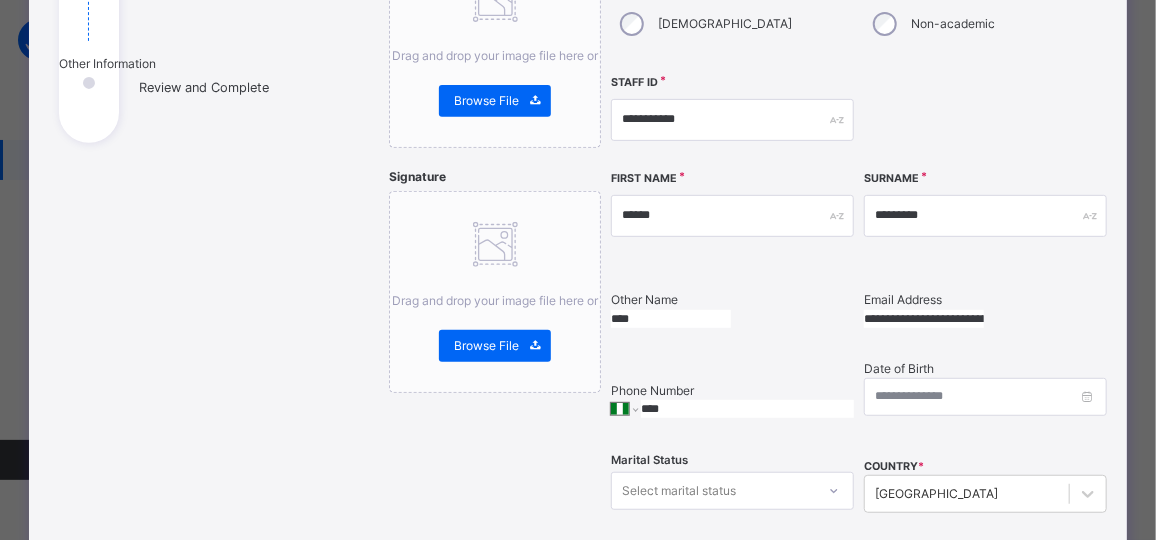 type on "**********" 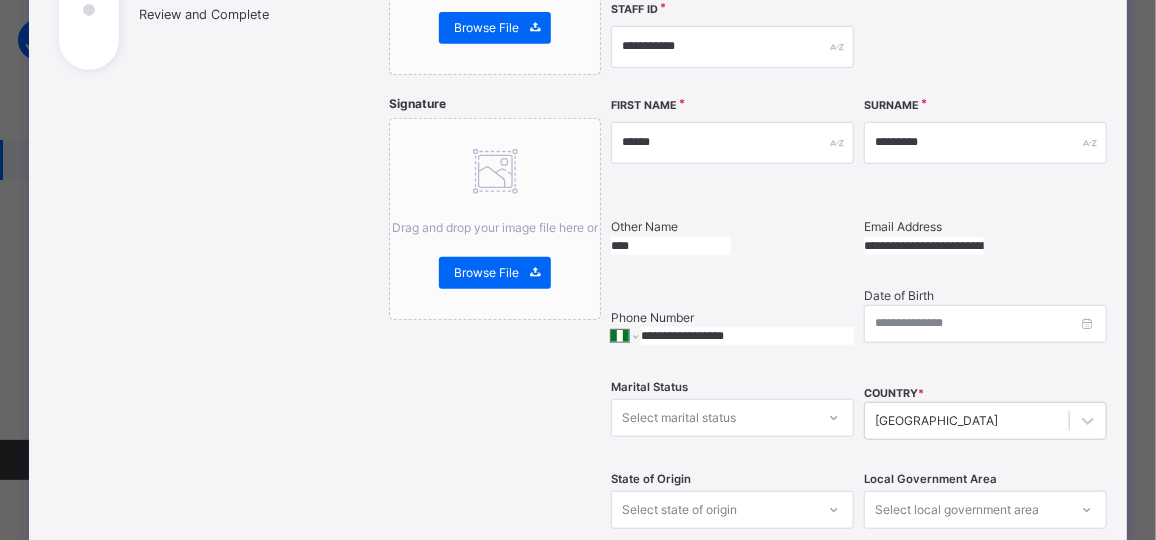 scroll, scrollTop: 367, scrollLeft: 0, axis: vertical 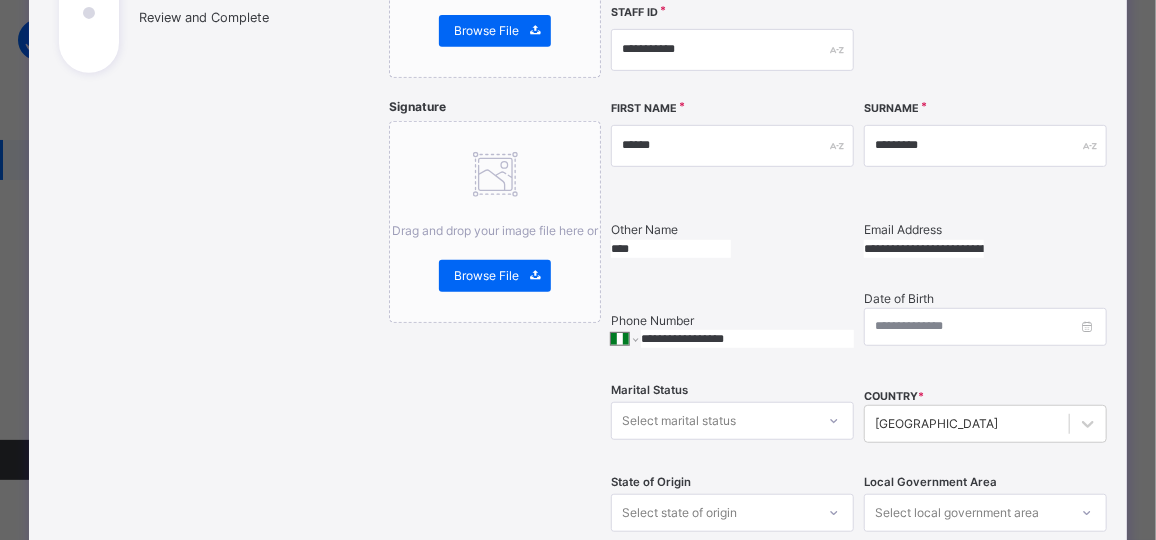type on "**********" 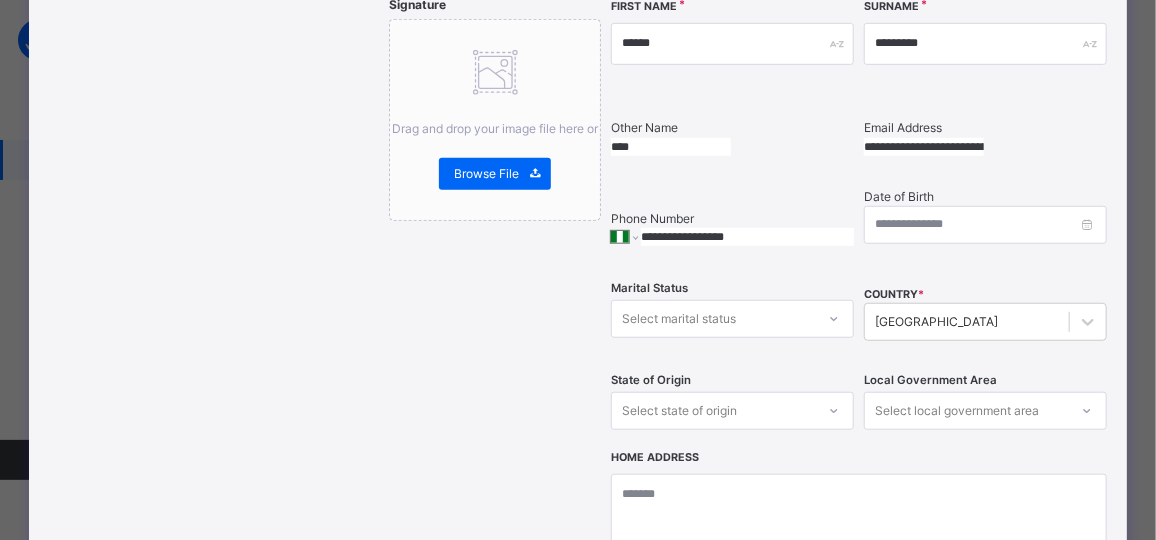 scroll, scrollTop: 472, scrollLeft: 0, axis: vertical 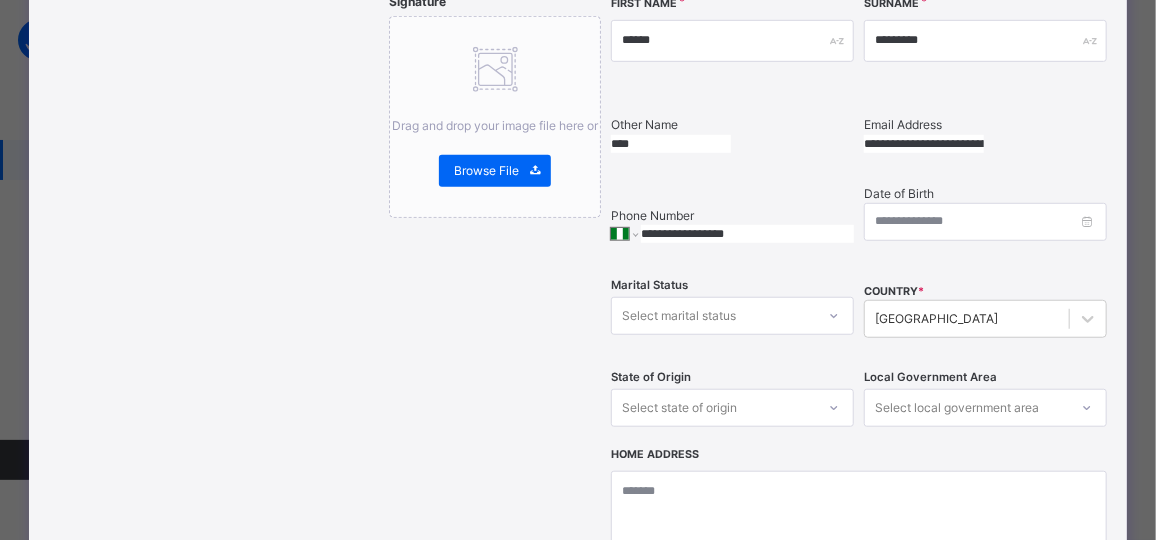 type on "**********" 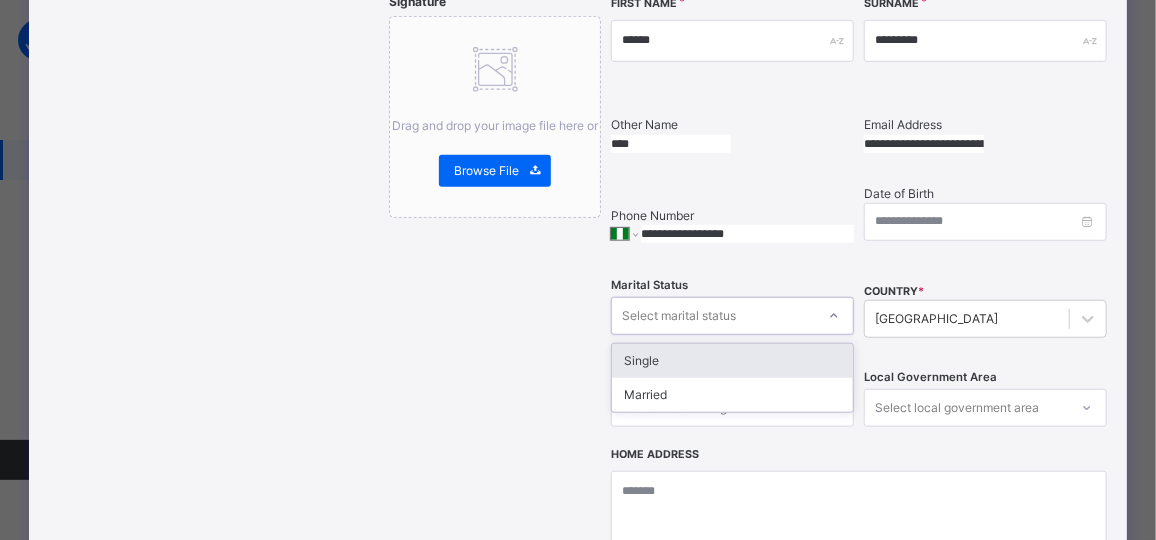 click on "Select marital status" at bounding box center [713, 315] 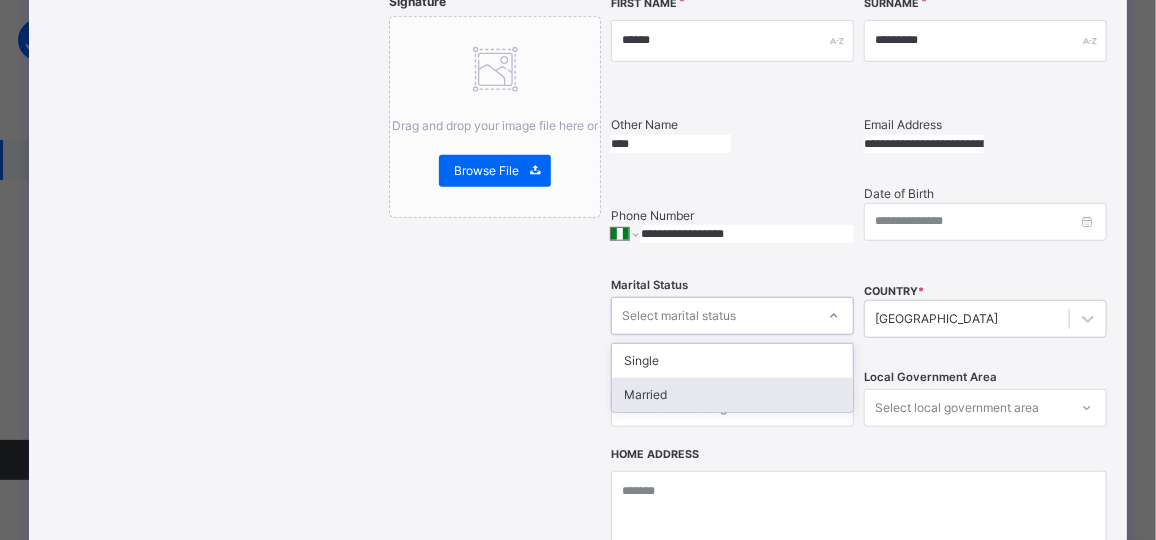 click on "Married" at bounding box center [732, 395] 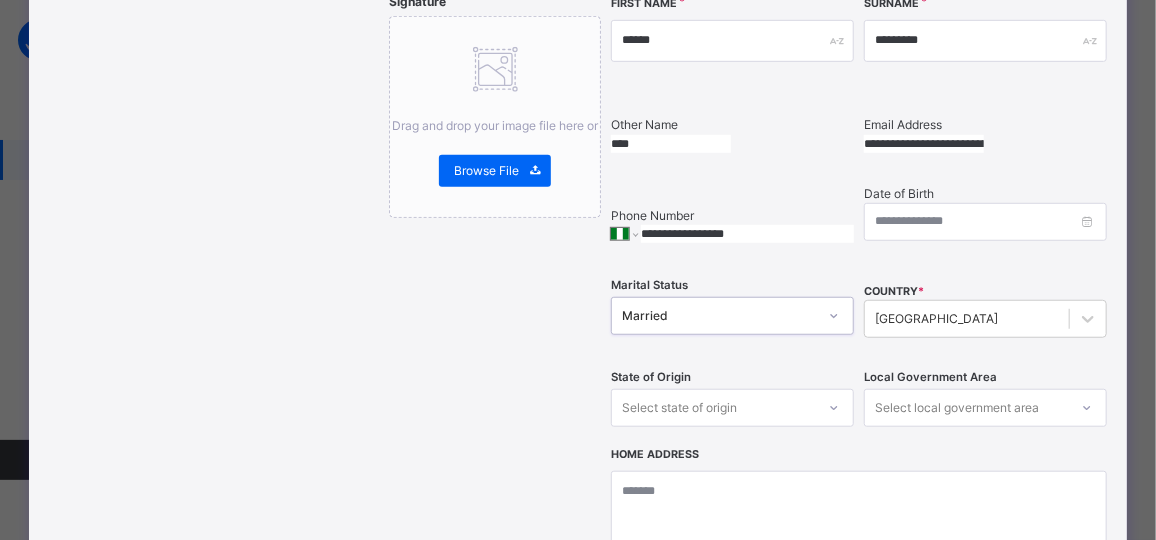 click 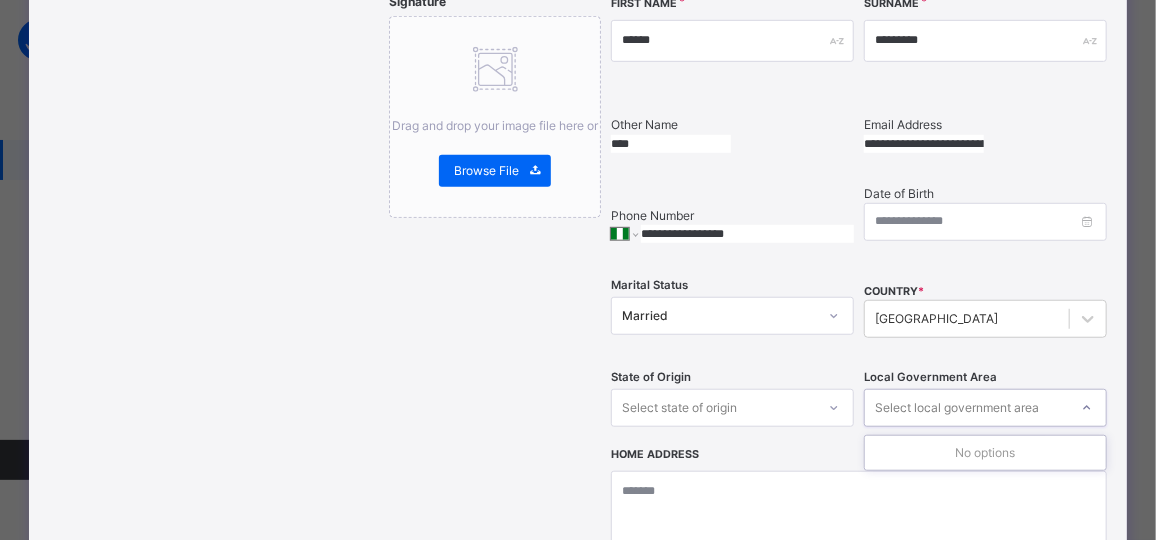 type on "*" 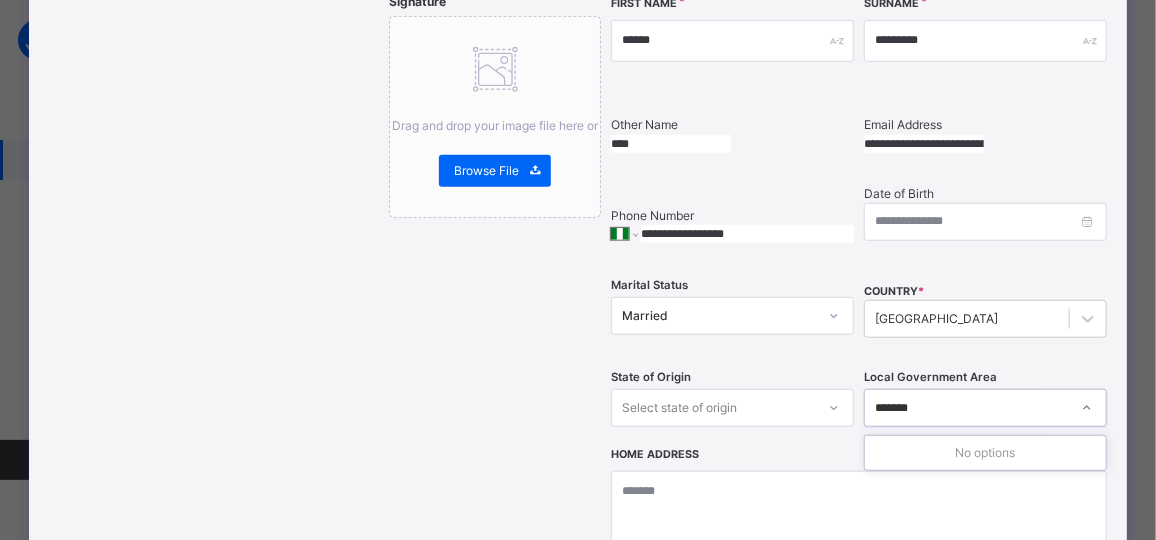 type on "*******" 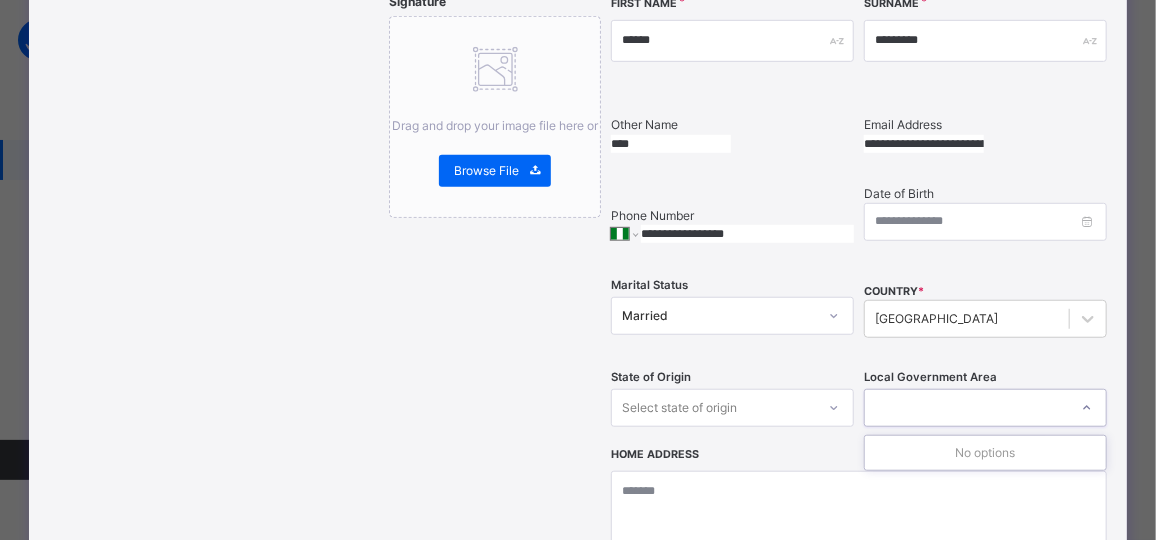 scroll, scrollTop: 687, scrollLeft: 0, axis: vertical 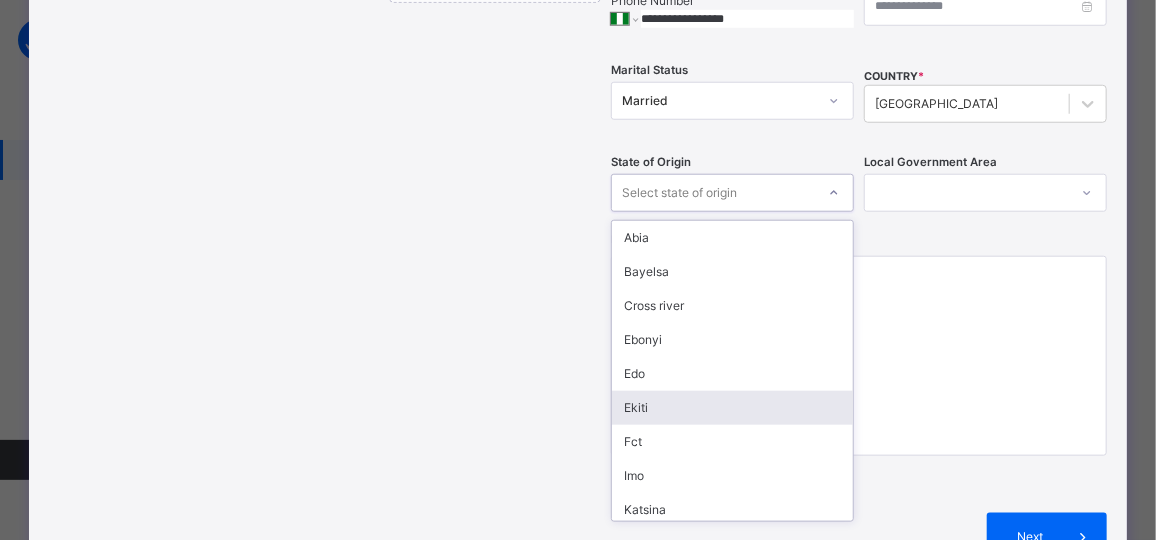 click on "option Ekiti focused, 6 of 37. 37 results available. Use Up and Down to choose options, press Enter to select the currently focused option, press Escape to exit the menu, press Tab to select the option and exit the menu. Select state of origin Abia Bayelsa Cross river Ebonyi Edo Ekiti Fct Imo Katsina Kwara Ogun Osun Oyo Sokoto Gombe Jigawa Nassarawa Ondo Zamfara Akwa ibom Anambra Kebbi Kaduna Kano Adamawa Enugu Lagos Bauchi Benue Borno Delta Kogi Niger Plateau Rivers Taraba Yobe" at bounding box center (732, 193) 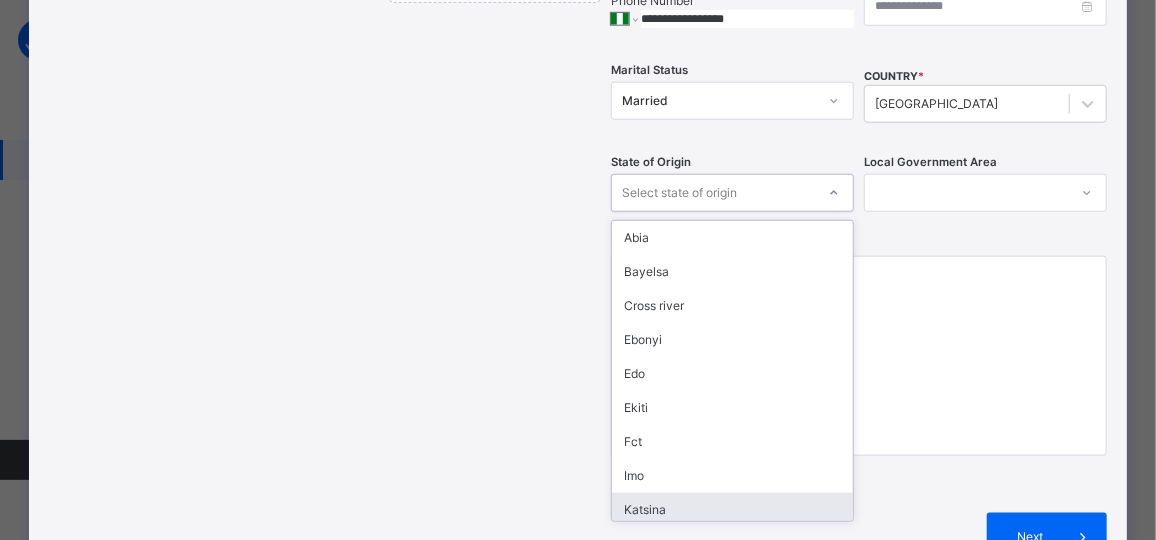 click on "Katsina" at bounding box center (732, 510) 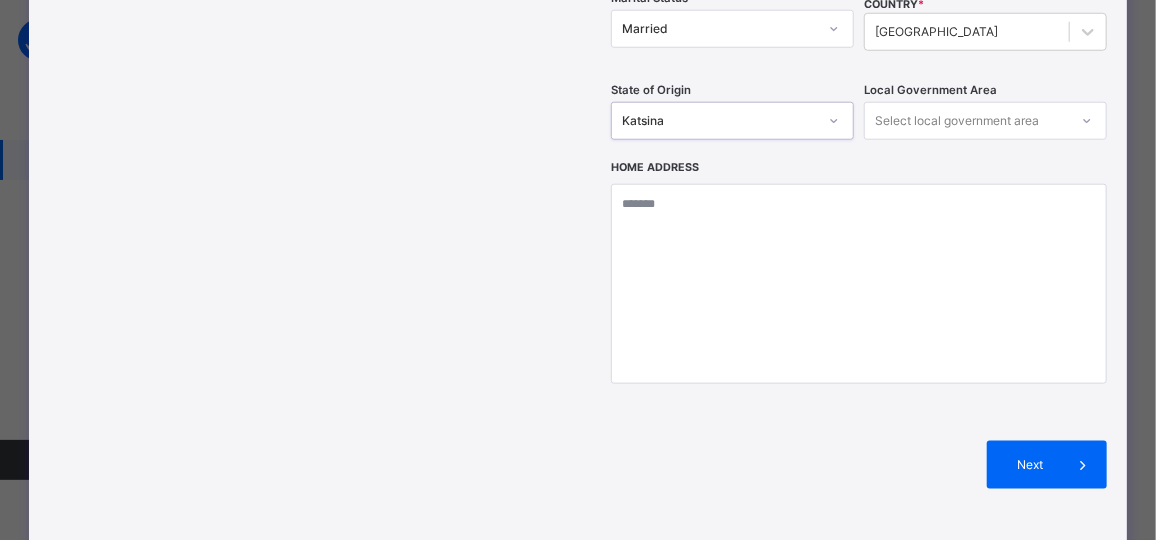scroll, scrollTop: 757, scrollLeft: 0, axis: vertical 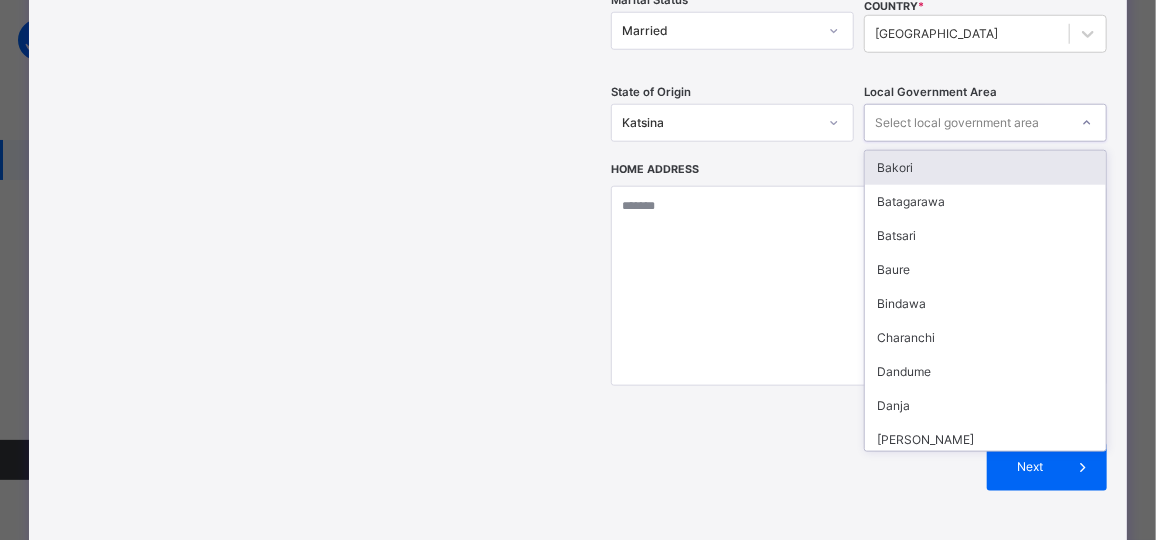 click at bounding box center [1087, 123] 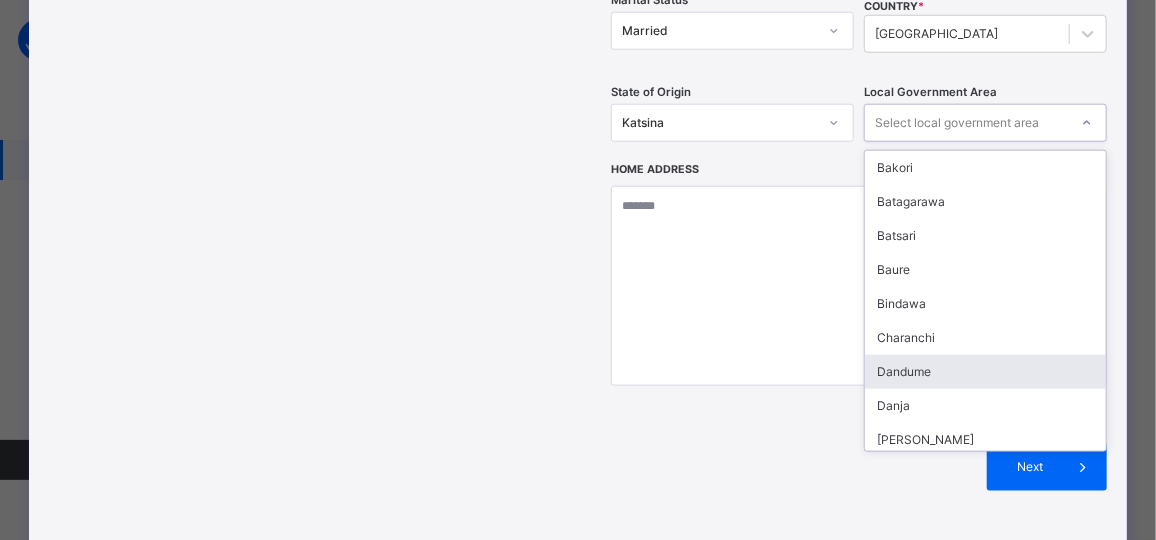 type on "*" 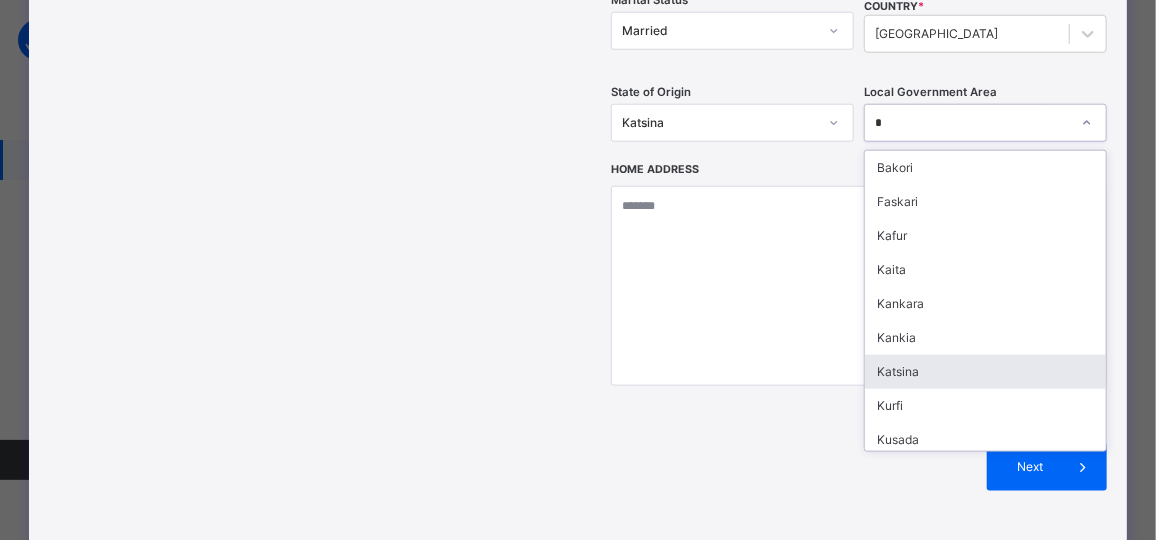click on "Katsina" at bounding box center (985, 372) 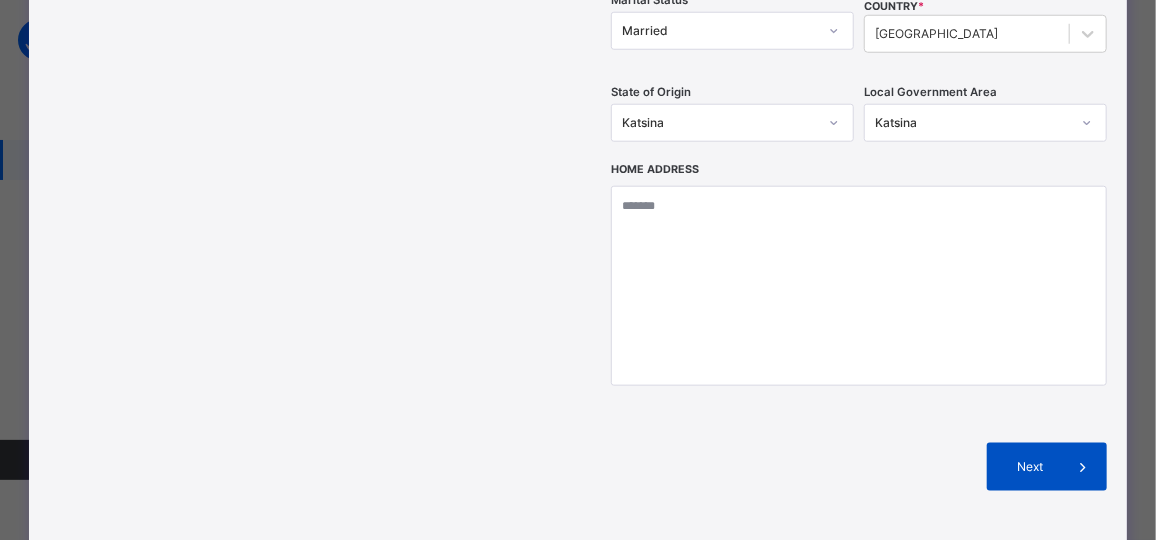 click on "Next" at bounding box center (1030, 467) 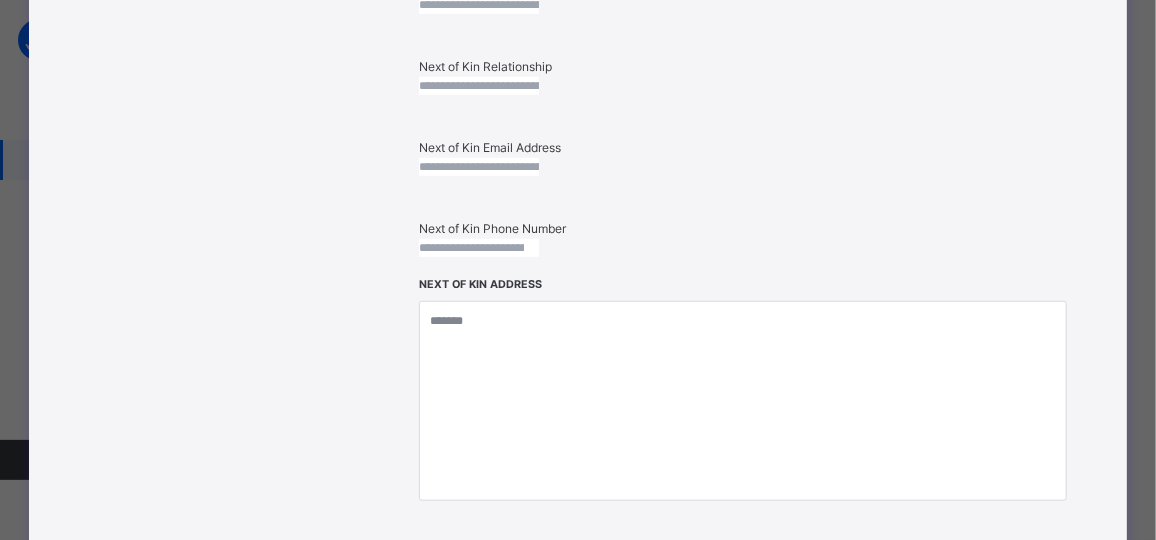 scroll, scrollTop: 526, scrollLeft: 0, axis: vertical 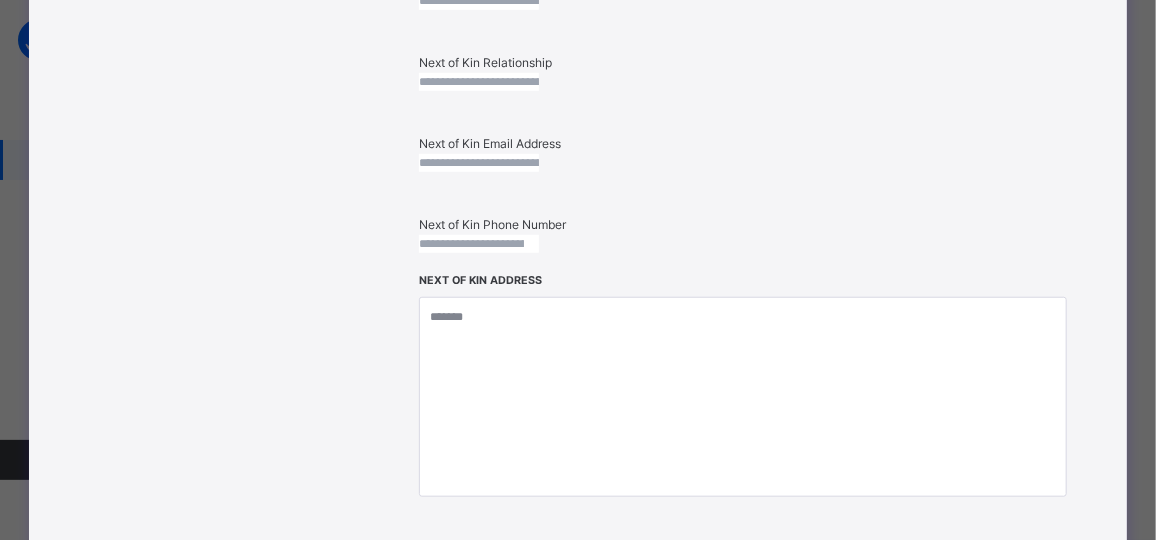 click on "Next" at bounding box center [990, 603] 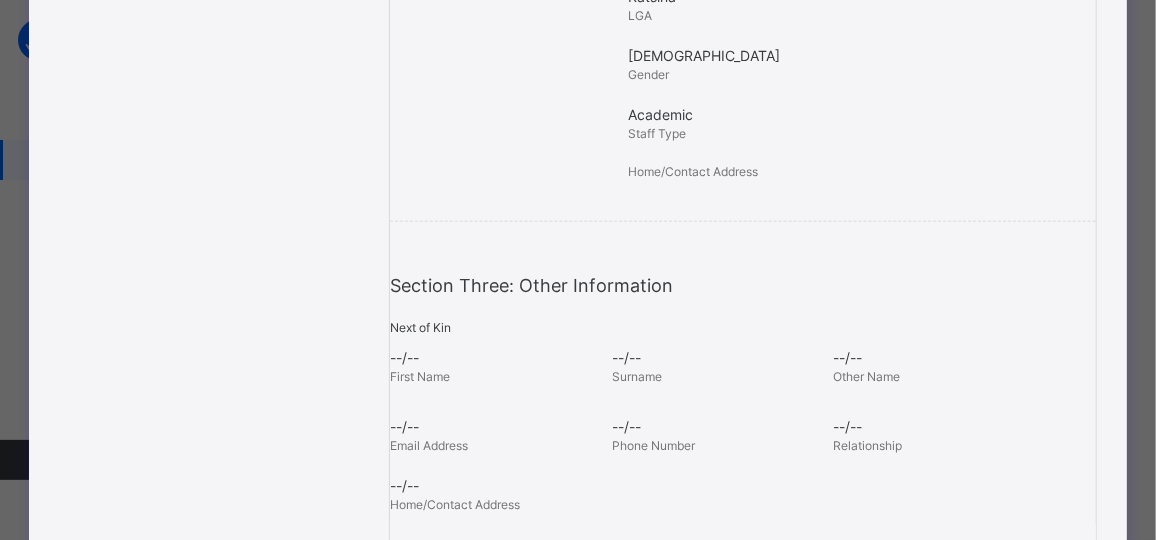 scroll, scrollTop: 827, scrollLeft: 0, axis: vertical 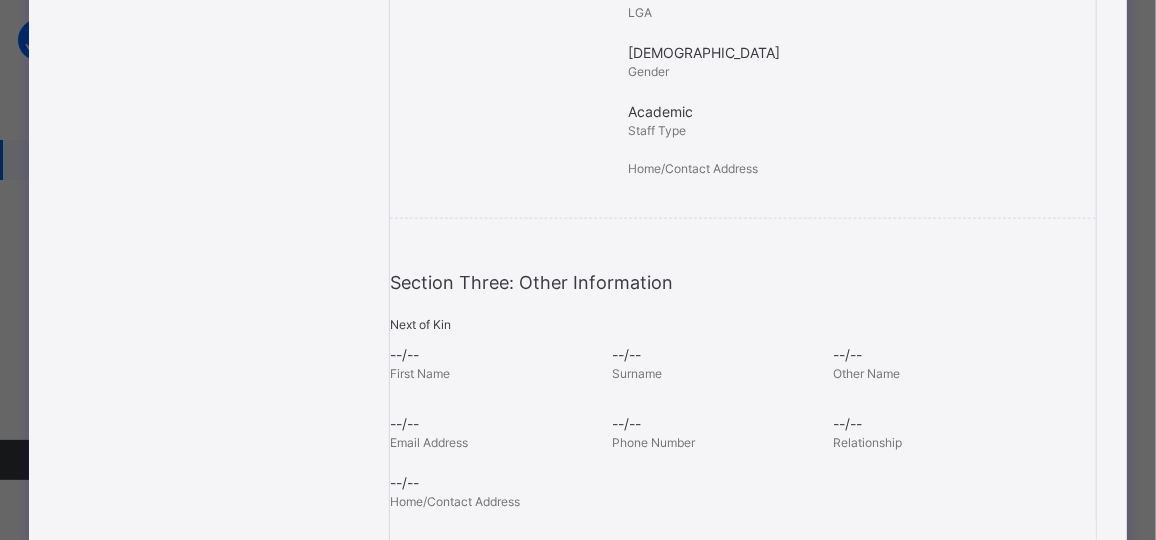 click on "Finish" at bounding box center [1020, 680] 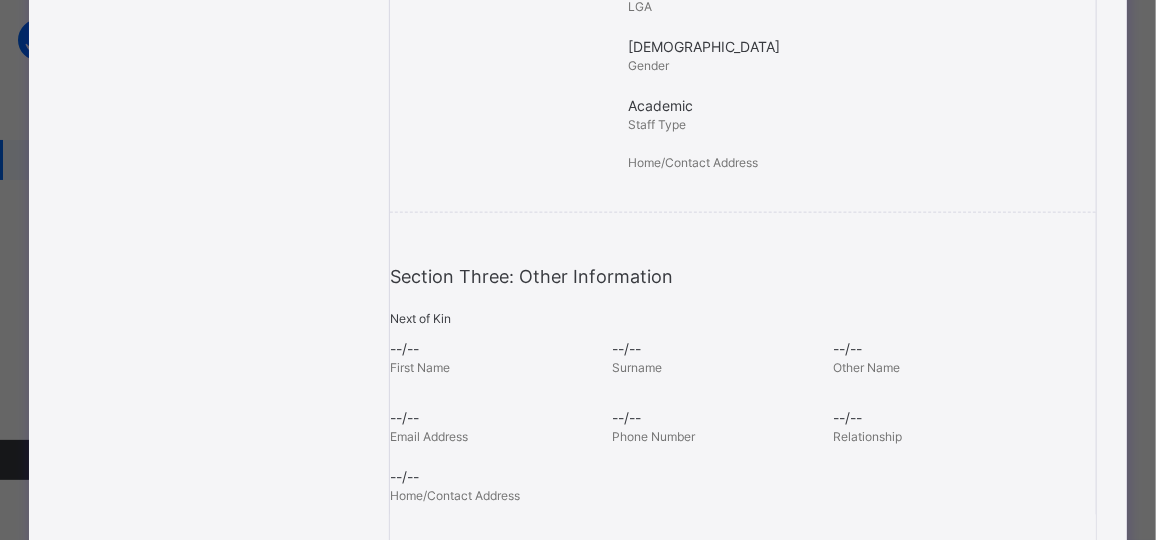 scroll, scrollTop: 835, scrollLeft: 0, axis: vertical 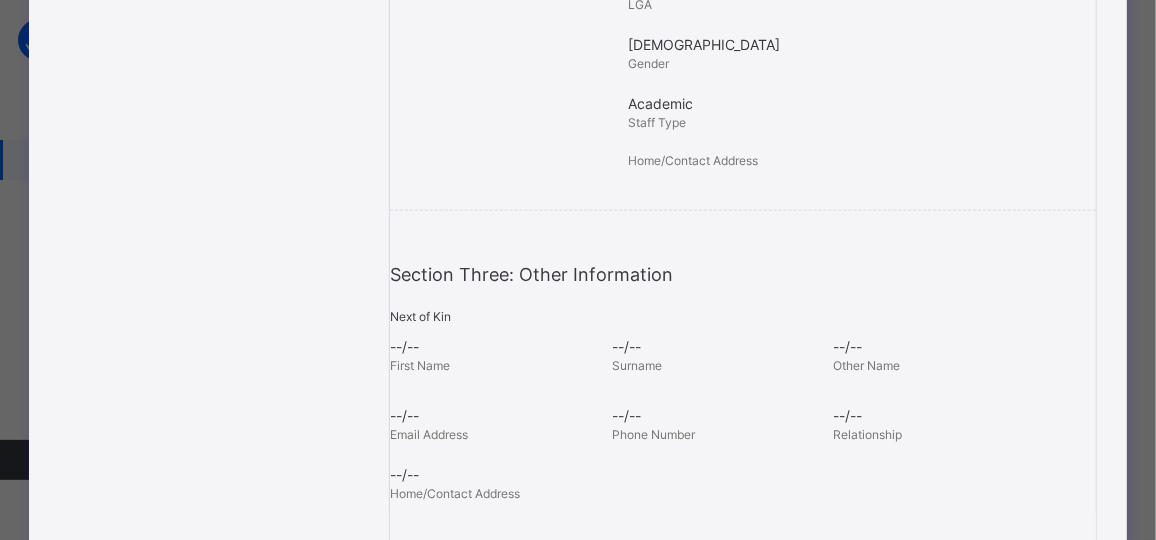 click on "Finish" at bounding box center (1020, 672) 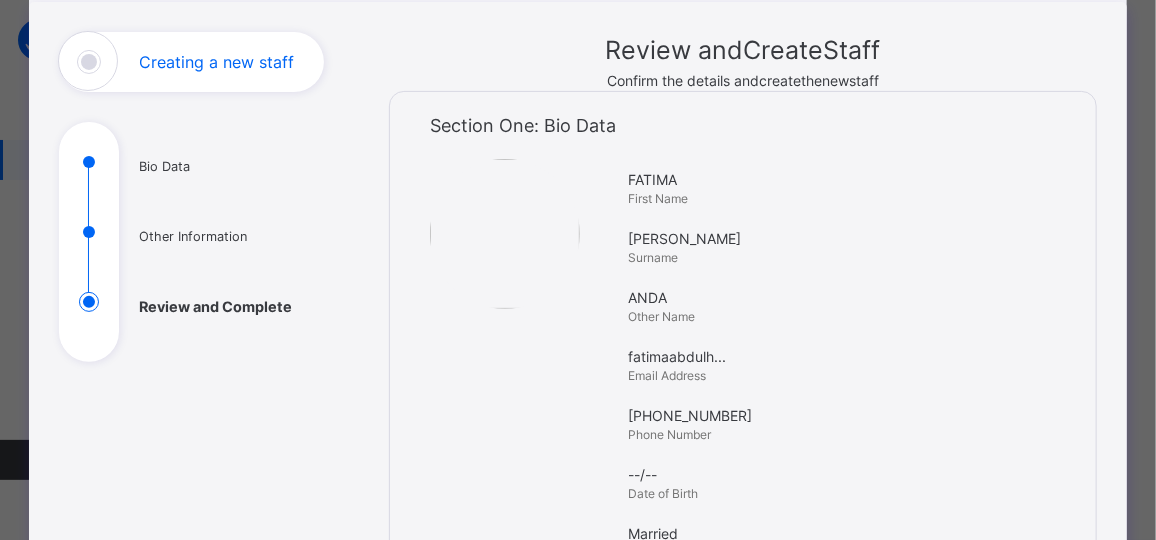 scroll, scrollTop: 0, scrollLeft: 0, axis: both 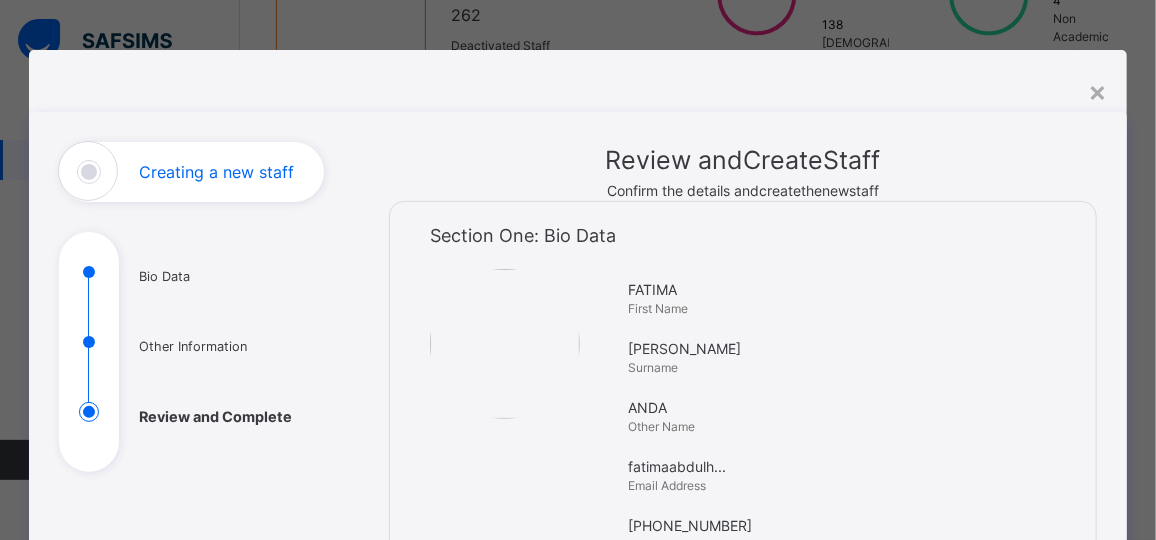 drag, startPoint x: 844, startPoint y: 295, endPoint x: 872, endPoint y: 278, distance: 32.75668 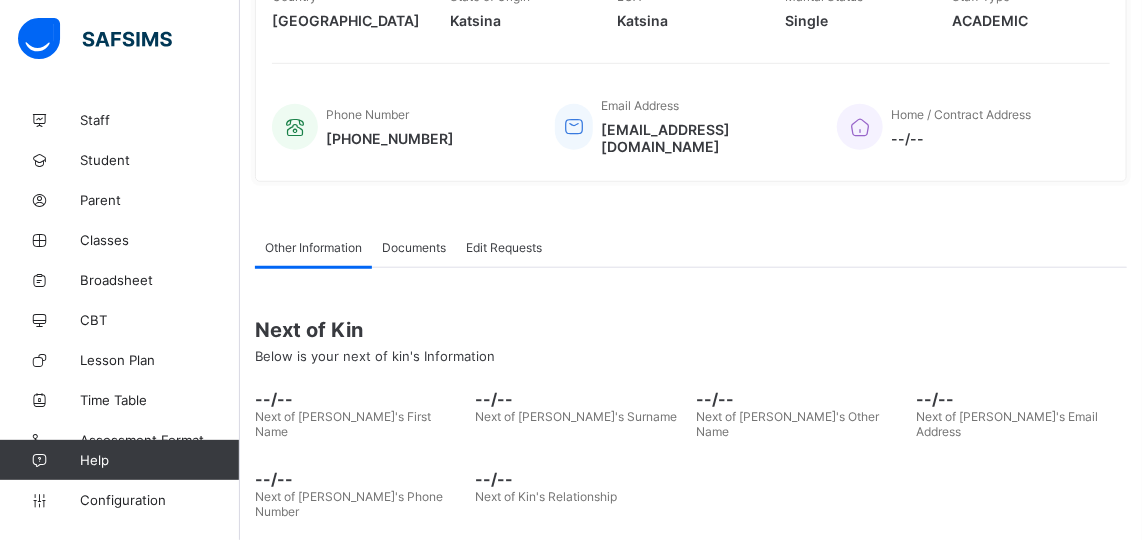 scroll, scrollTop: 408, scrollLeft: 0, axis: vertical 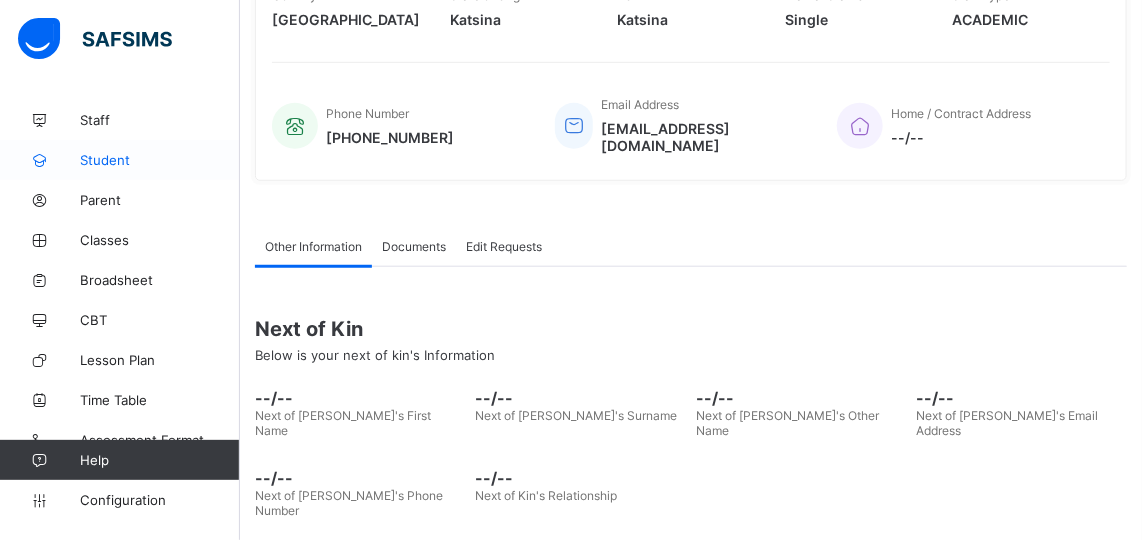 click on "Student" at bounding box center (160, 160) 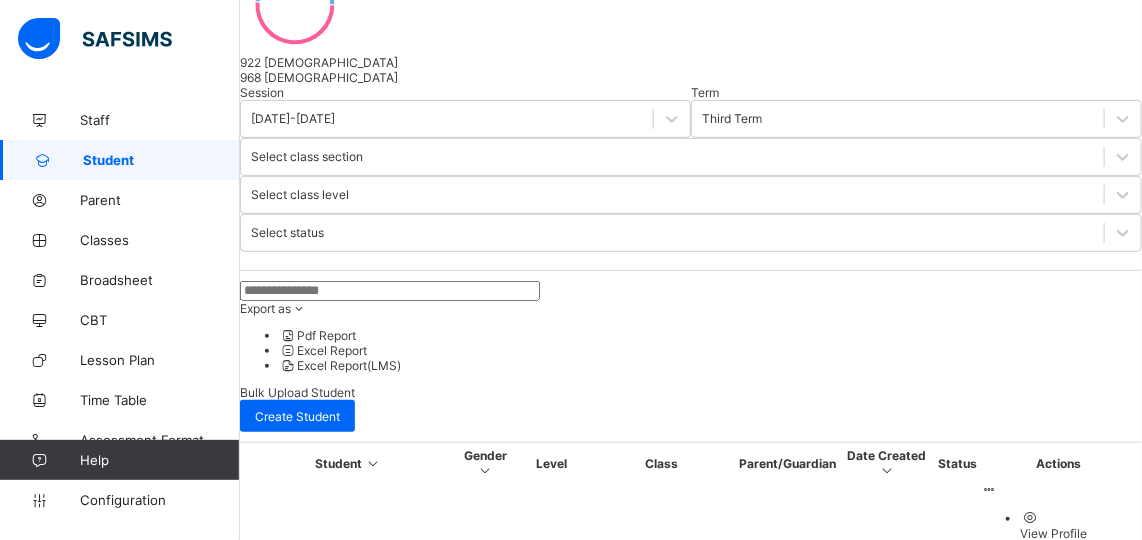 scroll, scrollTop: 408, scrollLeft: 0, axis: vertical 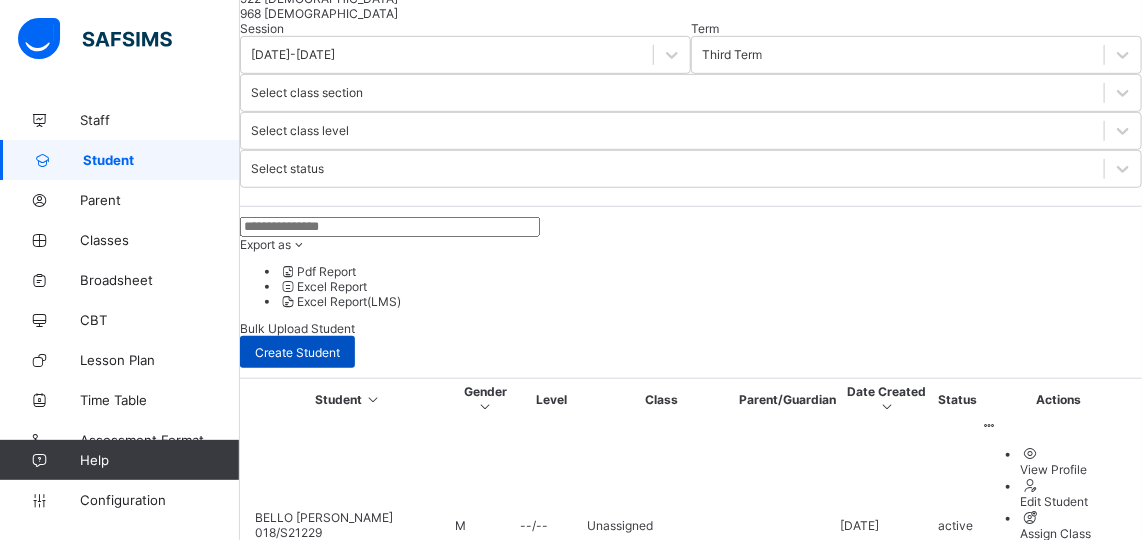 click on "Create Student" at bounding box center [297, 352] 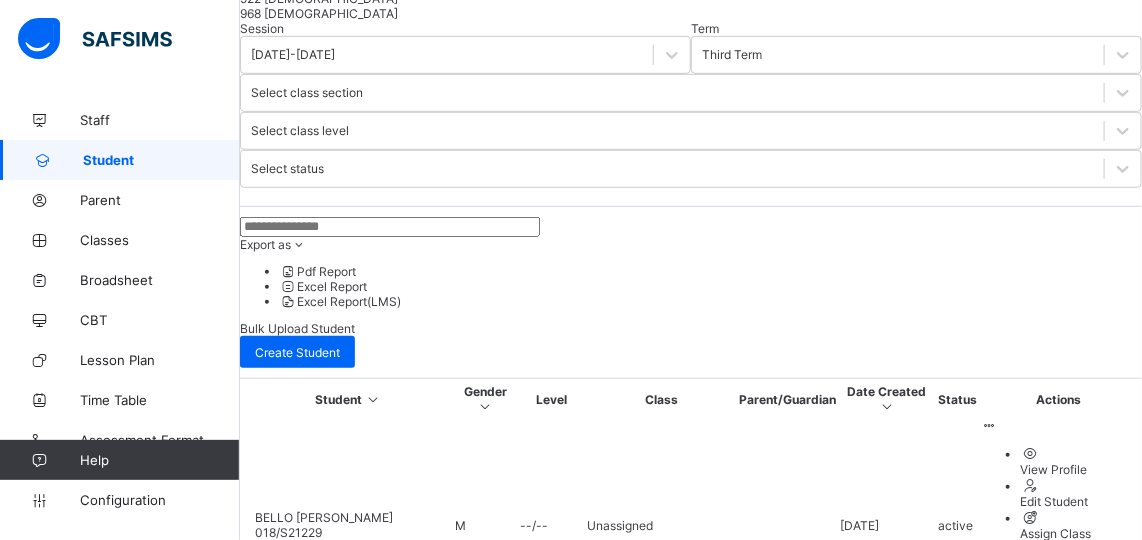 click at bounding box center [341, 2879] 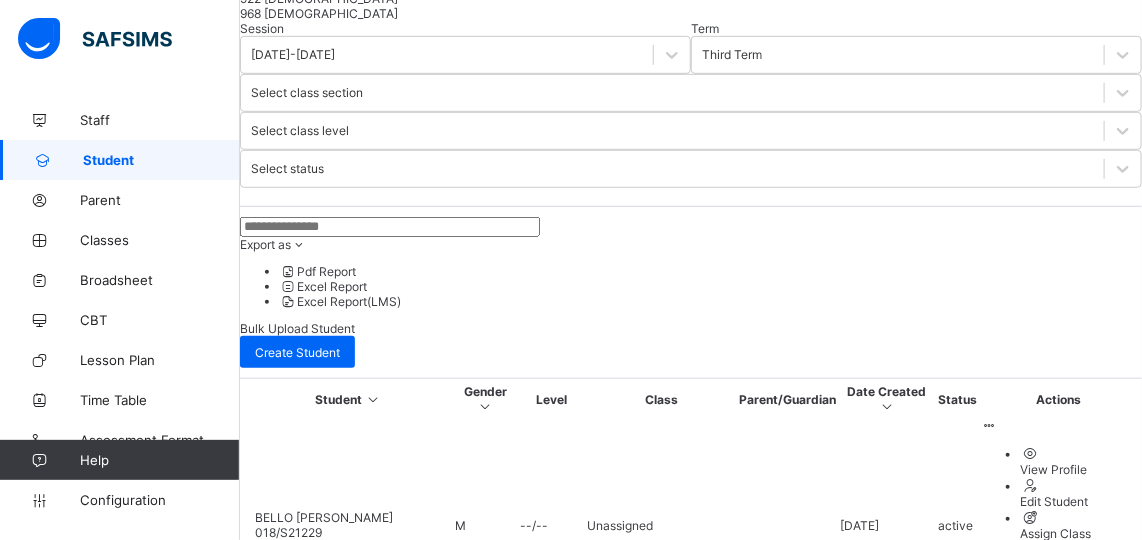 click at bounding box center (341, 2914) 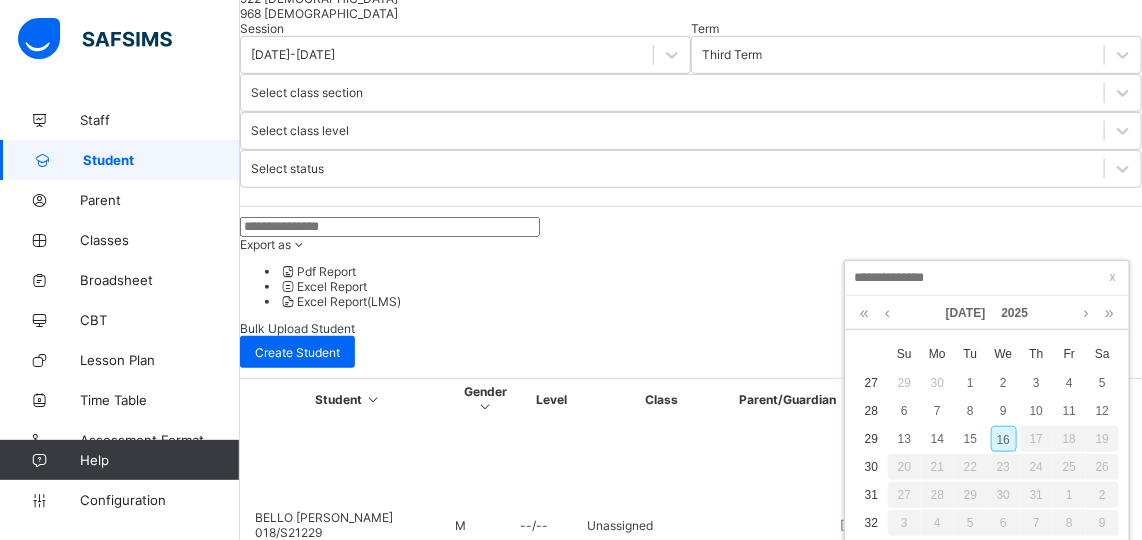 type on "**********" 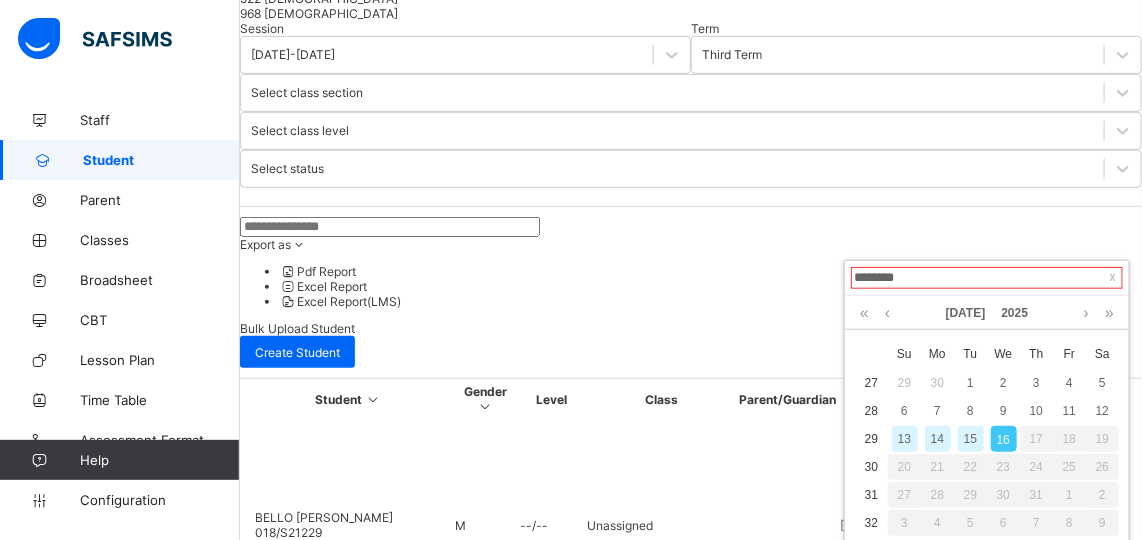type on "*********" 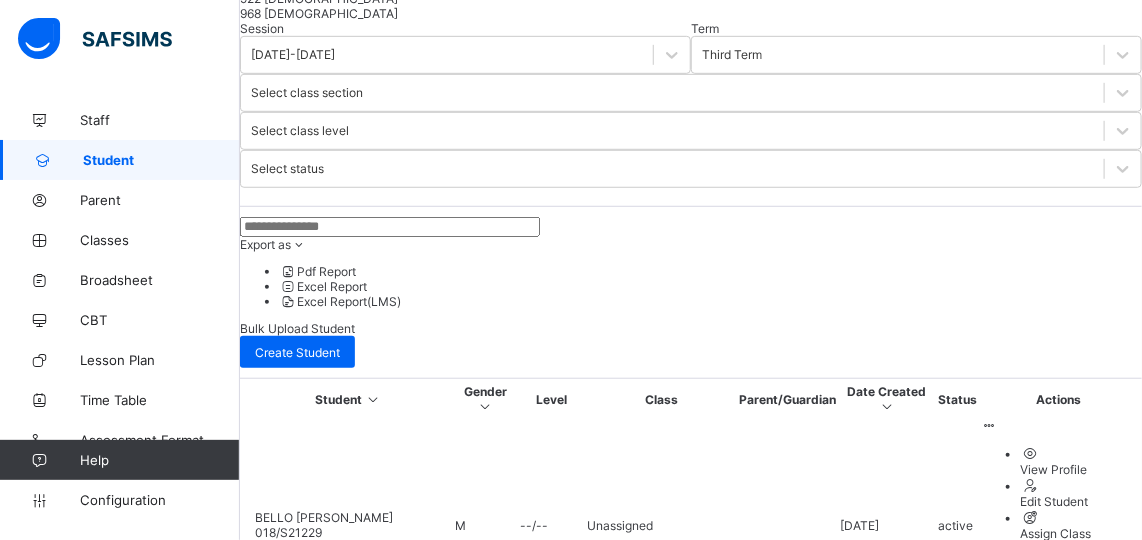 scroll, scrollTop: 538, scrollLeft: 0, axis: vertical 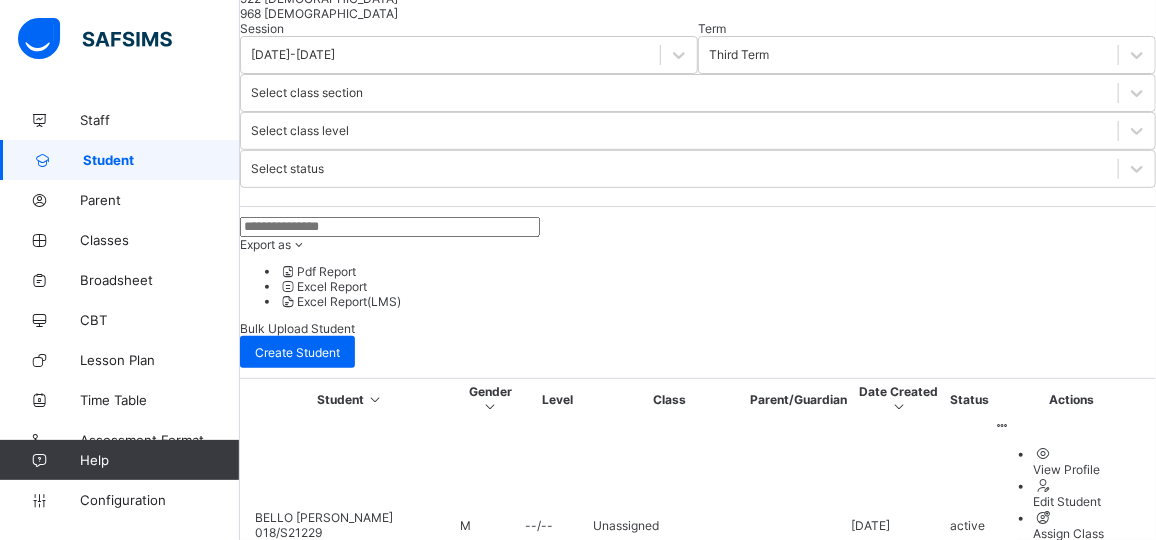 click on "Finish" at bounding box center (698, 4331) 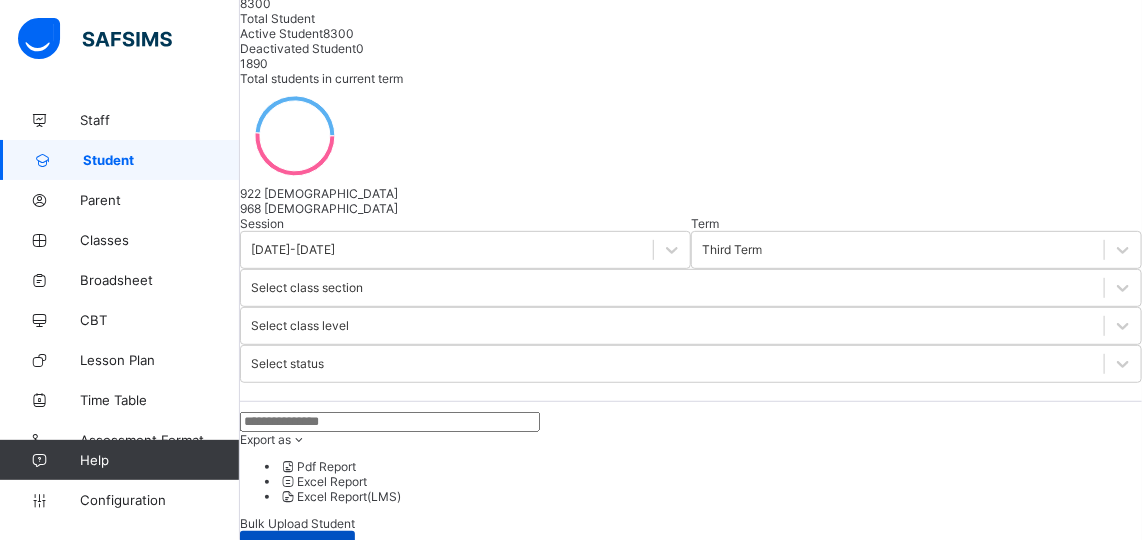 scroll, scrollTop: 212, scrollLeft: 0, axis: vertical 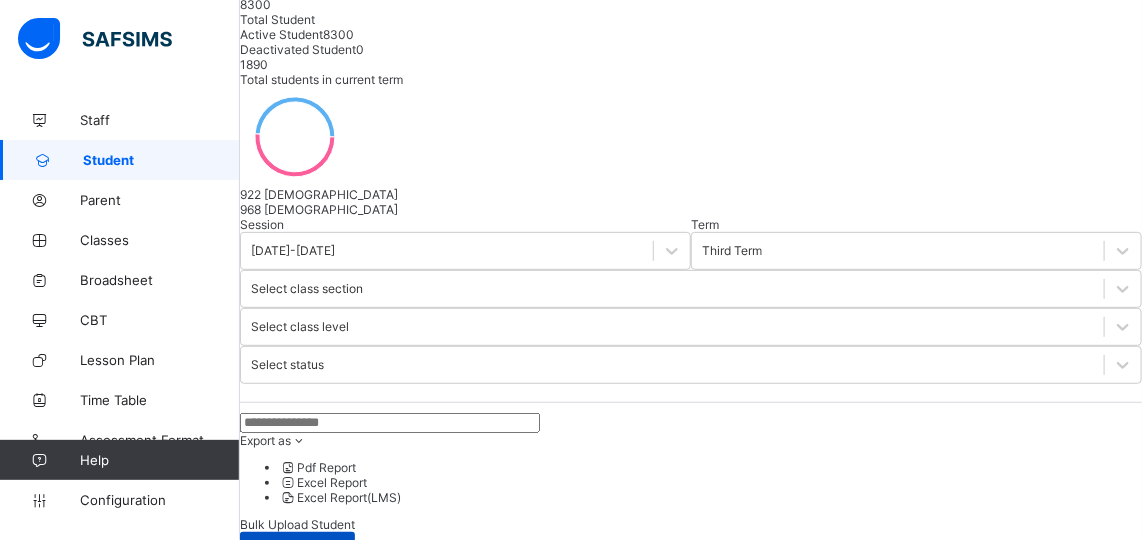 click on "Create Student" at bounding box center (297, 548) 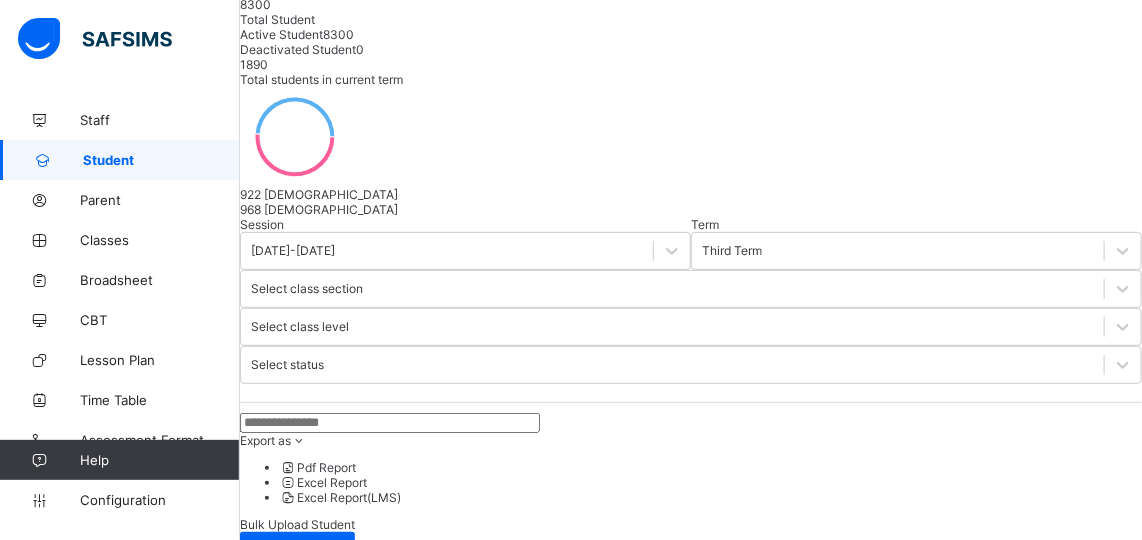 click at bounding box center (341, 3075) 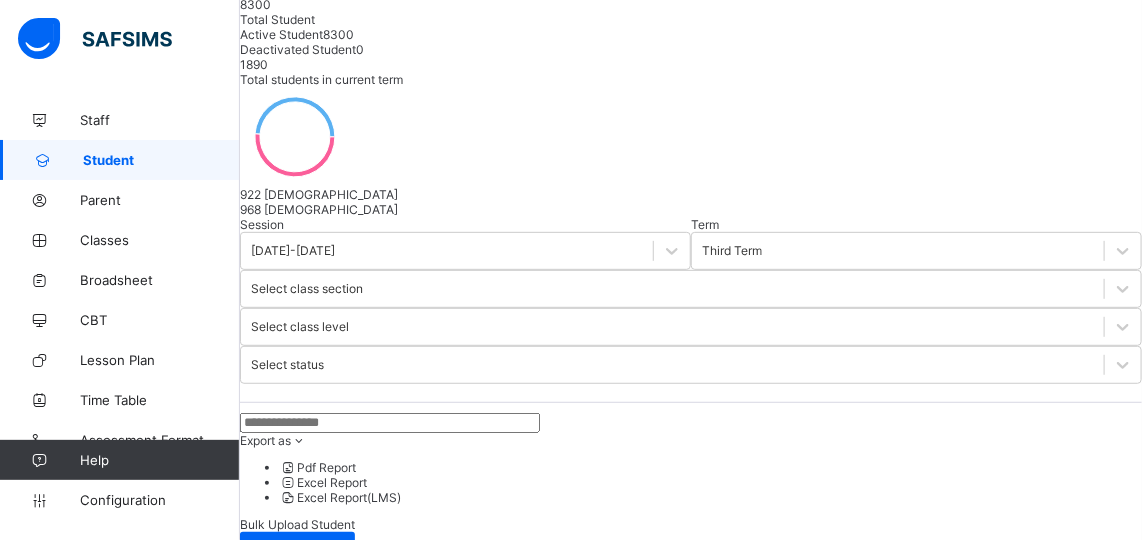 click on "*****" at bounding box center [341, 3075] 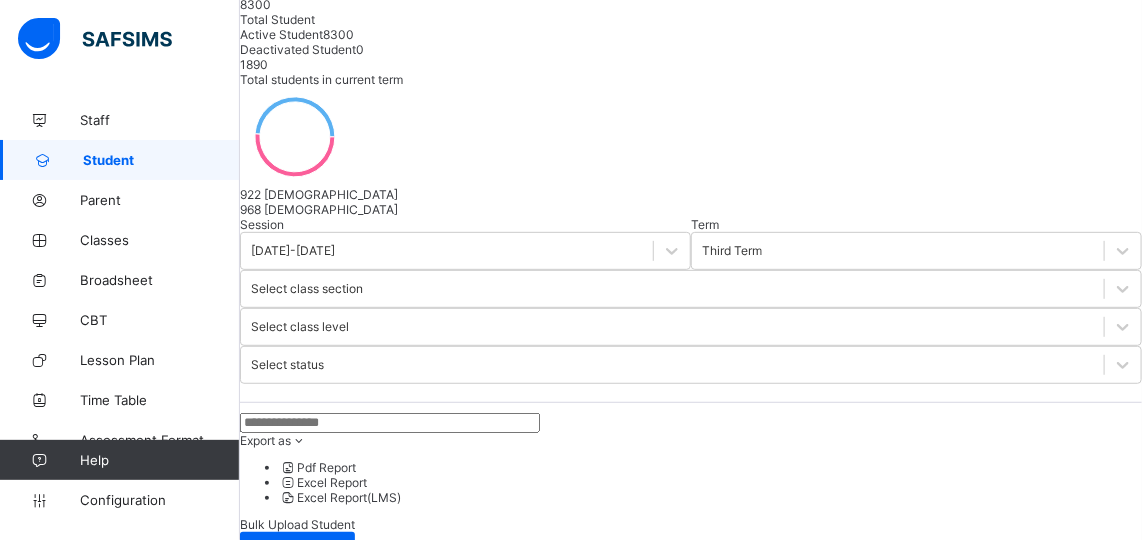 type on "*******" 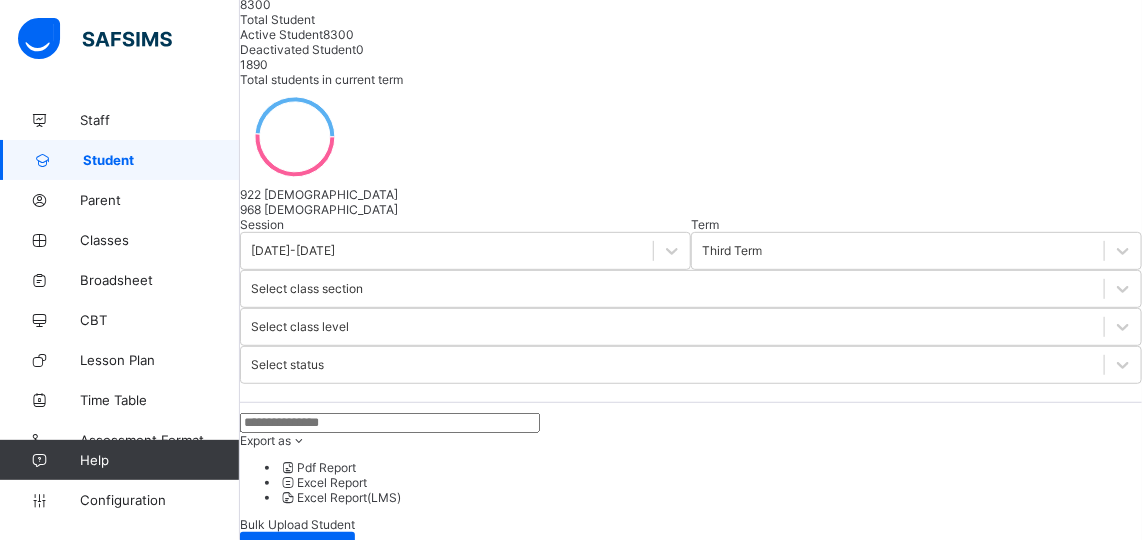 type on "*****" 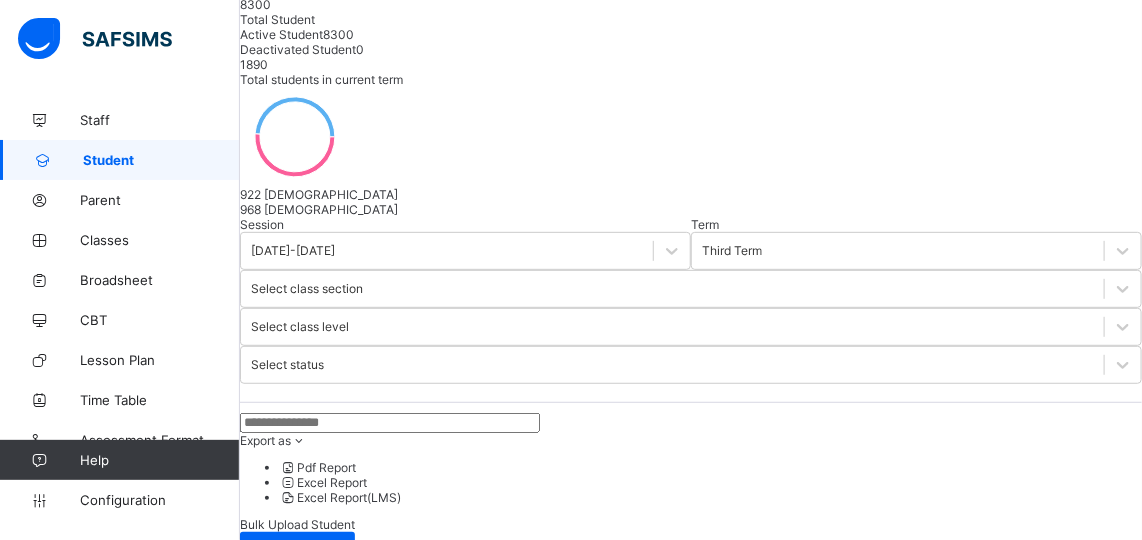 click on "Katsina" at bounding box center (691, 3593) 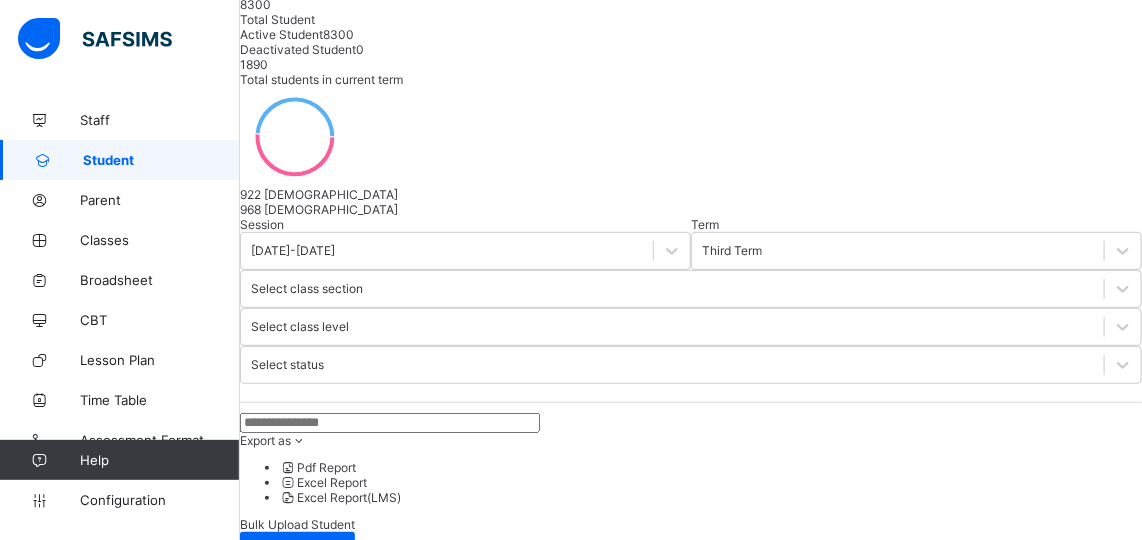 scroll, scrollTop: 630, scrollLeft: 0, axis: vertical 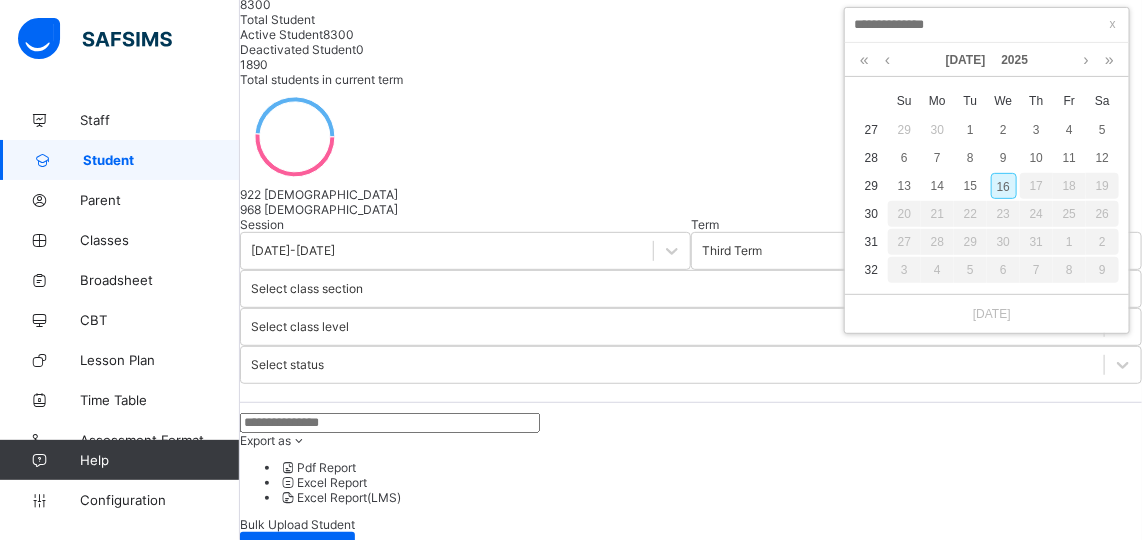 type on "**********" 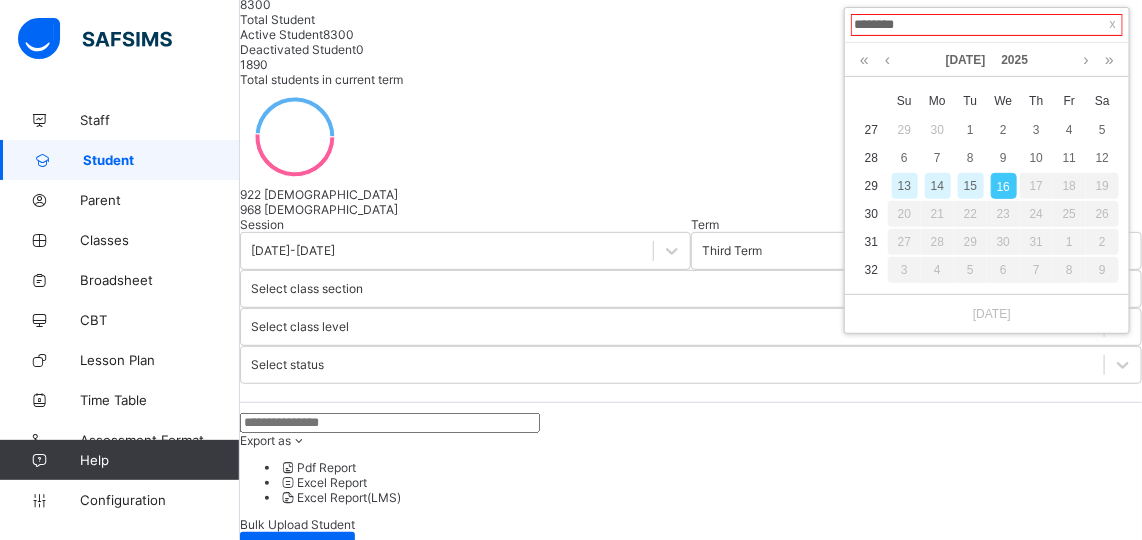 type on "*********" 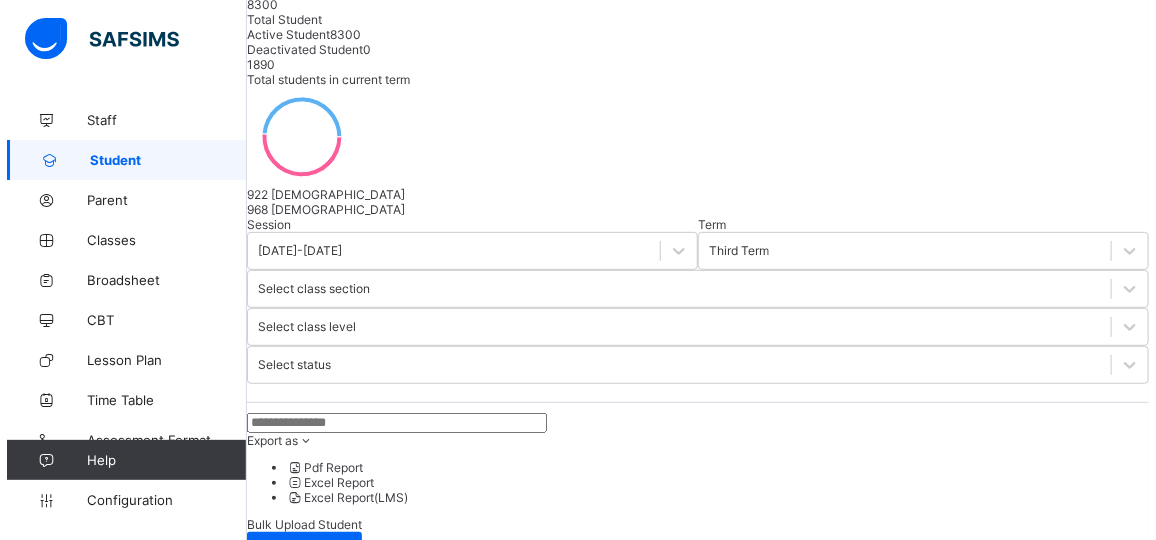scroll, scrollTop: 959, scrollLeft: 0, axis: vertical 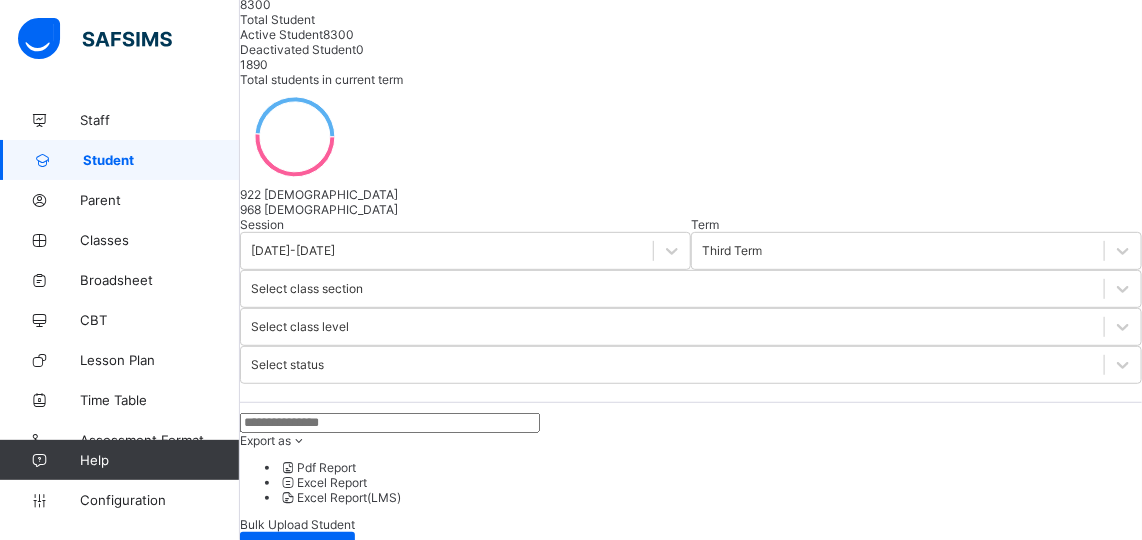 click on "Next" at bounding box center [691, 3605] 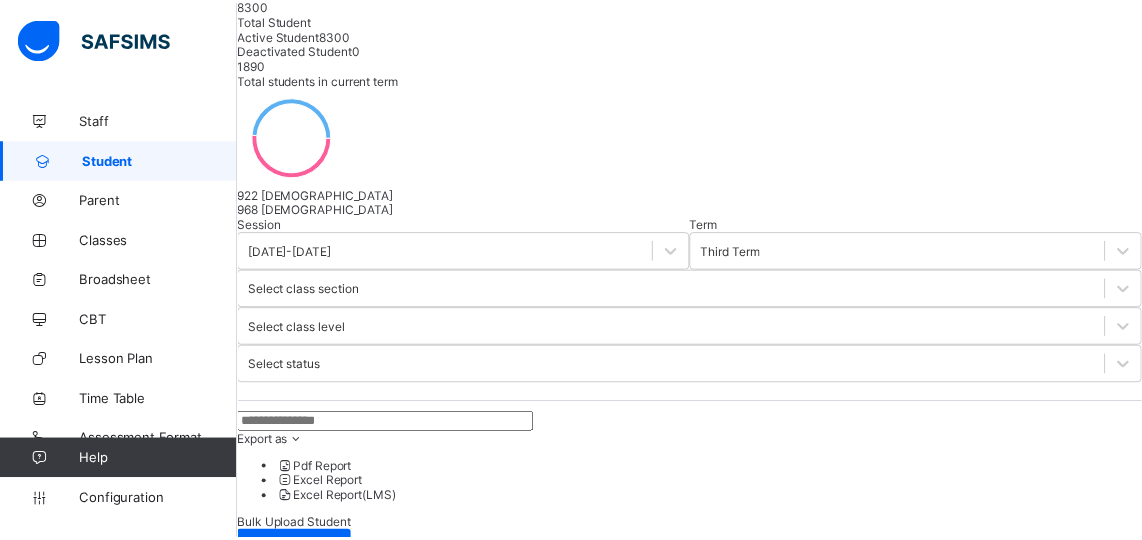 scroll, scrollTop: 487, scrollLeft: 0, axis: vertical 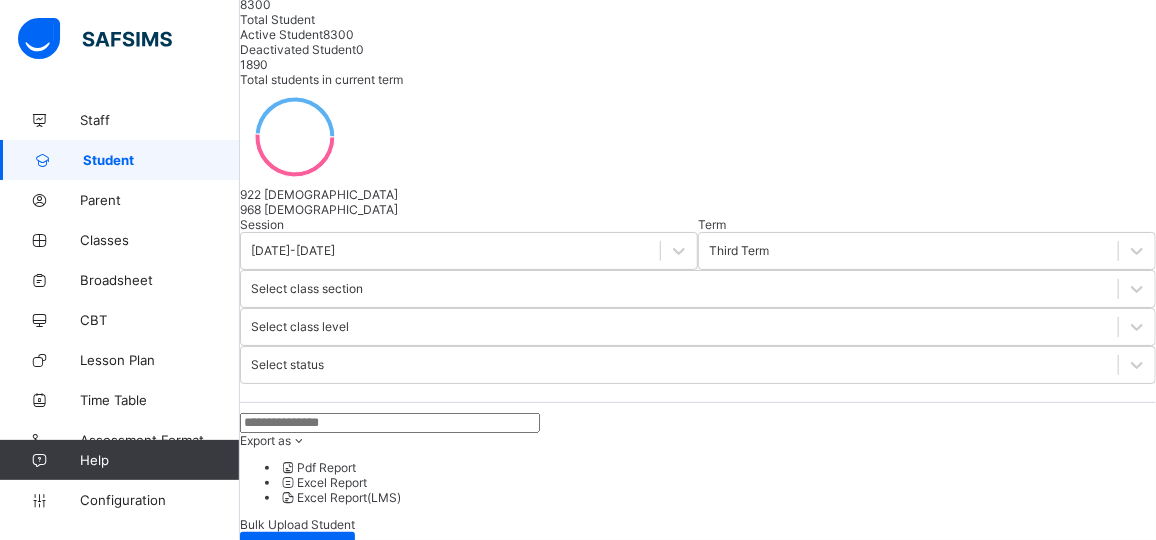 click on "Finish" at bounding box center [256, 4527] 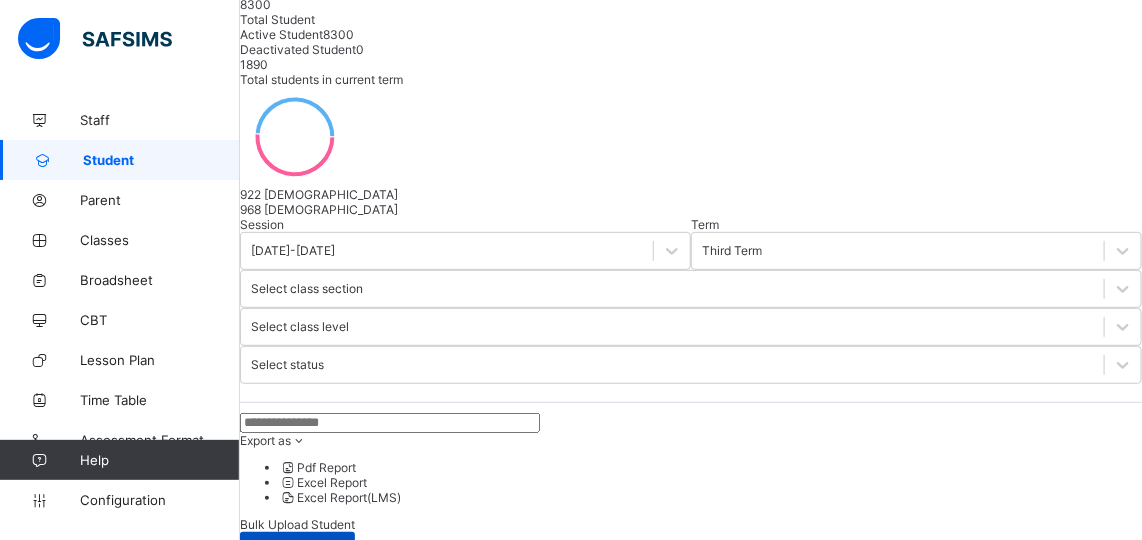 click on "Create Student" at bounding box center [297, 548] 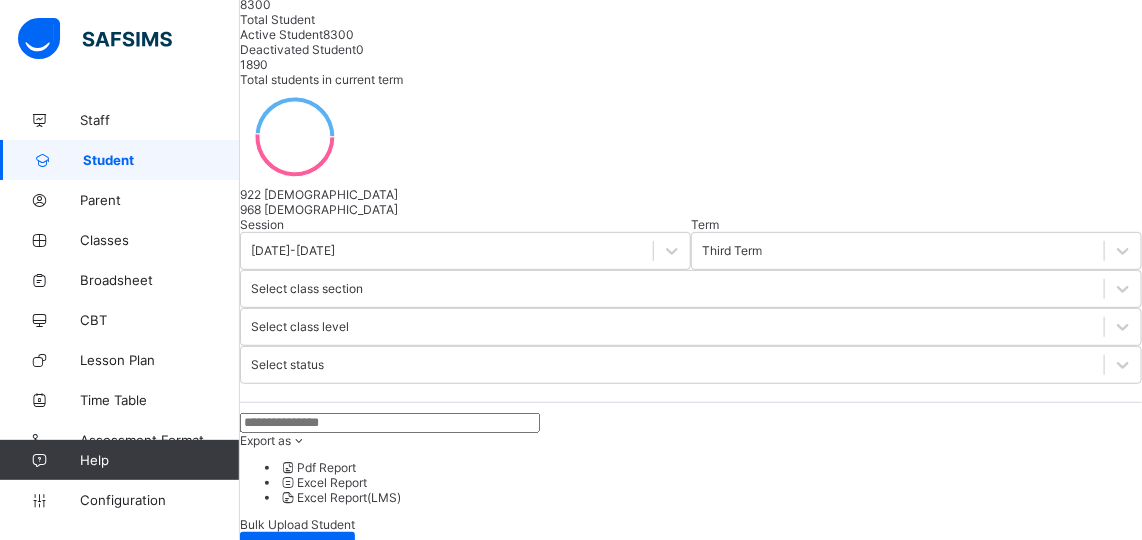click at bounding box center [341, 3075] 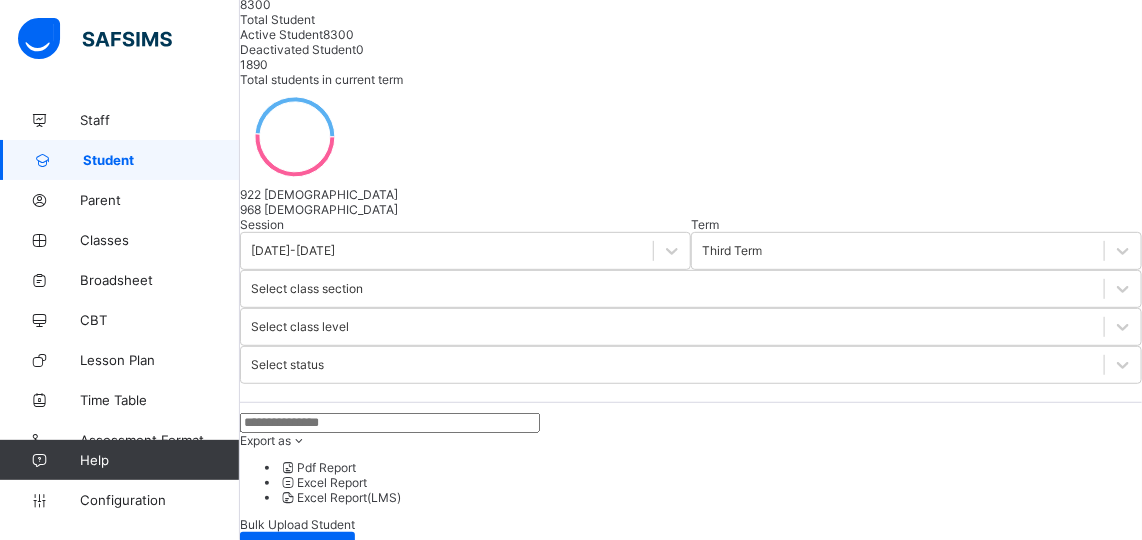 type on "*******" 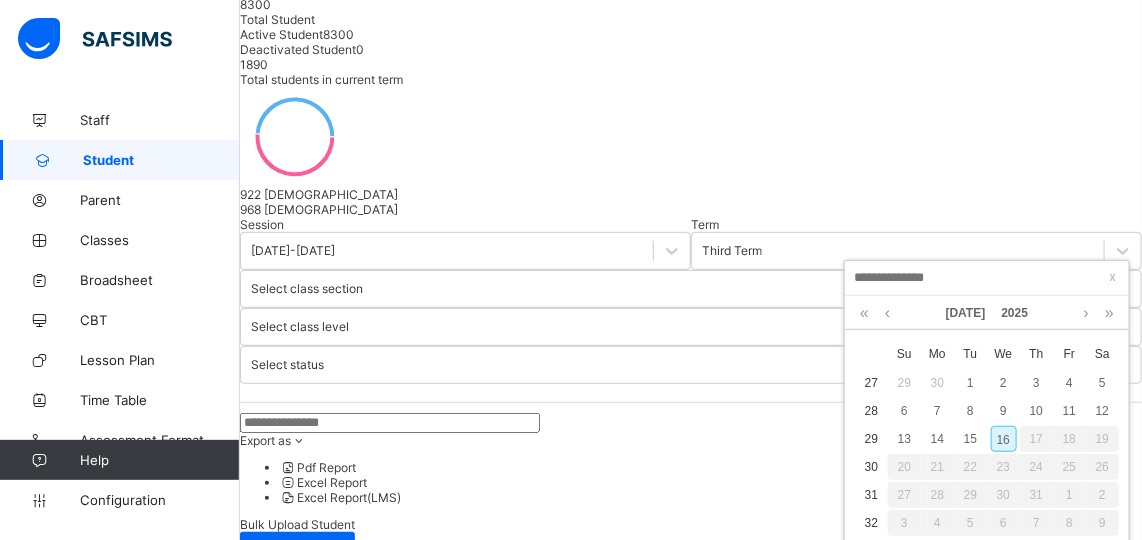 type on "**********" 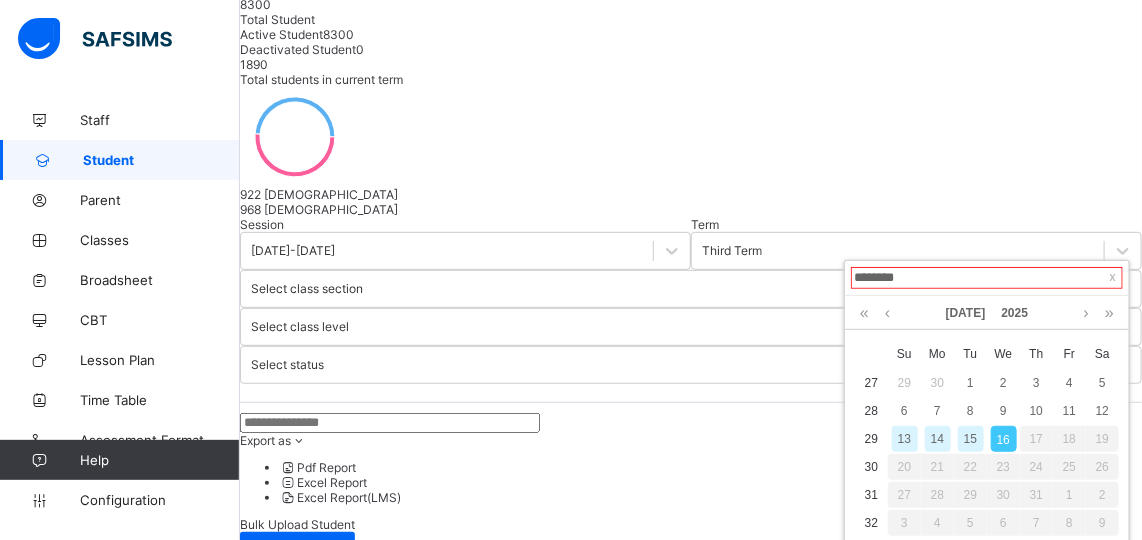type on "*********" 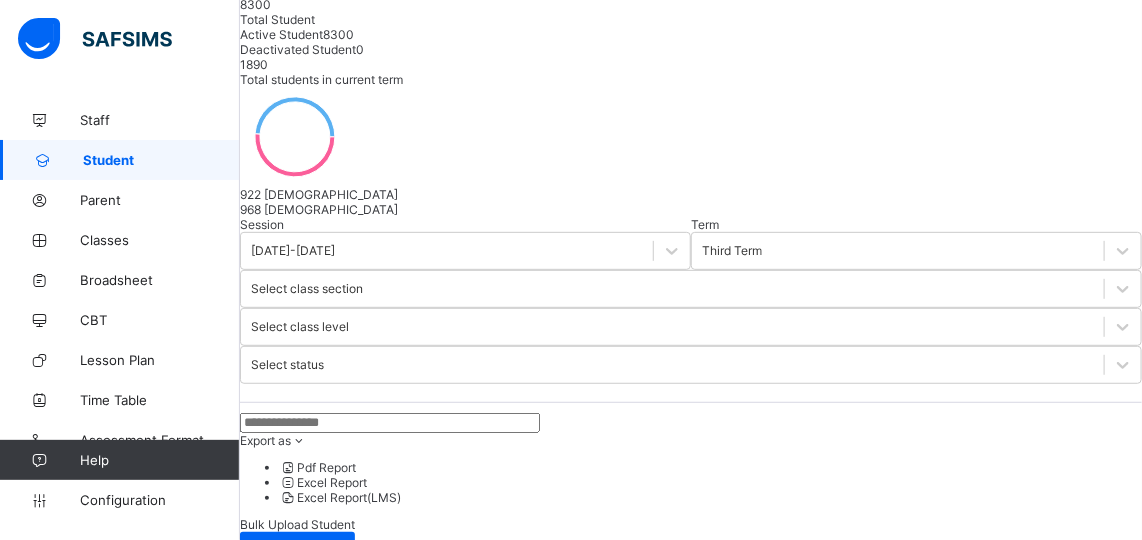 scroll, scrollTop: 538, scrollLeft: 0, axis: vertical 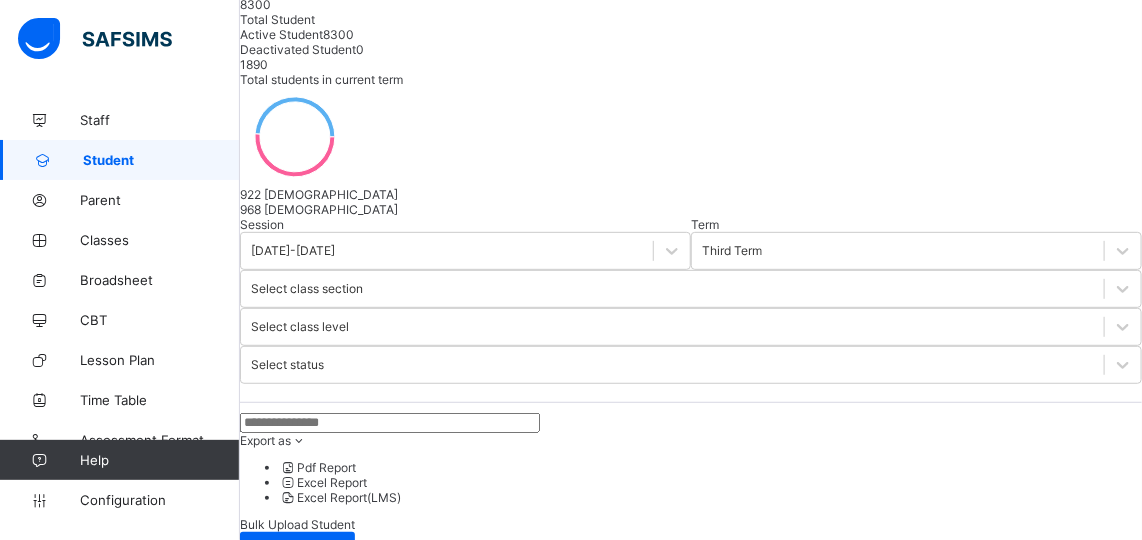 type on "*" 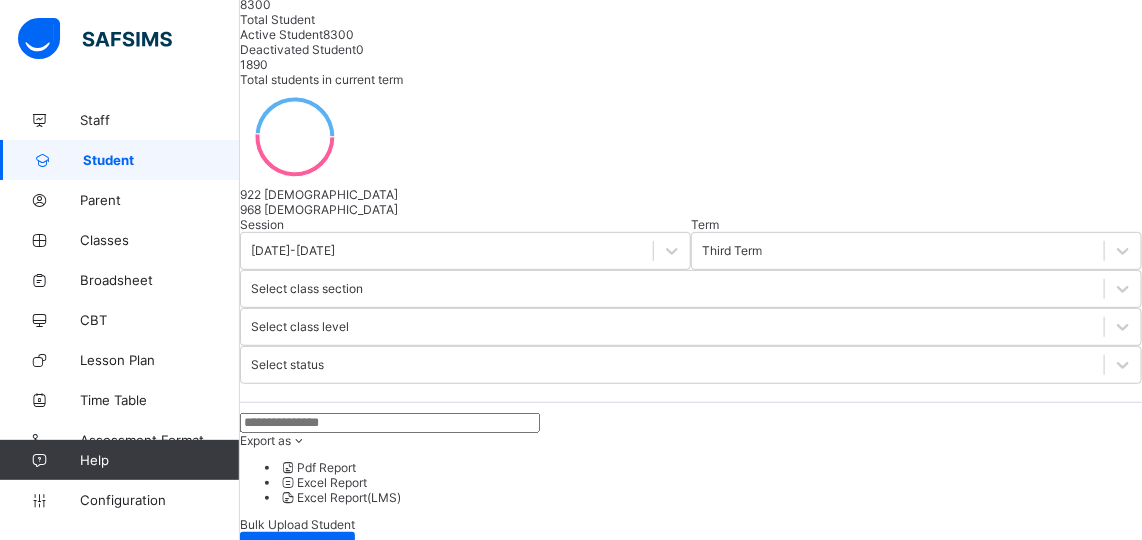 click on "Katsina" at bounding box center (691, 3616) 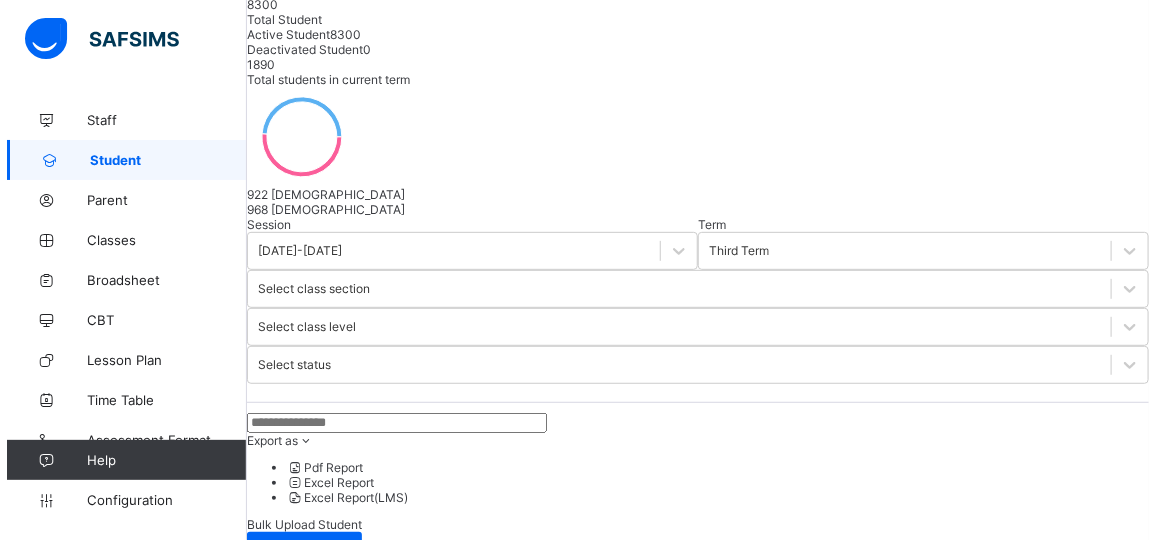 scroll, scrollTop: 871, scrollLeft: 0, axis: vertical 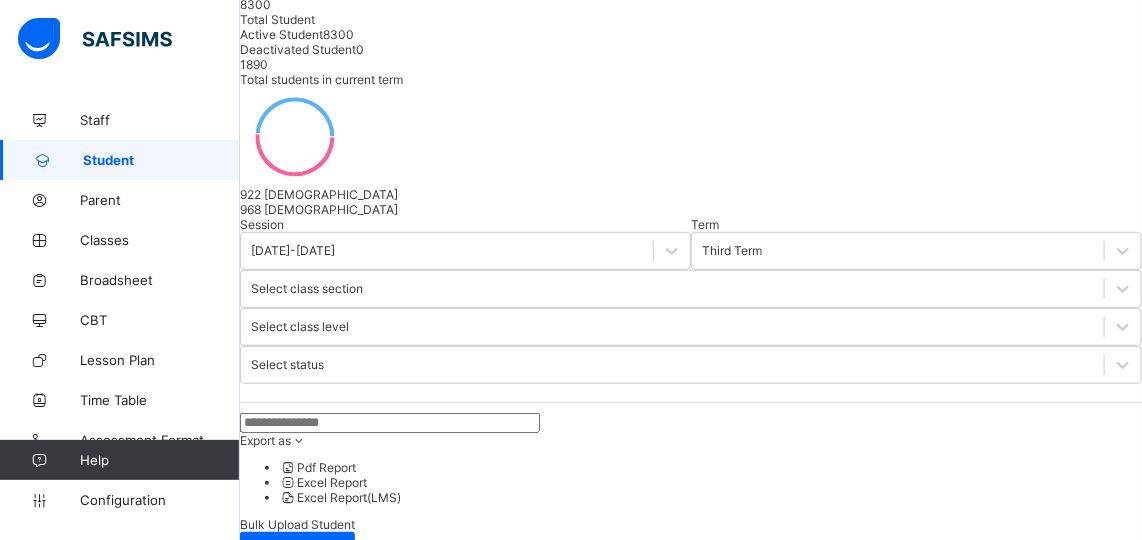 click on "Next" at bounding box center (283, 3605) 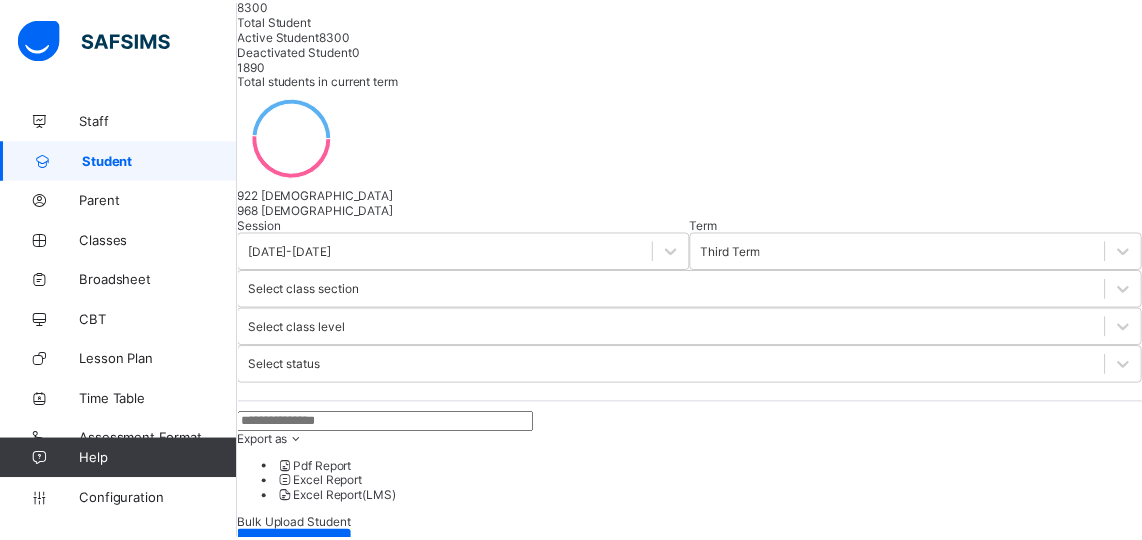 scroll, scrollTop: 487, scrollLeft: 0, axis: vertical 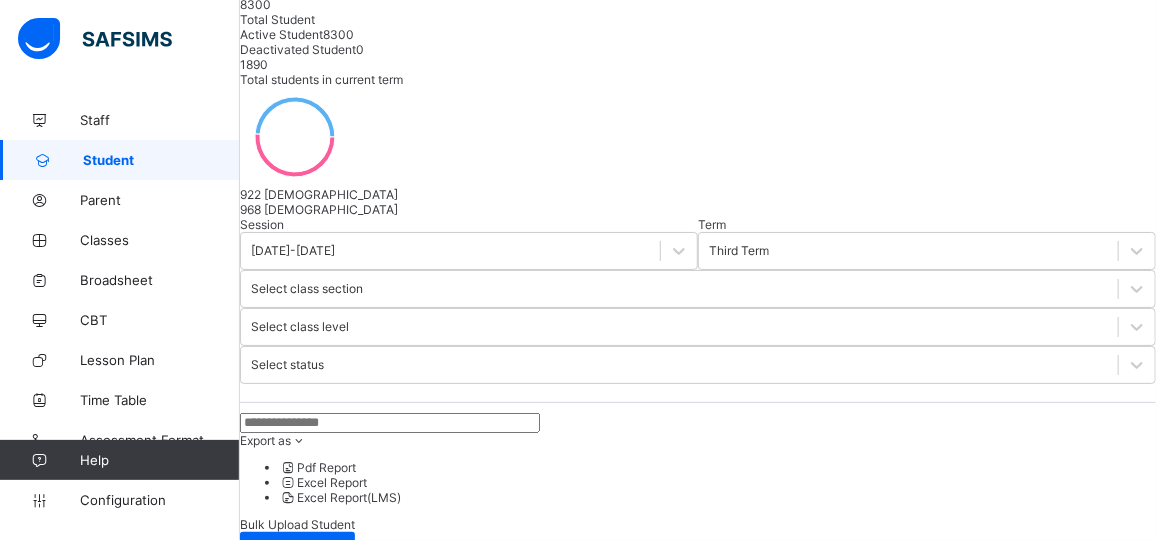 click on "Finish" at bounding box center (256, 4527) 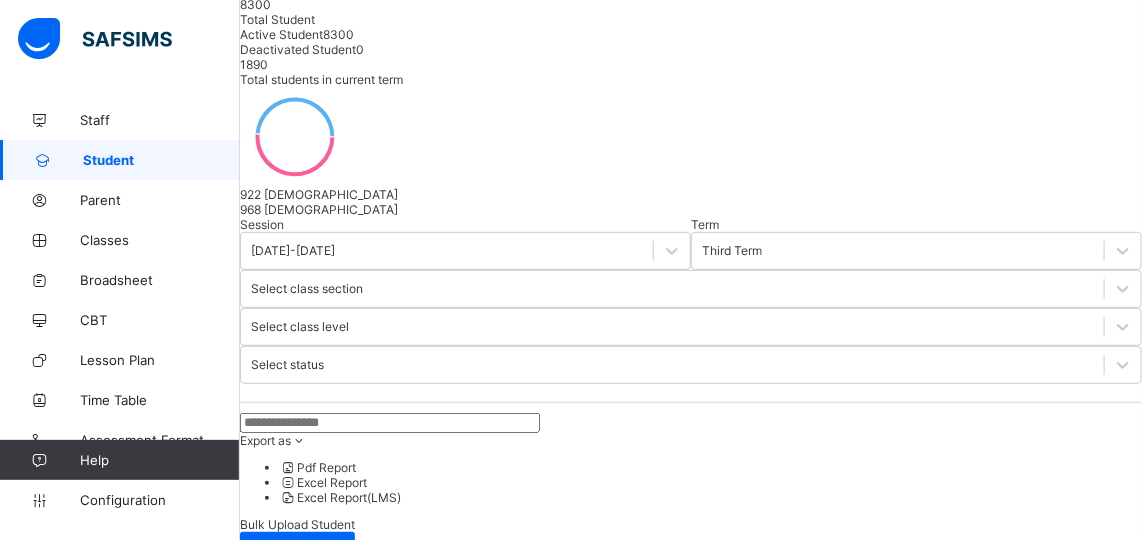 scroll, scrollTop: 684, scrollLeft: 0, axis: vertical 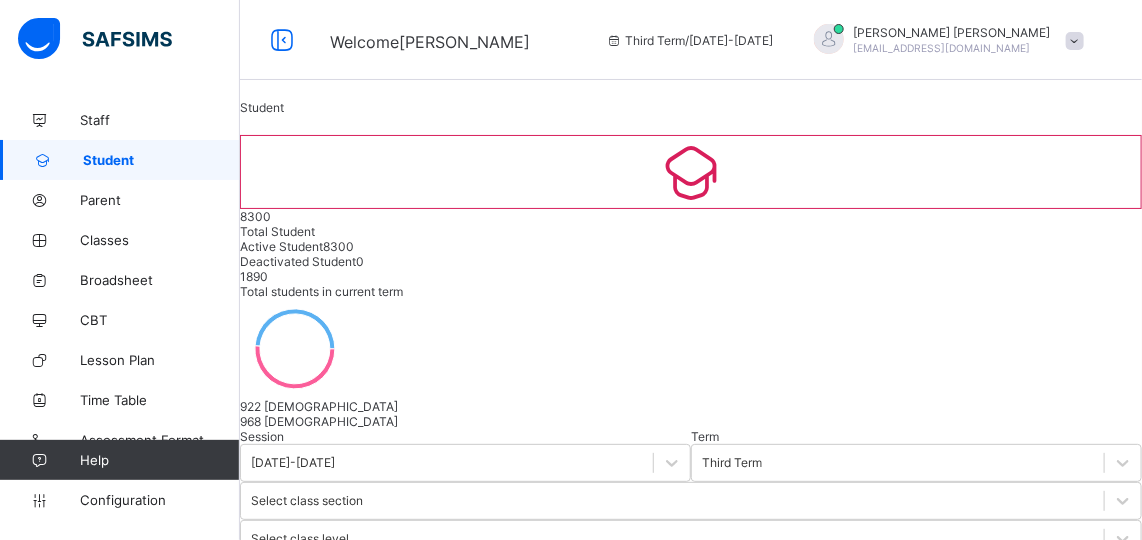 drag, startPoint x: 946, startPoint y: 243, endPoint x: 1044, endPoint y: 446, distance: 225.41739 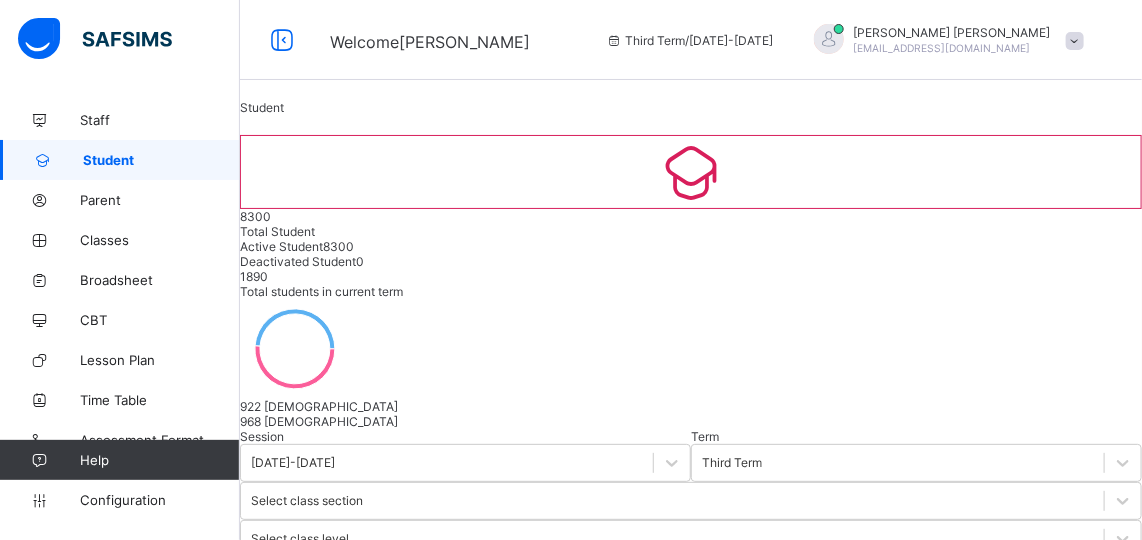 click at bounding box center [341, 3287] 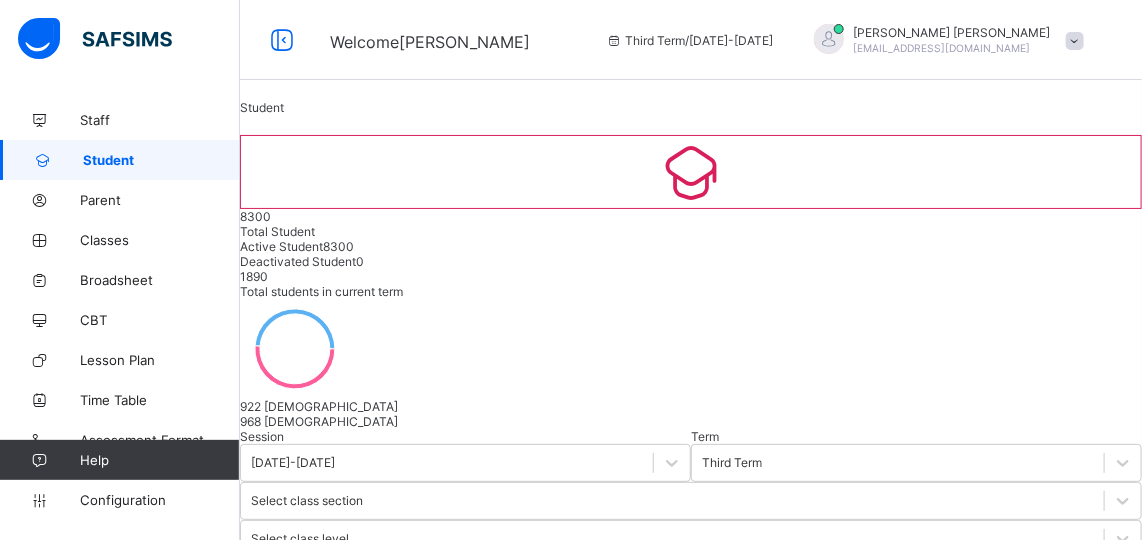 type on "*****" 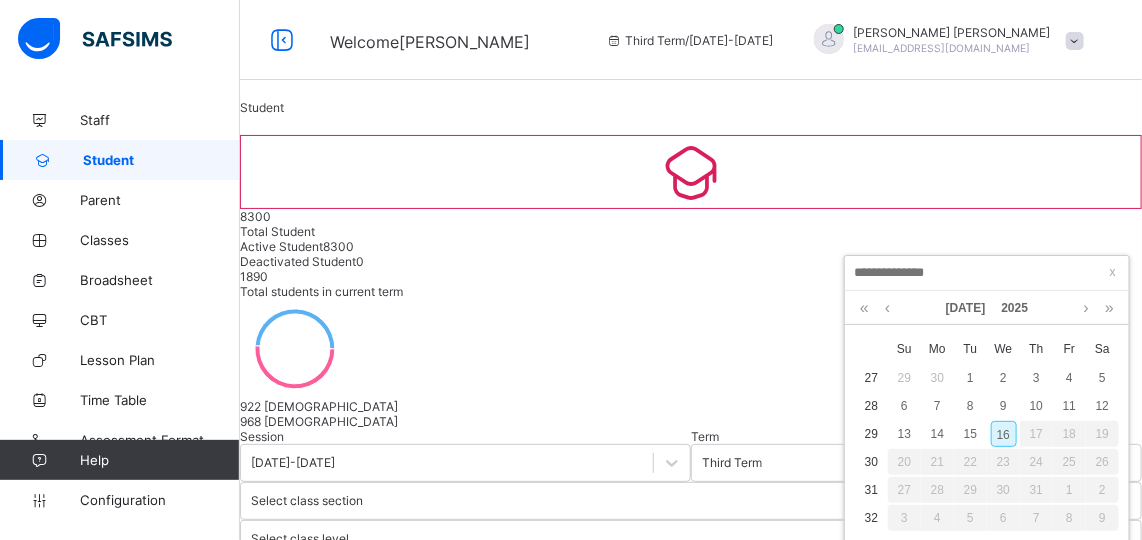 type on "**********" 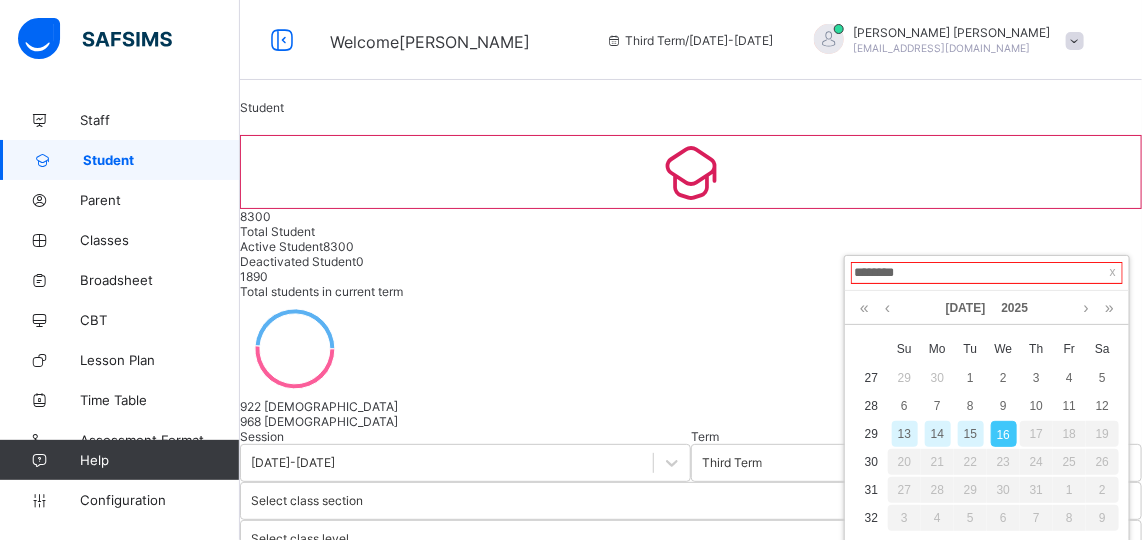 type on "*********" 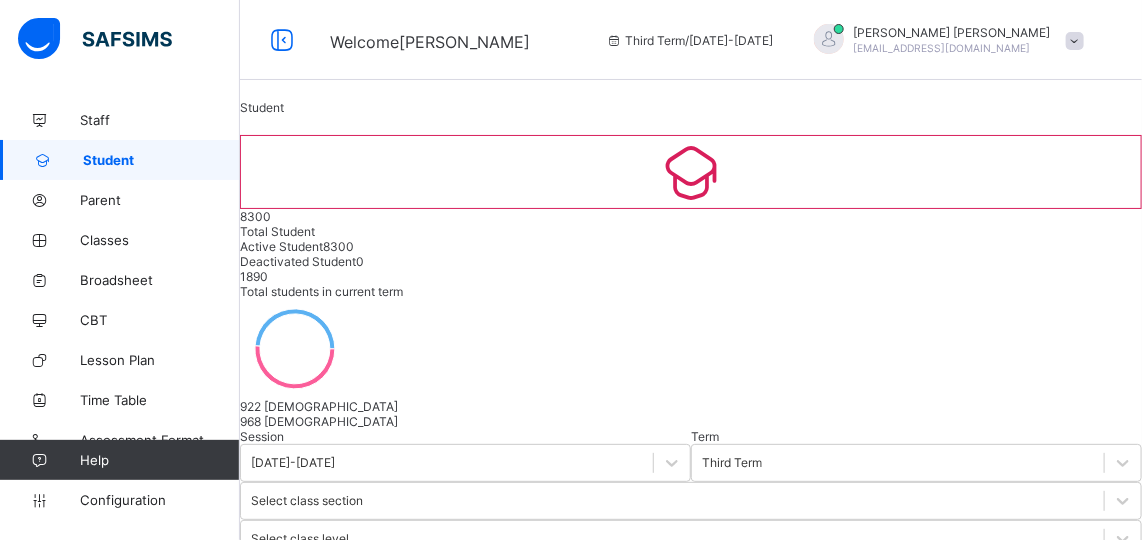 scroll, scrollTop: 538, scrollLeft: 0, axis: vertical 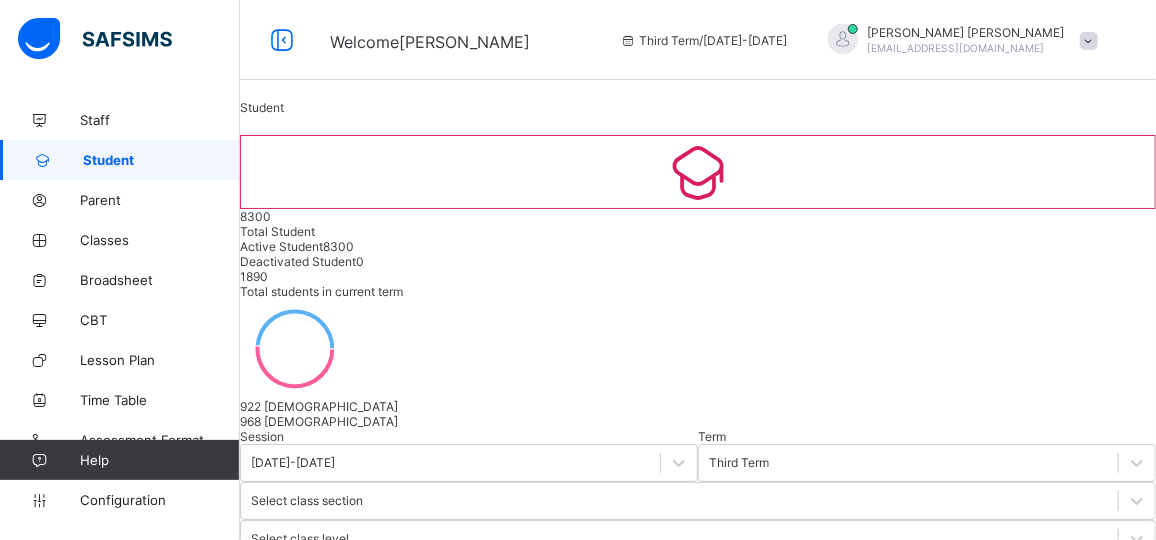 click on "Finish" at bounding box center (256, 4739) 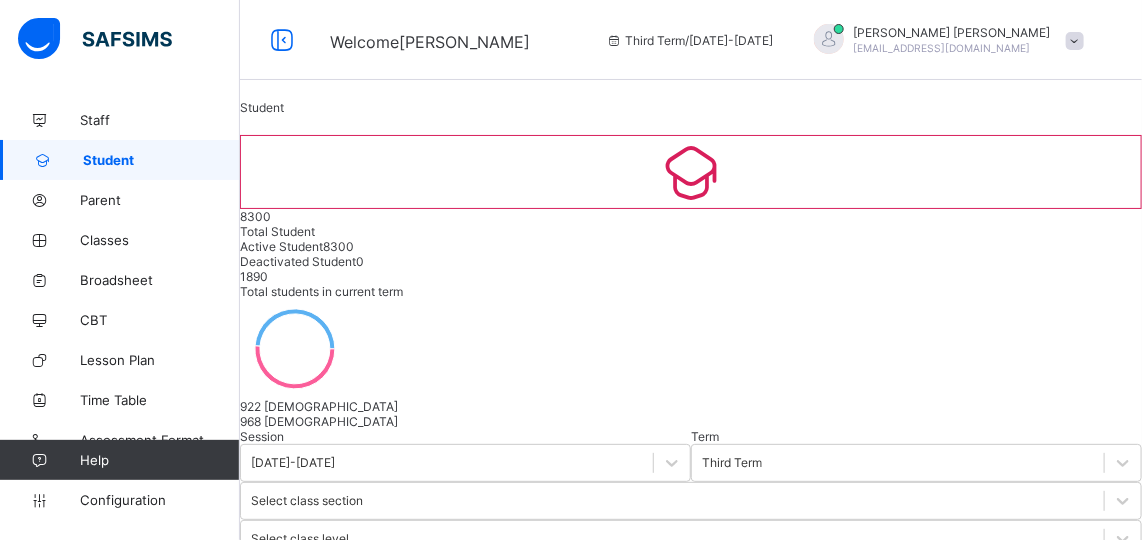 click on "922   Male  968   Female" at bounding box center [691, 364] 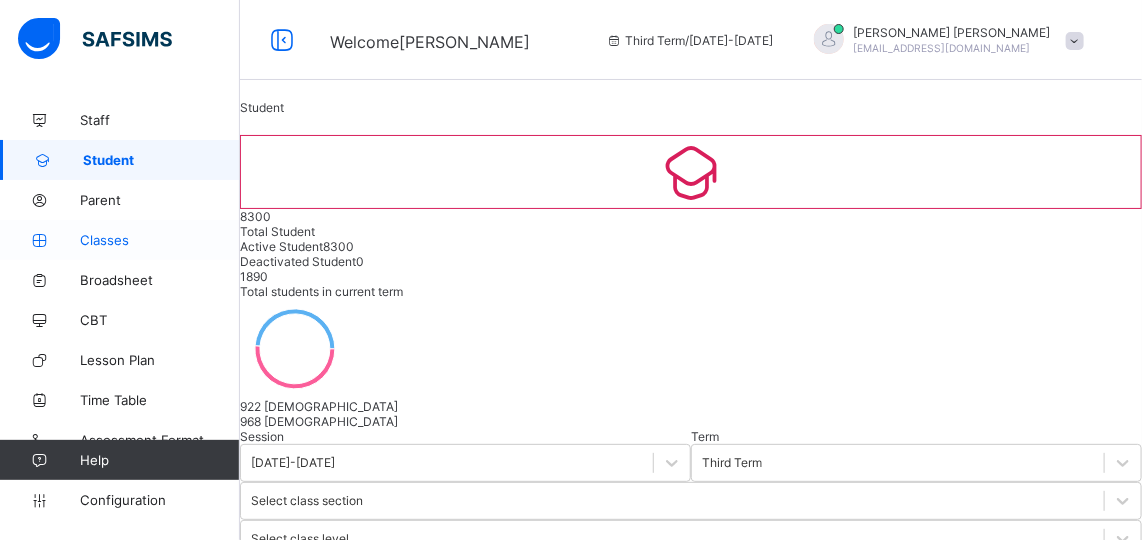 click on "Classes" at bounding box center [160, 240] 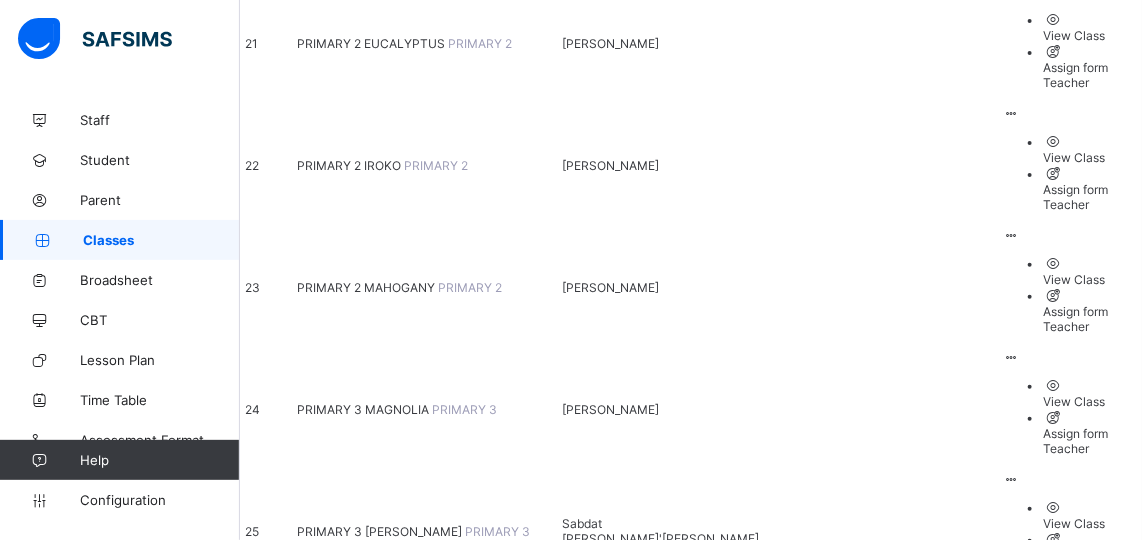 scroll, scrollTop: 2801, scrollLeft: 0, axis: vertical 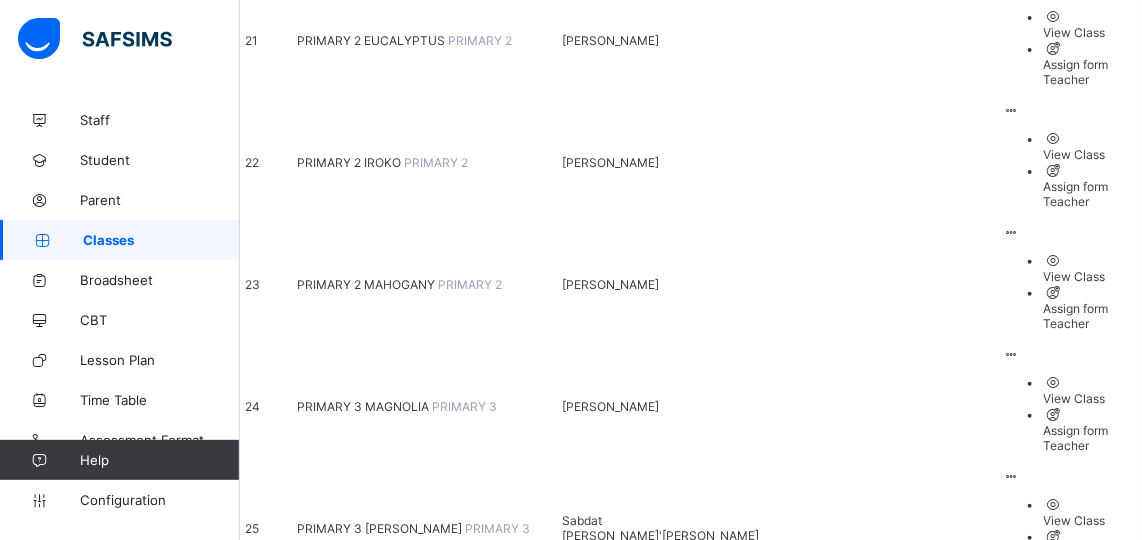click on "Classes" at bounding box center (161, 240) 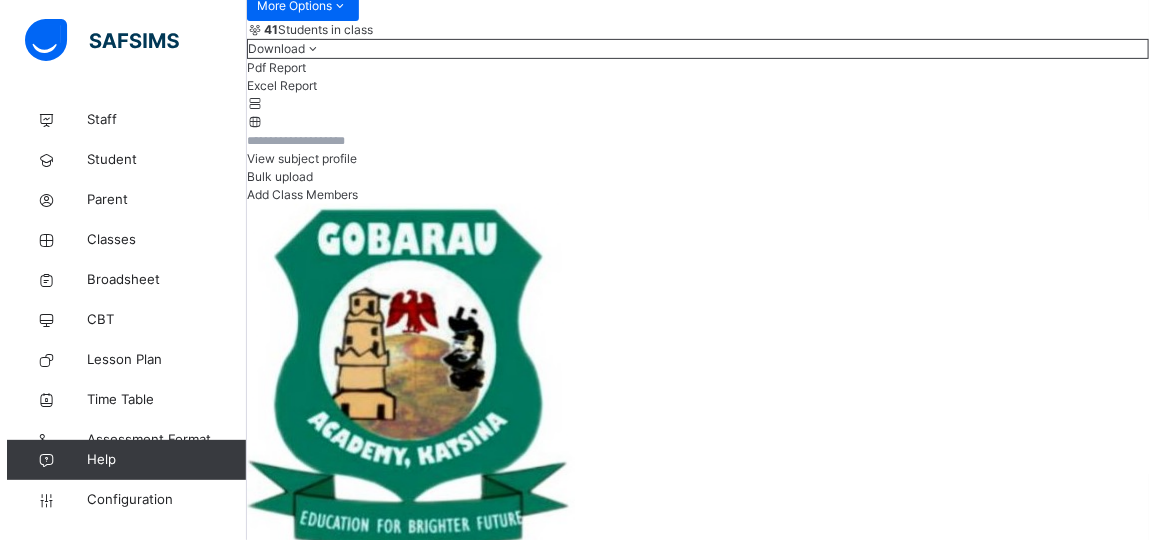 scroll, scrollTop: 294, scrollLeft: 0, axis: vertical 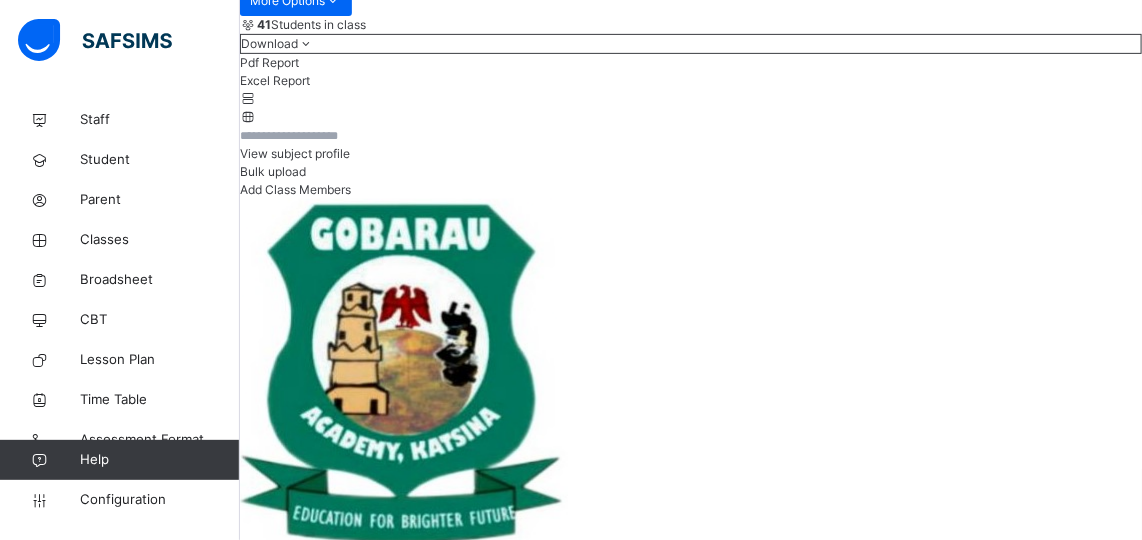 click on "Add Class Members" at bounding box center (295, 189) 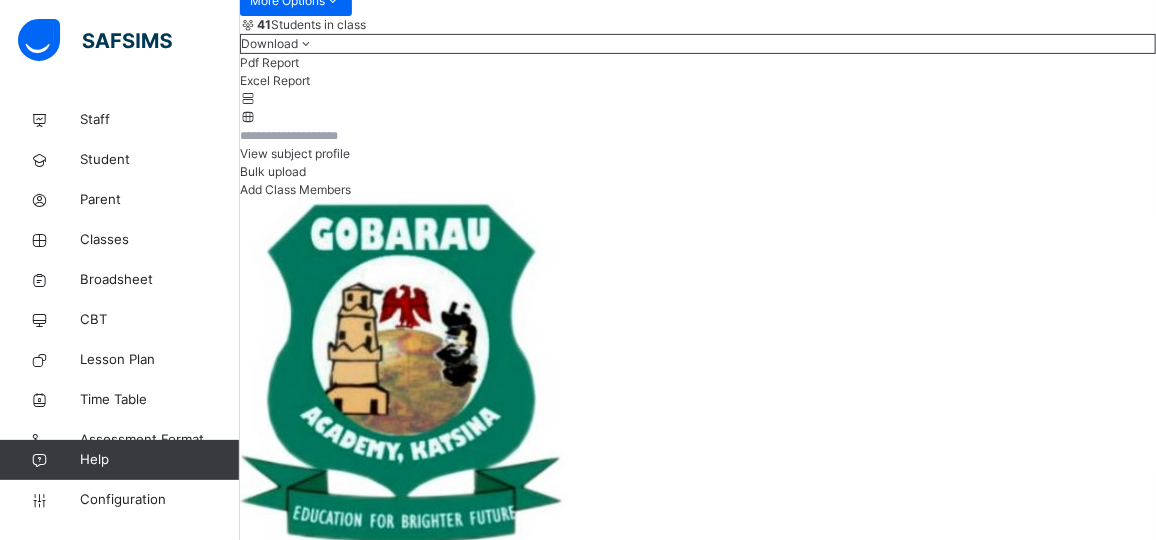 type on "*" 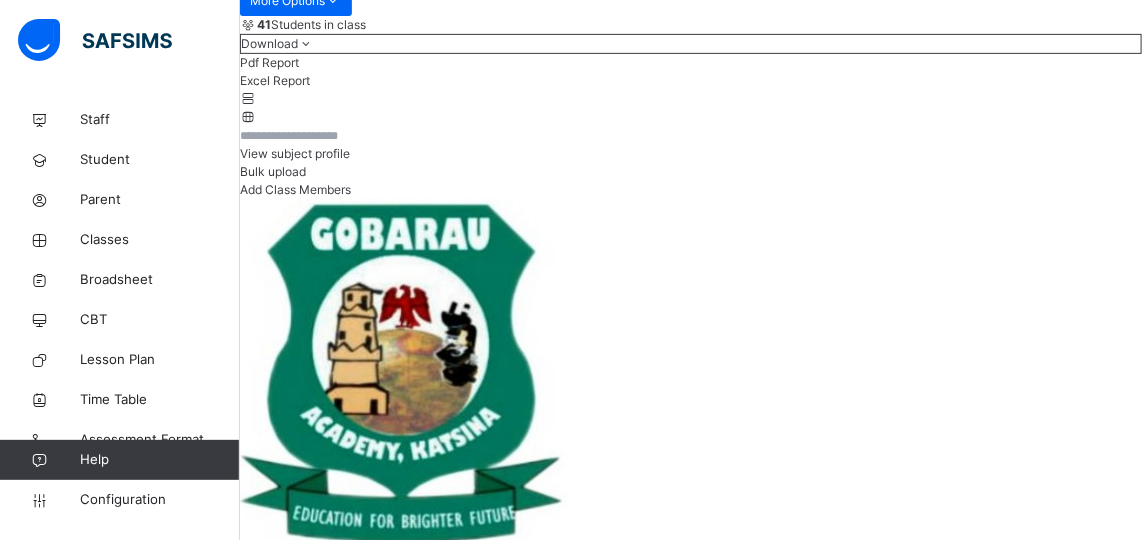 type on "******" 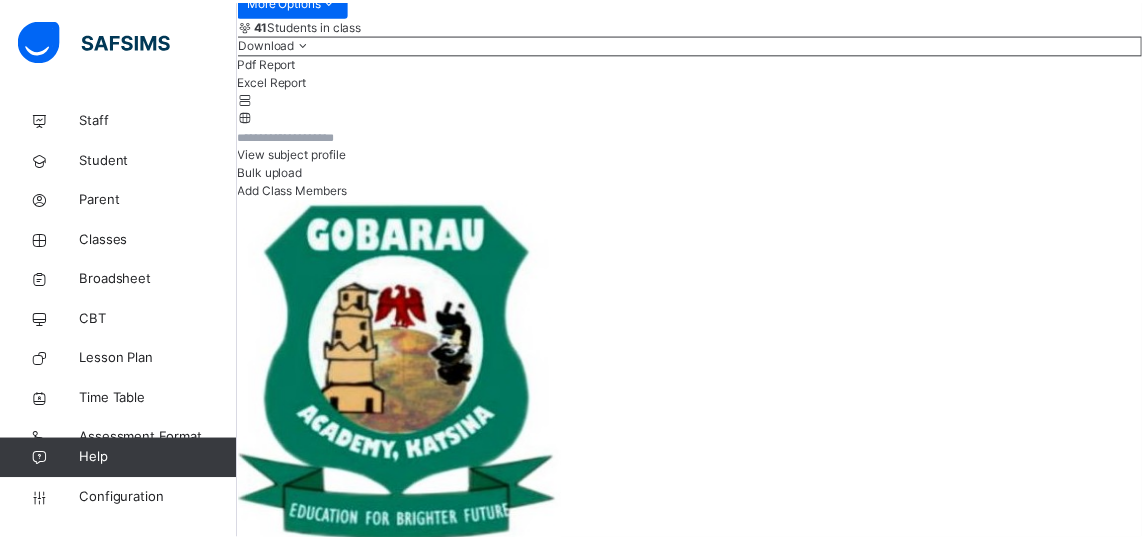 scroll, scrollTop: 166, scrollLeft: 0, axis: vertical 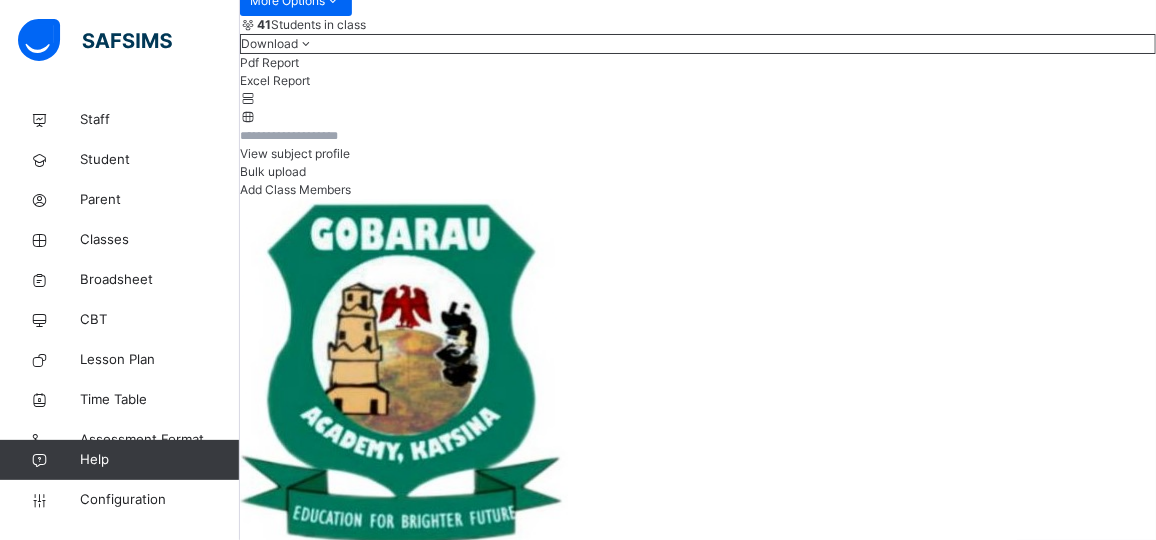 click on "Save" at bounding box center (358, 9620) 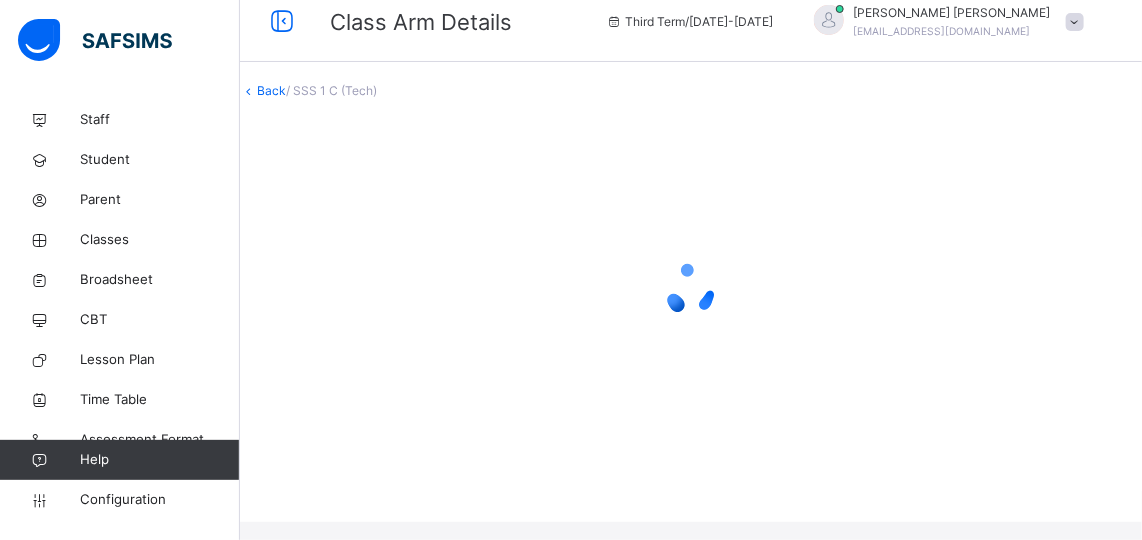 scroll, scrollTop: 38, scrollLeft: 0, axis: vertical 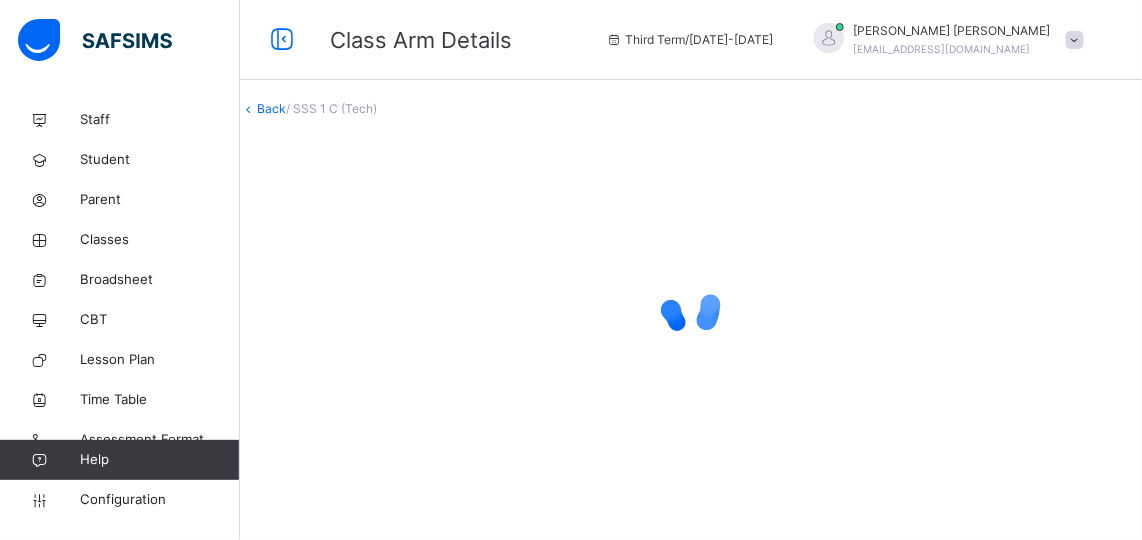 drag, startPoint x: 976, startPoint y: 451, endPoint x: 532, endPoint y: 418, distance: 445.22467 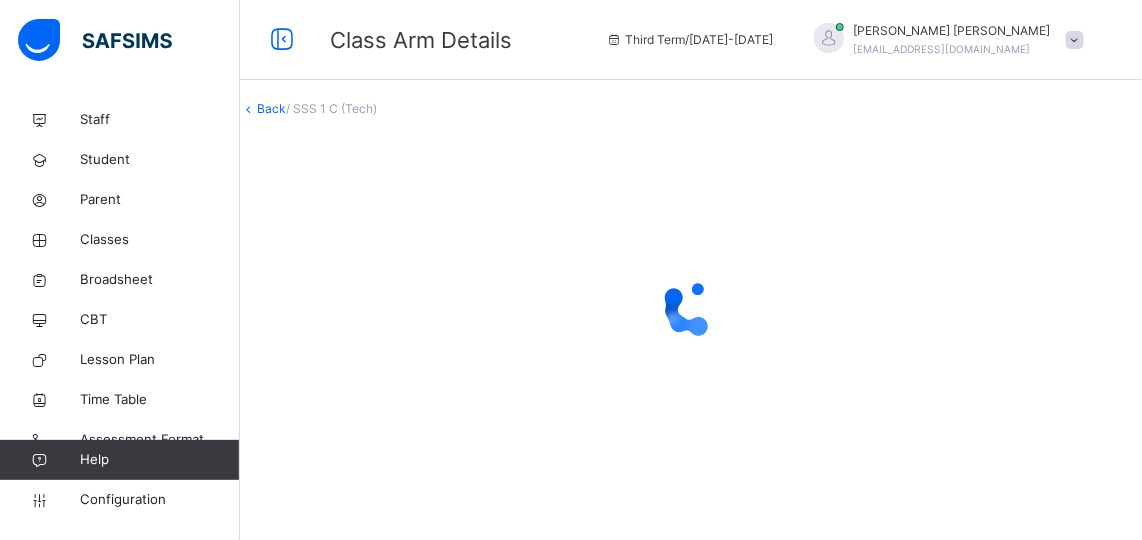 click at bounding box center [691, 308] 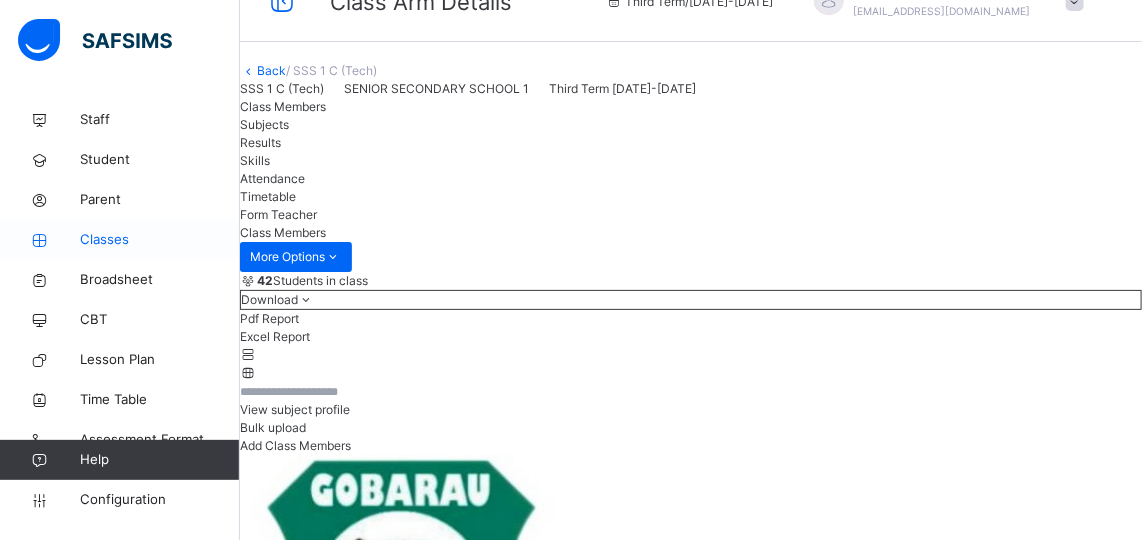 scroll, scrollTop: 294, scrollLeft: 0, axis: vertical 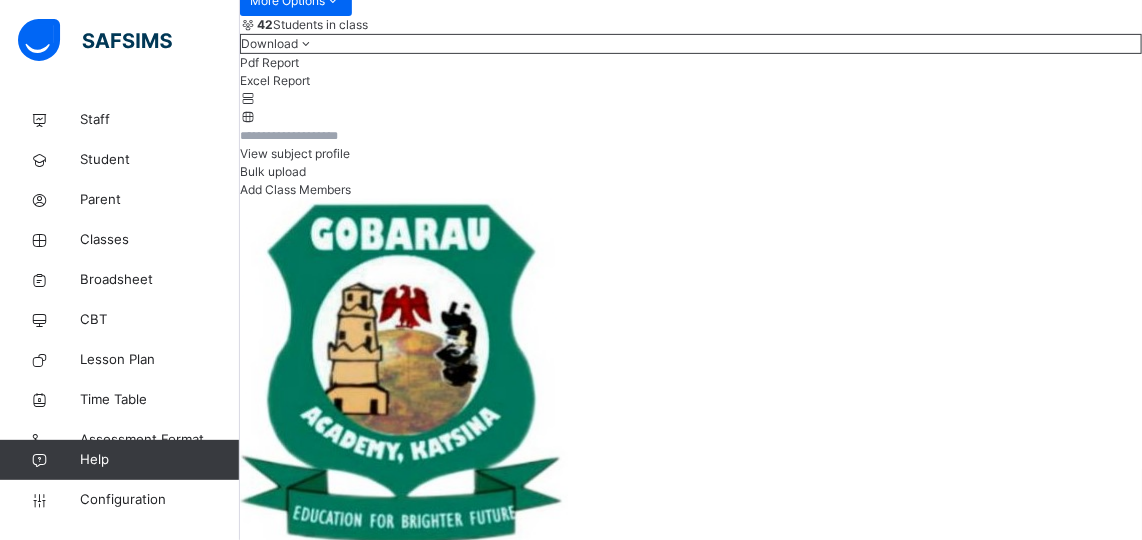 click on "Add Class Members" at bounding box center (295, 189) 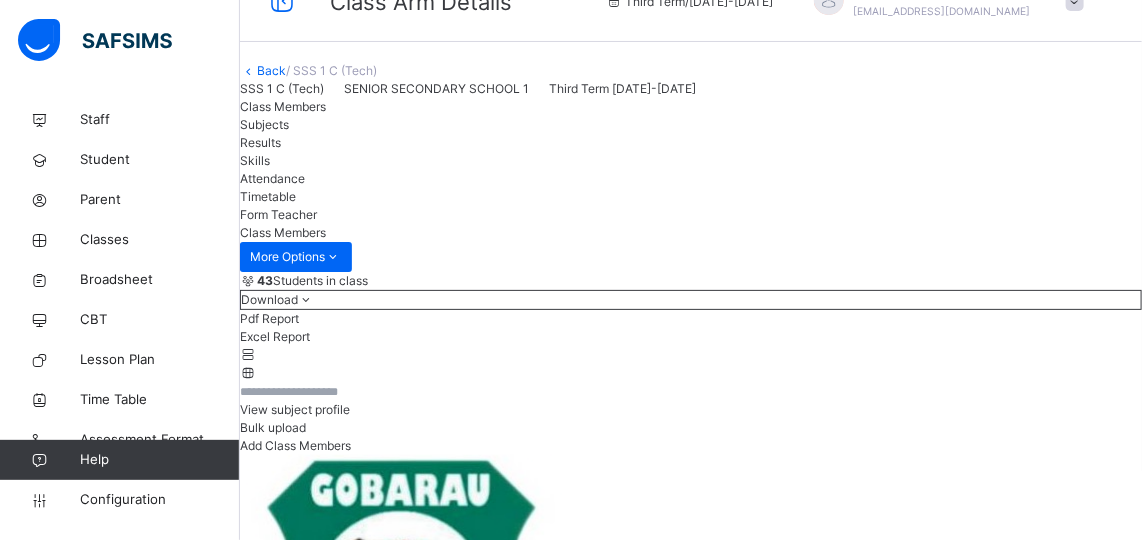 scroll, scrollTop: 294, scrollLeft: 0, axis: vertical 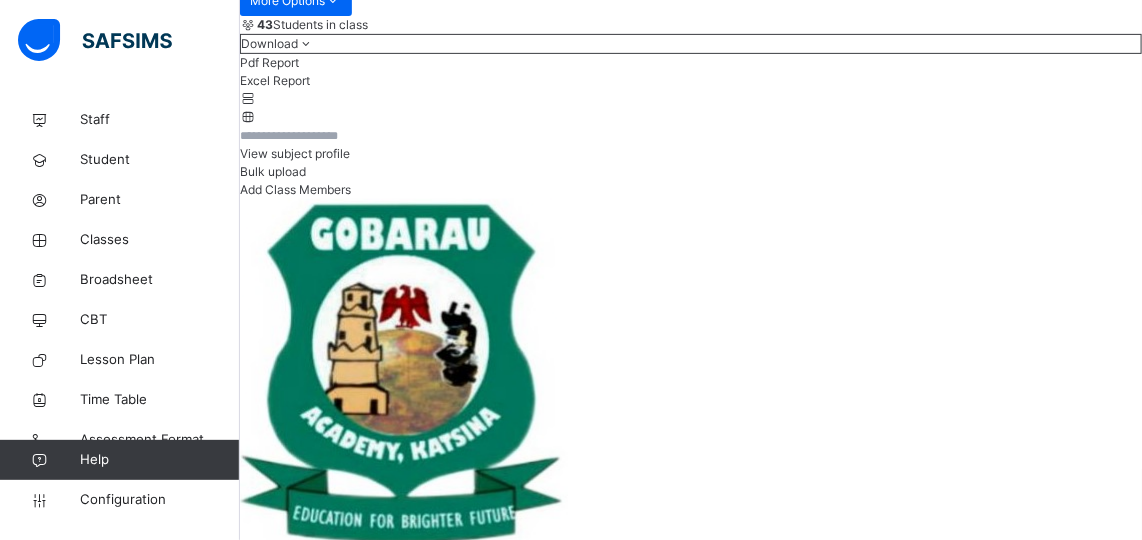 click on "Add Class Members" at bounding box center (295, 189) 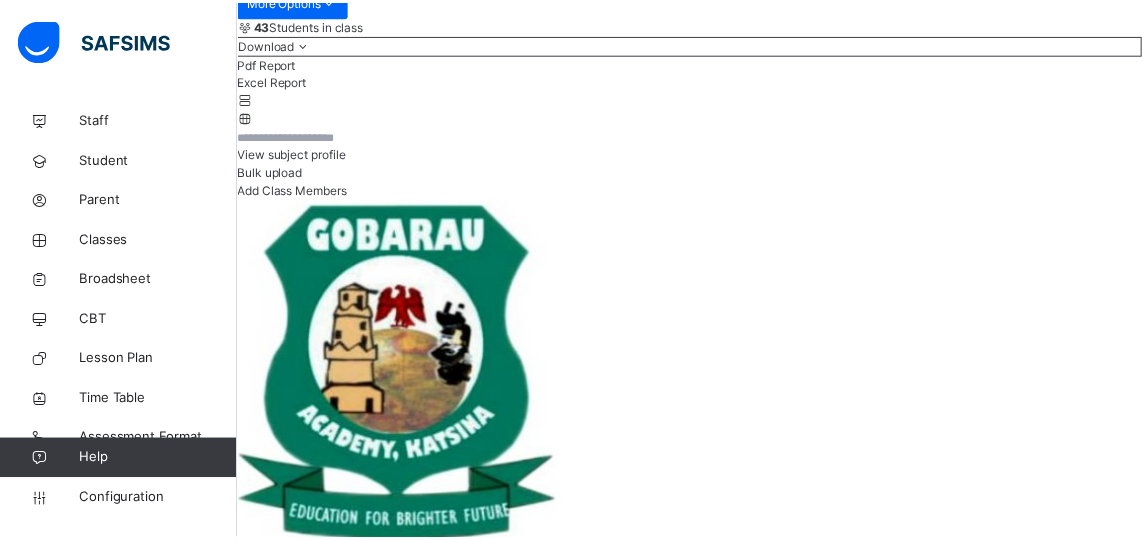 scroll, scrollTop: 166, scrollLeft: 0, axis: vertical 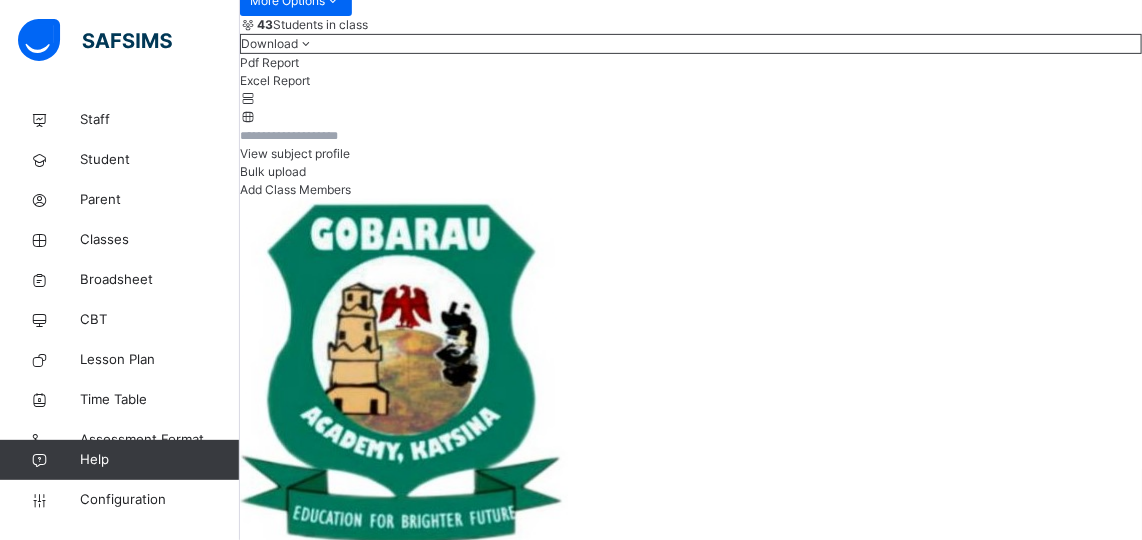 click on "Save" at bounding box center (358, 9904) 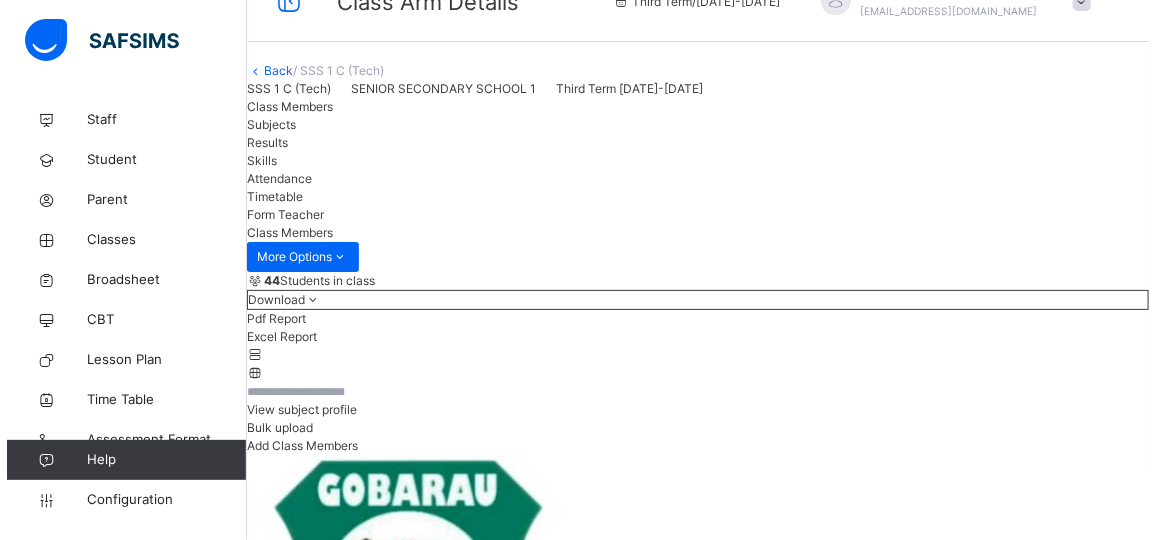 scroll, scrollTop: 294, scrollLeft: 0, axis: vertical 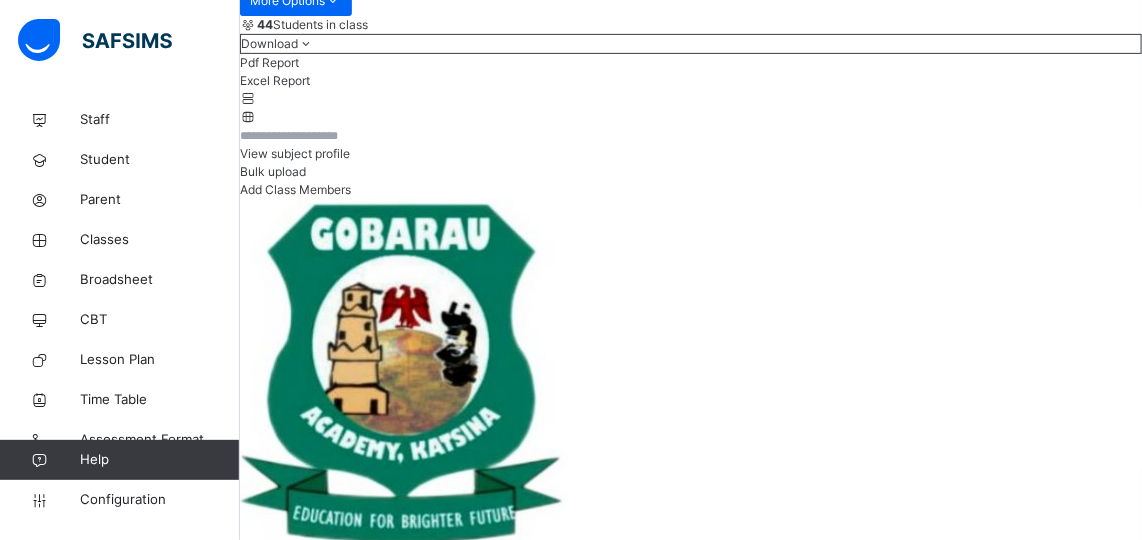 click on "Add Class Members" at bounding box center [295, 189] 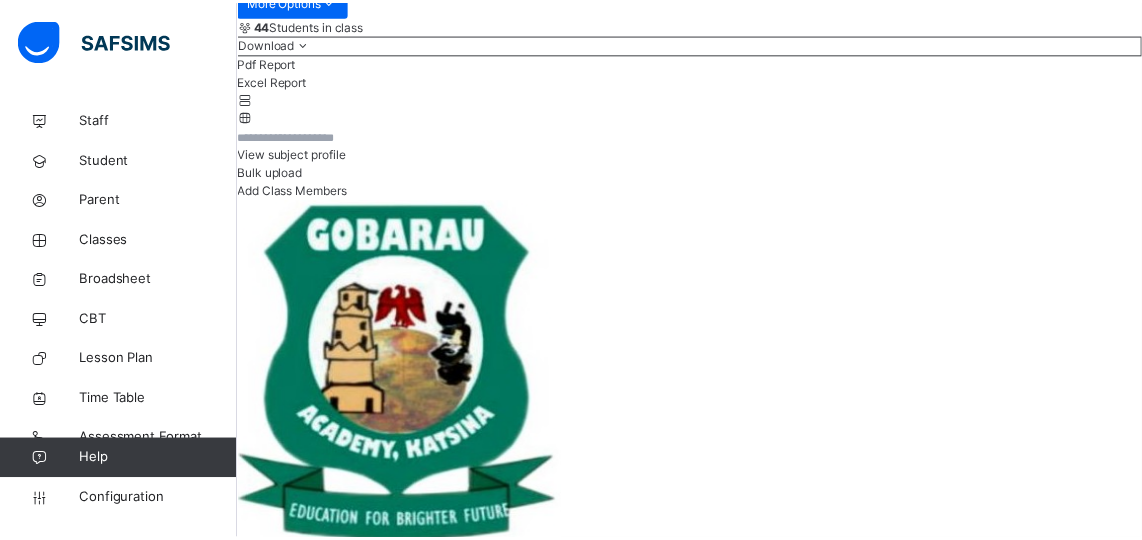 scroll, scrollTop: 166, scrollLeft: 0, axis: vertical 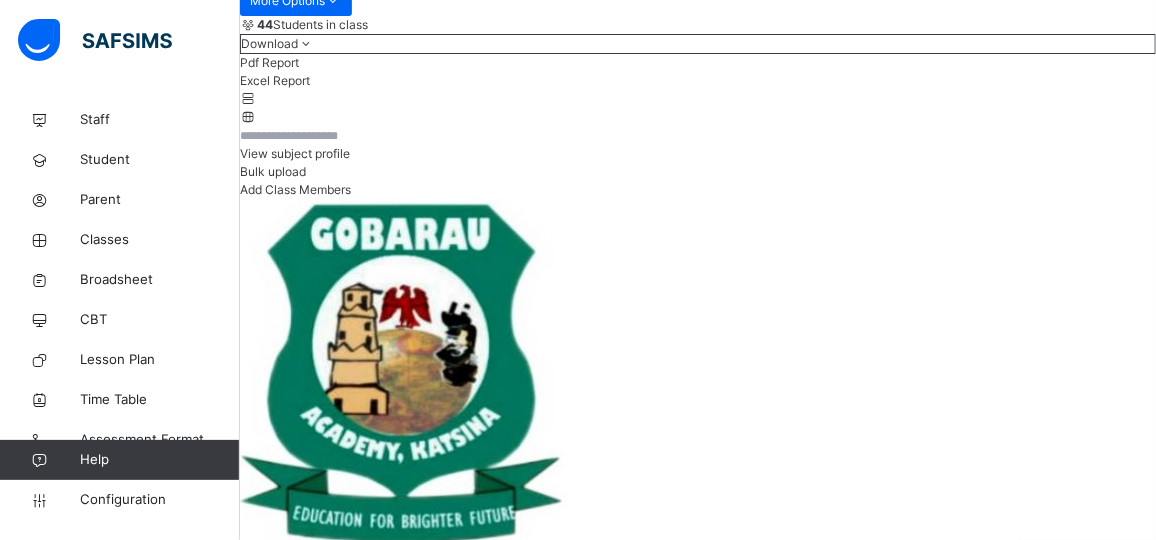 click on "Save" at bounding box center [358, 10107] 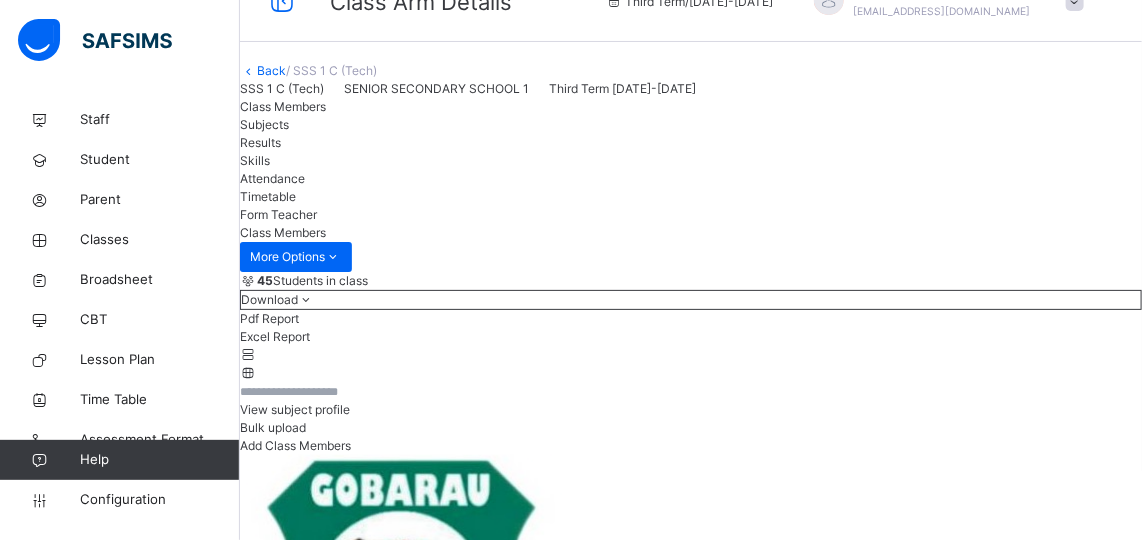 scroll, scrollTop: 294, scrollLeft: 0, axis: vertical 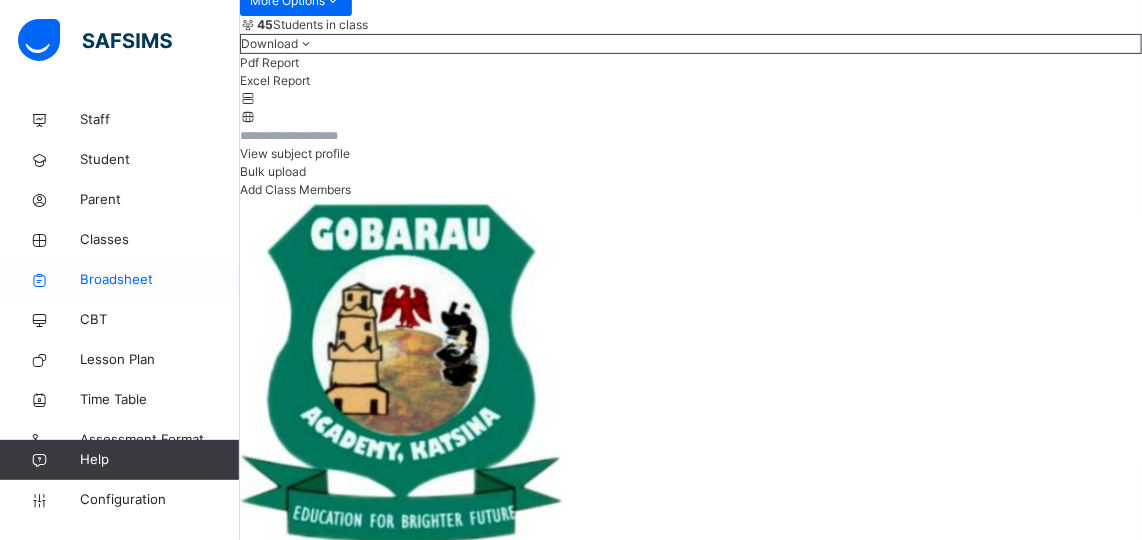 click on "Broadsheet" at bounding box center (160, 280) 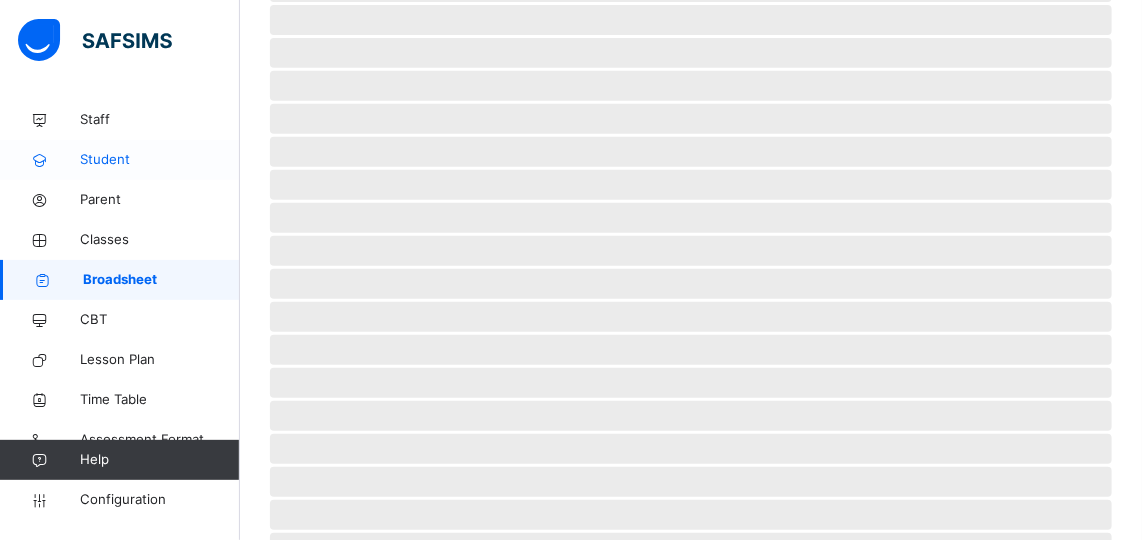click on "Student" at bounding box center (160, 160) 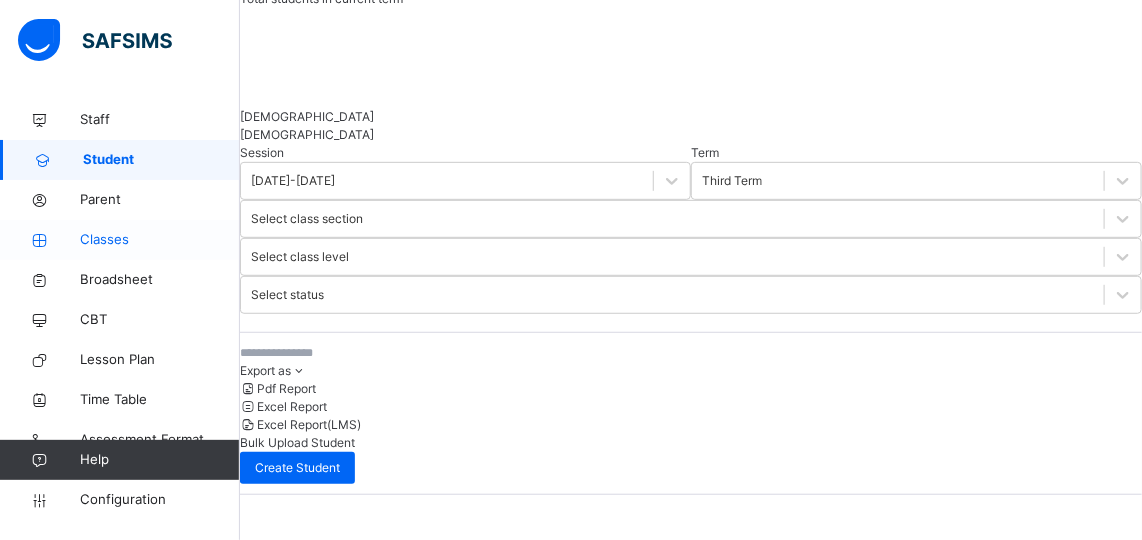 click on "Classes" at bounding box center (160, 240) 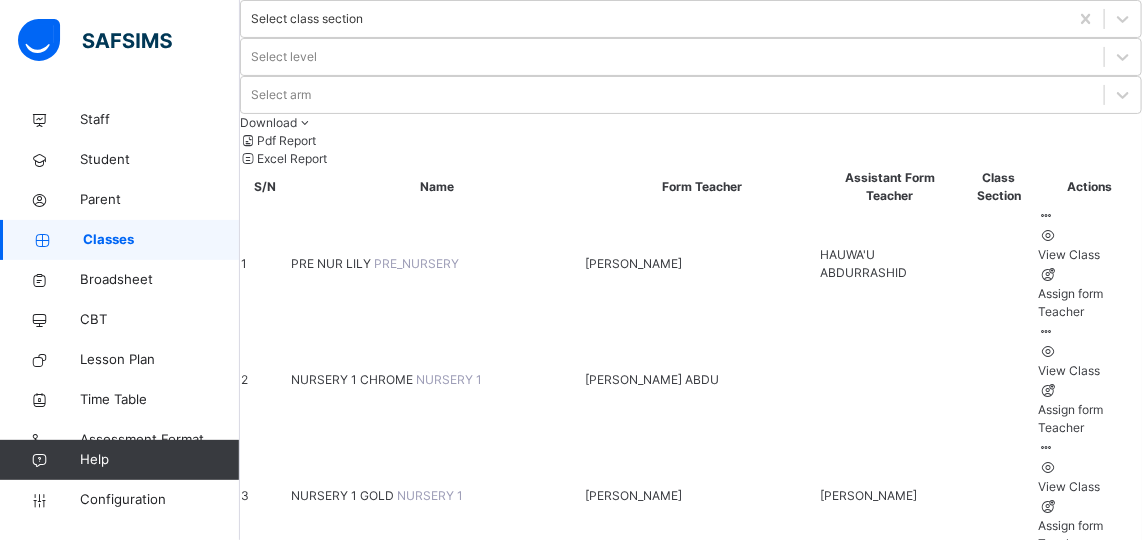 scroll, scrollTop: 118, scrollLeft: 0, axis: vertical 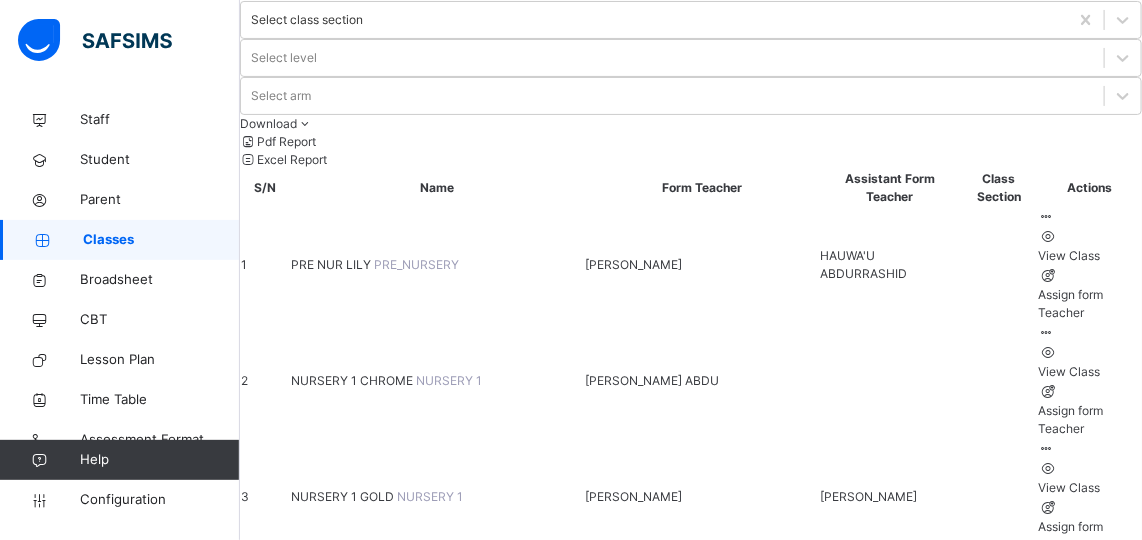 click on "NURSERY 1   CHROME   NURSERY 1" at bounding box center [437, 381] 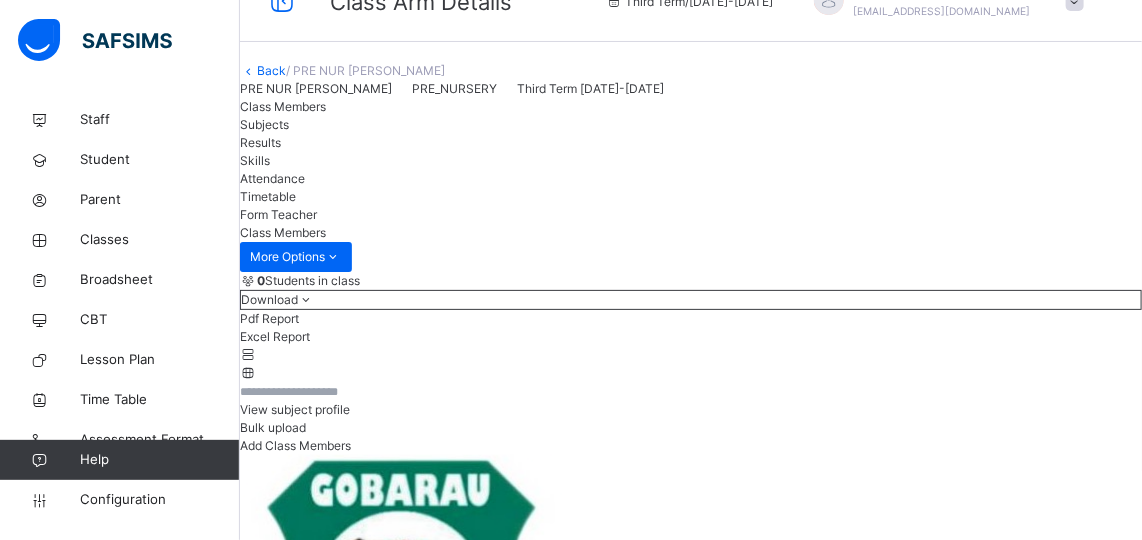 scroll, scrollTop: 118, scrollLeft: 0, axis: vertical 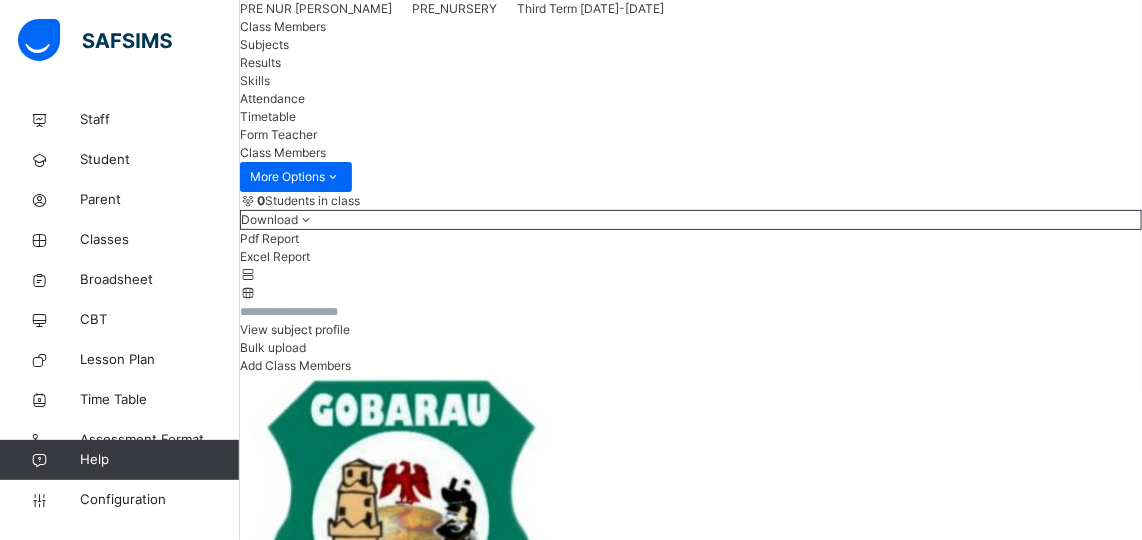 click on "Add Class Members" at bounding box center [295, 365] 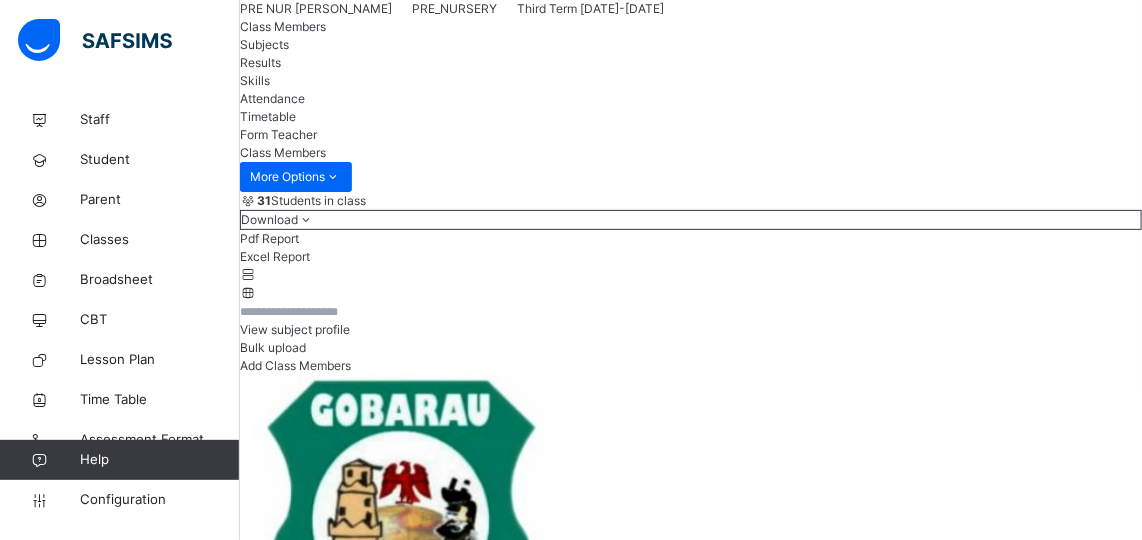 scroll, scrollTop: 279, scrollLeft: 0, axis: vertical 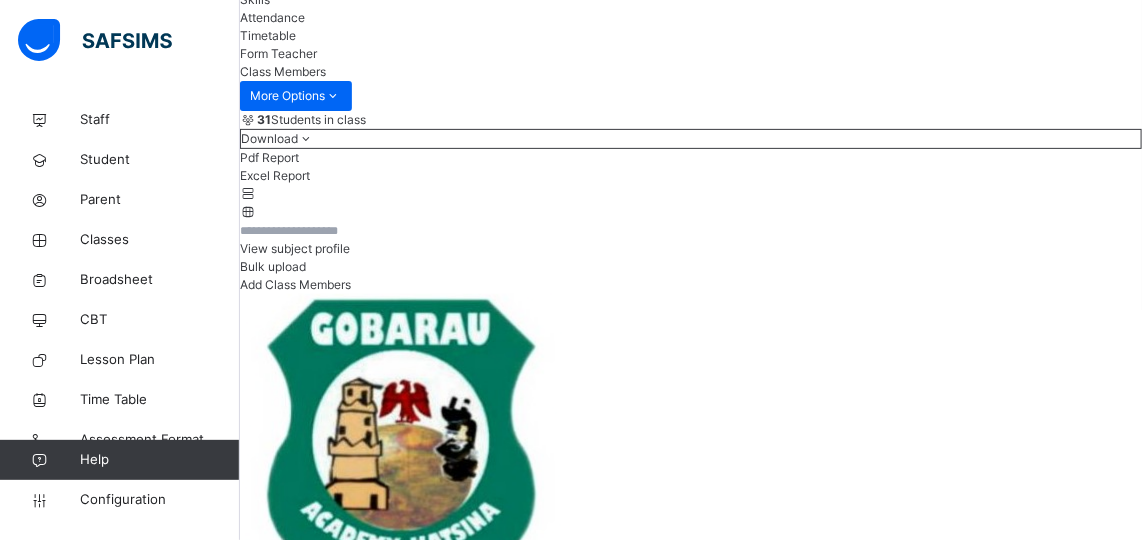 click on "1" at bounding box center (507, 7645) 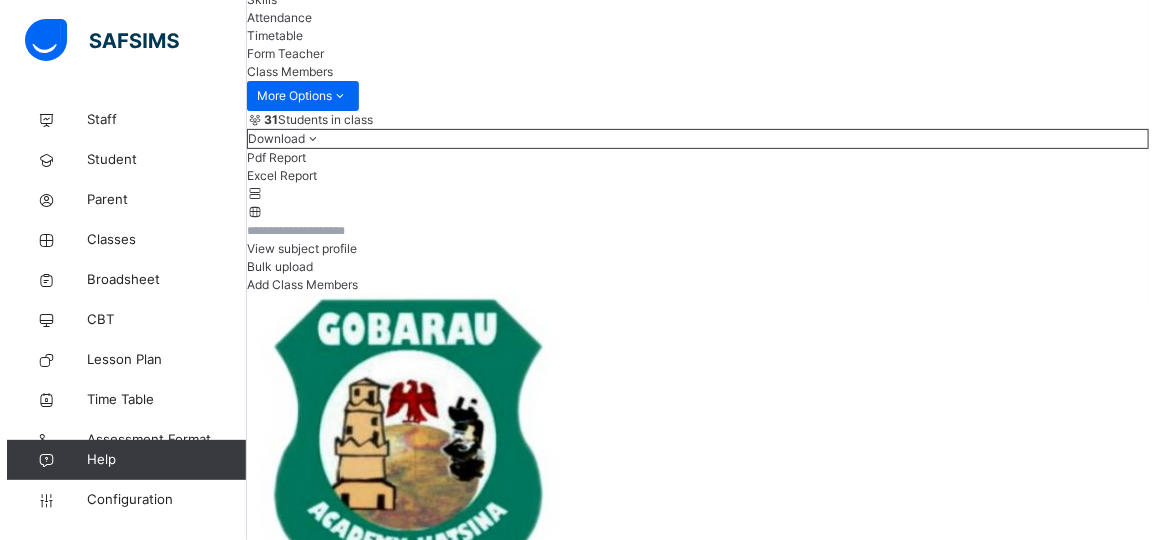 scroll, scrollTop: 0, scrollLeft: 0, axis: both 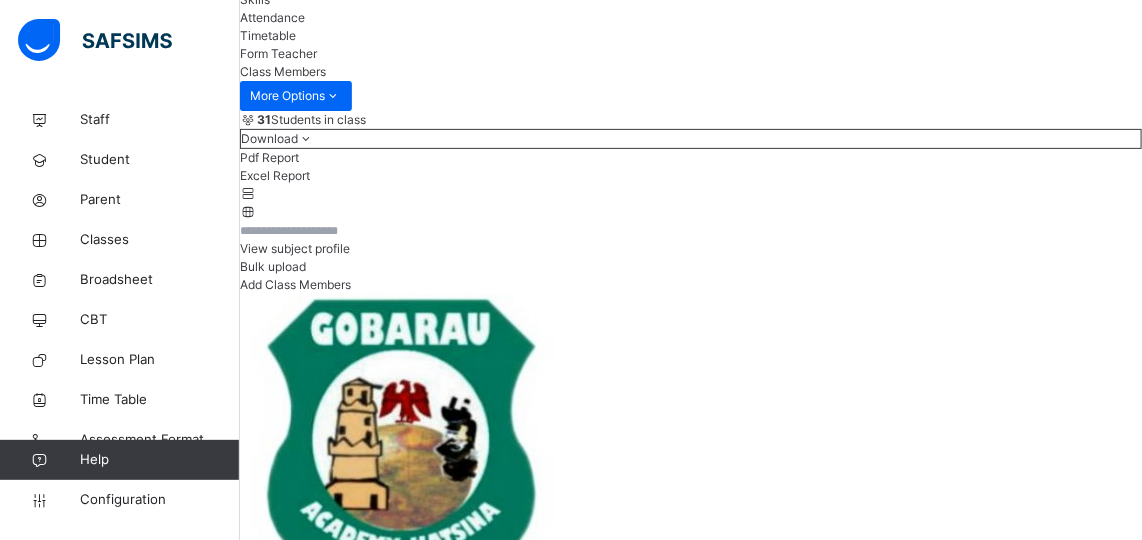 click at bounding box center (691, 8230) 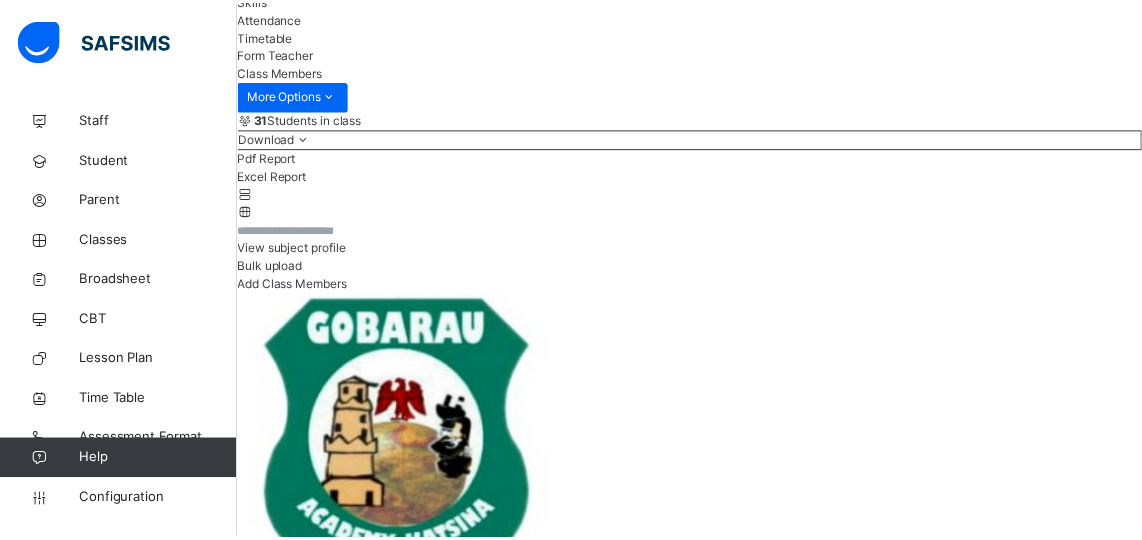 scroll, scrollTop: 321, scrollLeft: 0, axis: vertical 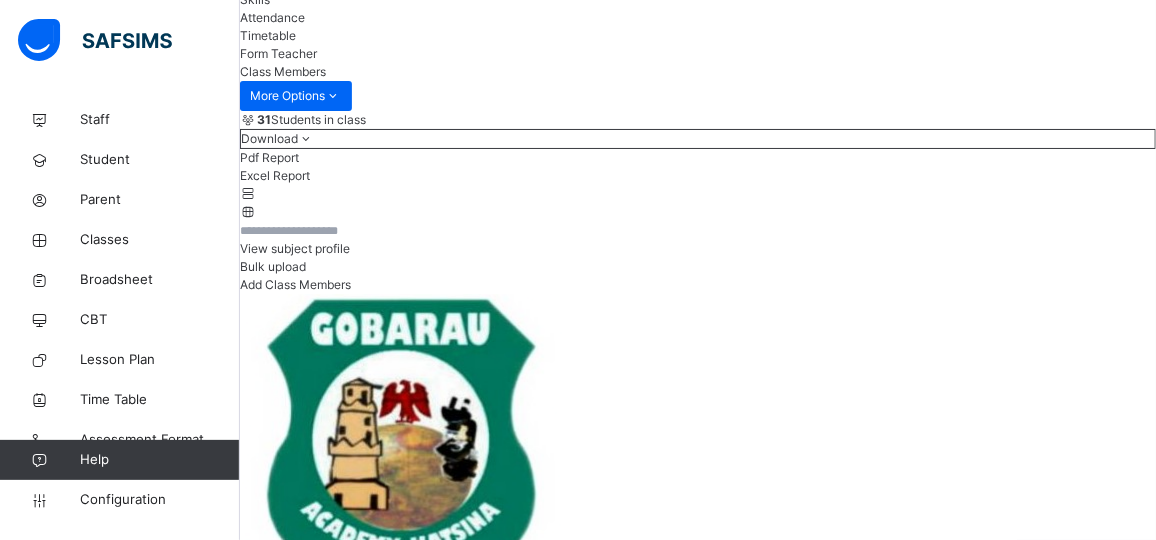 click at bounding box center (698, 8264) 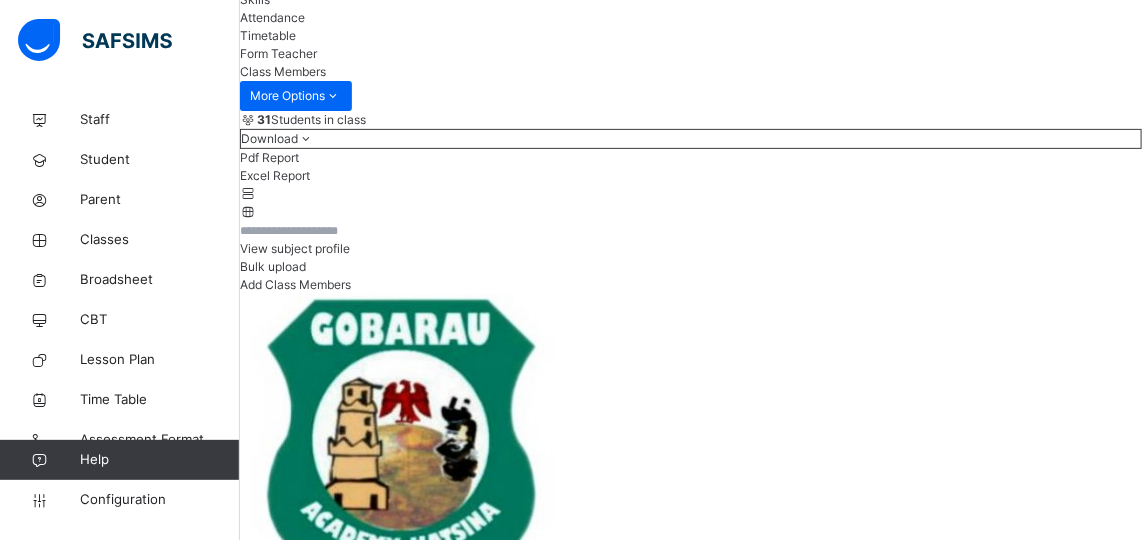scroll, scrollTop: 249, scrollLeft: 0, axis: vertical 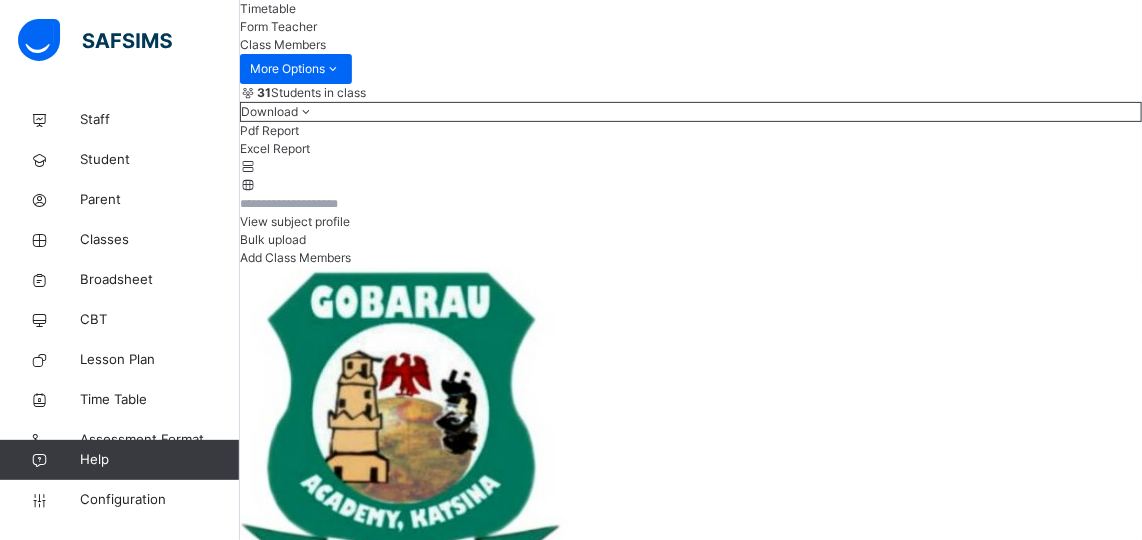 click on "31  Students in class Download Pdf Report Excel Report View subject profile Bulk upload Add Class Members GOBARAU ACADEMY, KATSINA Date: 16th Jul 2025, 5:01:23 am Class Members Class:  PRE NUR LILY Total no. of Students:  31 Term:  Third Term Session:  2024-2025 S/NO Admission No. Last Name First Name Other Name 1 N24/204 ALIYU ALIYU MASHI 2 N24/059 ABDULRAZAK AMINA SA'ID 3 N24/150 USMAN AMINA SANI 4 N24/095 SADIQ AMMAR MADUGU 5 N24/129 MUHAMMAD BASHIR 6 N24/221 YOUNG BRAVE ODE 7 N24/117 CHUKWU EBUKA DANIEL EKWE 8 N24/203 SA'AD FAHAD NUHU ABDALLAH 9 N24/139 UMAR FATIMA  ADAM 10 N24/198 HAMZA FATIMA ABDULKADIR 11 N24/111 MUSTAPHA FATIMA MUSA 12 N24/189 UGOCHUKWU GREAT NWABUEZE 13 N24/025 TIJAH JAYSON  BEM 14 N24/034 ABU KASIM KHADIJA YUSUF 15 N24/195 USMAN KHALID WADA 16 N24/119 ELIANA MMSOMA DIKE 17 N23/175 MUHAMMAD MUHAMAD GAMBARAWA 18 N24/041 SANI MUHAMMAD AUWAL 19 N24/191 AHMAD MUTMAINNAH 20 N24/159 AMINU NA'IMA BUSH 21 N24/202 OKONKWO RAPHAEL MUNACHIMSO 22 N24/005 ISMA'IL RAUDIYYAH 23 N24/219 KABIR MAGAMA" at bounding box center [691, 3630] 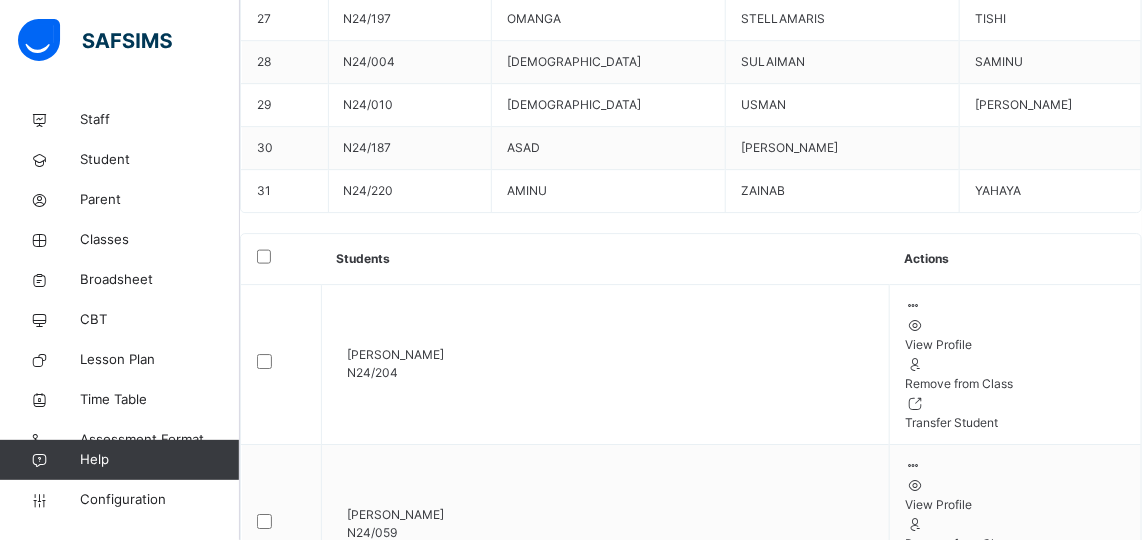 scroll, scrollTop: 2287, scrollLeft: 0, axis: vertical 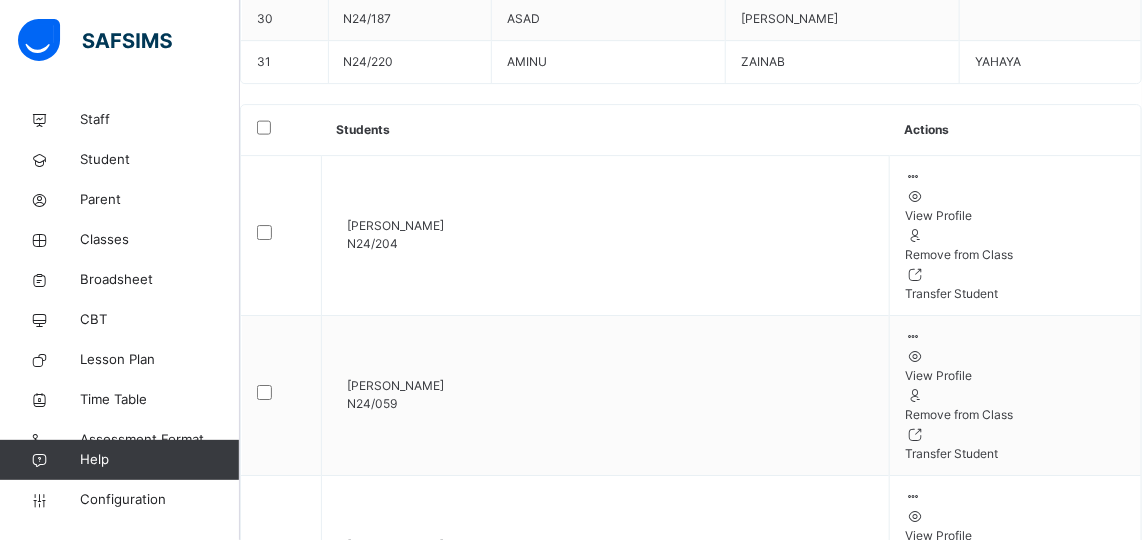click on "Sulaiman Saminu Muhammad N24/004" at bounding box center [606, 4555] 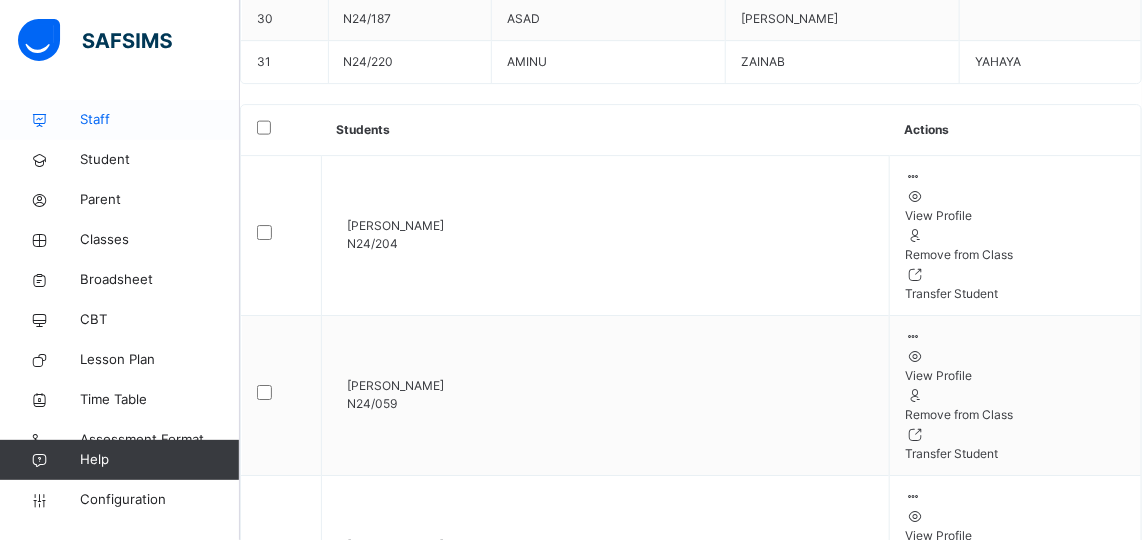 click on "Staff" at bounding box center (160, 120) 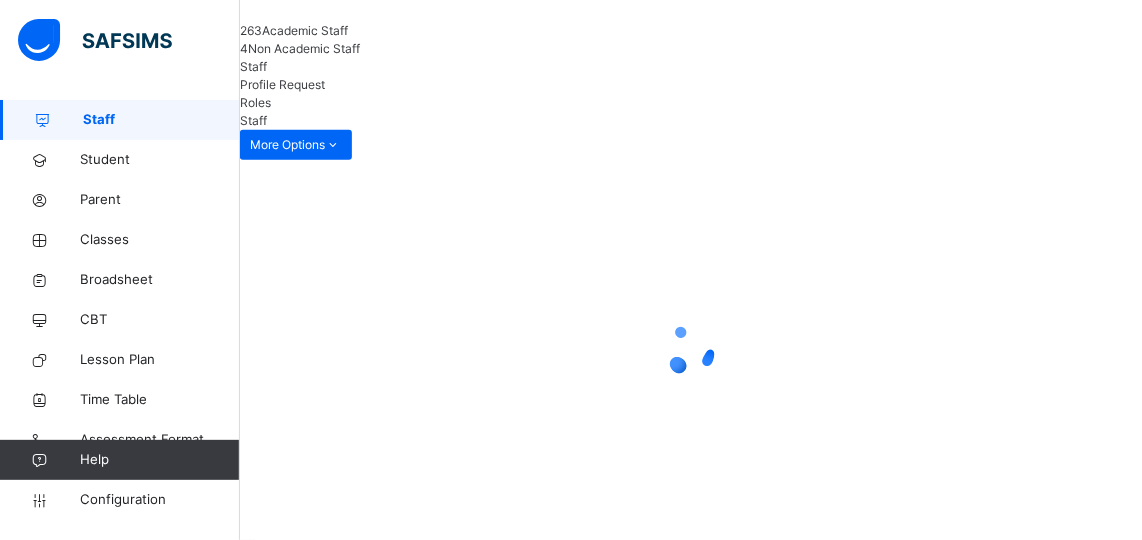 scroll, scrollTop: 0, scrollLeft: 0, axis: both 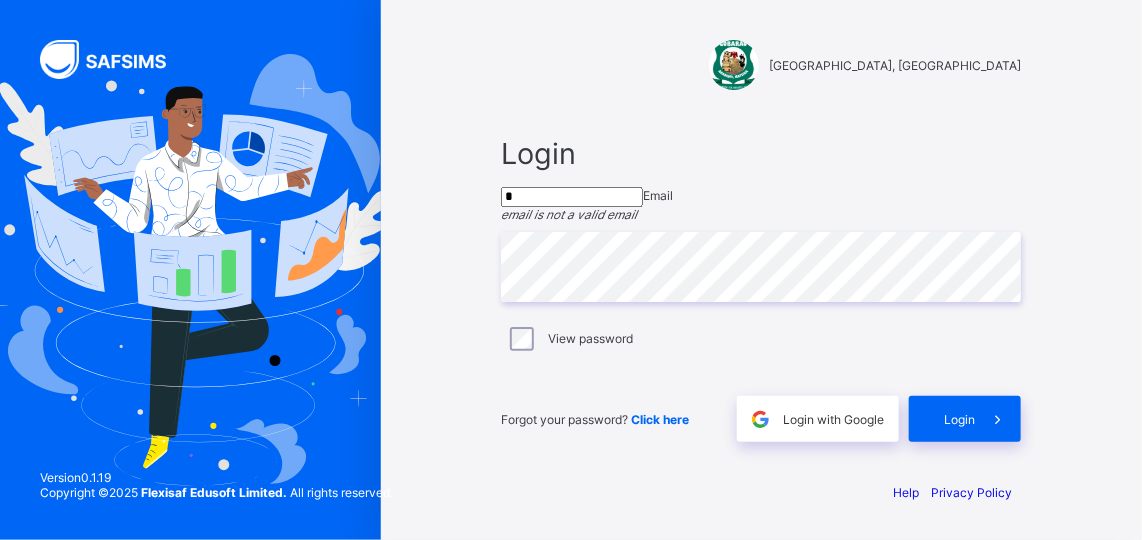 type on "**********" 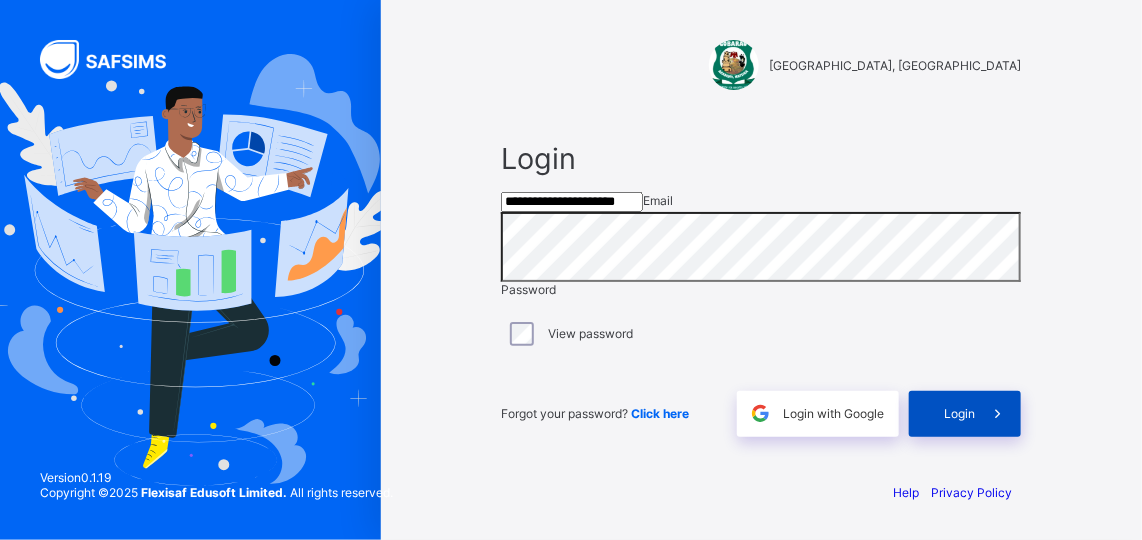 click on "Login" at bounding box center (959, 413) 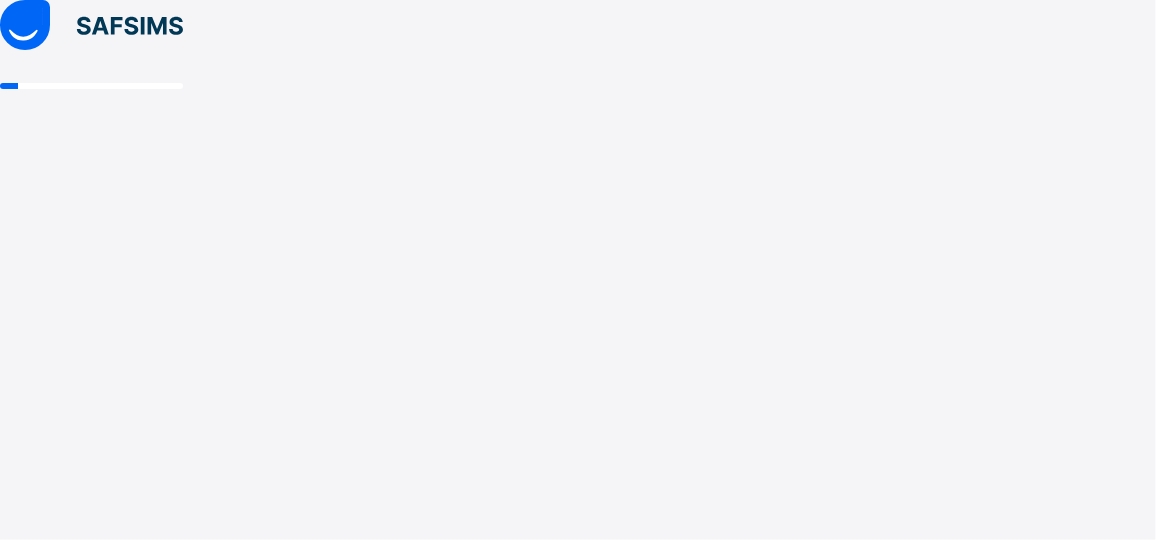 click at bounding box center (578, 270) 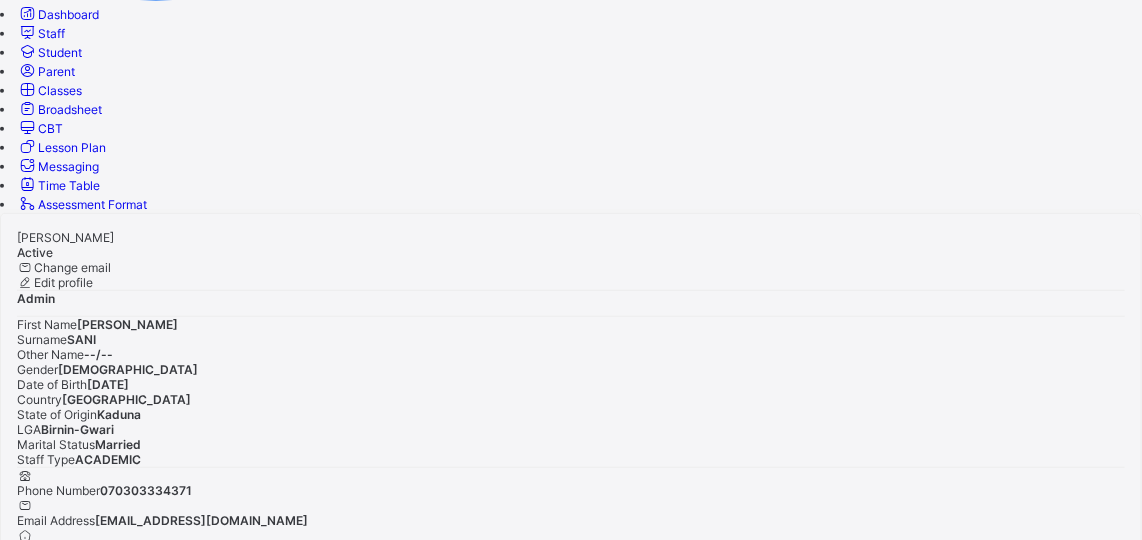 scroll, scrollTop: 416, scrollLeft: 0, axis: vertical 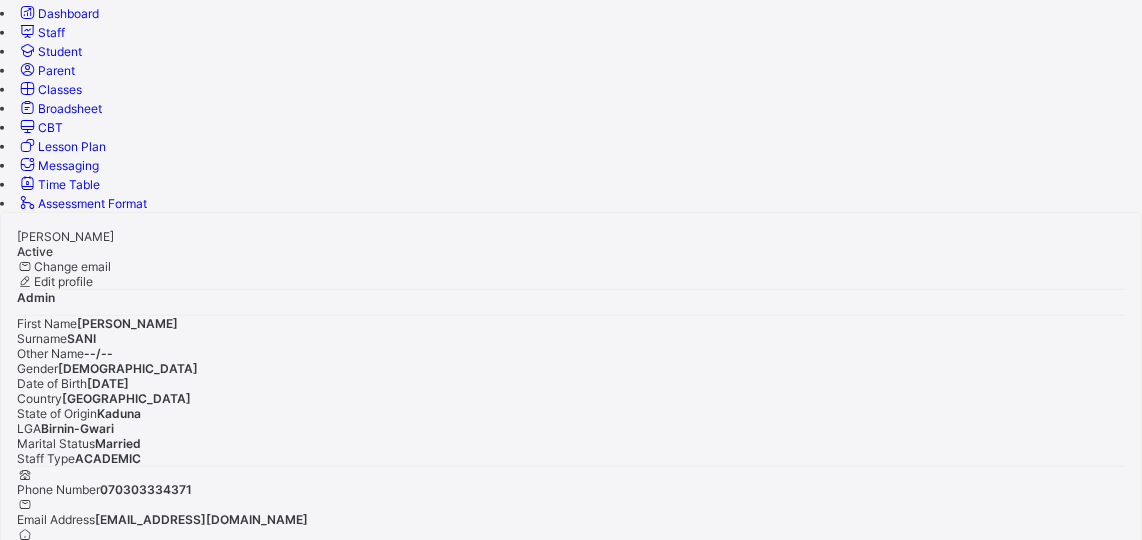click on "Broadsheet" at bounding box center [59, 108] 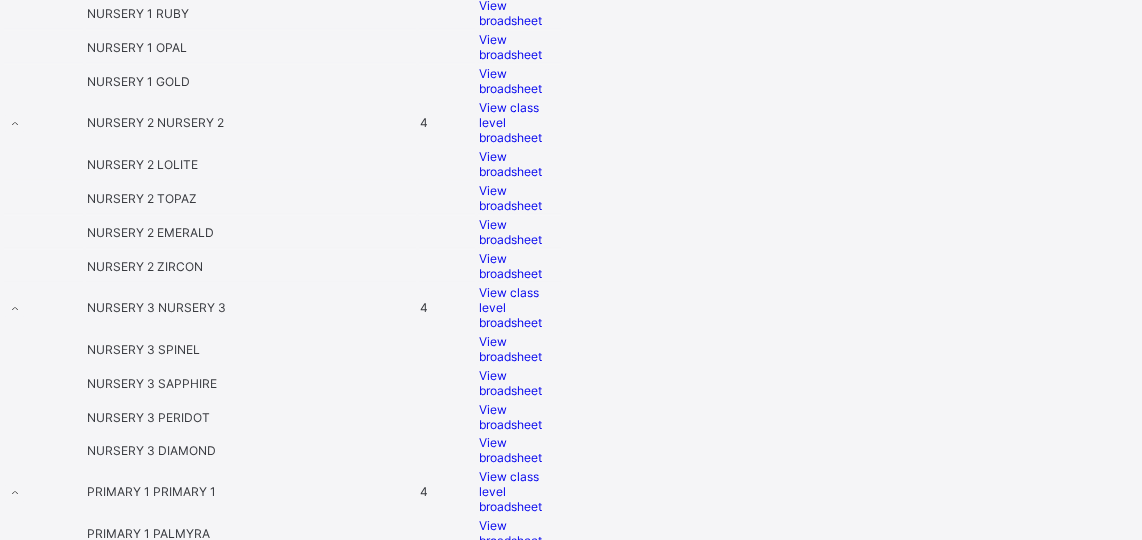 scroll, scrollTop: 904, scrollLeft: 0, axis: vertical 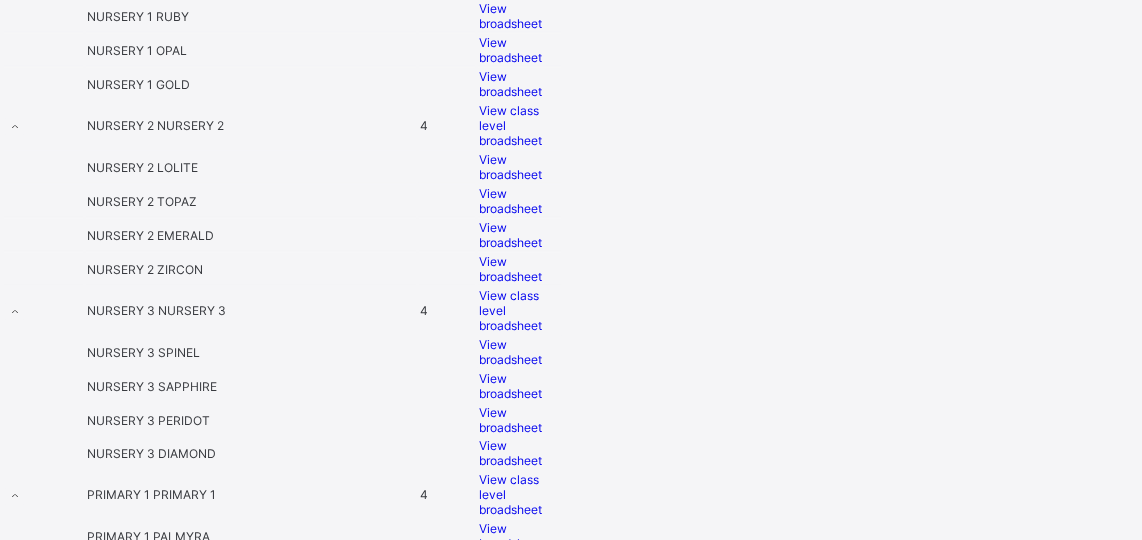 click on "View broadsheet" at bounding box center [510, 386] 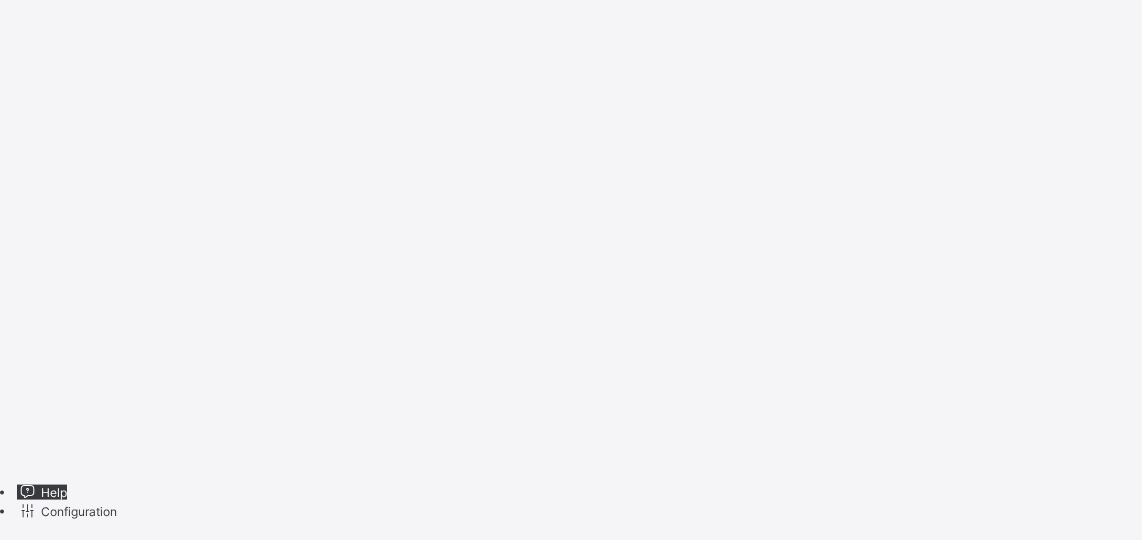 scroll, scrollTop: 0, scrollLeft: 0, axis: both 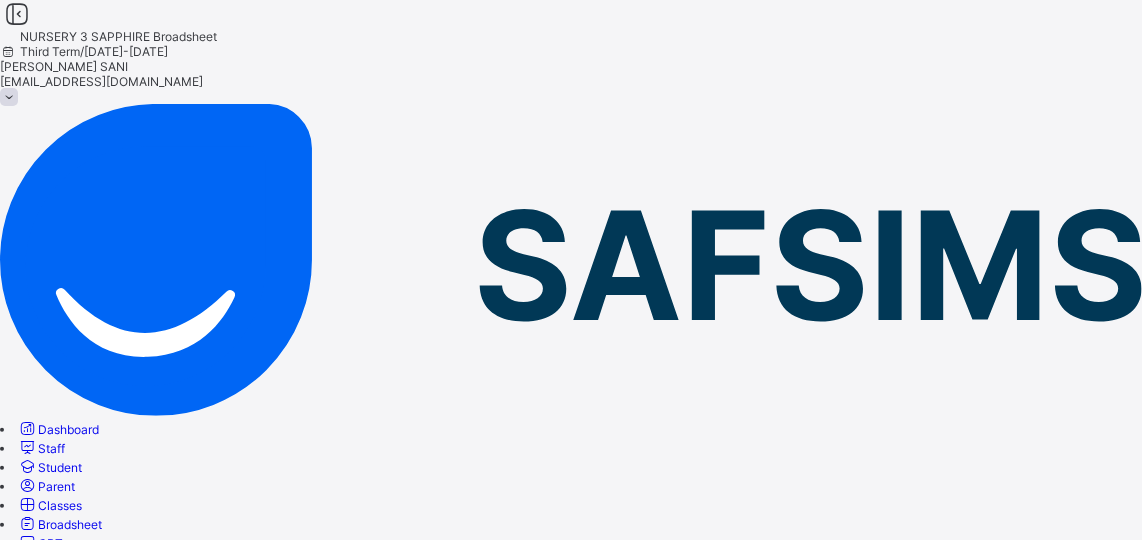 click on "PDF" at bounding box center (591, 868) 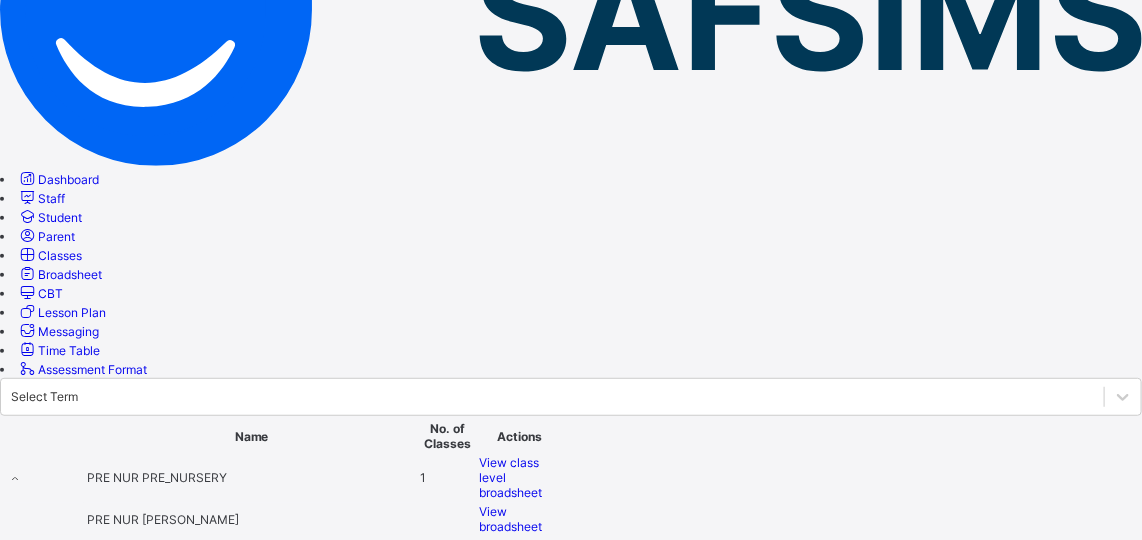 scroll, scrollTop: 249, scrollLeft: 0, axis: vertical 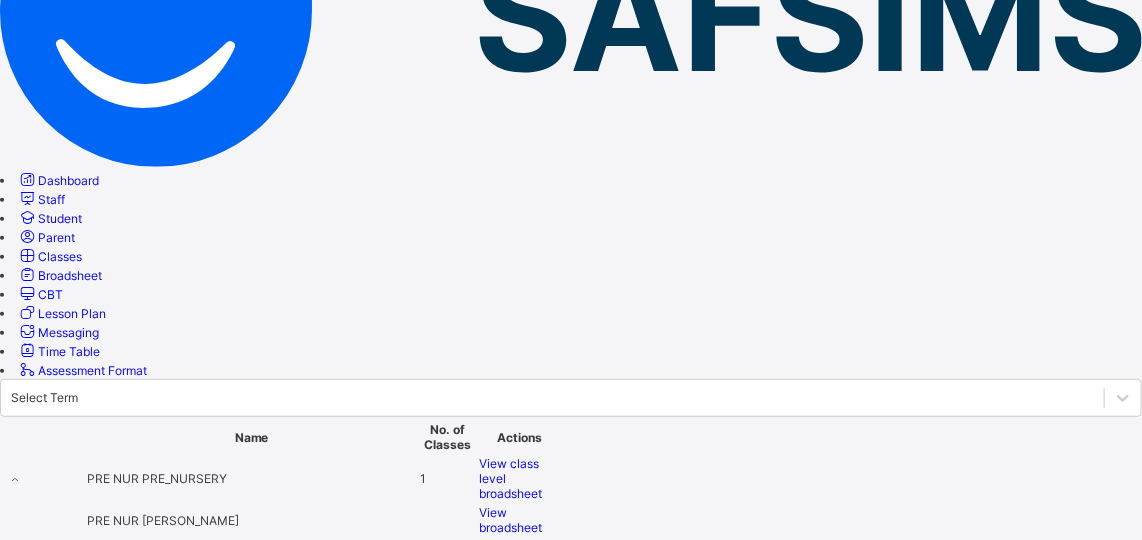 drag, startPoint x: 712, startPoint y: 299, endPoint x: 1073, endPoint y: 249, distance: 364.44617 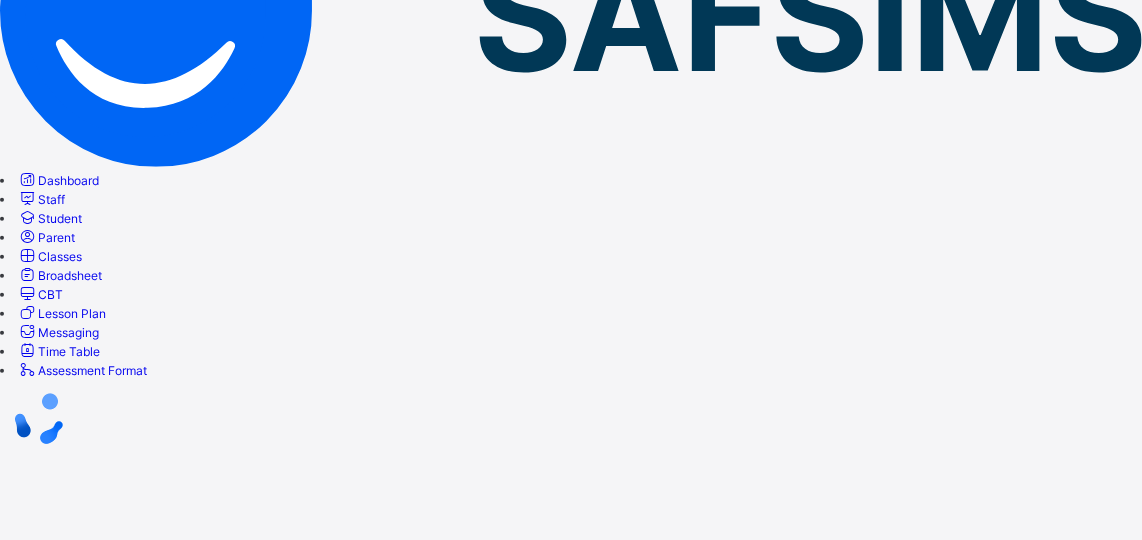 scroll, scrollTop: 0, scrollLeft: 0, axis: both 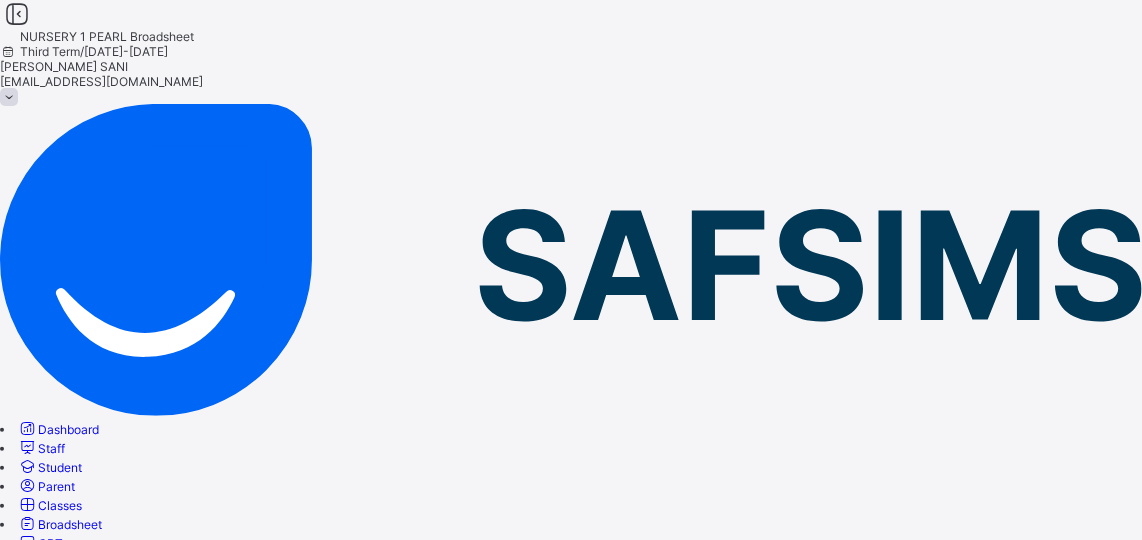 click on "PDF" at bounding box center [591, 868] 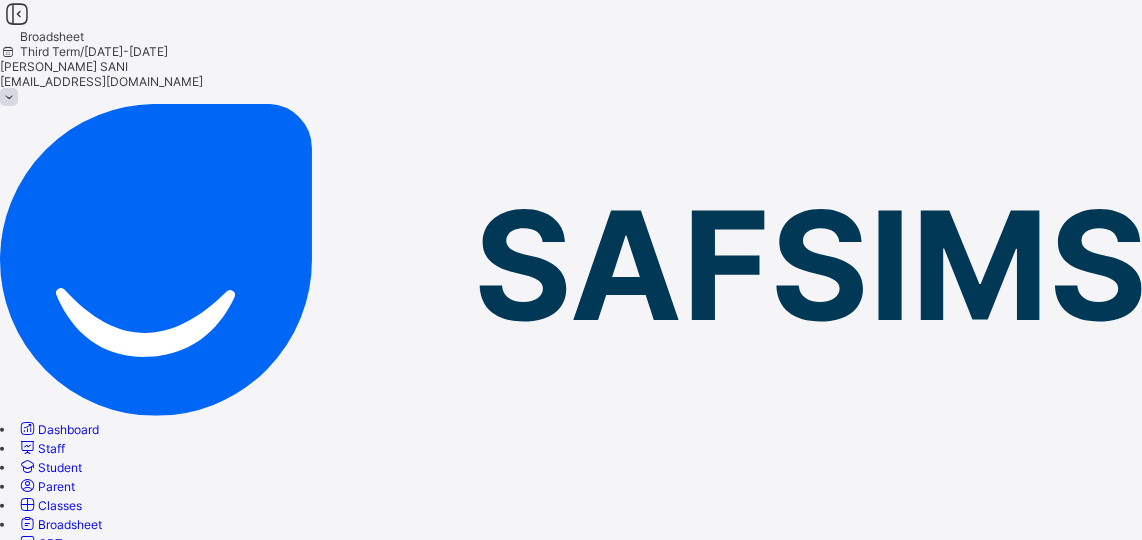 click on "NURSERY 1     NURSERY 1" at bounding box center [251, 810] 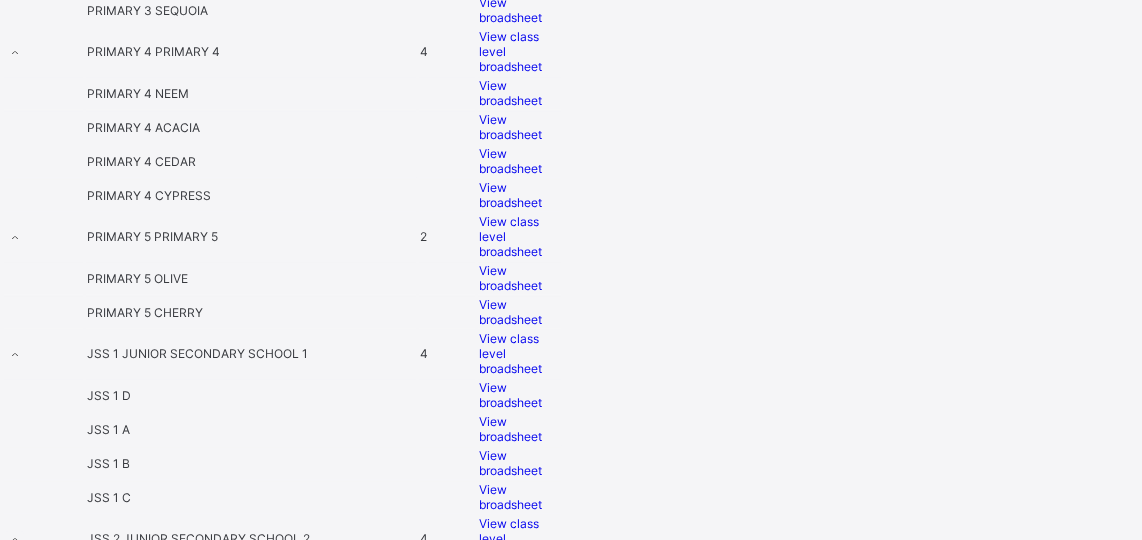 scroll, scrollTop: 1938, scrollLeft: 0, axis: vertical 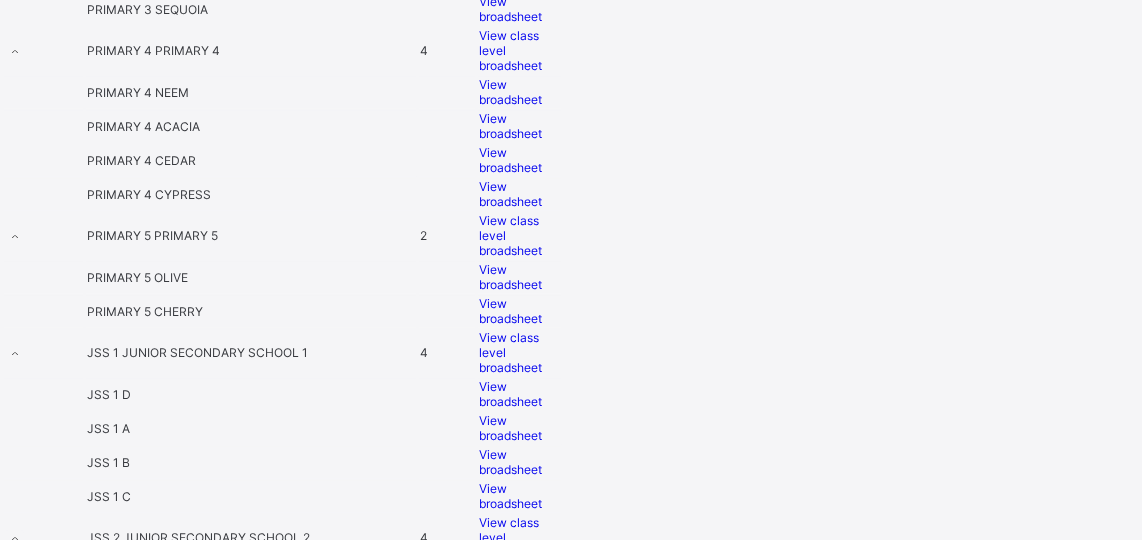 click on "View broadsheet" at bounding box center [510, 92] 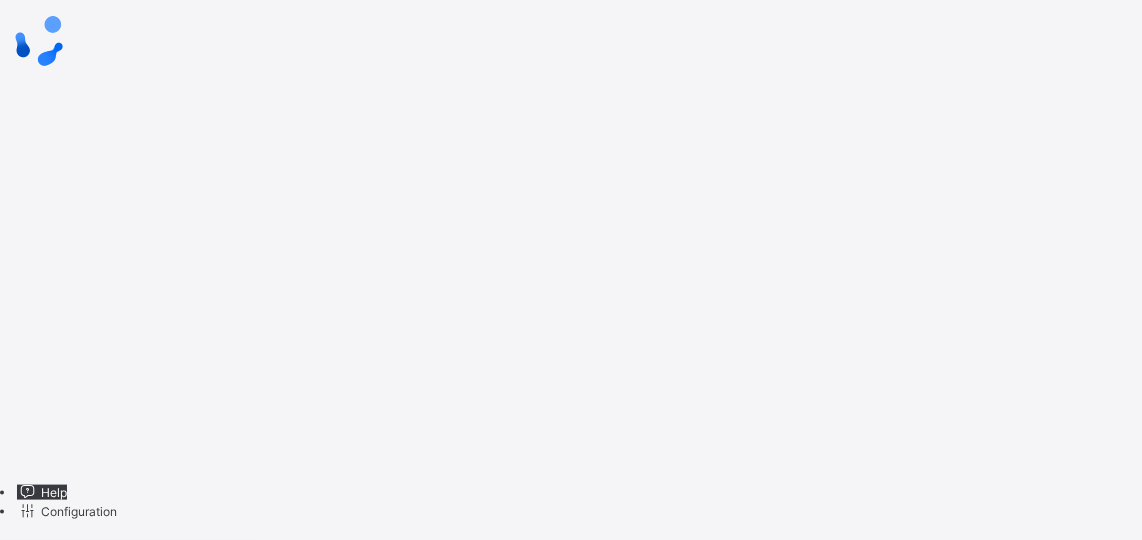 scroll, scrollTop: 0, scrollLeft: 0, axis: both 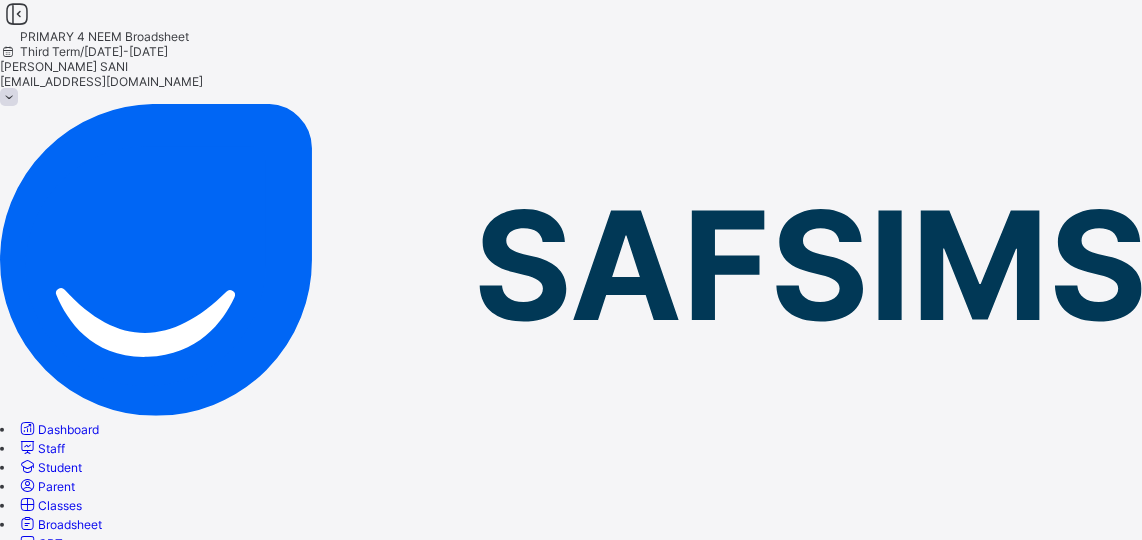 click on "PDF" at bounding box center (591, 868) 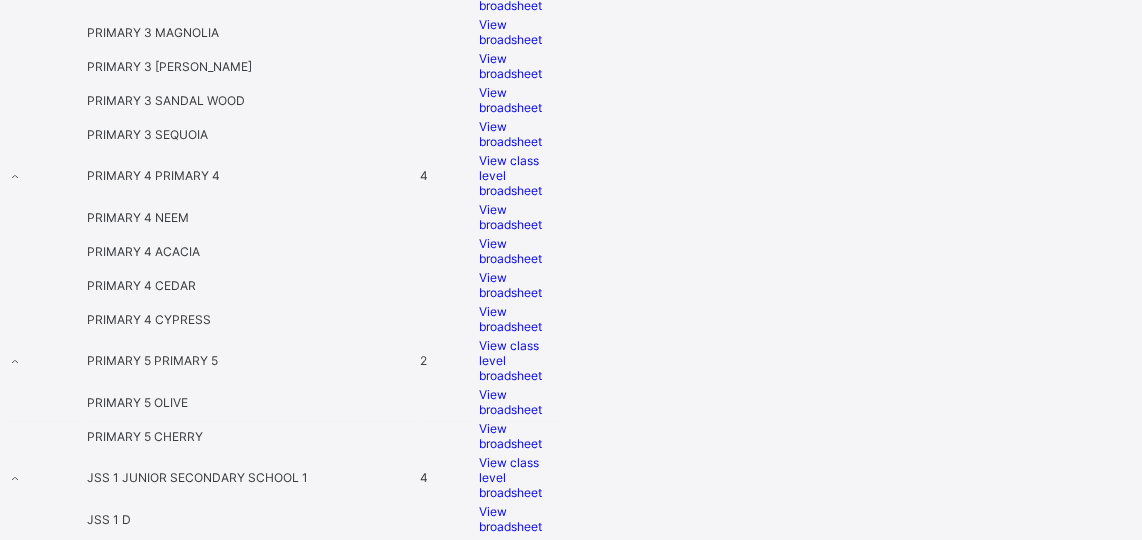 scroll, scrollTop: 1816, scrollLeft: 0, axis: vertical 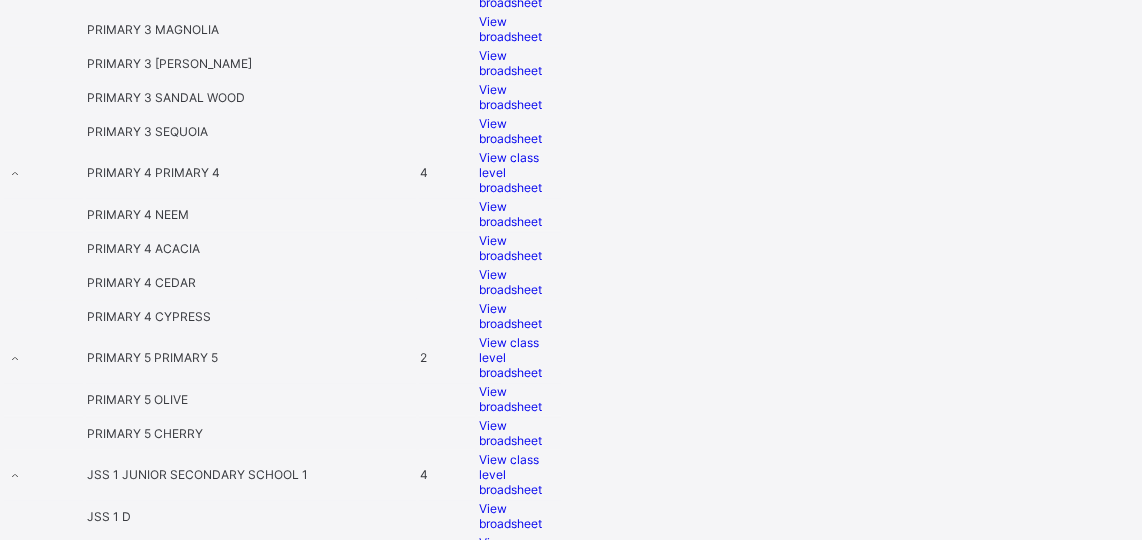 click on "Classes" at bounding box center [60, -1311] 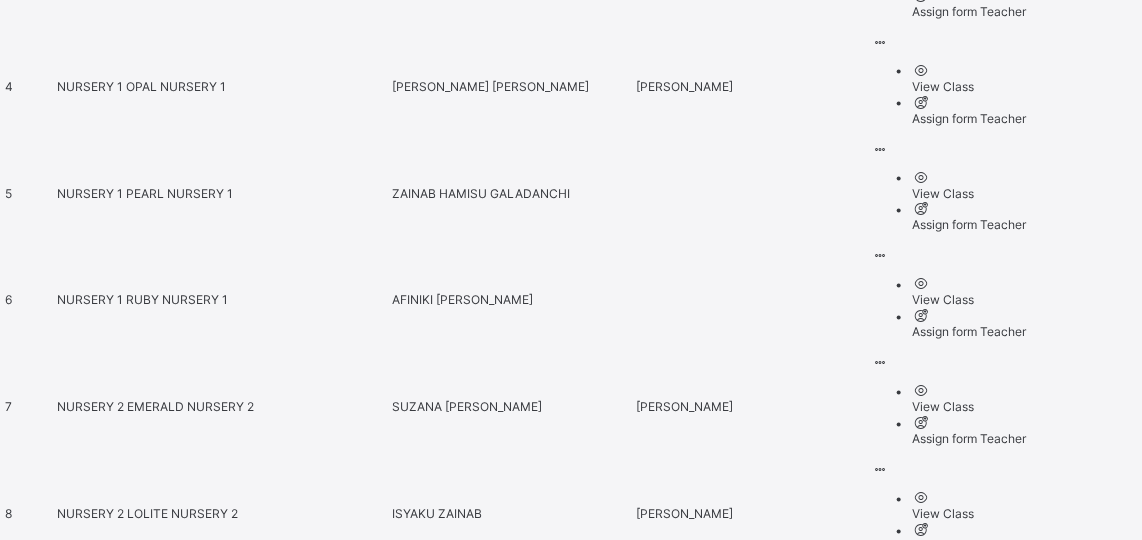 scroll, scrollTop: 1138, scrollLeft: 0, axis: vertical 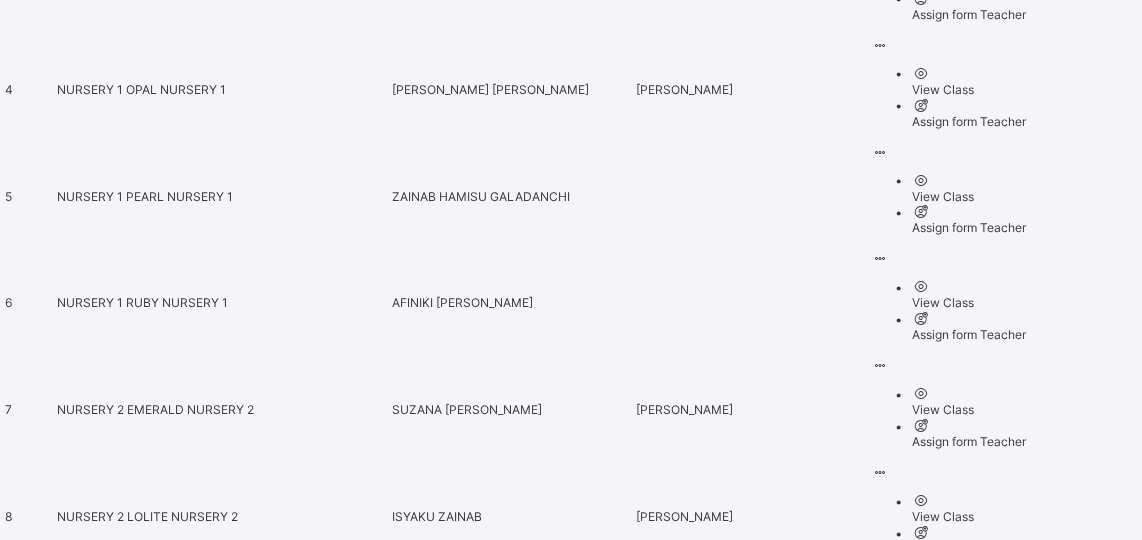 click on "PRIMARY 2   IROKO" at bounding box center (110, 2015) 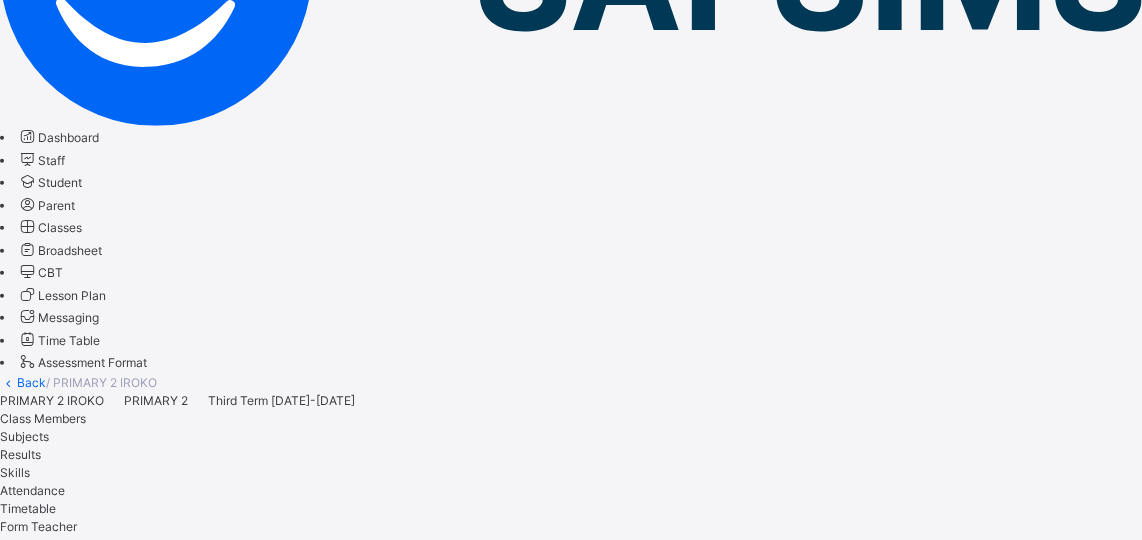 scroll, scrollTop: 317, scrollLeft: 0, axis: vertical 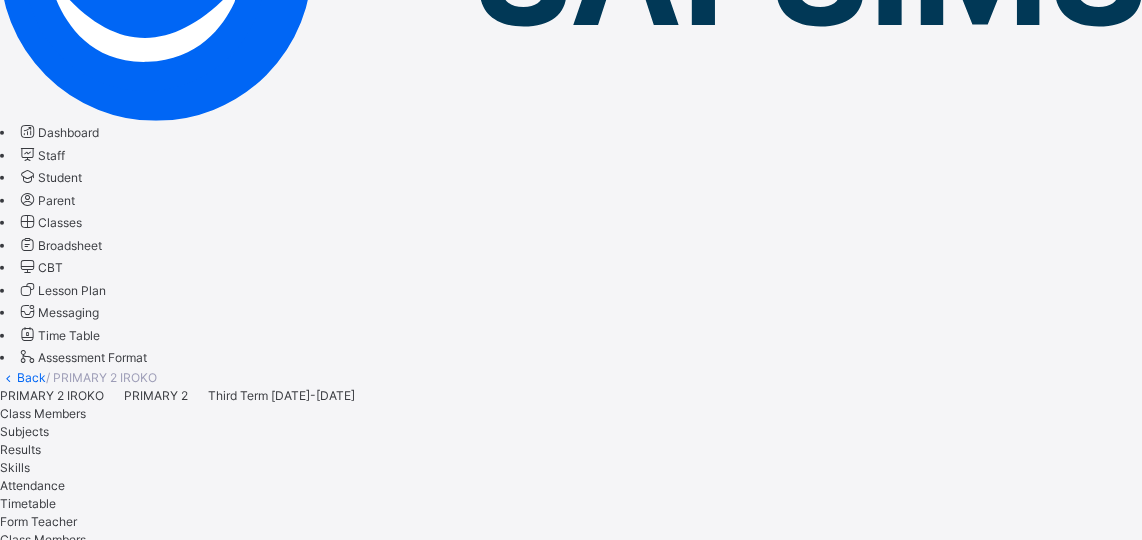 click on "0  Students in class Download Pdf Report Excel Report" at bounding box center (571, 622) 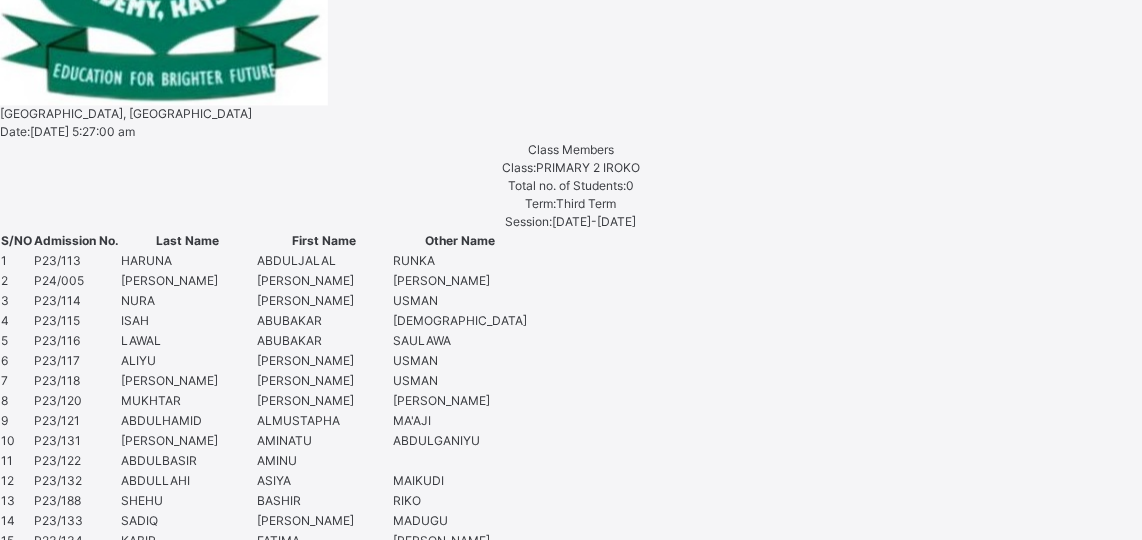 scroll, scrollTop: 1314, scrollLeft: 0, axis: vertical 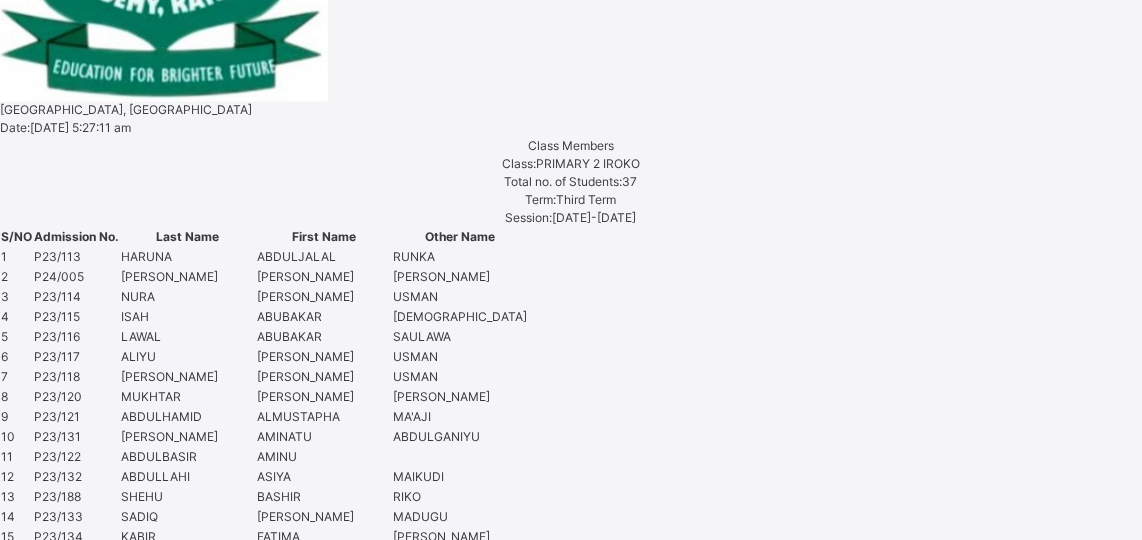click on "Remove from Class" at bounding box center [390, 3175] 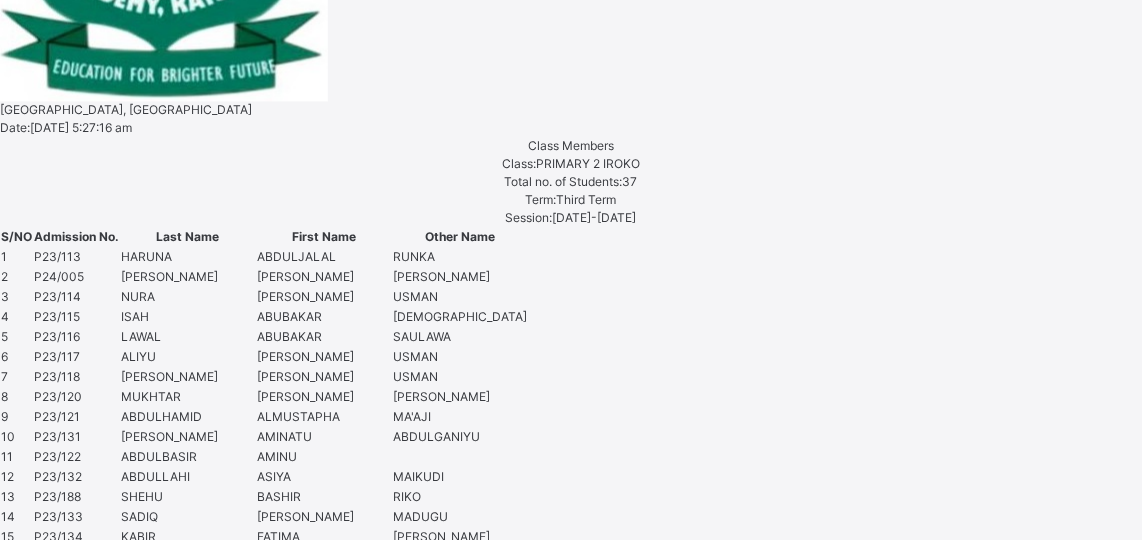 click on "Yes, Remove Student" at bounding box center [59, 6181] 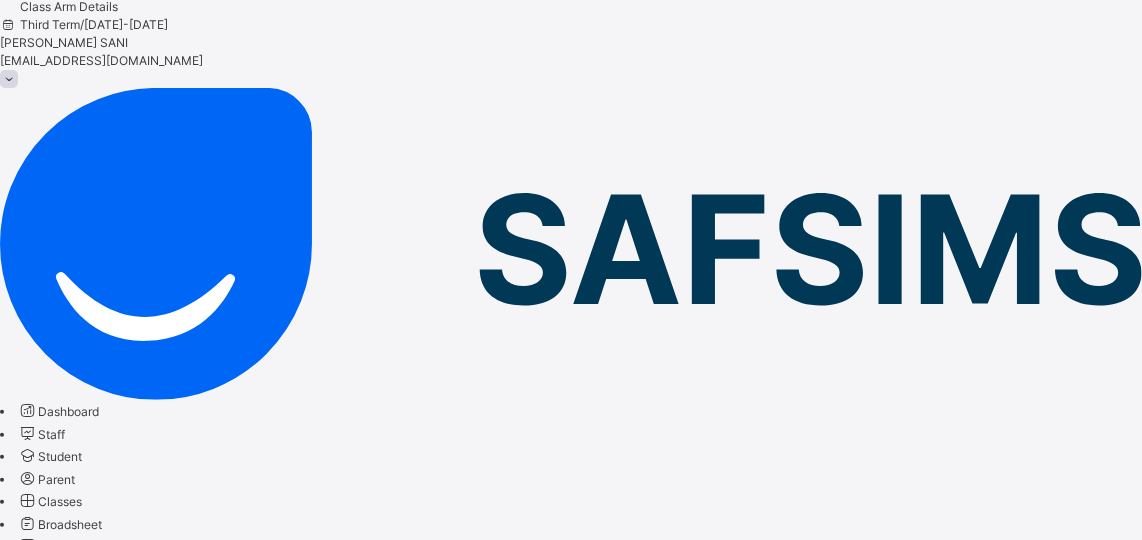scroll, scrollTop: 1314, scrollLeft: 0, axis: vertical 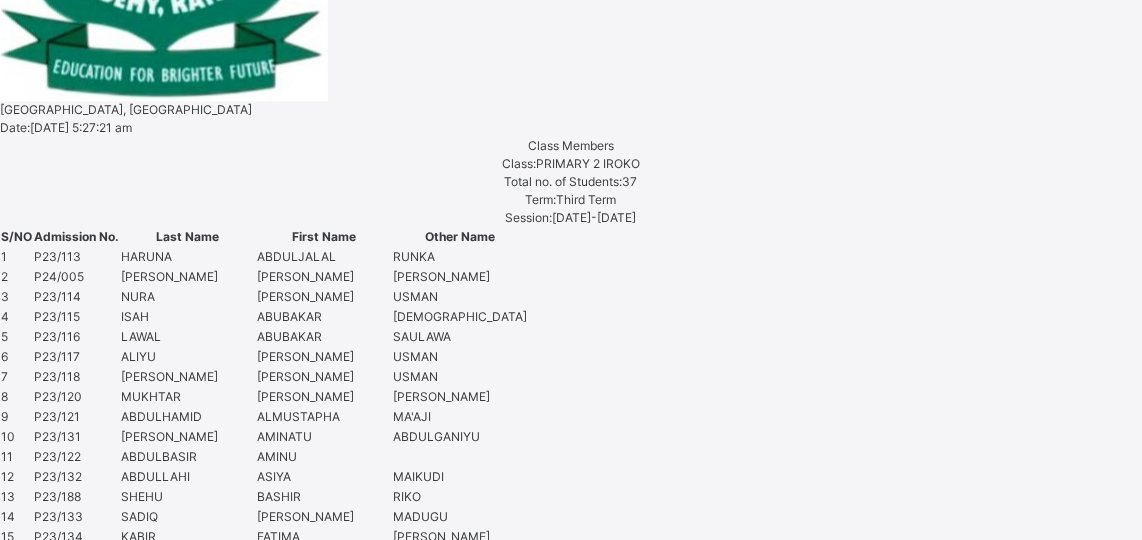 click on "[PERSON_NAME] P23/134" at bounding box center [207, 2998] 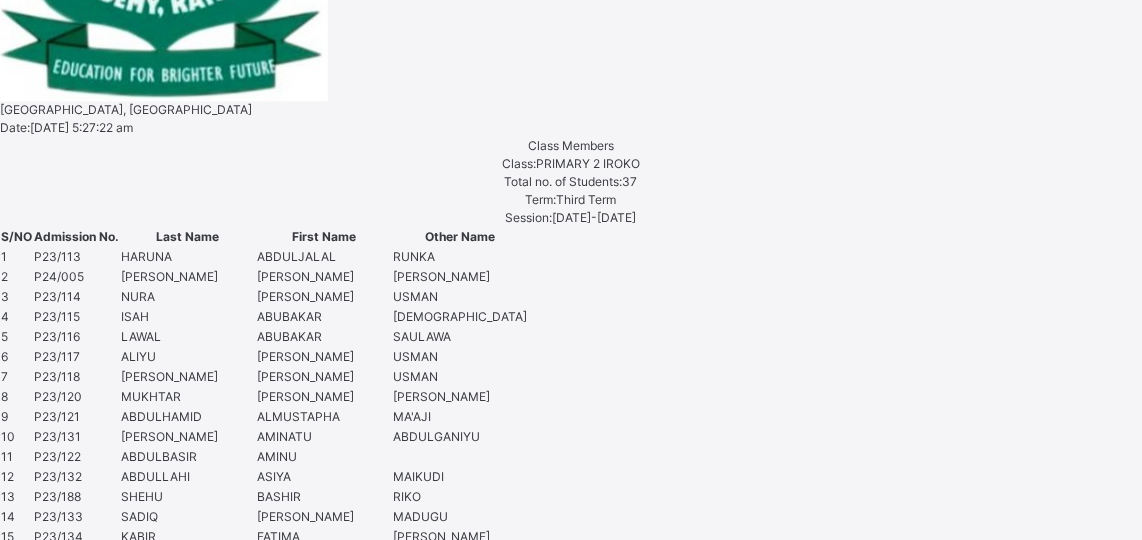 click at bounding box center [40, 3135] 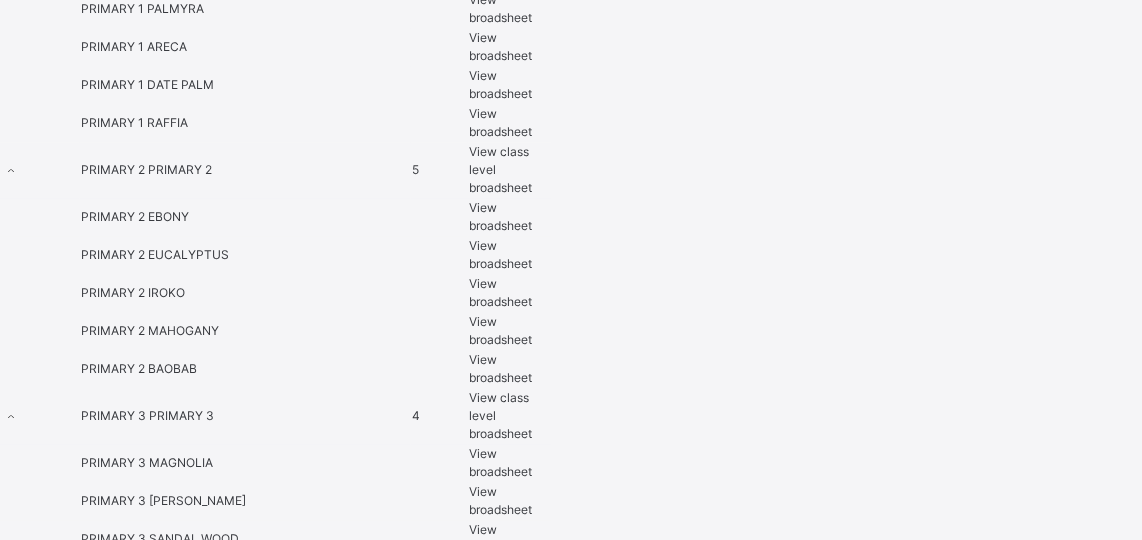 scroll, scrollTop: 1585, scrollLeft: 0, axis: vertical 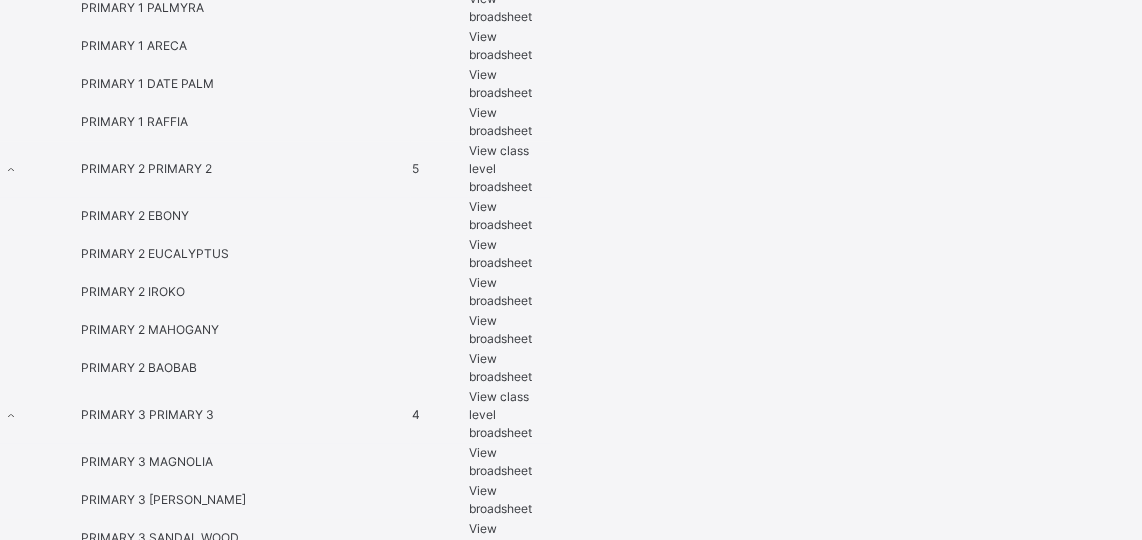 click on "View broadsheet" at bounding box center (500, 291) 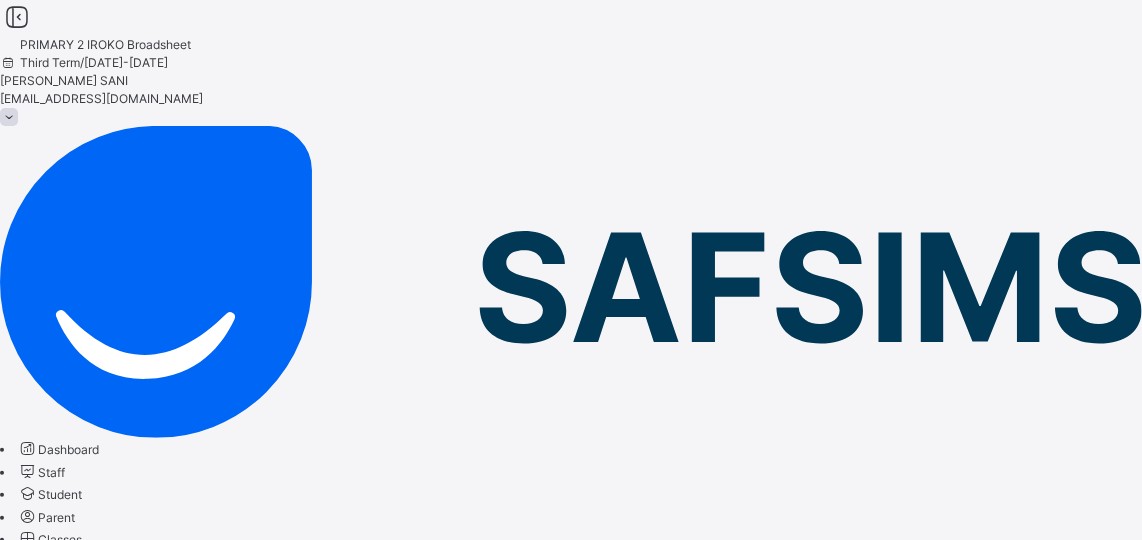 click on "PDF" at bounding box center [571, 940] 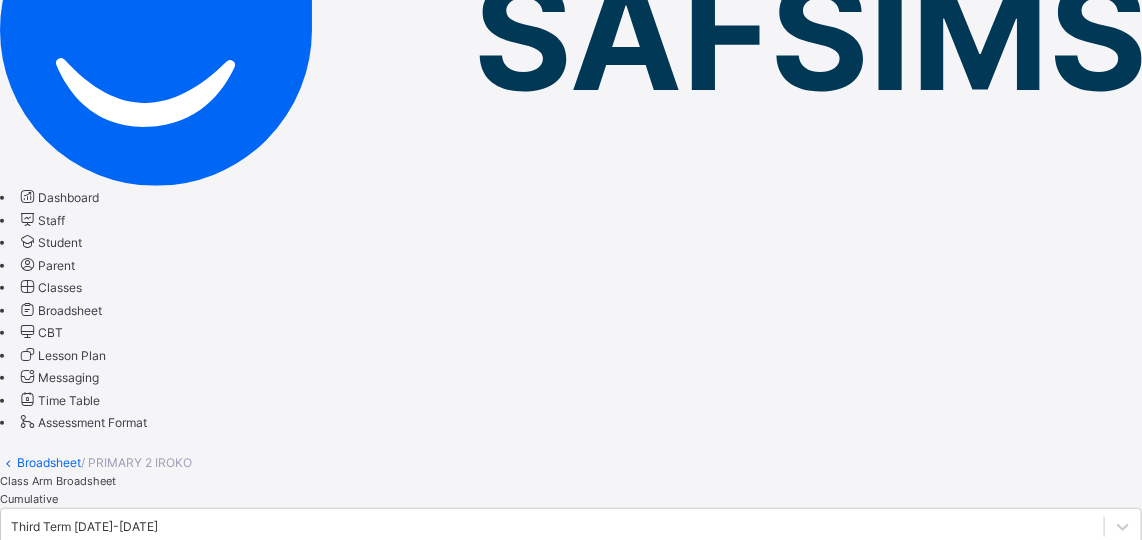 scroll, scrollTop: 268, scrollLeft: 0, axis: vertical 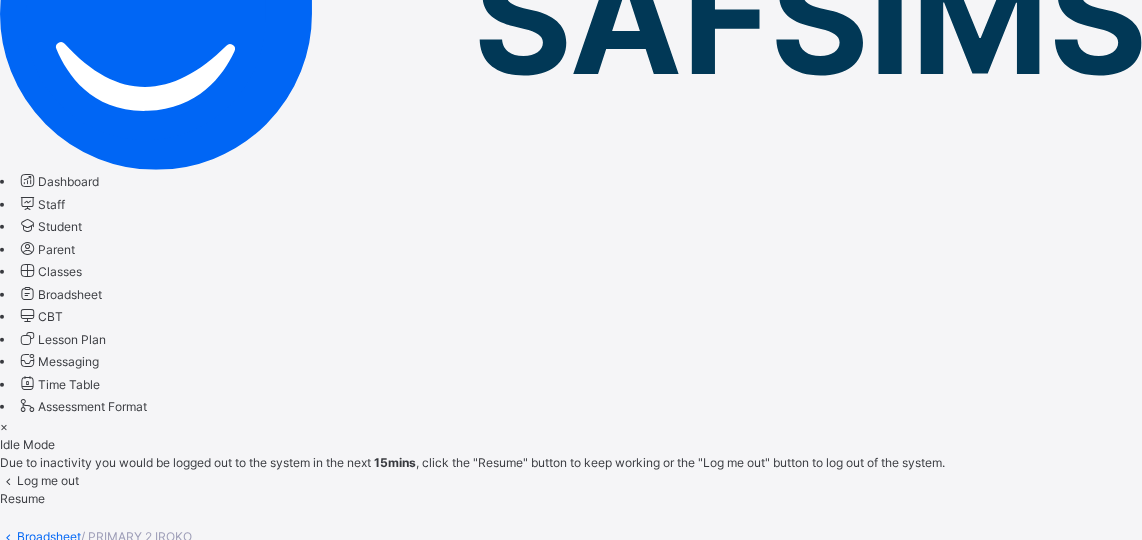 click on "Resume" at bounding box center (22, 498) 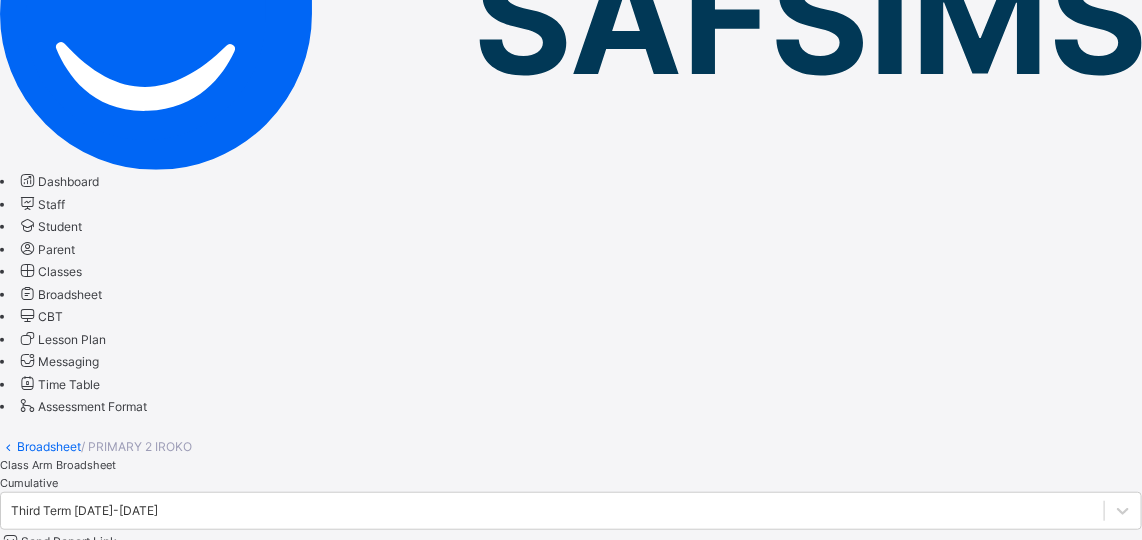 click on "Broadsheet" at bounding box center (70, 294) 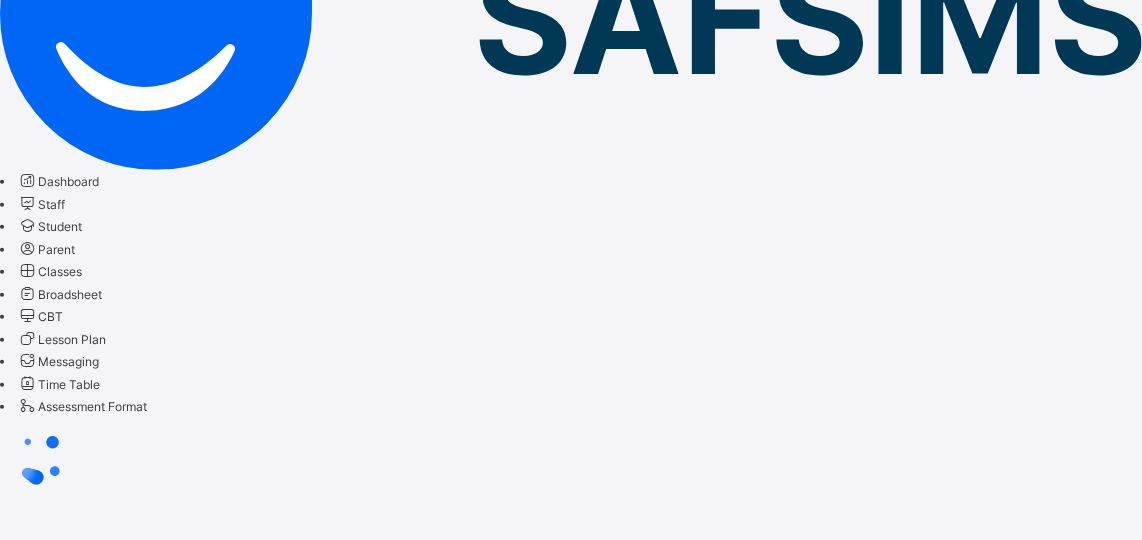 scroll, scrollTop: 0, scrollLeft: 0, axis: both 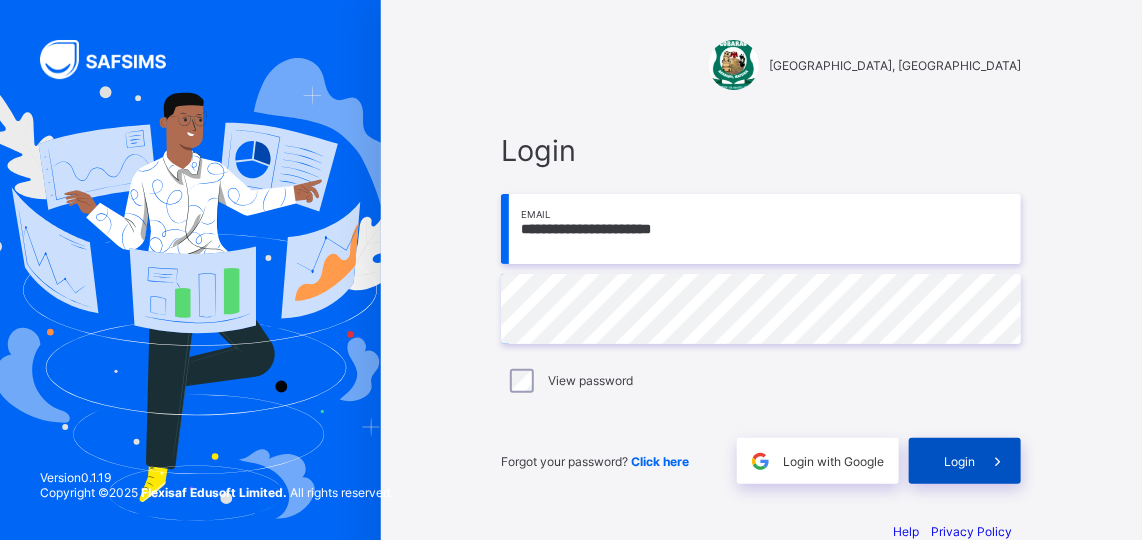 click at bounding box center [998, 461] 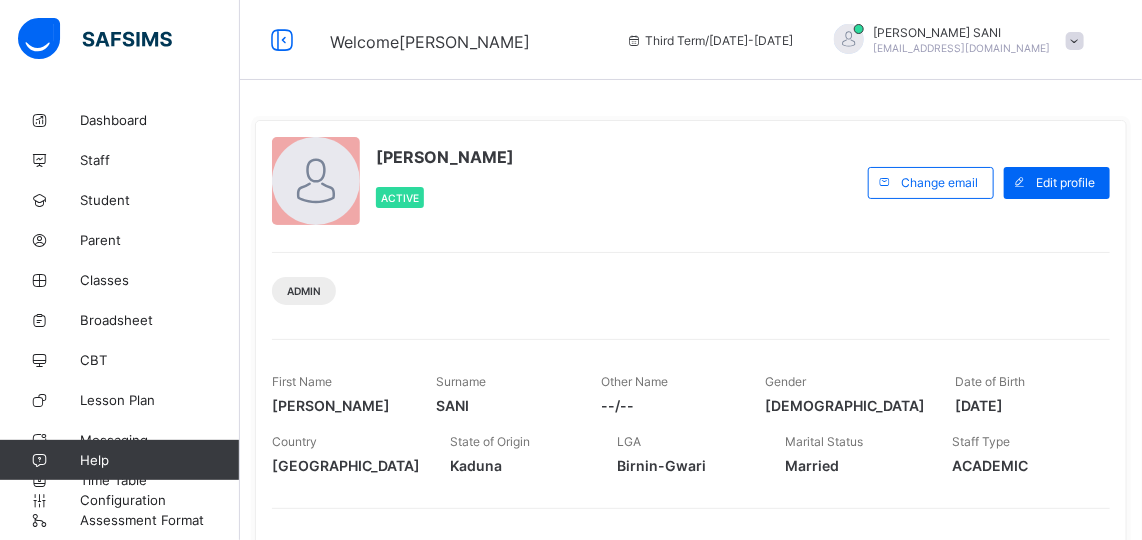 click at bounding box center [1022, 453] 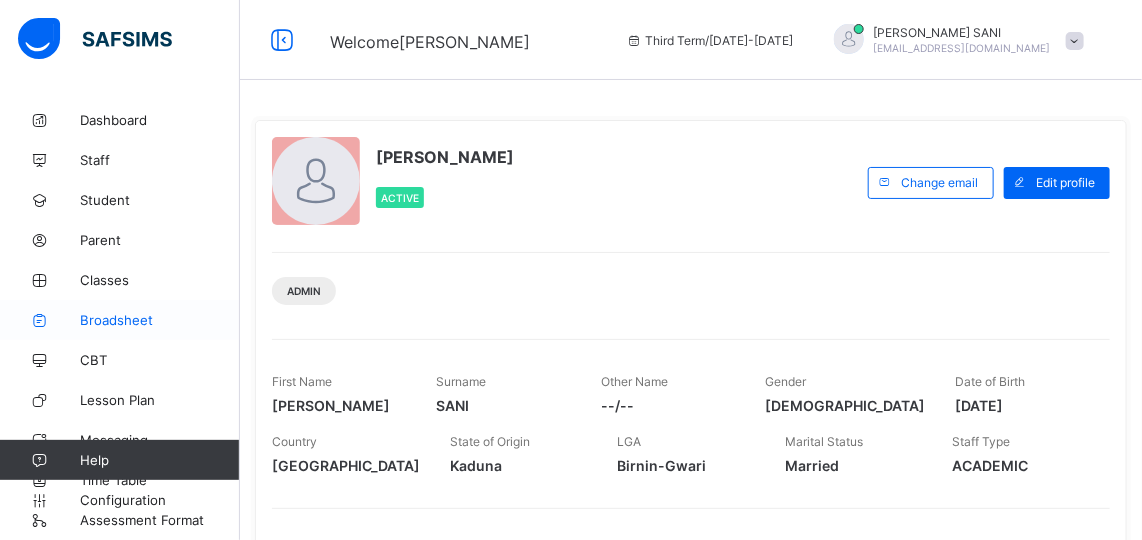 click on "Broadsheet" at bounding box center (160, 320) 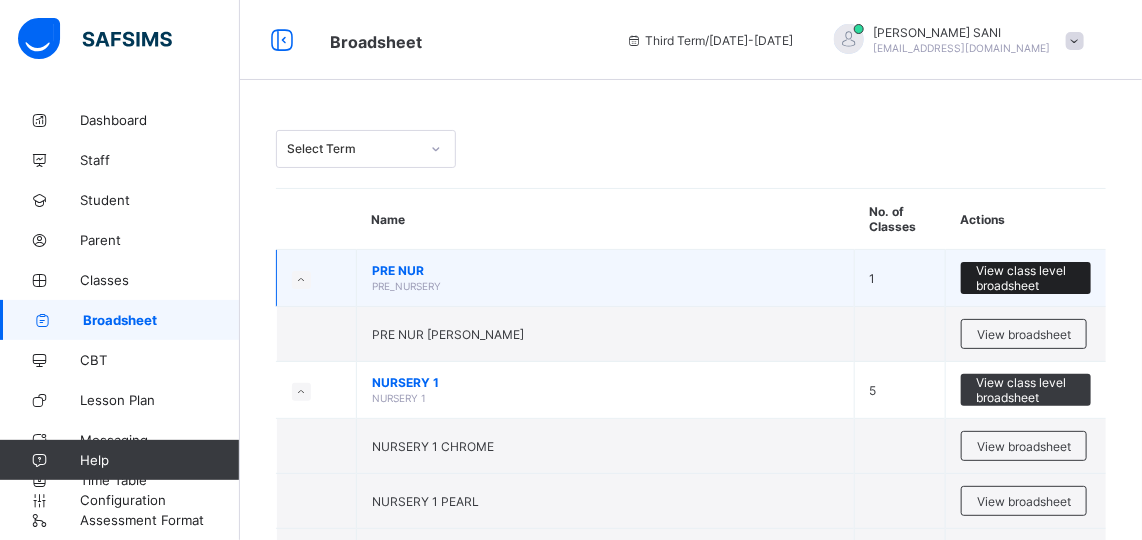 click on "View class level broadsheet" at bounding box center [1026, 278] 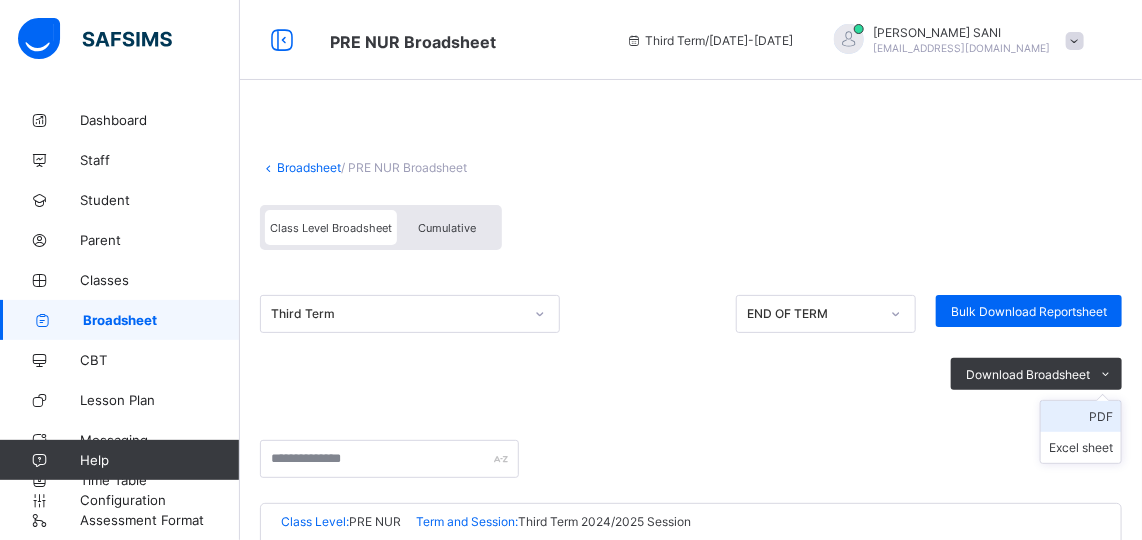 click on "PDF" at bounding box center [1081, 416] 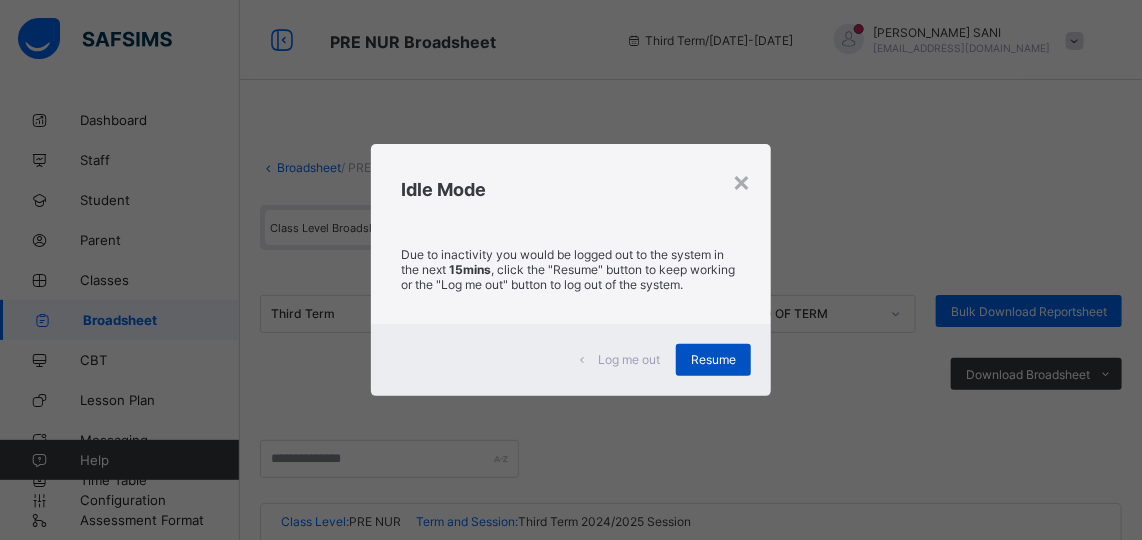 click on "Resume" at bounding box center [713, 360] 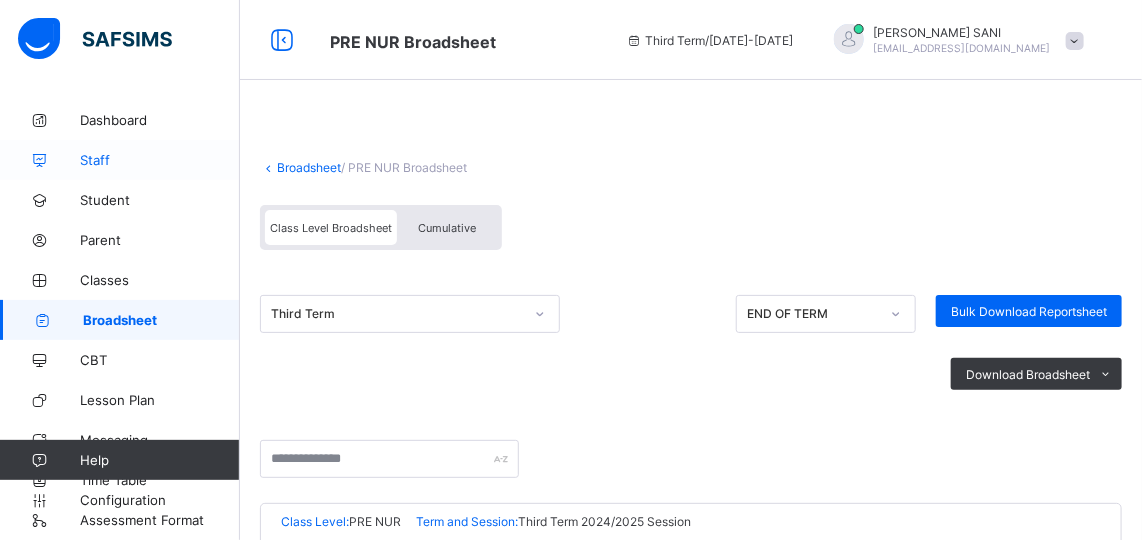 click on "Staff" at bounding box center (160, 160) 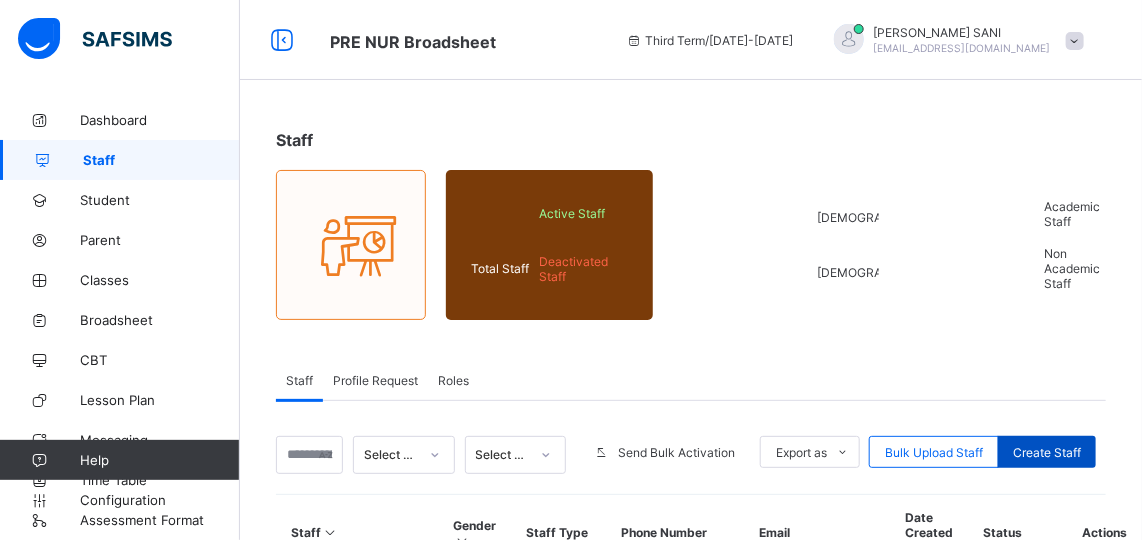 click on "Create Staff" at bounding box center (1047, 452) 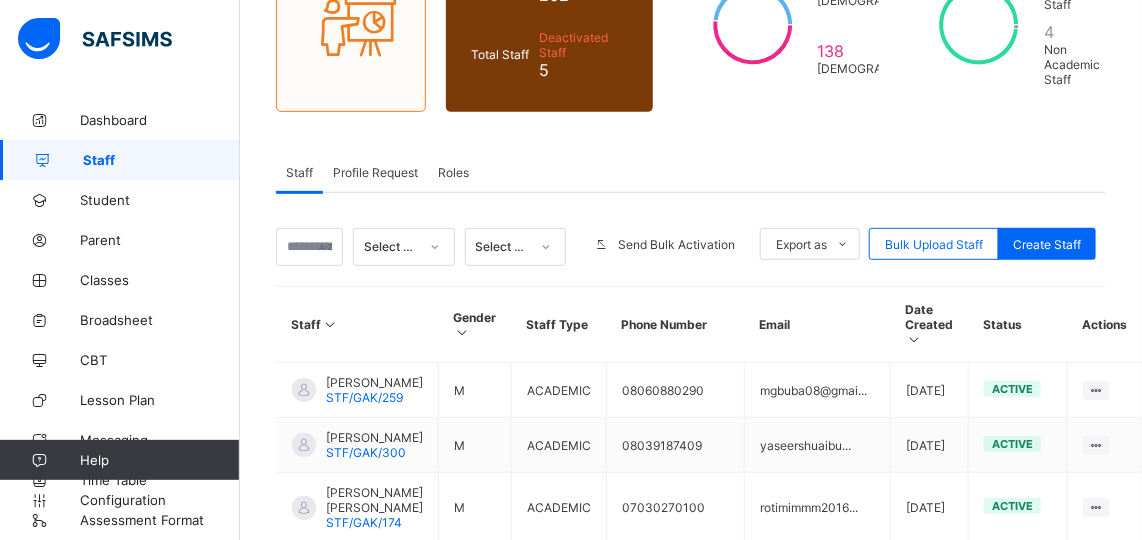 scroll, scrollTop: 232, scrollLeft: 0, axis: vertical 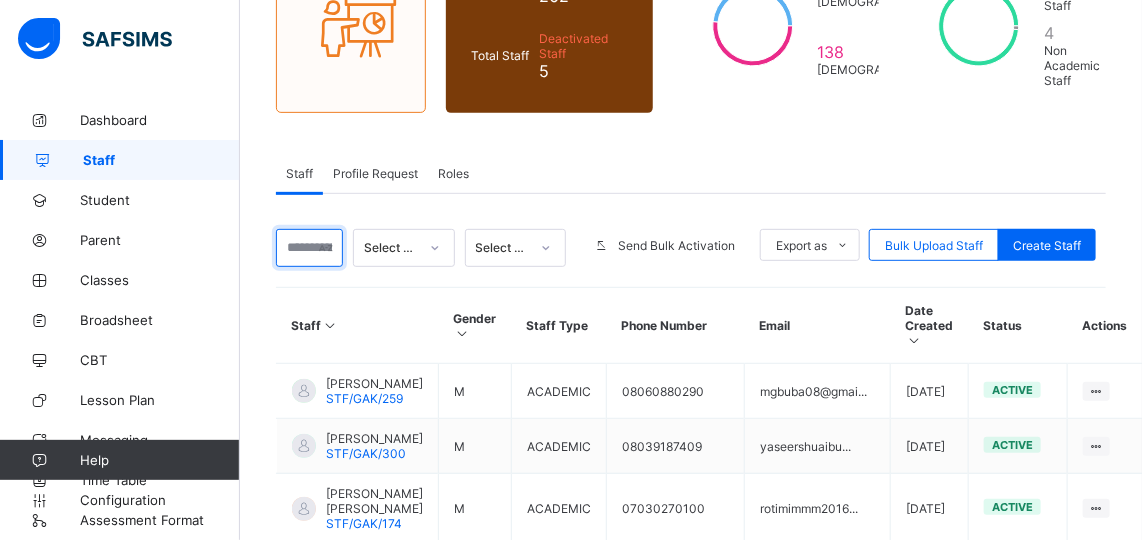 click at bounding box center [309, 248] 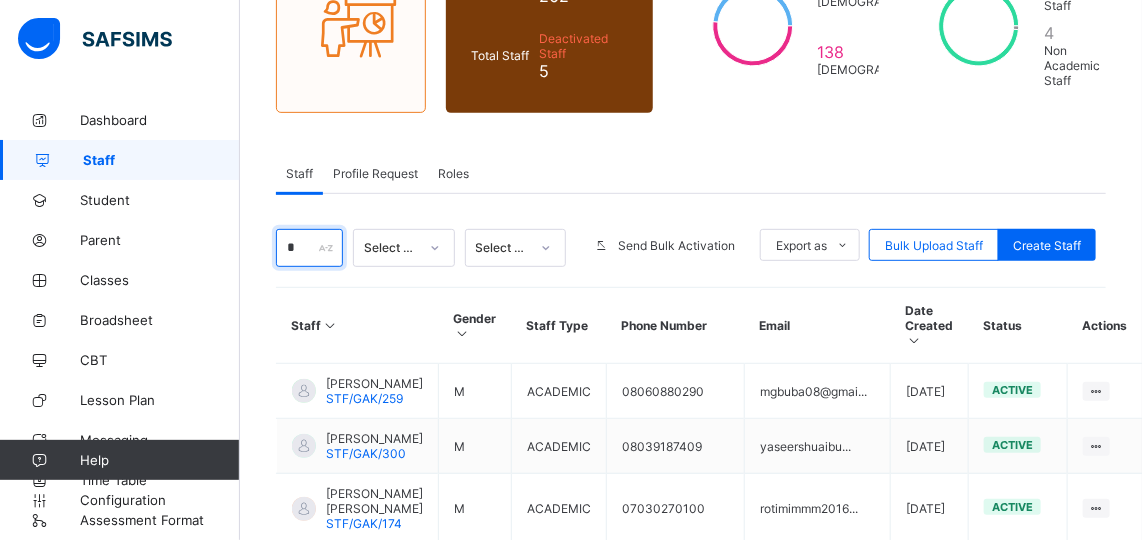 type on "**" 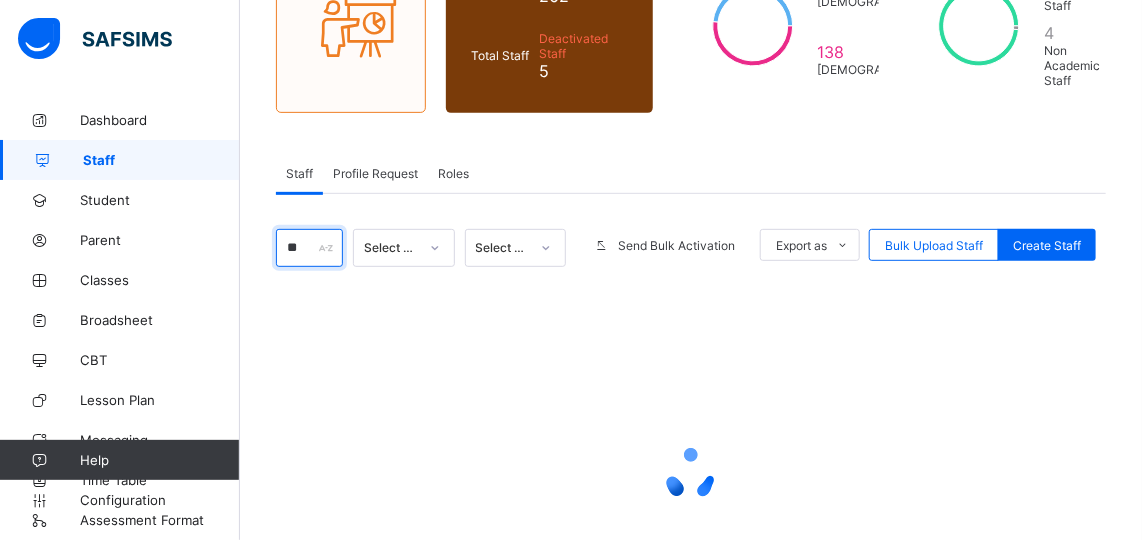 select on "**" 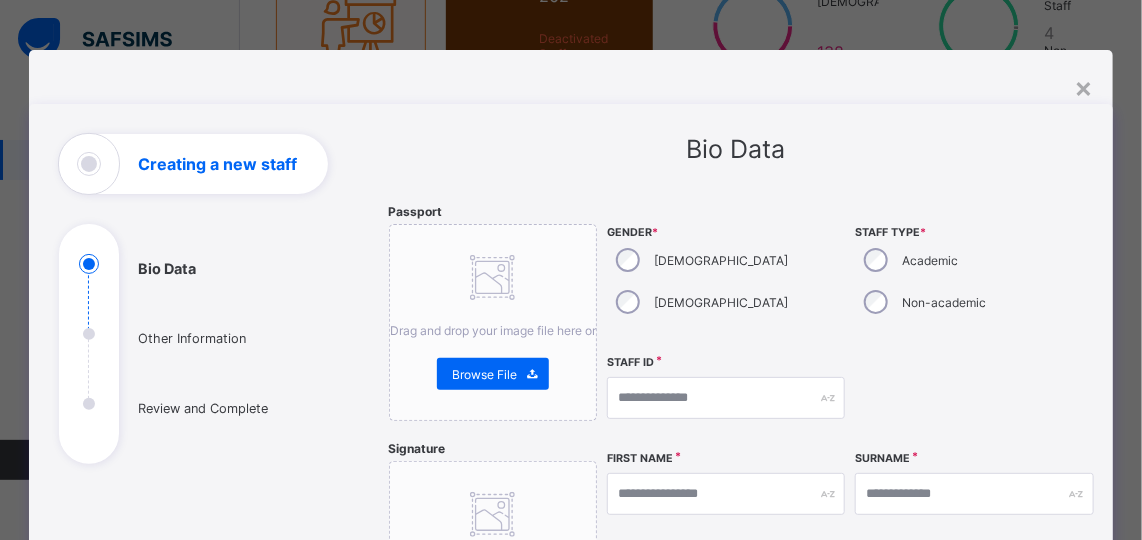 type on "**" 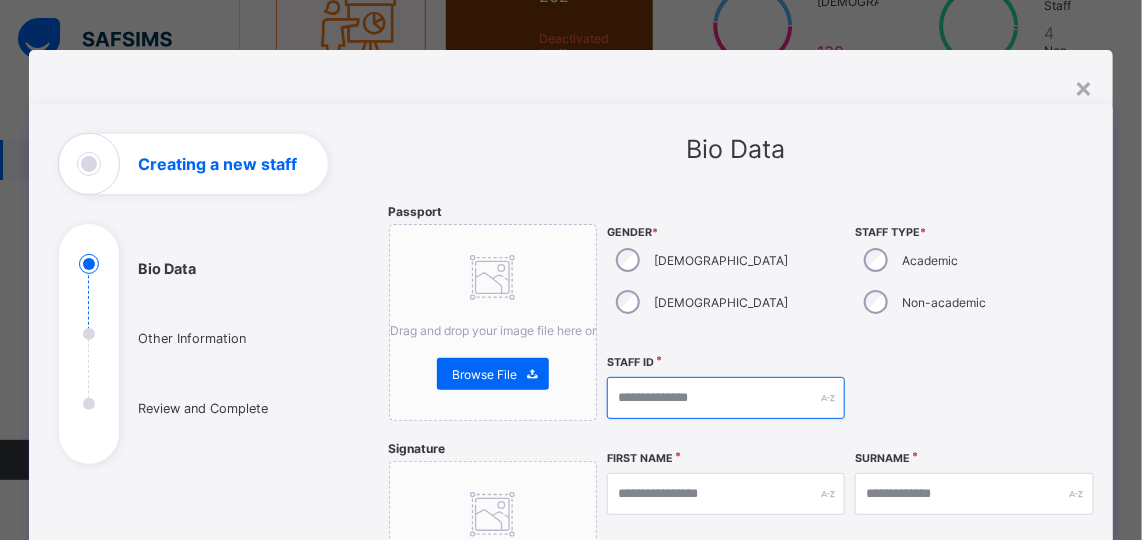 click at bounding box center (726, 398) 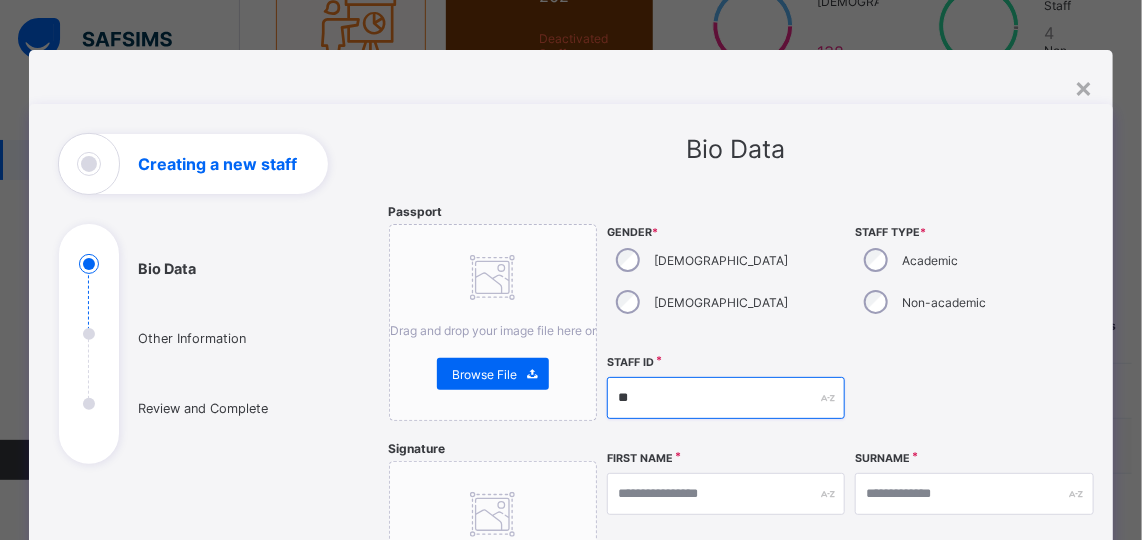 type on "*" 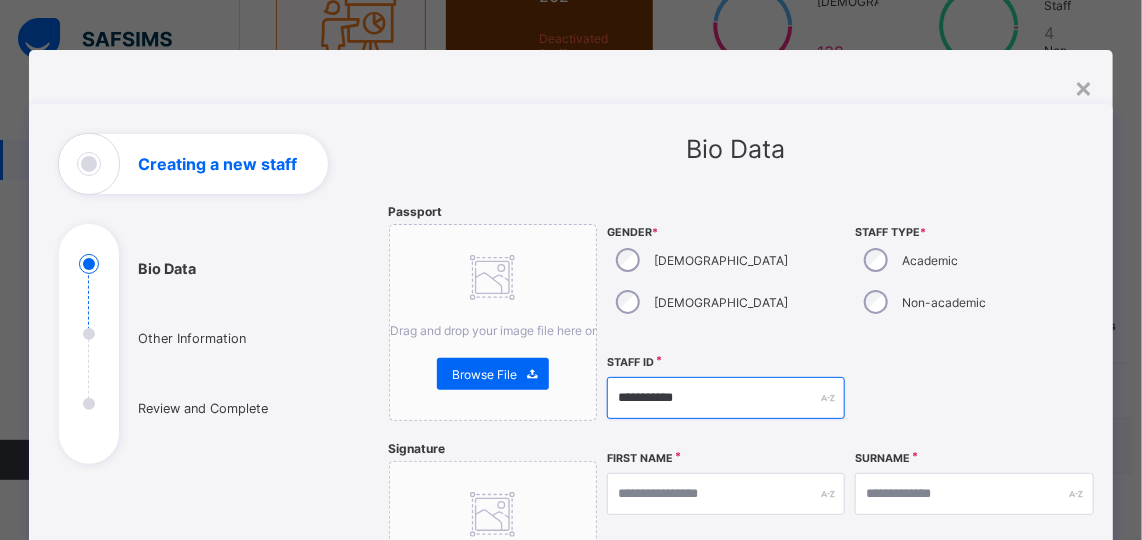 type on "**********" 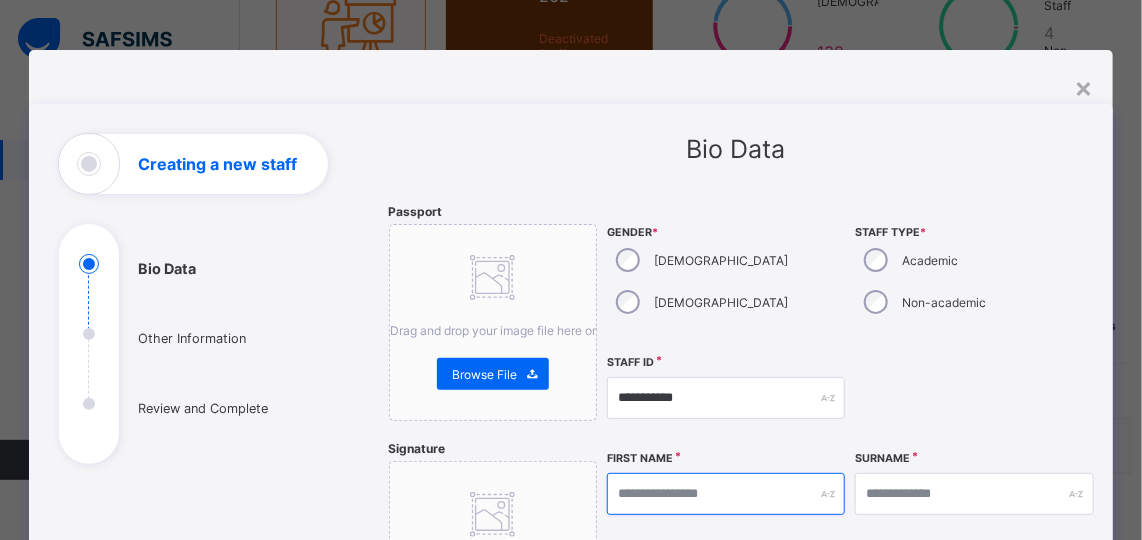 click at bounding box center (726, 494) 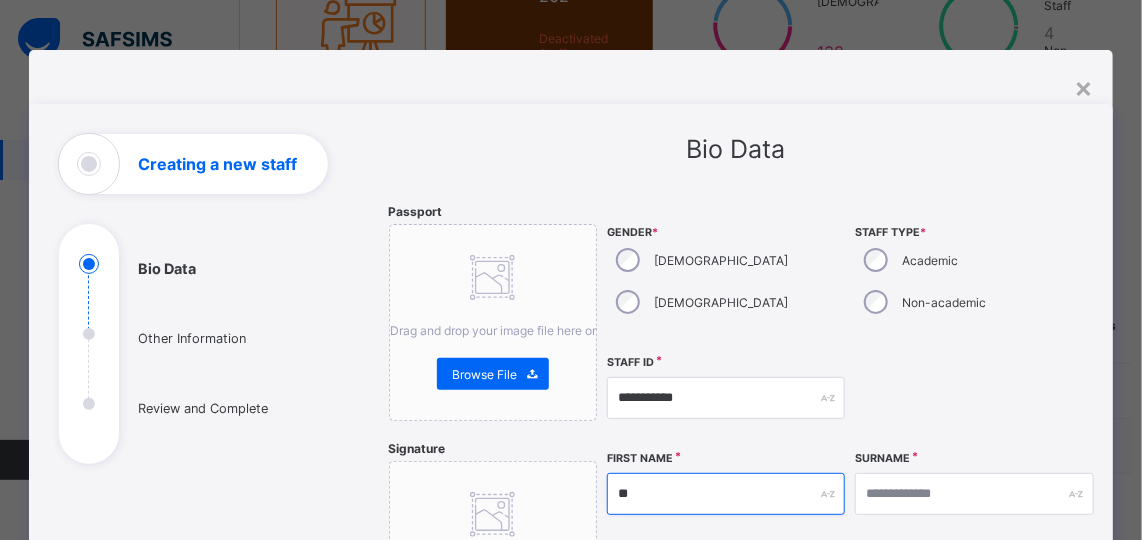 type on "******" 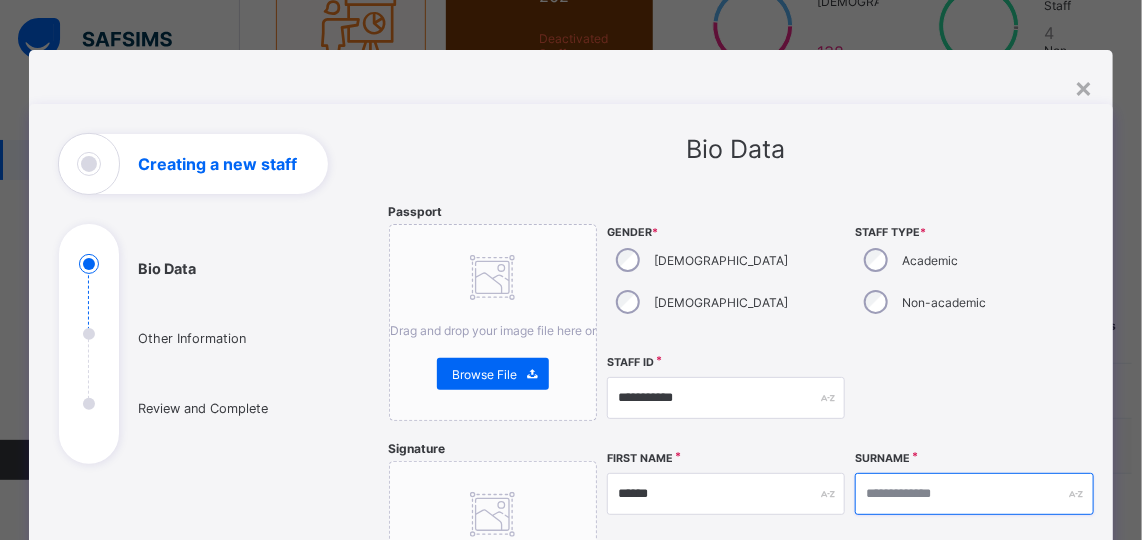 type on "*********" 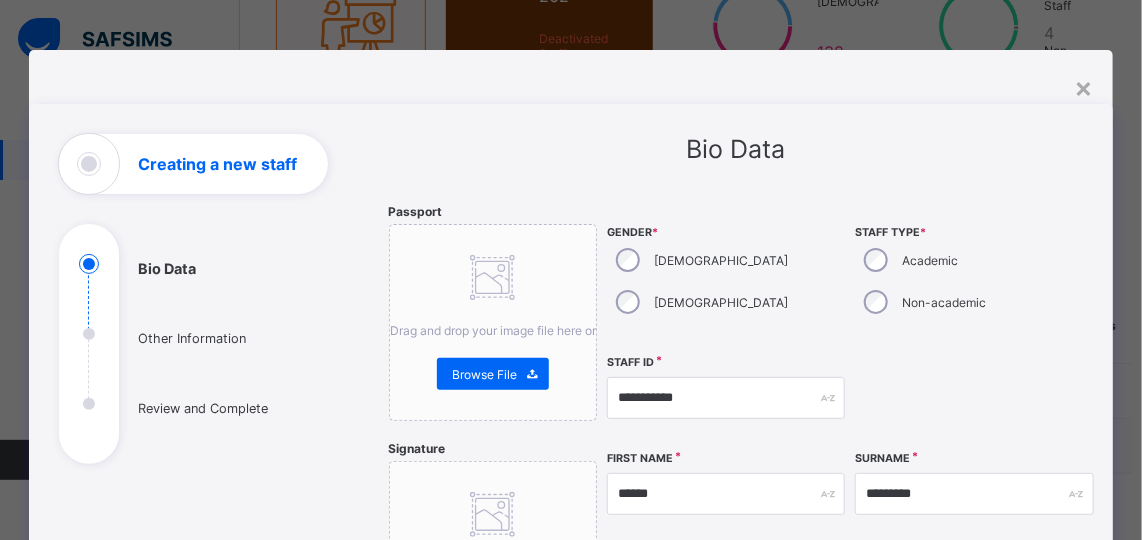 type on "**********" 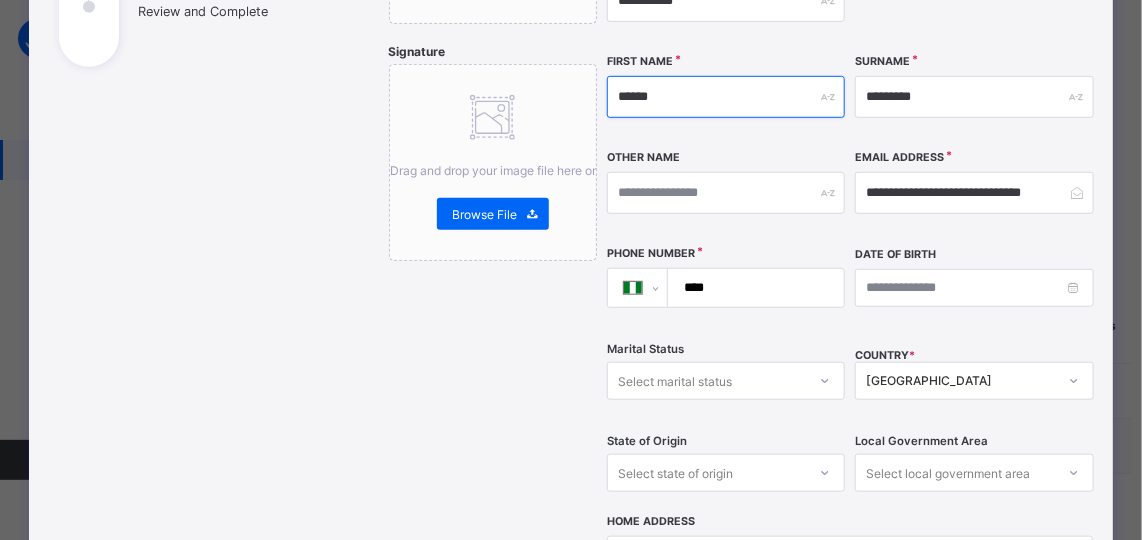 scroll, scrollTop: 398, scrollLeft: 0, axis: vertical 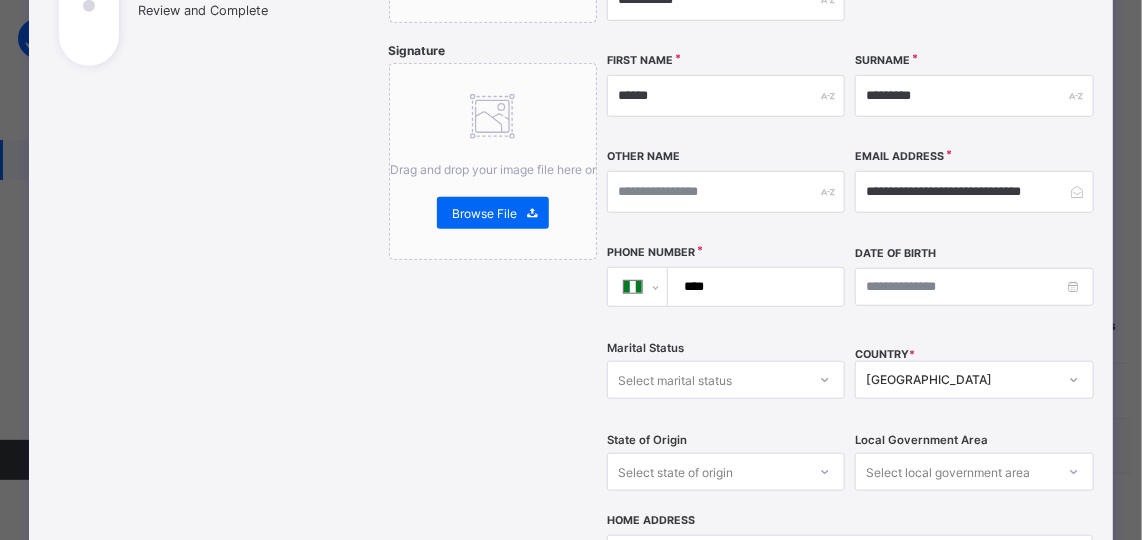click on "****" at bounding box center (752, 287) 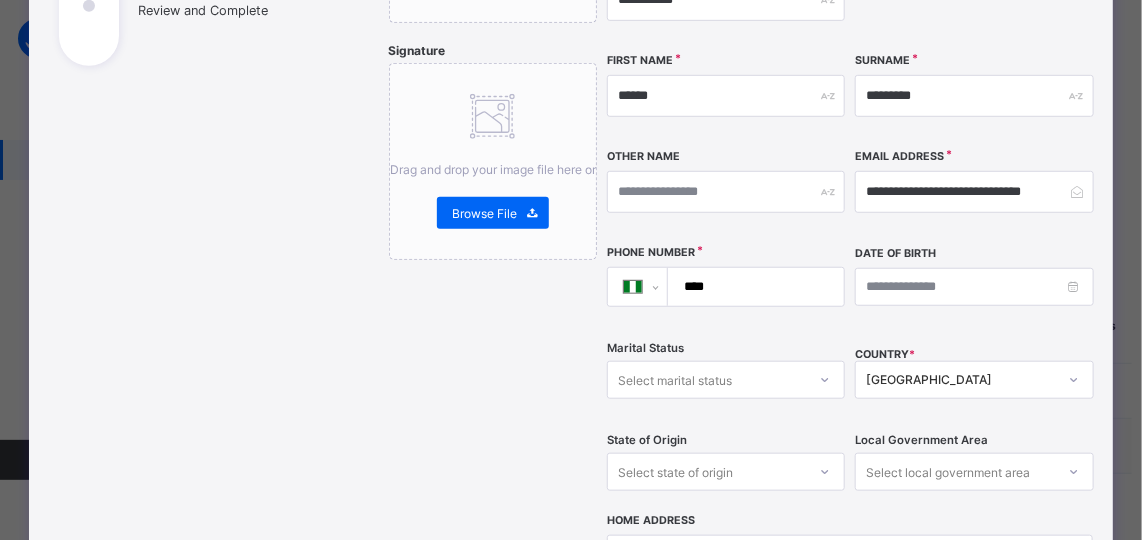 type on "**********" 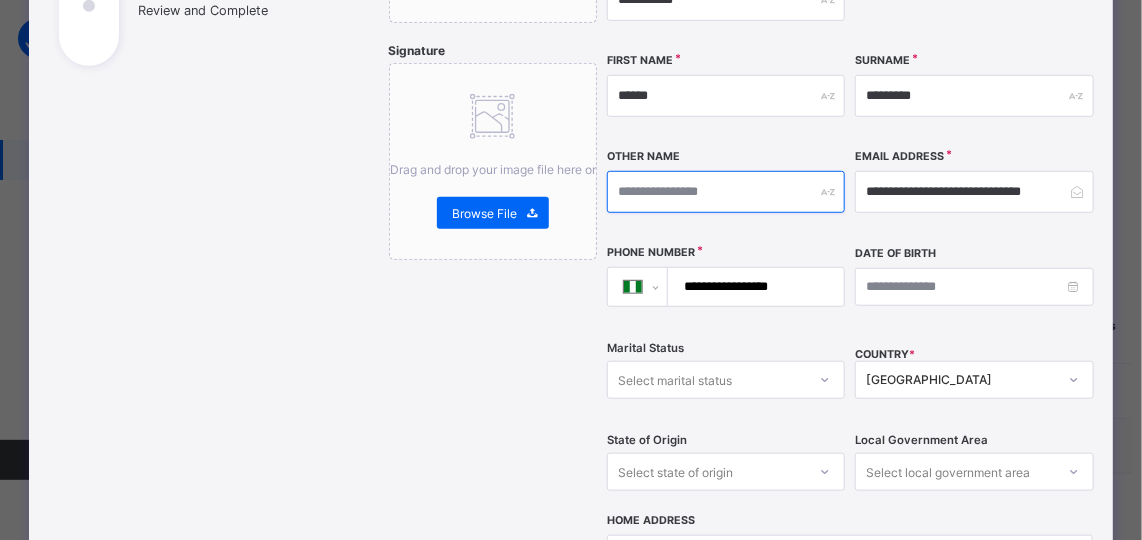 type on "****" 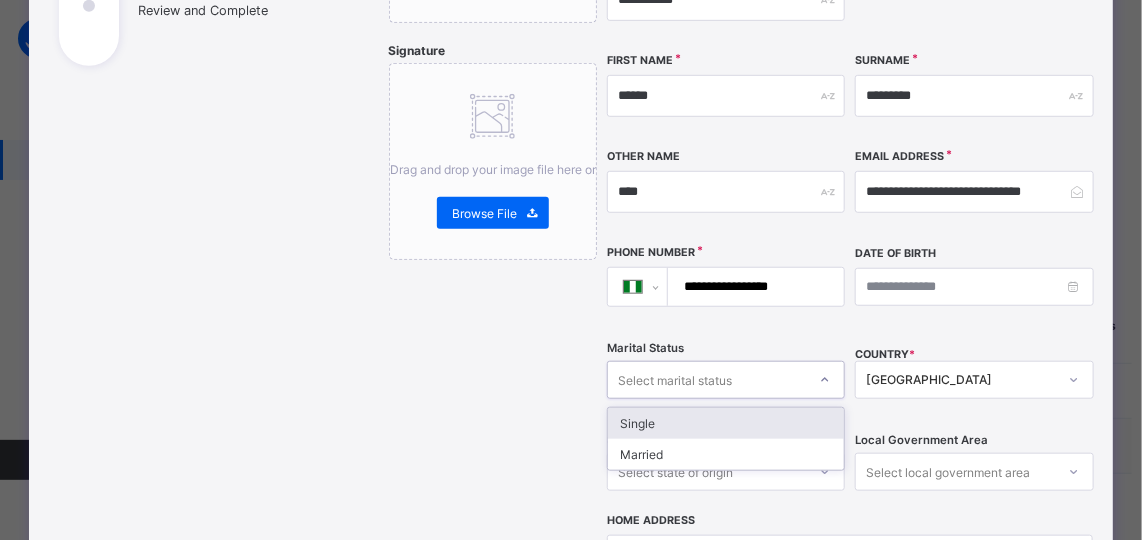 click on "Select marital status" at bounding box center [707, 380] 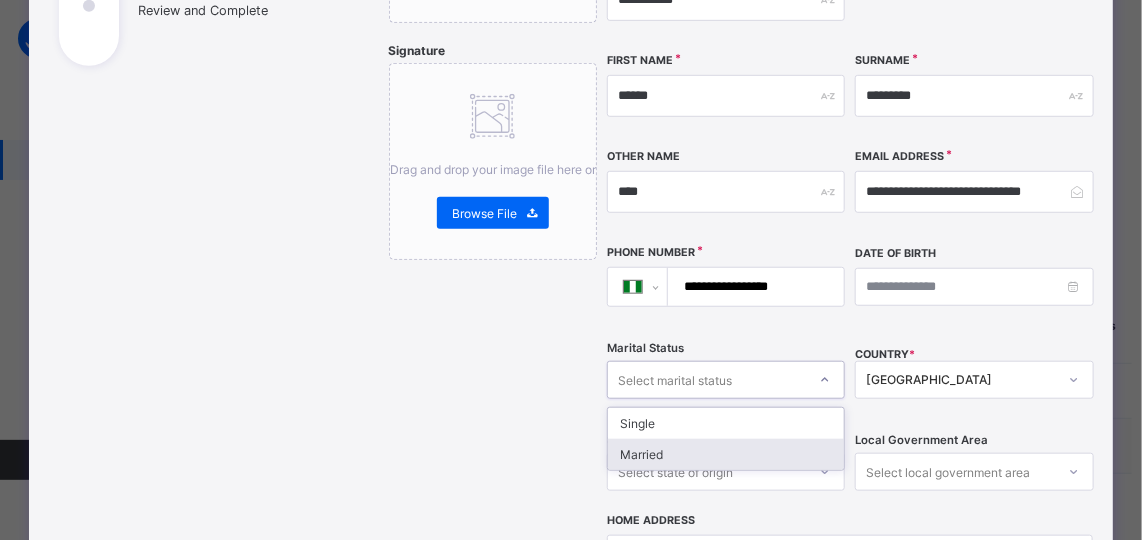 click on "Married" at bounding box center (726, 454) 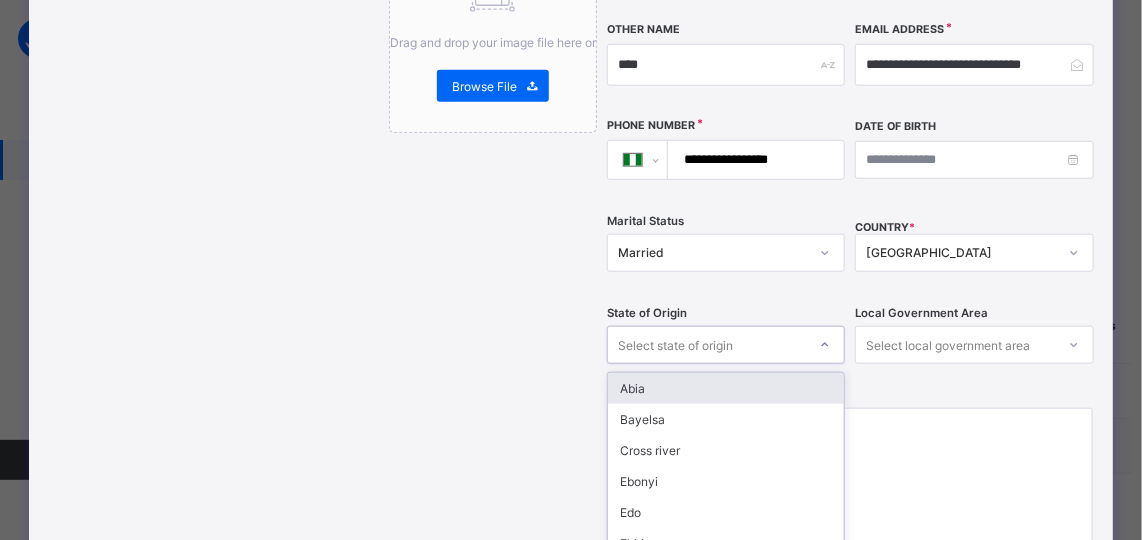 scroll, scrollTop: 667, scrollLeft: 0, axis: vertical 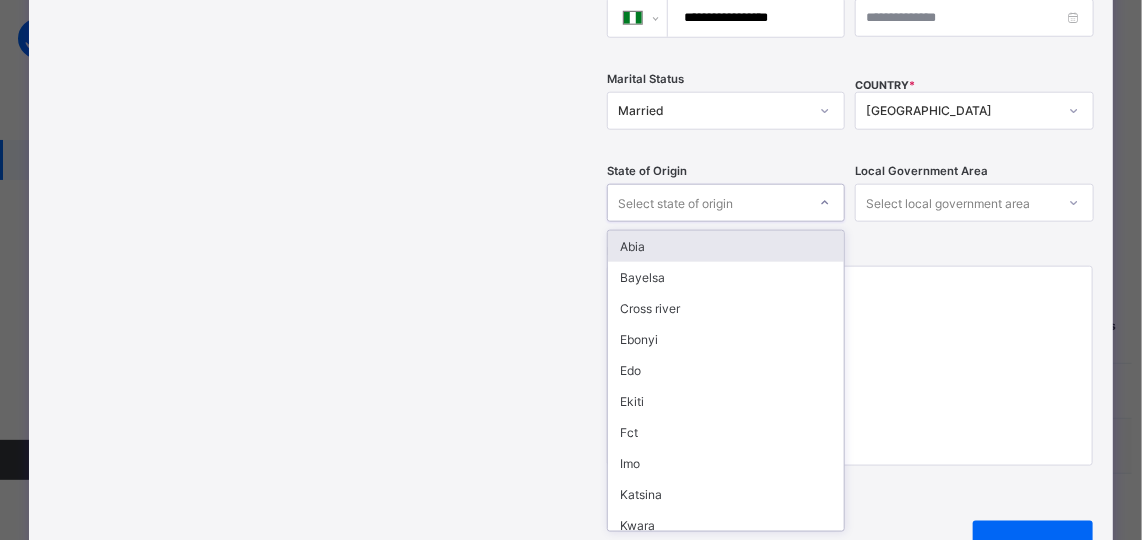click on "option Abia focused, 1 of 37. 37 results available. Use Up and Down to choose options, press Enter to select the currently focused option, press Escape to exit the menu, press Tab to select the option and exit the menu. Select state of origin Abia Bayelsa Cross river Ebonyi Edo Ekiti Fct Imo Katsina Kwara Ogun Osun Oyo Sokoto Gombe Jigawa Nassarawa Ondo Zamfara Akwa ibom Anambra Kebbi Kaduna Kano Adamawa Enugu Lagos Bauchi Benue Borno Delta Kogi Niger Plateau Rivers Taraba Yobe" at bounding box center (726, 203) 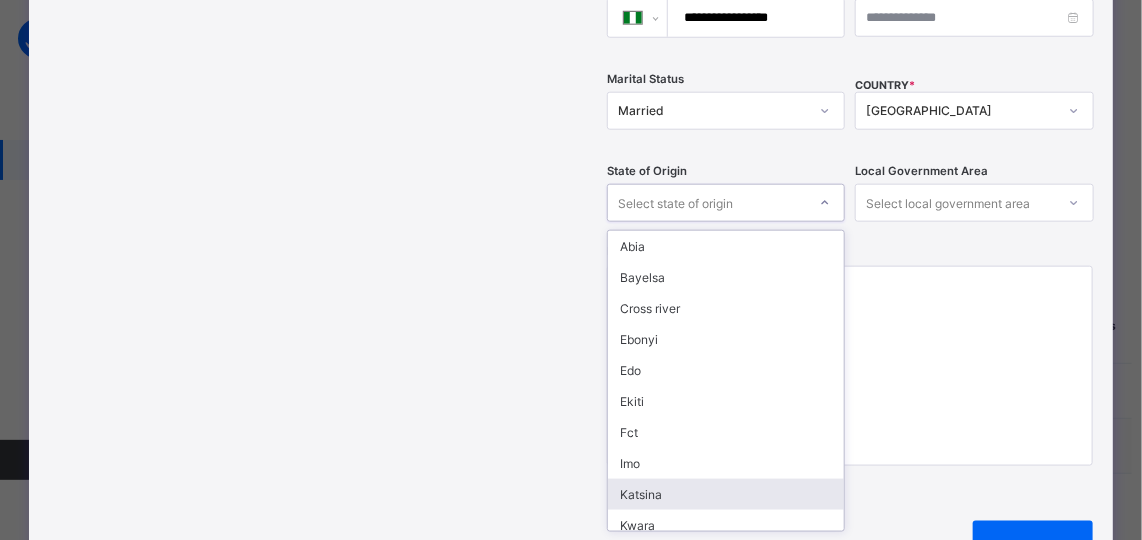 click on "Katsina" at bounding box center [726, 494] 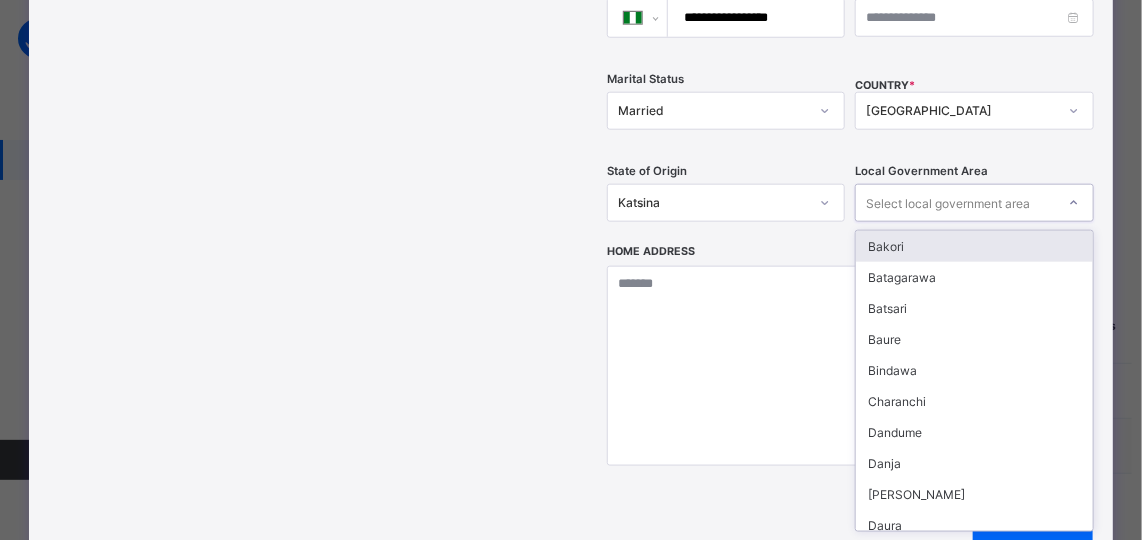 click at bounding box center [1074, 203] 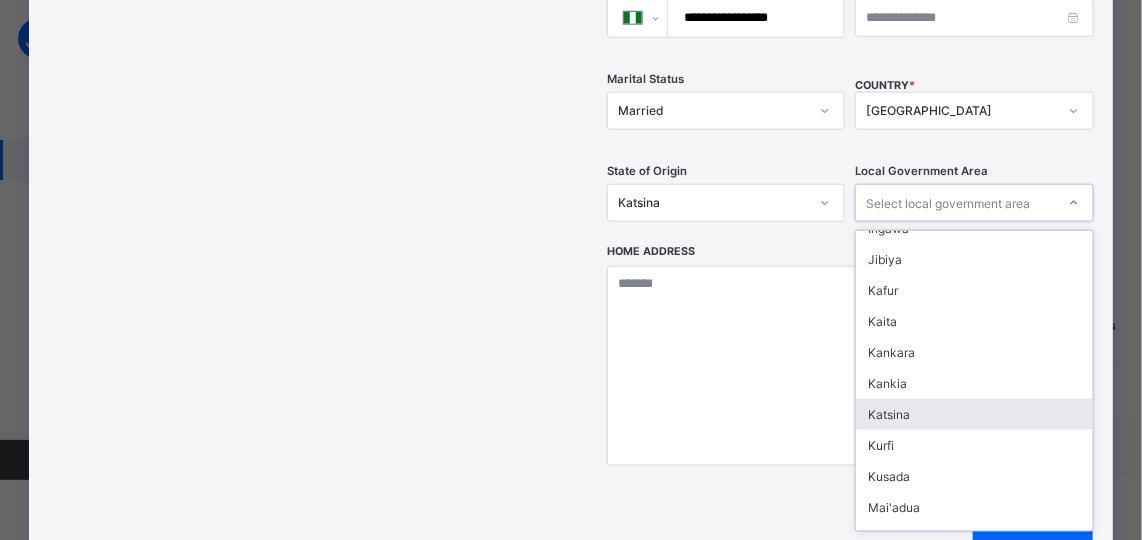 scroll, scrollTop: 452, scrollLeft: 0, axis: vertical 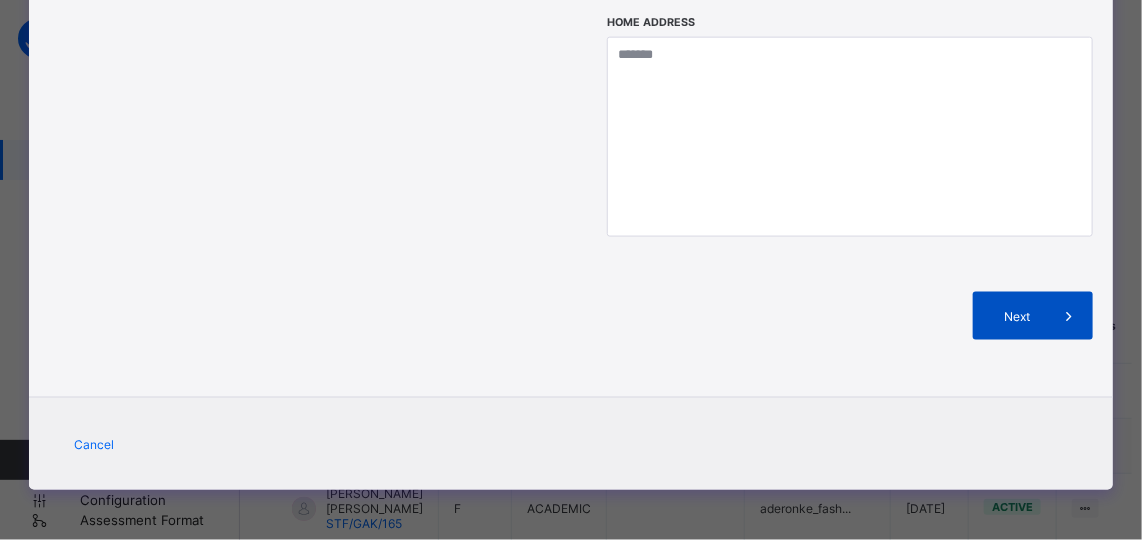 click on "Next" at bounding box center (1033, 316) 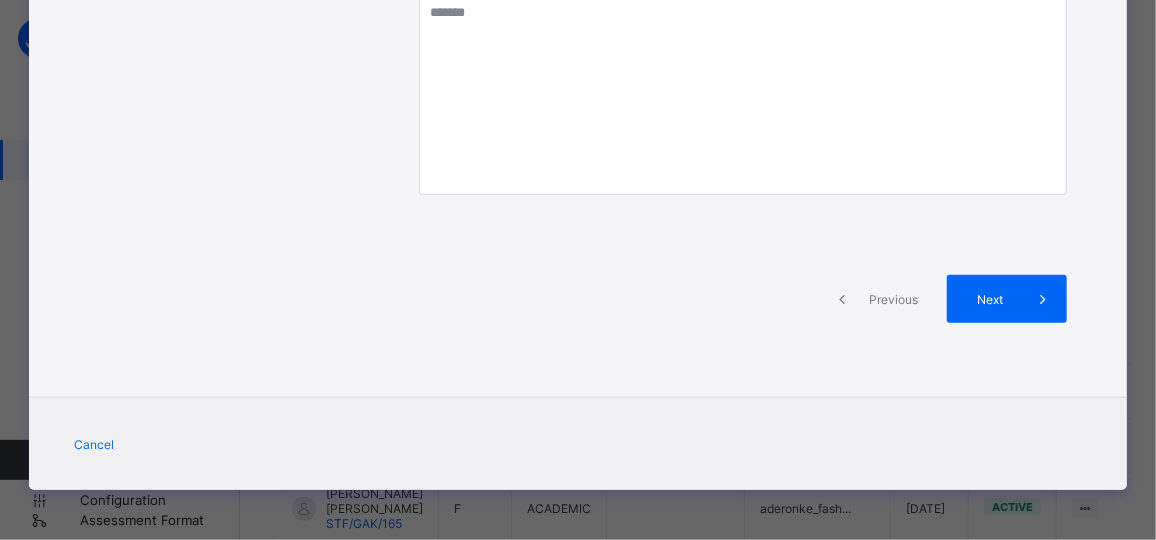 scroll, scrollTop: 501, scrollLeft: 0, axis: vertical 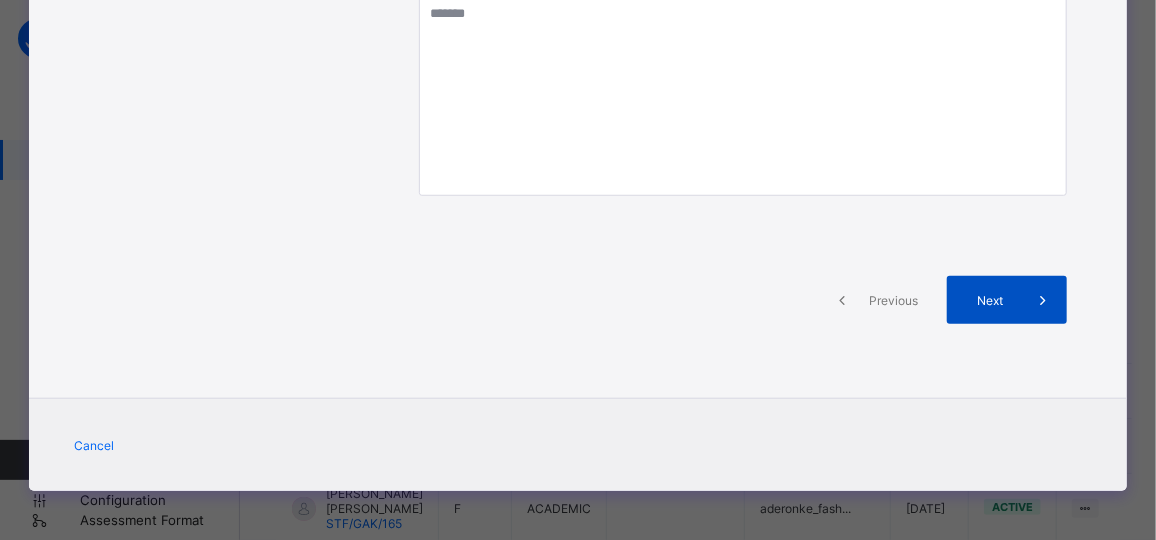 click on "Next" at bounding box center (990, 300) 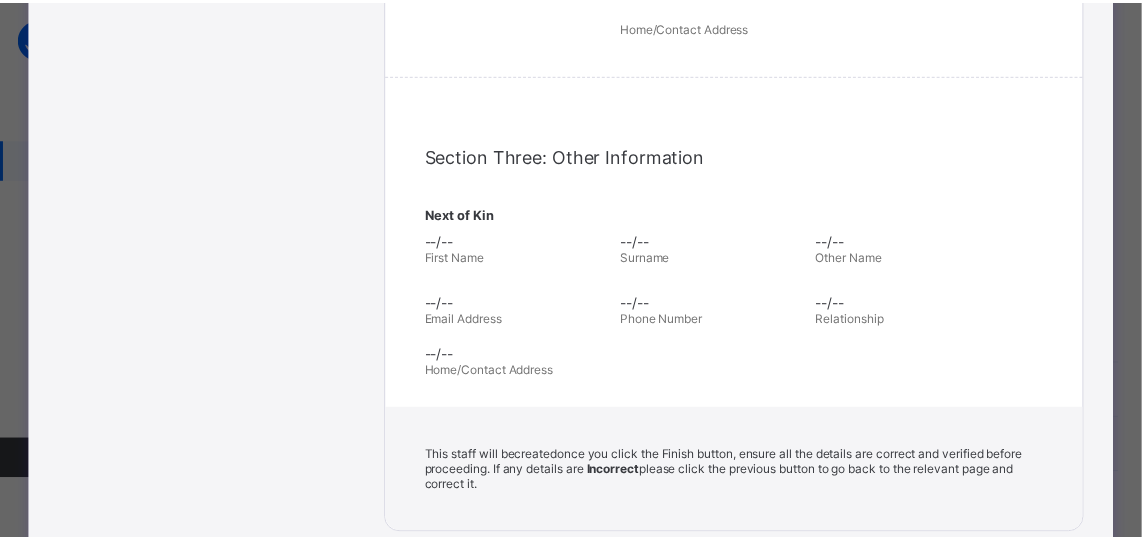scroll, scrollTop: 773, scrollLeft: 0, axis: vertical 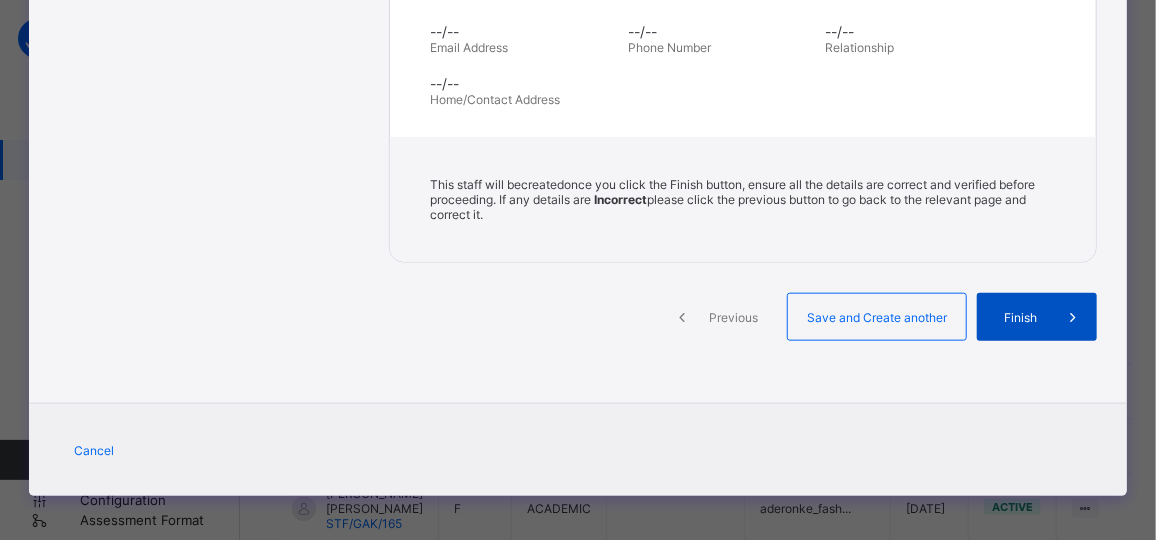 click on "Finish" at bounding box center (1020, 317) 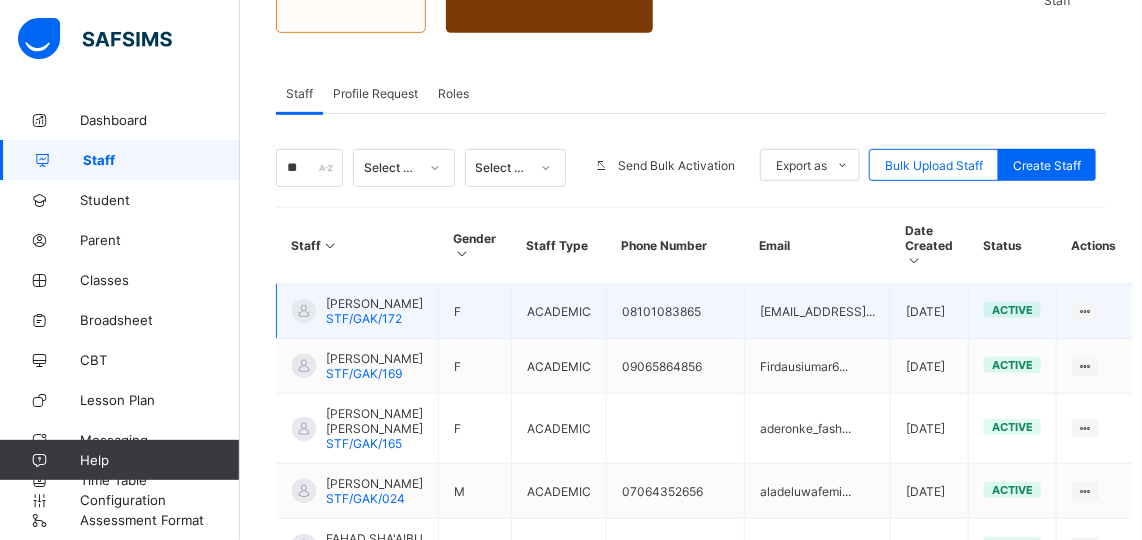 scroll, scrollTop: 309, scrollLeft: 0, axis: vertical 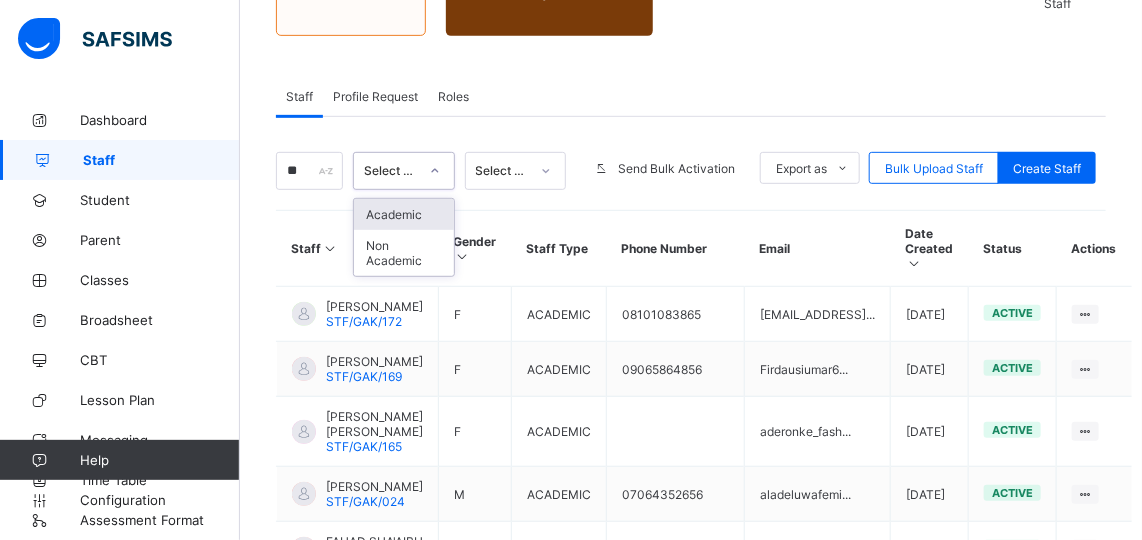 click on "Select staff type" at bounding box center [384, 171] 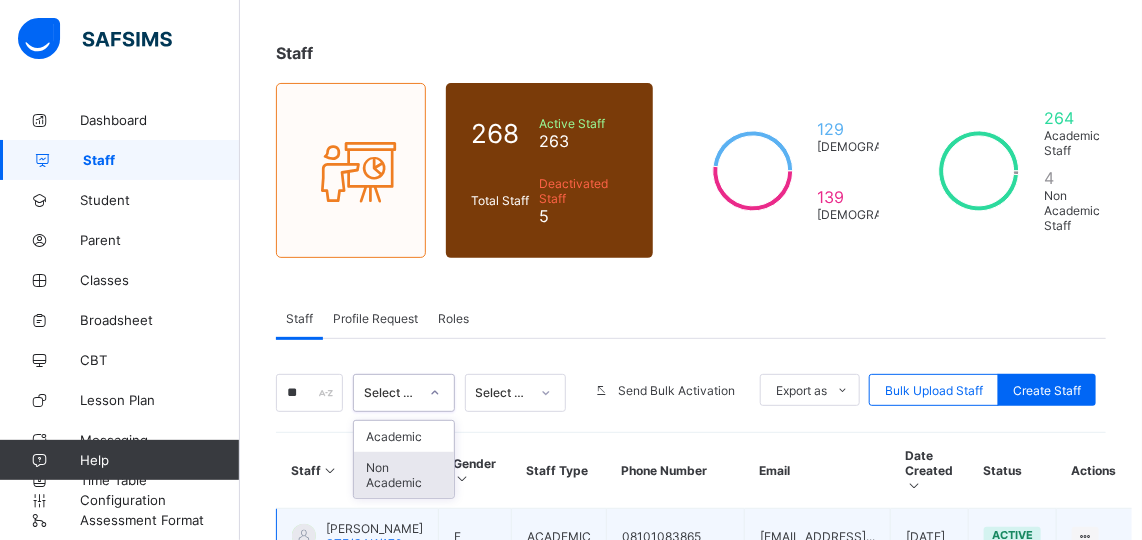 scroll, scrollTop: 86, scrollLeft: 0, axis: vertical 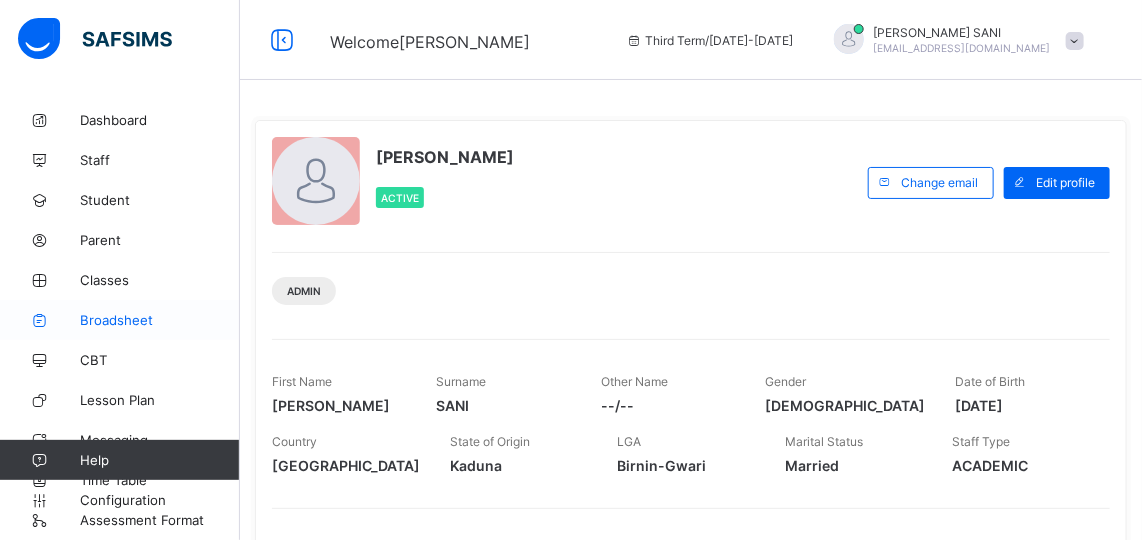 click on "Broadsheet" at bounding box center [160, 320] 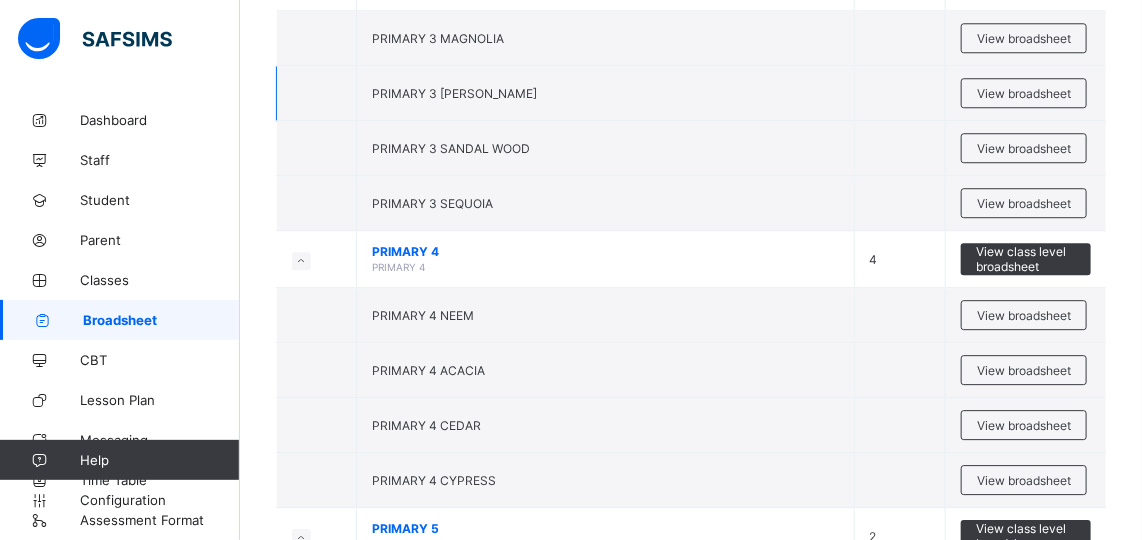 scroll, scrollTop: 1908, scrollLeft: 0, axis: vertical 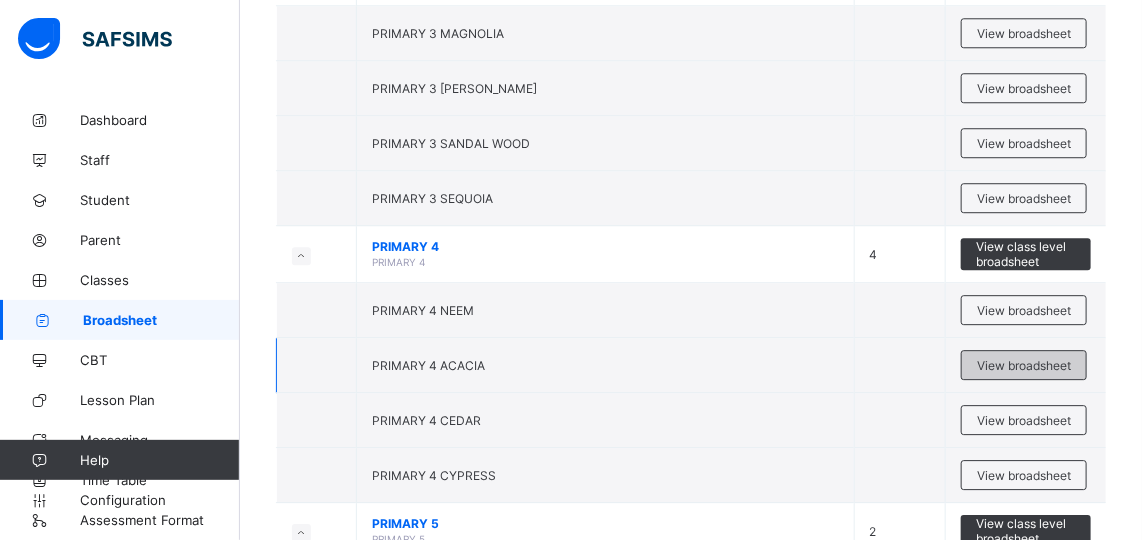 click on "View broadsheet" at bounding box center (1024, 365) 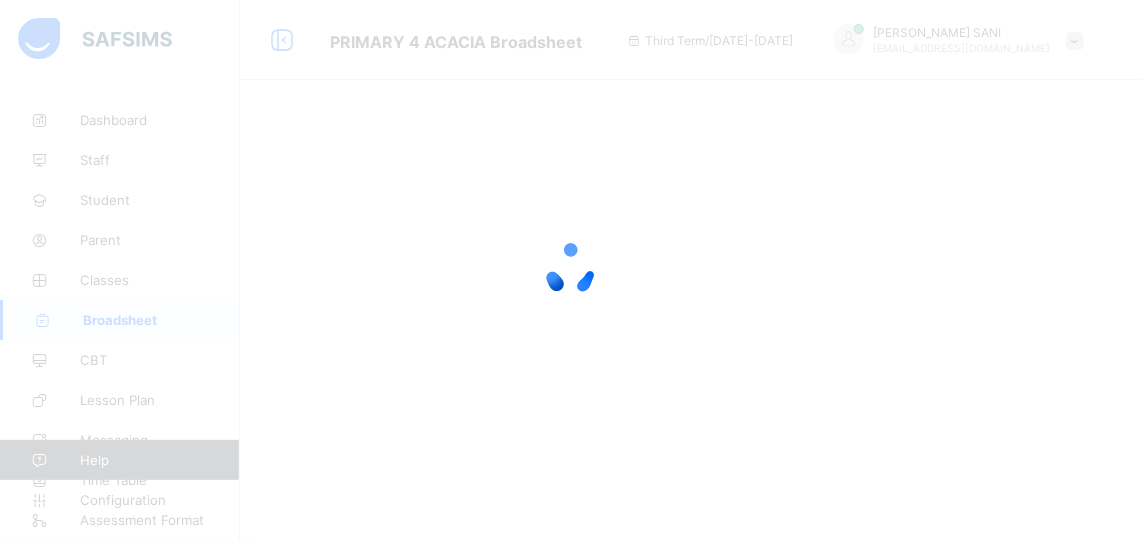 scroll, scrollTop: 0, scrollLeft: 0, axis: both 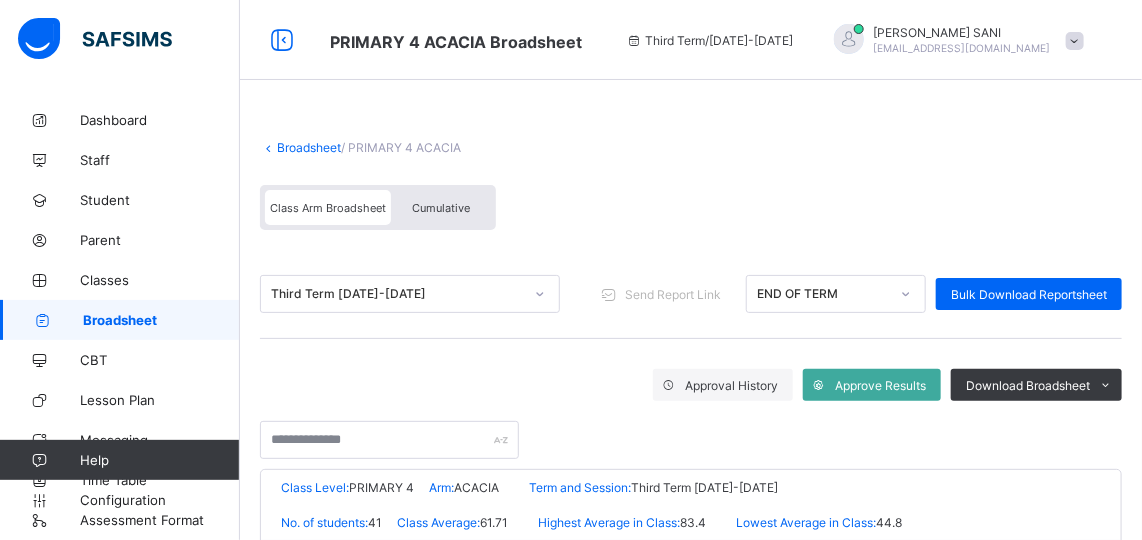click on "Third Term [DATE]-[DATE] Send Report Link END OF TERM Bulk Download Reportsheet  Approval History  Approve Results Download Broadsheet PDF Excel sheet" at bounding box center [691, 354] 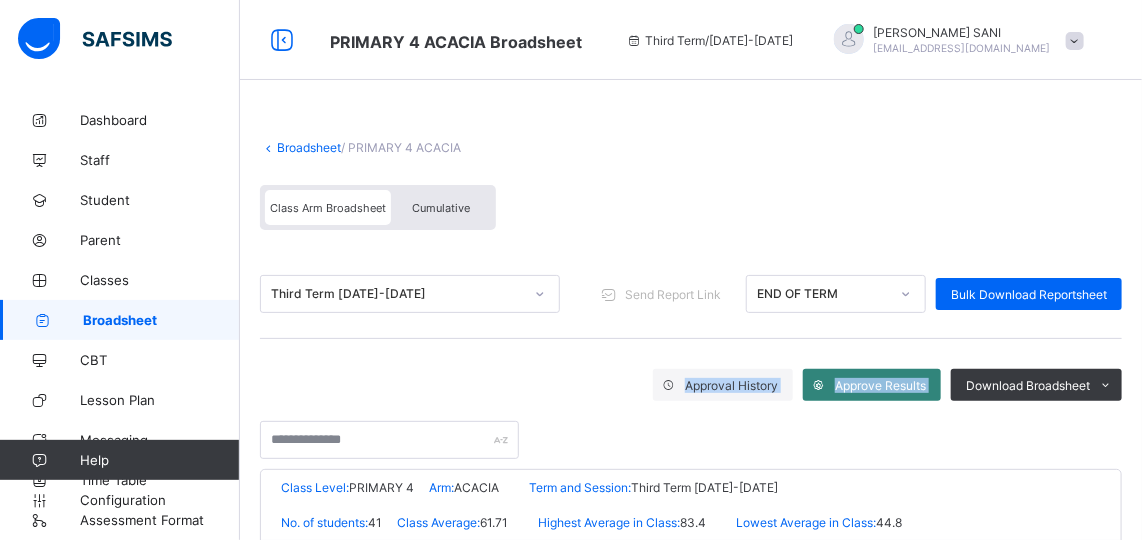 drag, startPoint x: 569, startPoint y: 346, endPoint x: 943, endPoint y: 383, distance: 375.82574 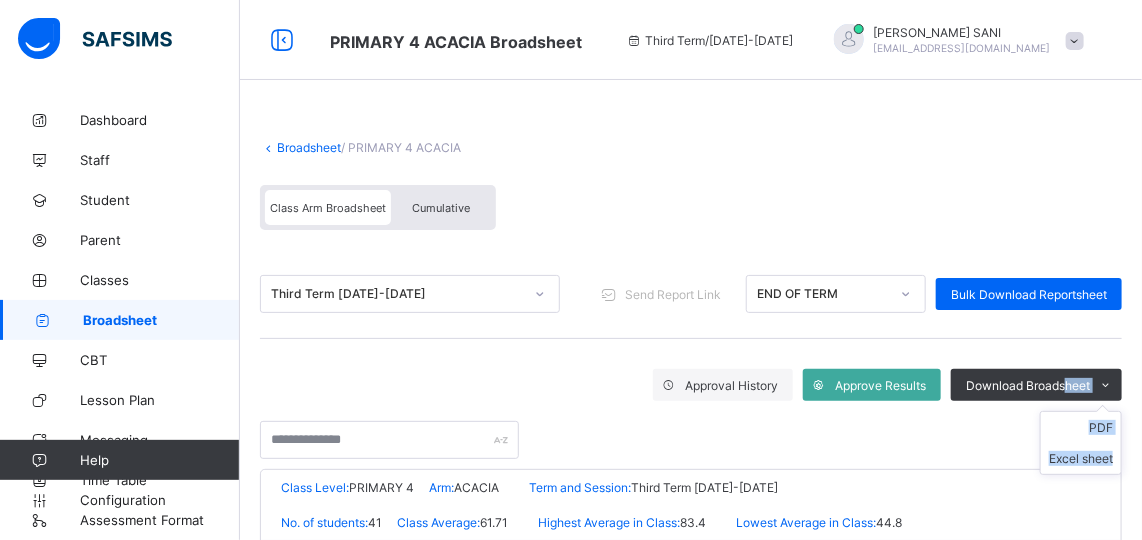 drag, startPoint x: 943, startPoint y: 383, endPoint x: 1078, endPoint y: 389, distance: 135.13327 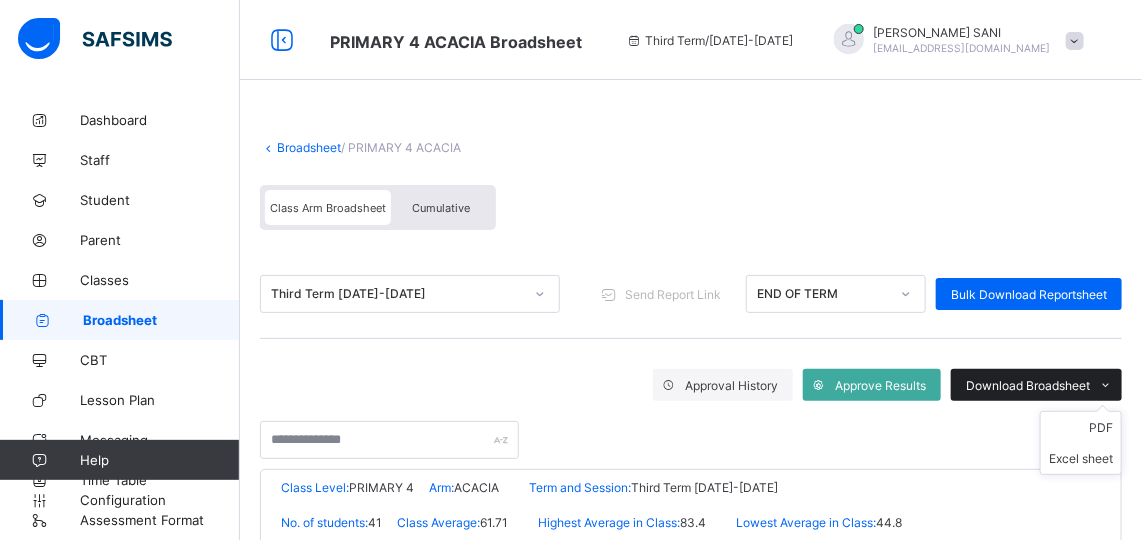 drag, startPoint x: 1078, startPoint y: 389, endPoint x: 1041, endPoint y: 383, distance: 37.48333 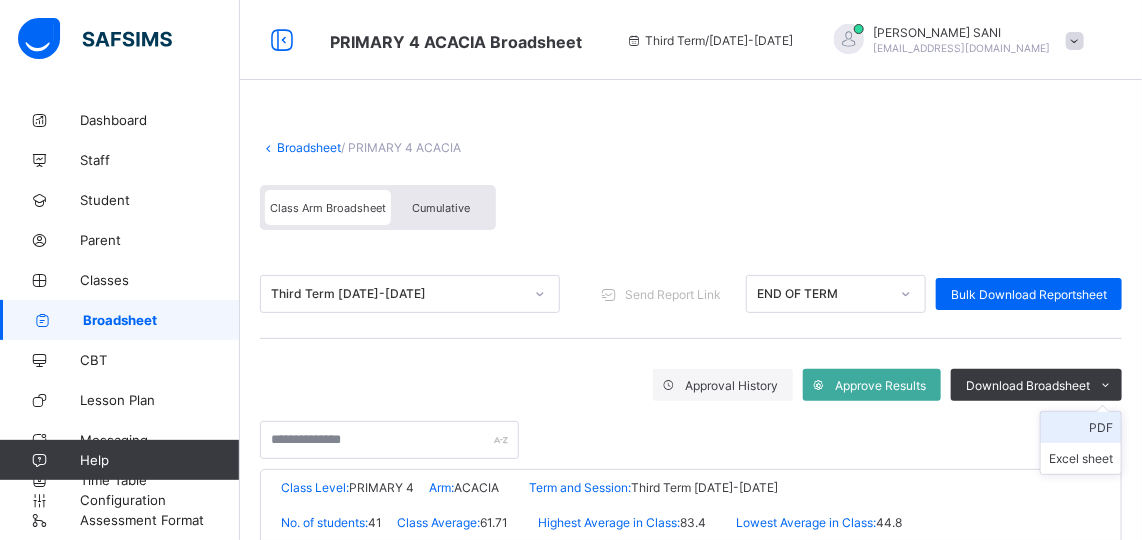 click on "PDF" at bounding box center (1081, 427) 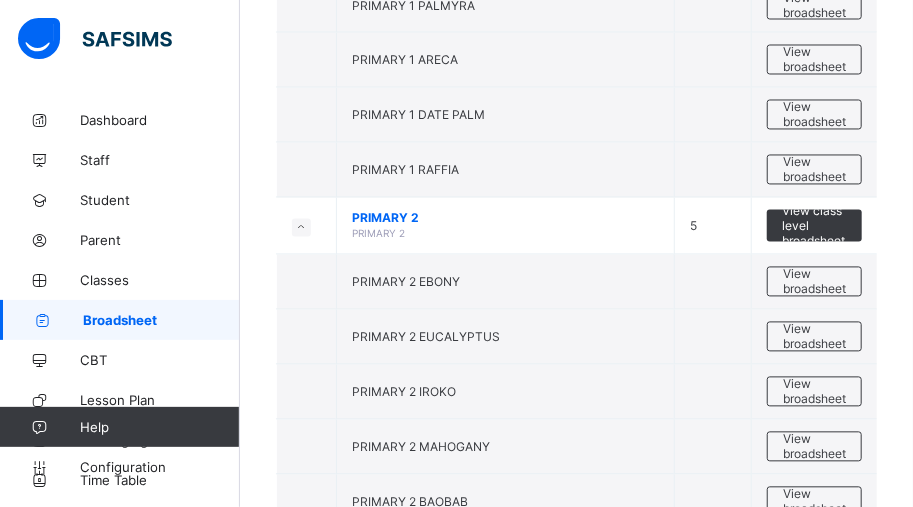 scroll, scrollTop: 1328, scrollLeft: 0, axis: vertical 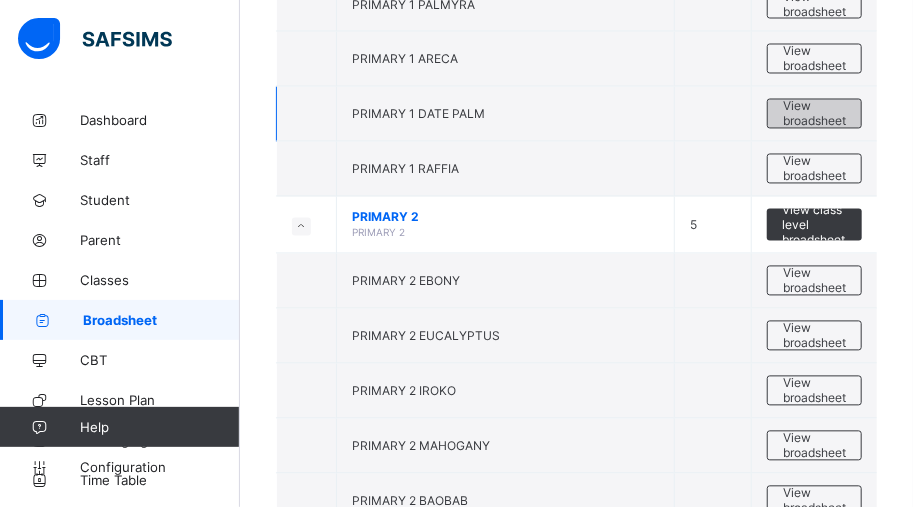 click on "View broadsheet" at bounding box center [814, 114] 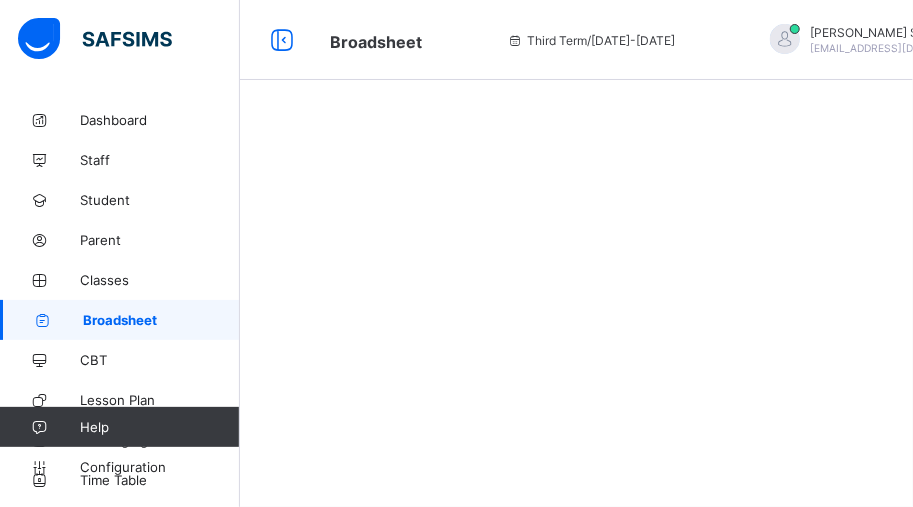 scroll, scrollTop: 0, scrollLeft: 0, axis: both 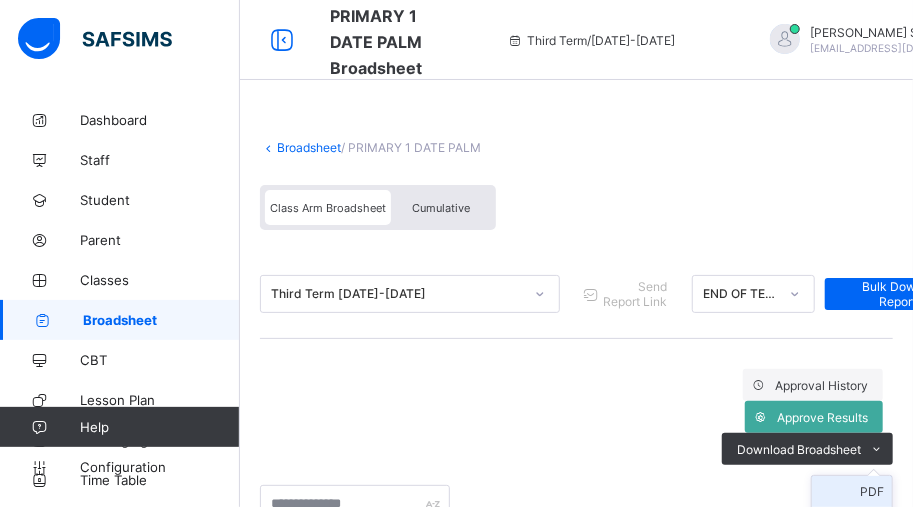 click on "PDF" at bounding box center (852, 491) 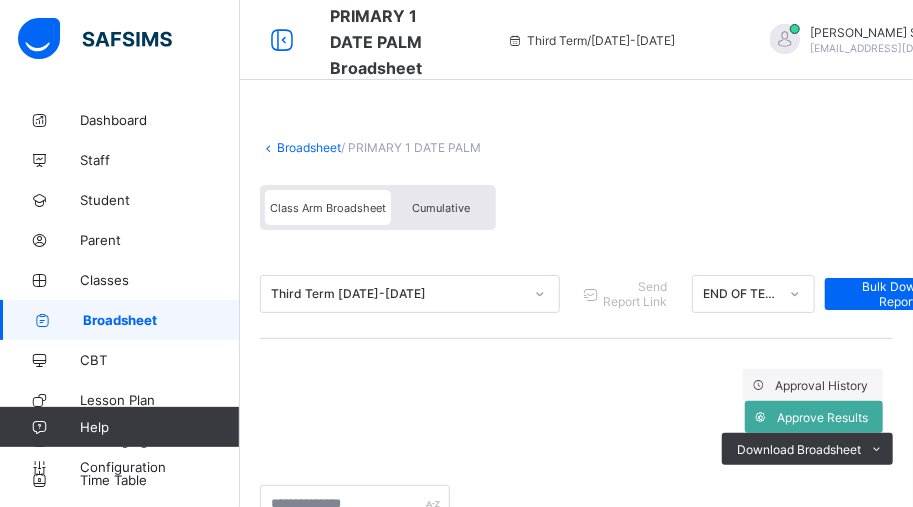 click on "Broadsheet" at bounding box center [161, 320] 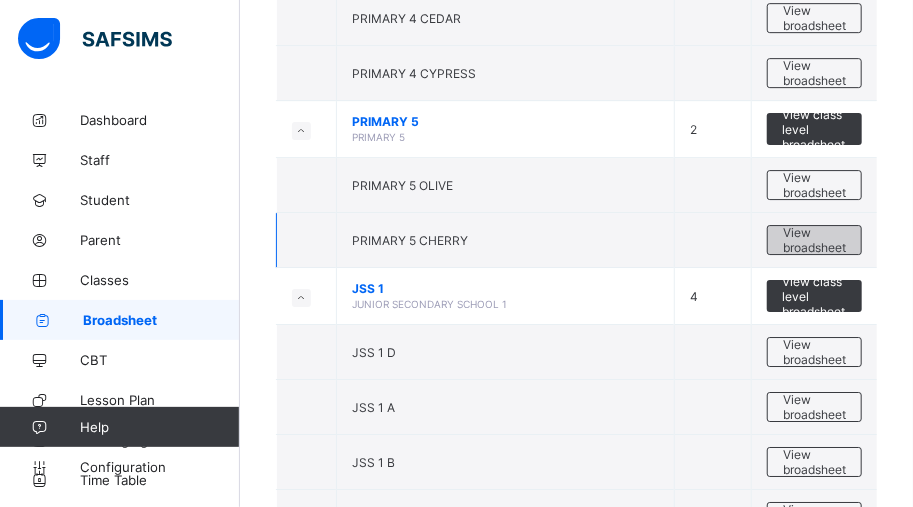 scroll, scrollTop: 2308, scrollLeft: 0, axis: vertical 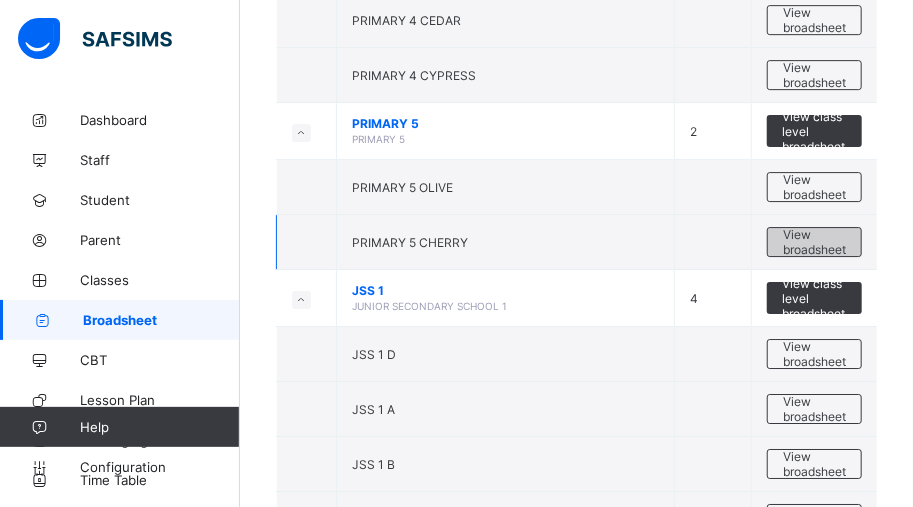click on "View broadsheet" at bounding box center [814, 242] 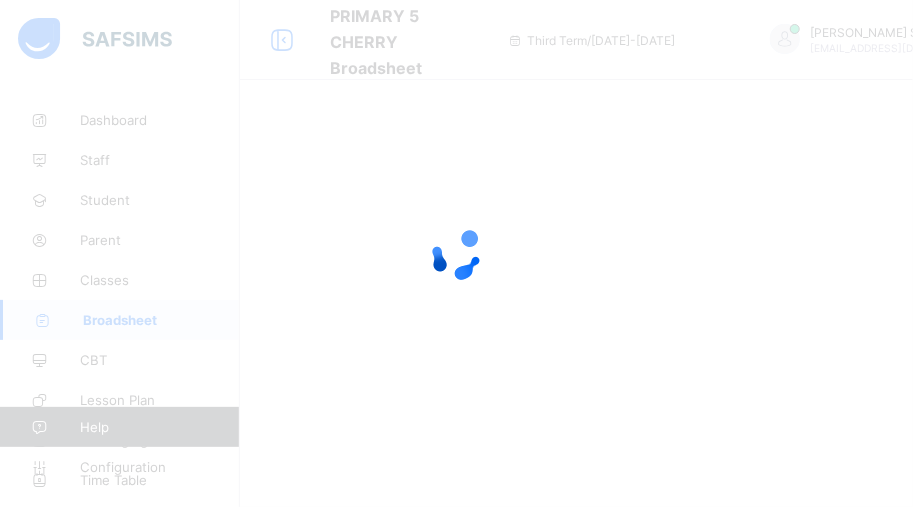 scroll, scrollTop: 0, scrollLeft: 0, axis: both 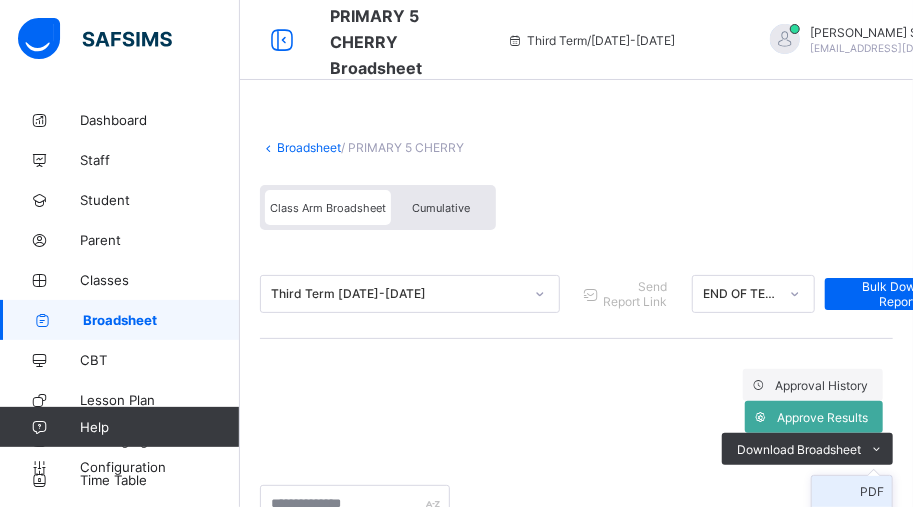 click on "PDF" at bounding box center [852, 491] 